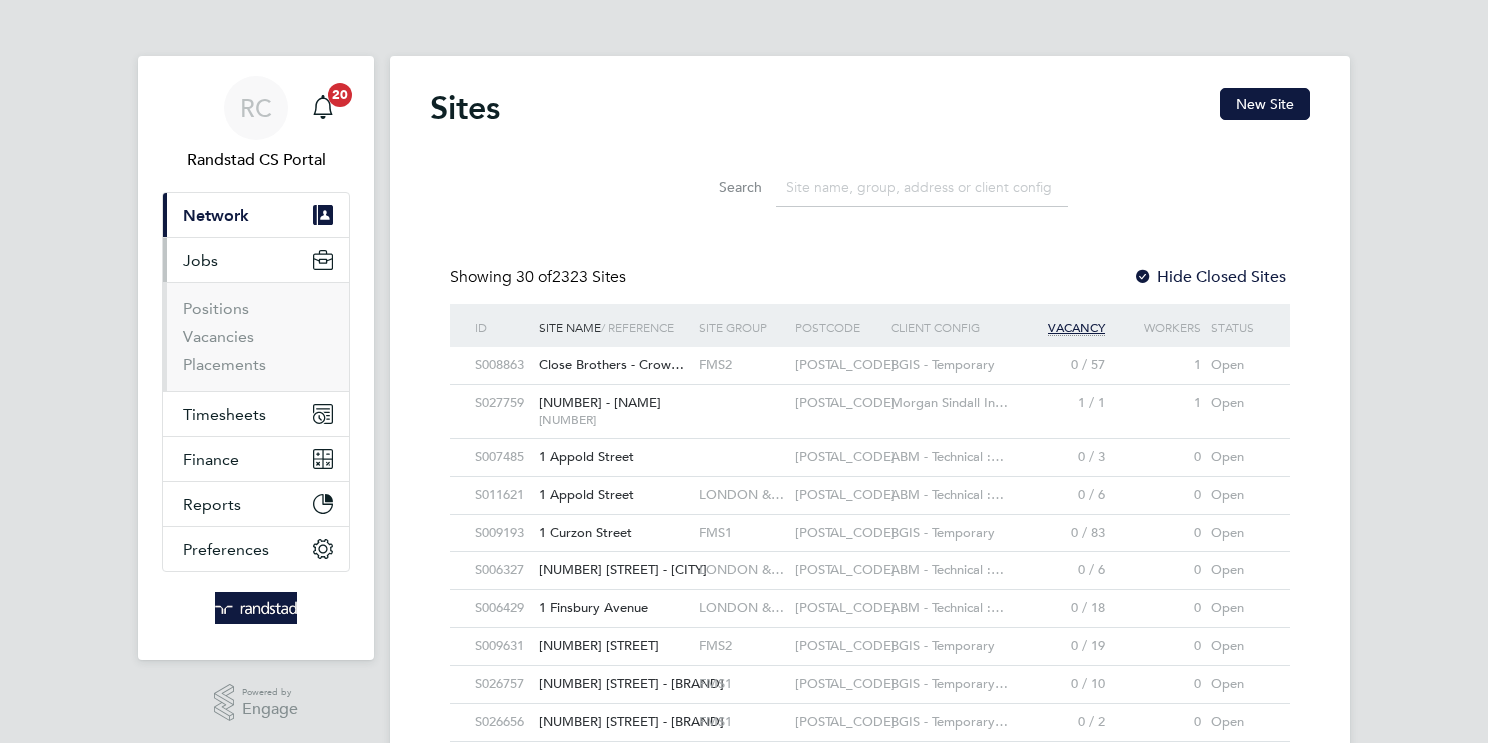 scroll, scrollTop: 0, scrollLeft: 0, axis: both 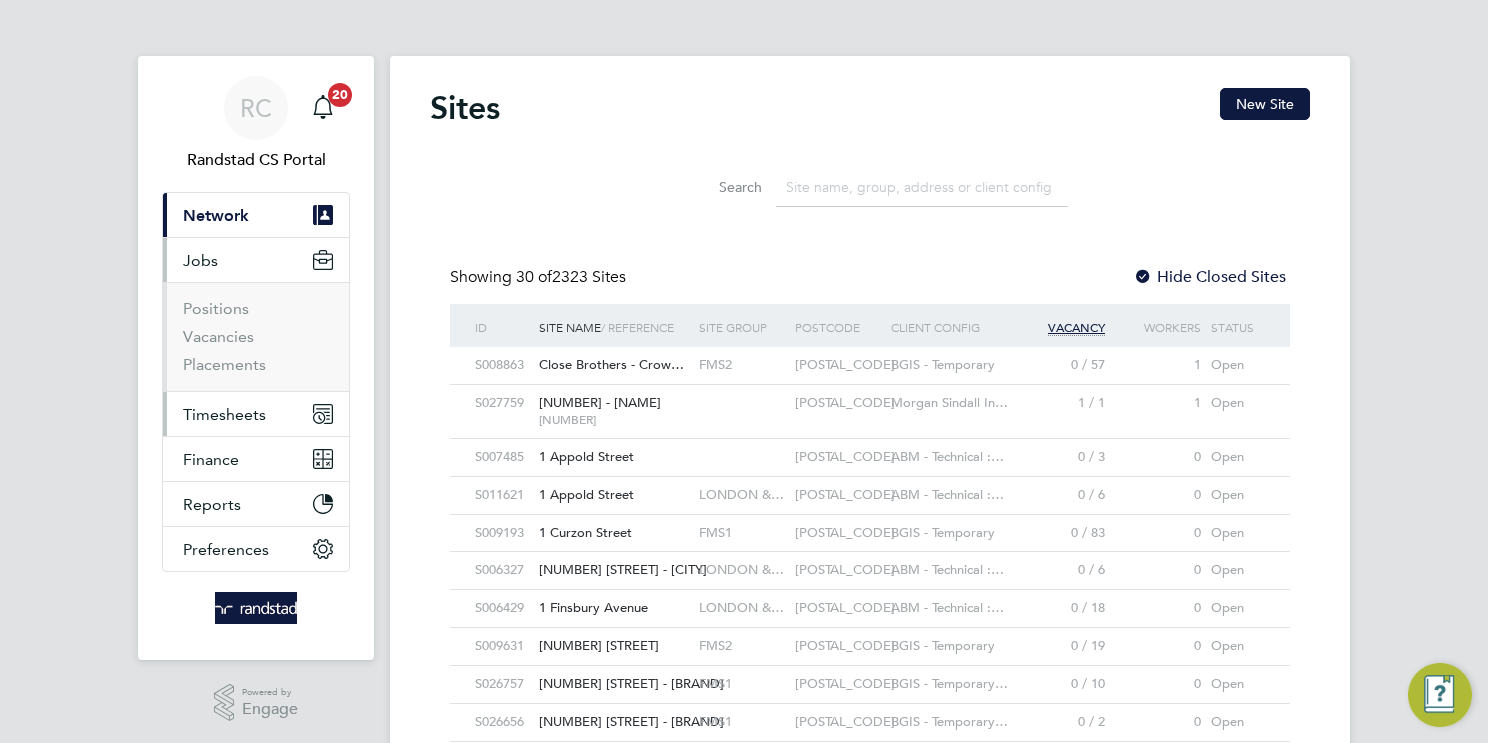 click on "Timesheets" at bounding box center [224, 414] 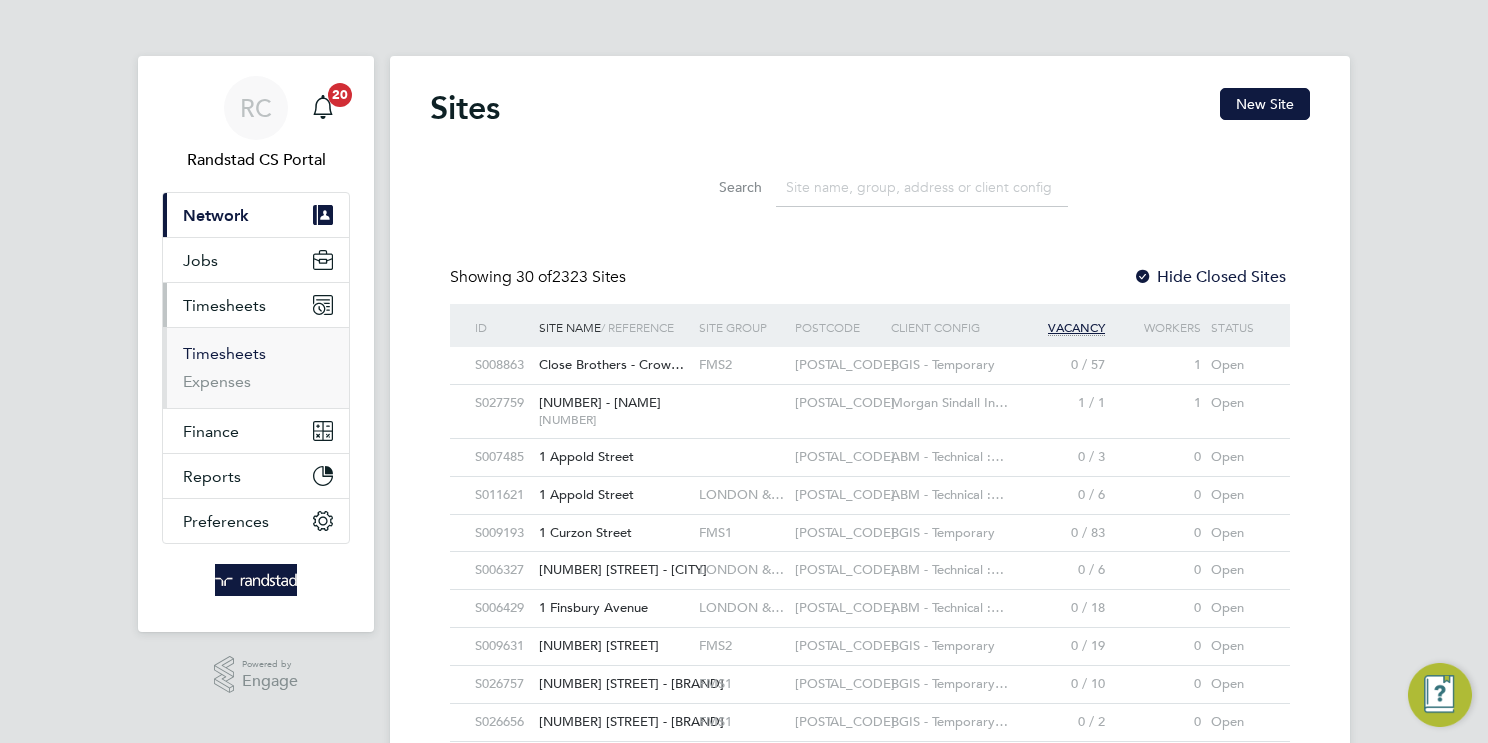 click on "Timesheets" at bounding box center [224, 353] 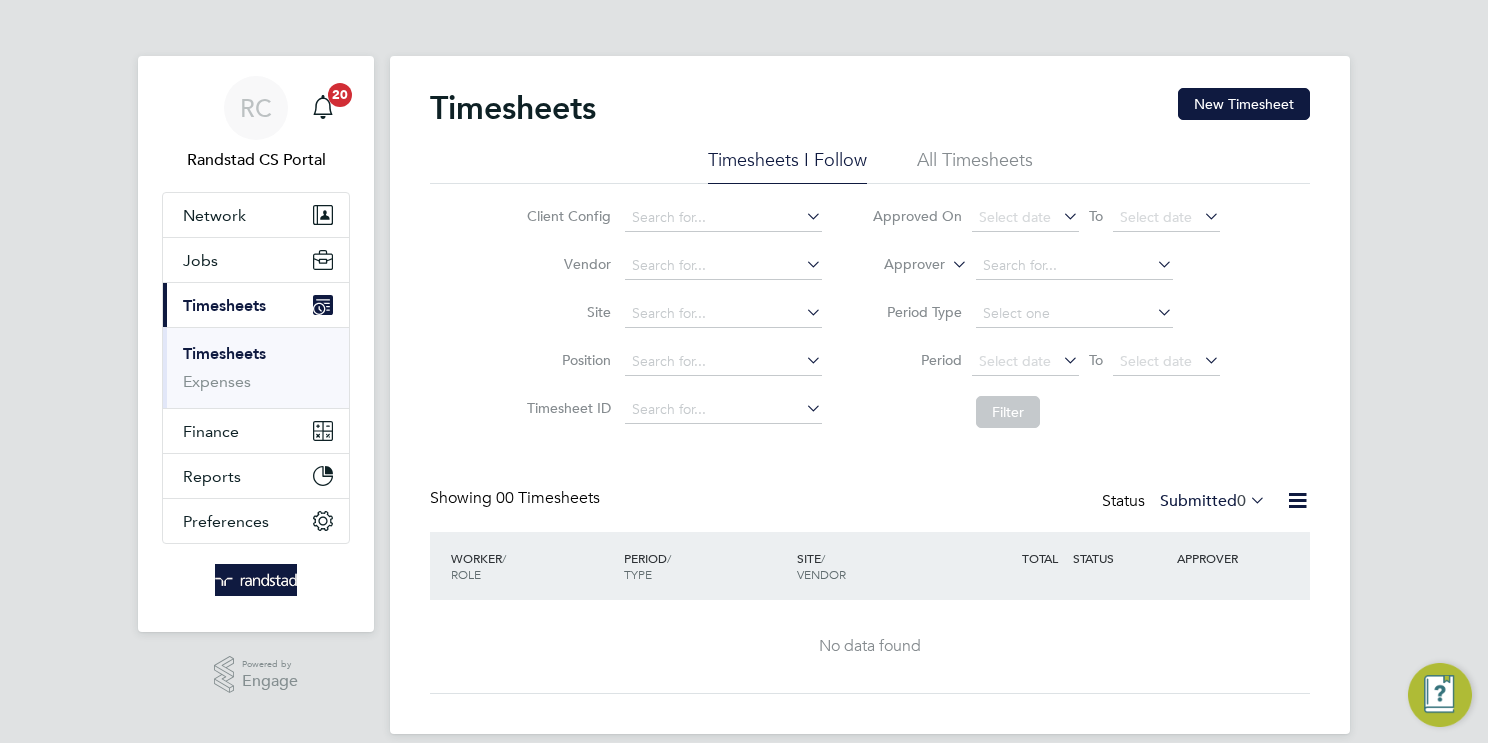 click 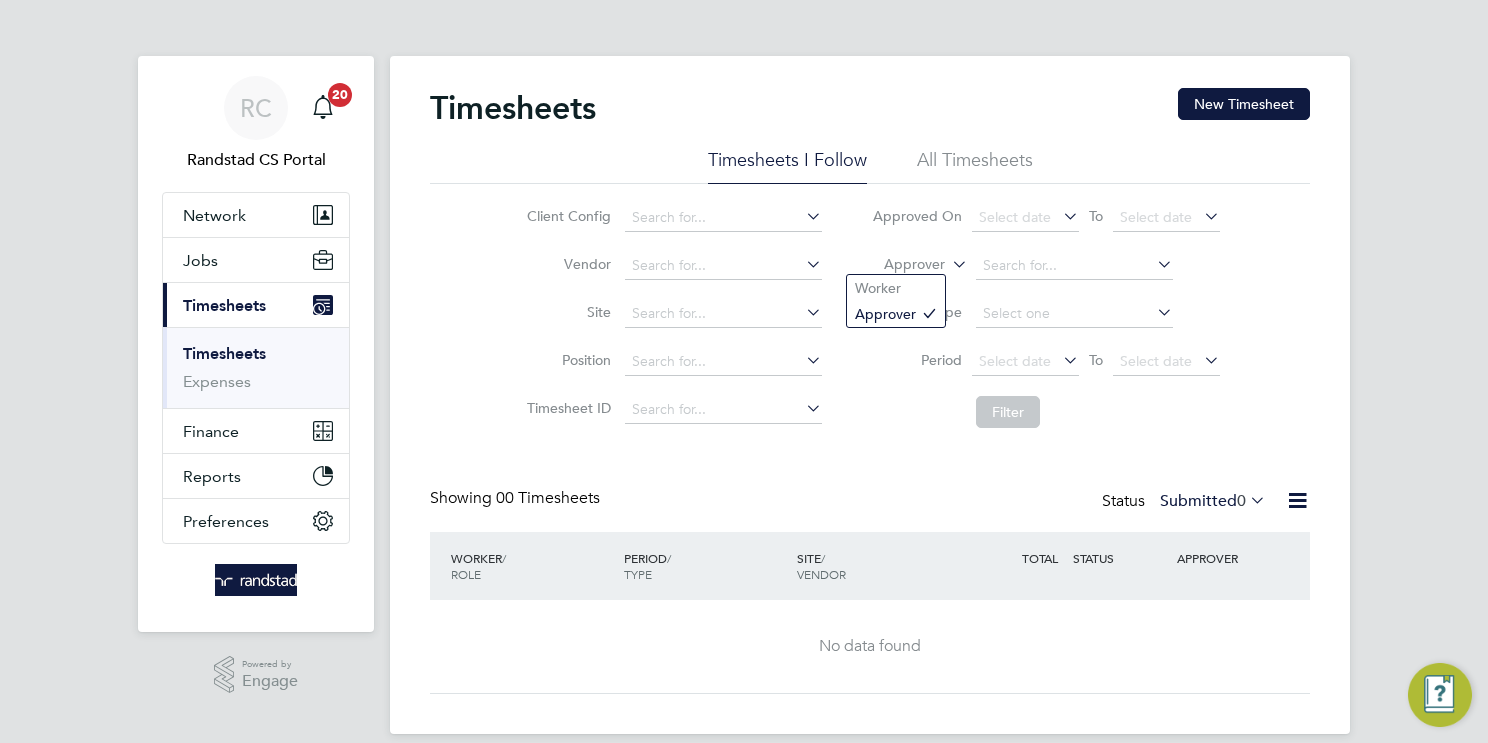 drag, startPoint x: 904, startPoint y: 288, endPoint x: 974, endPoint y: 187, distance: 122.88612 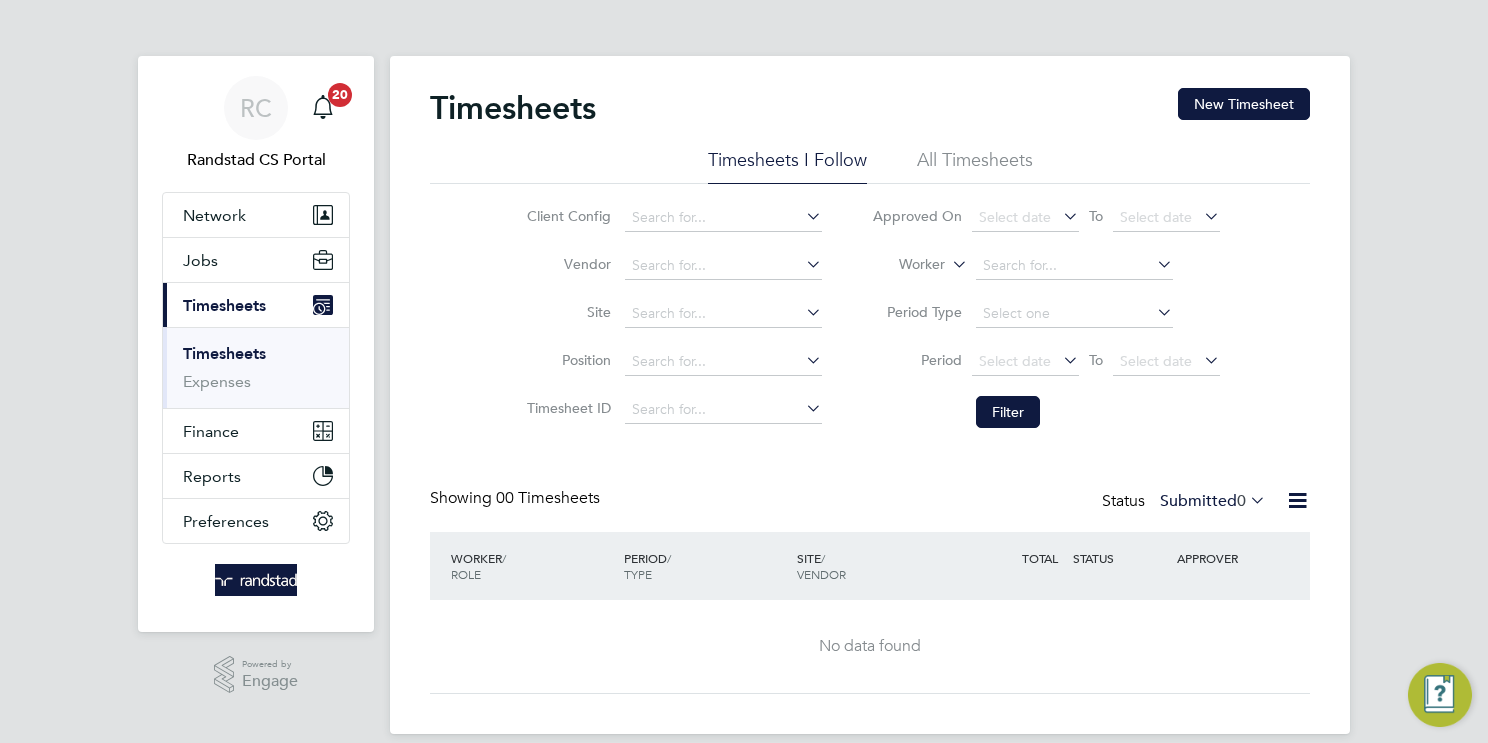 click on "All Timesheets" 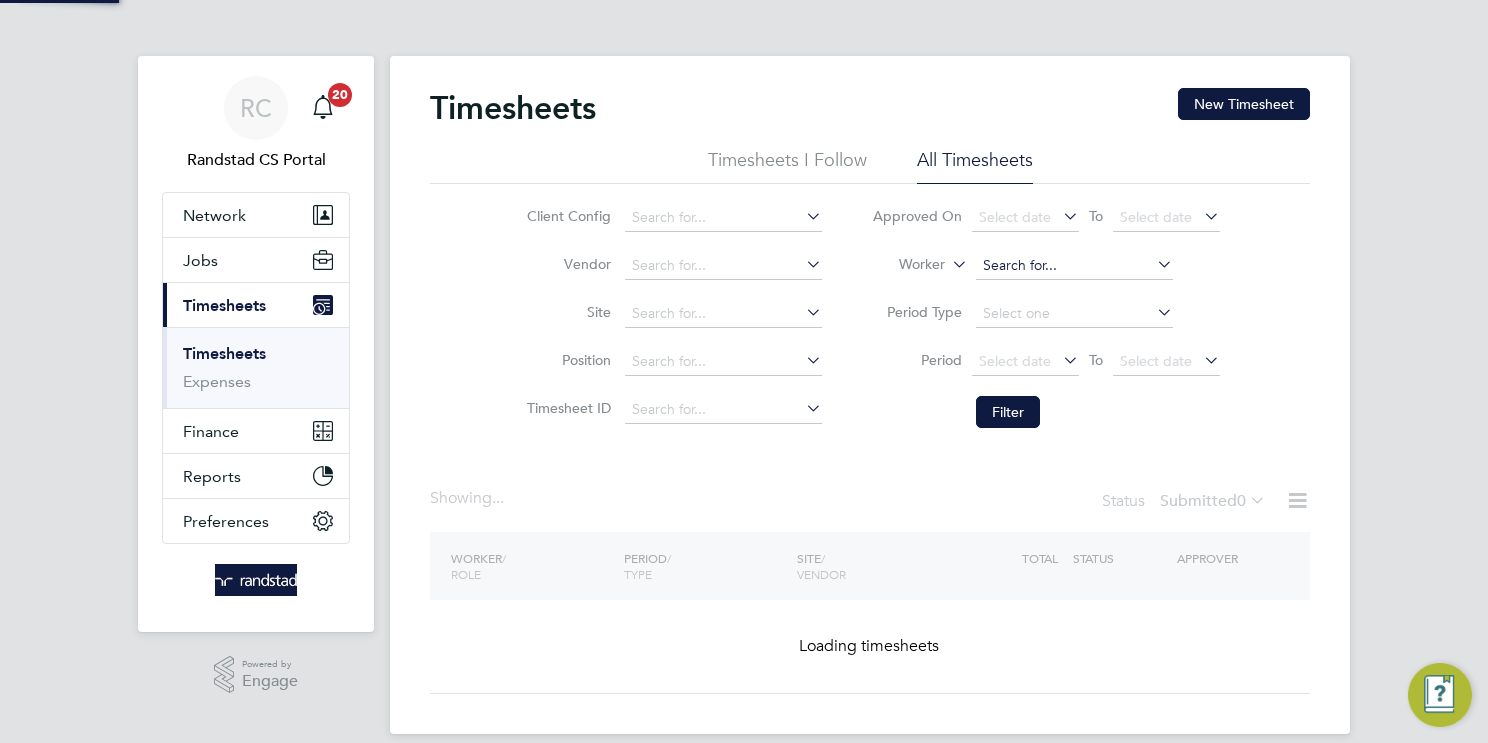 click 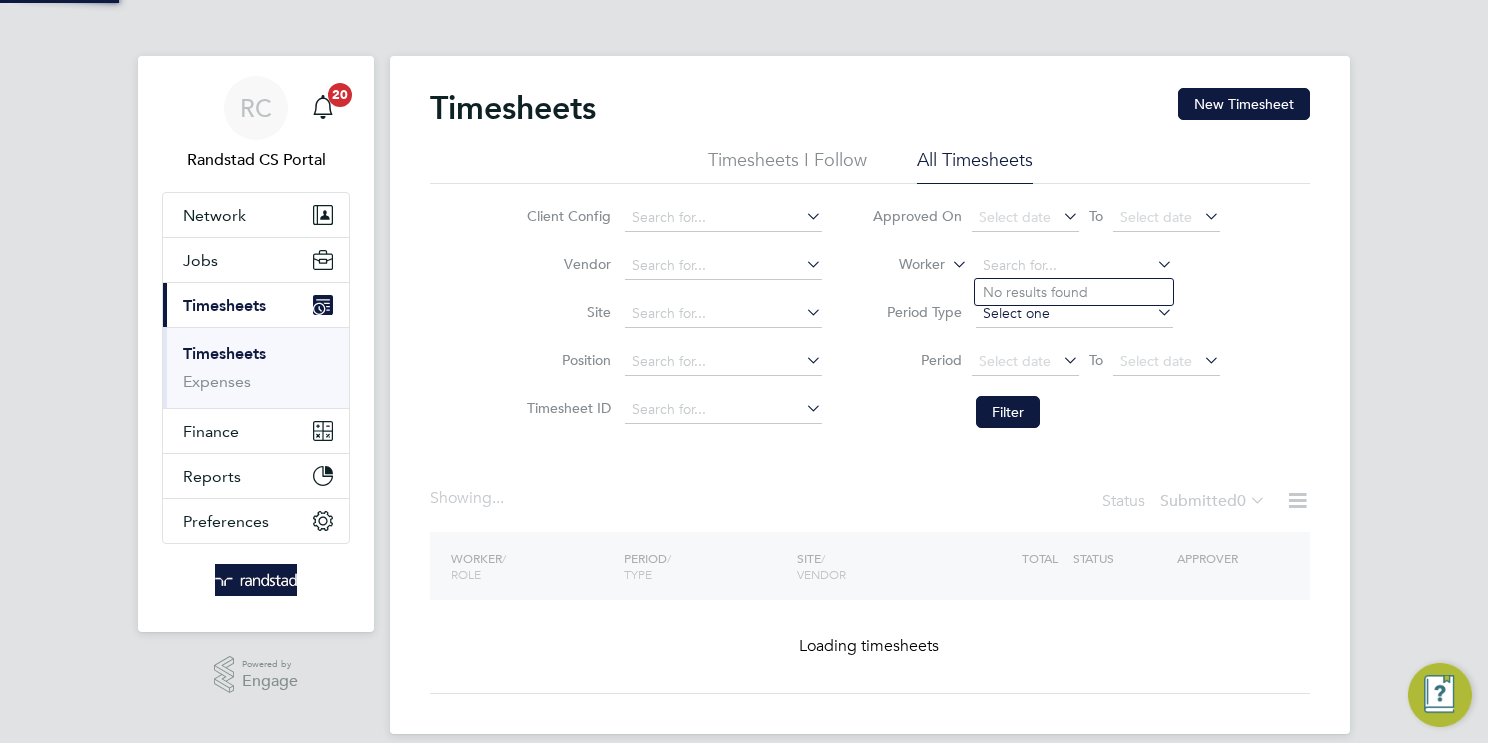 paste on "Mark George Thompson" 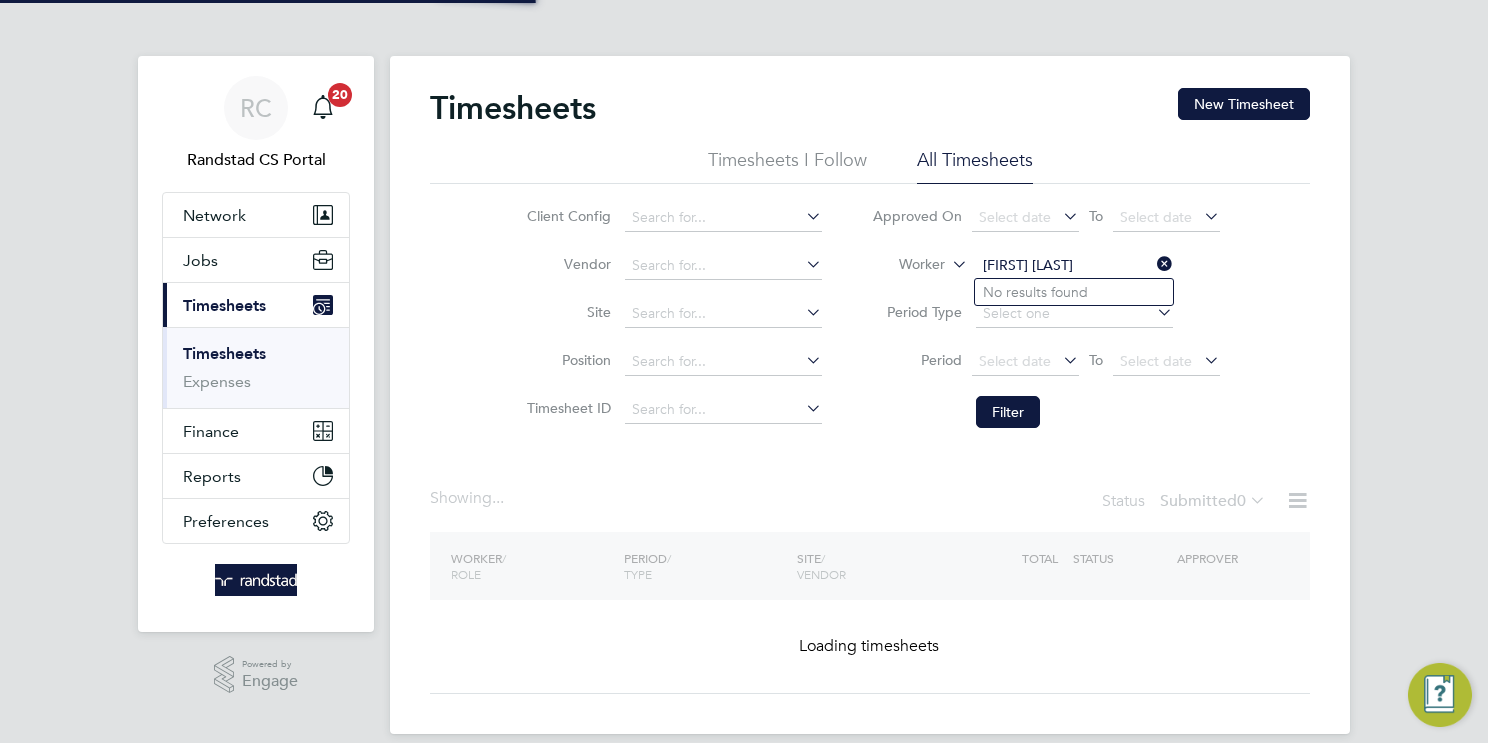 drag, startPoint x: 1064, startPoint y: 269, endPoint x: 1030, endPoint y: 267, distance: 34.058773 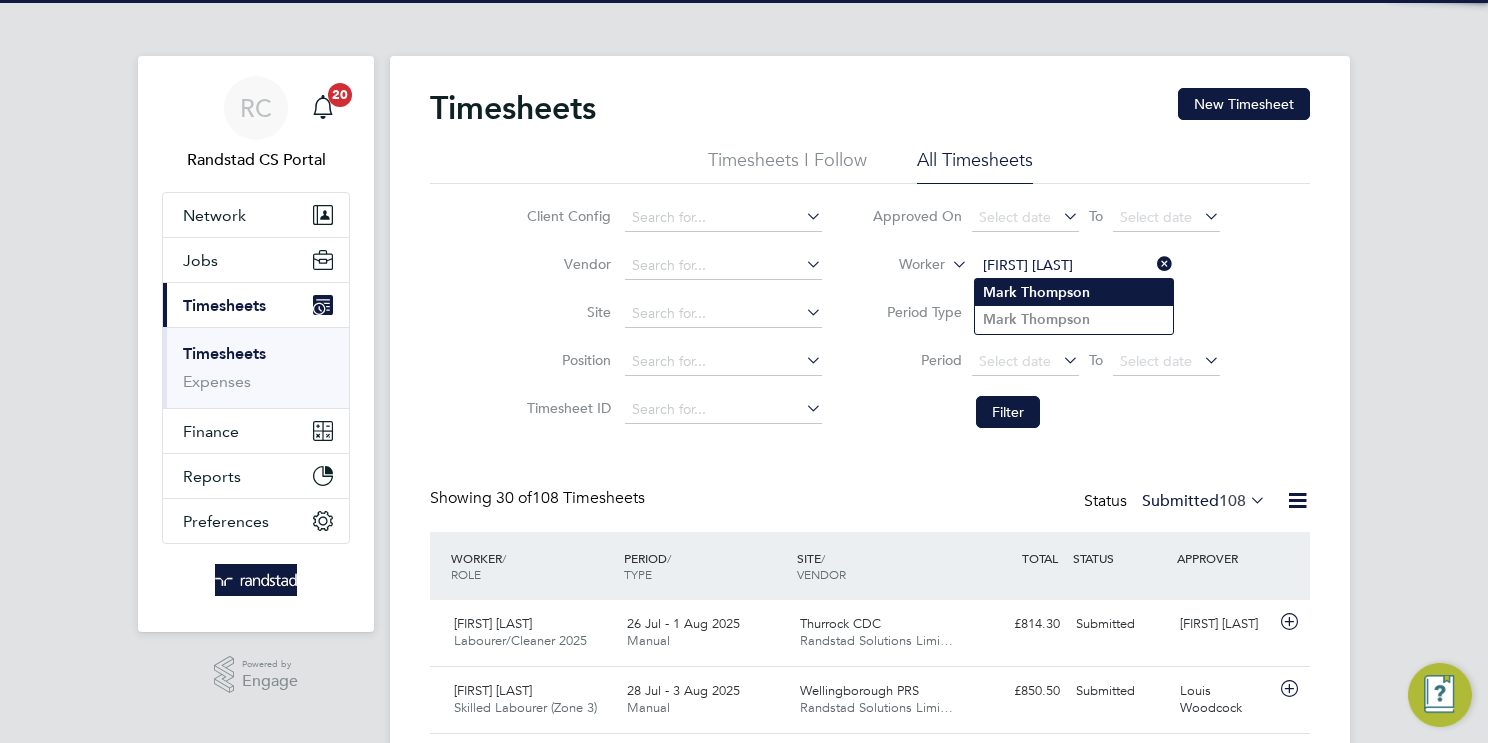 type on "[FIRST] [LAST]" 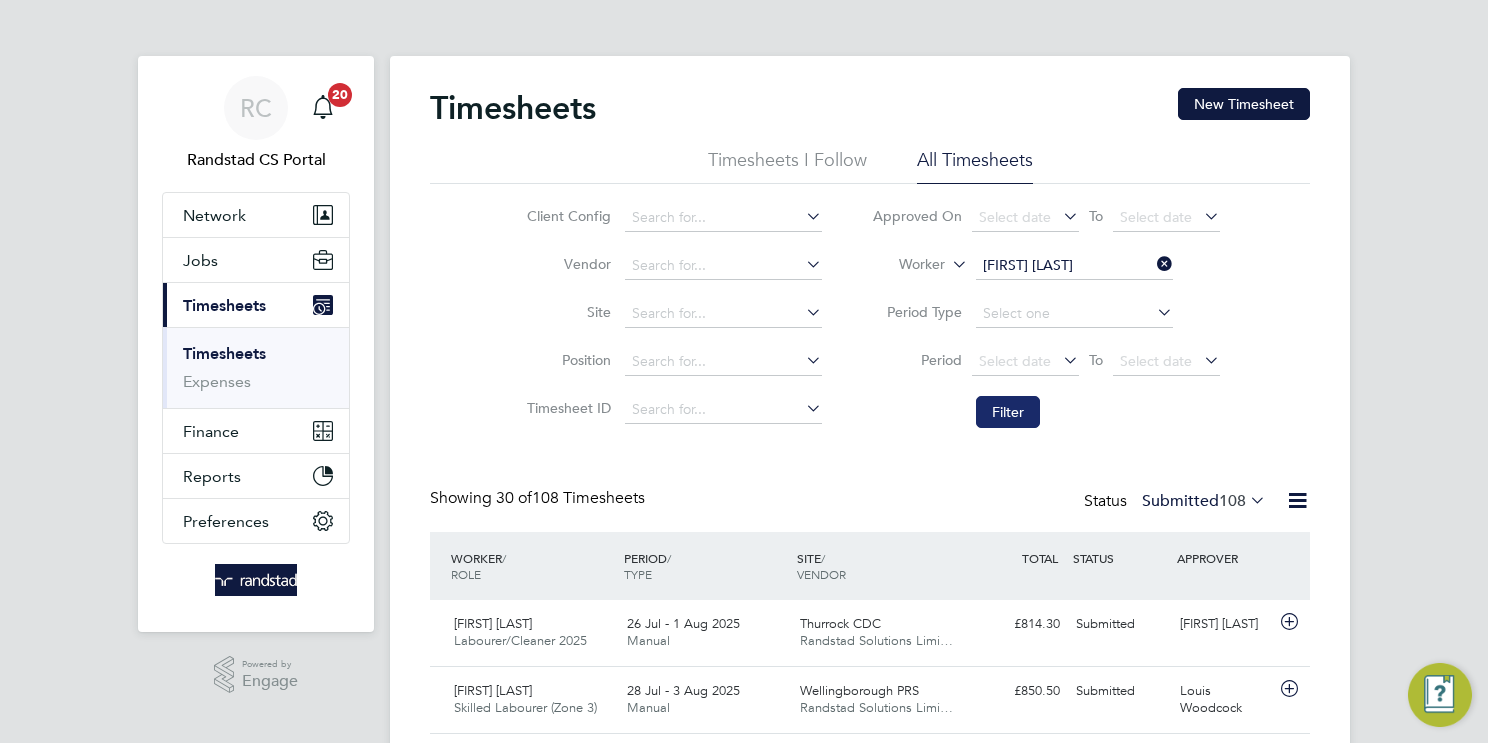 click on "Filter" 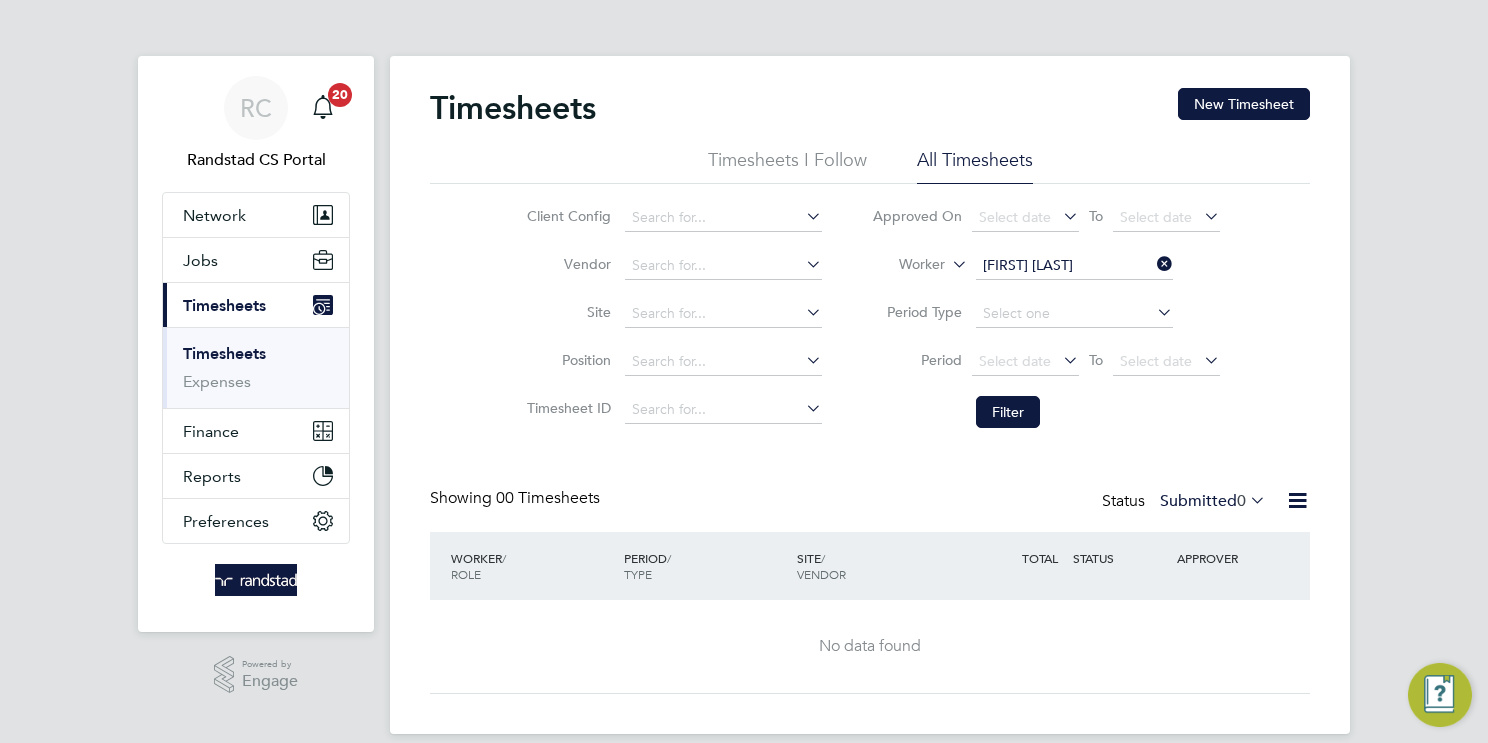 click 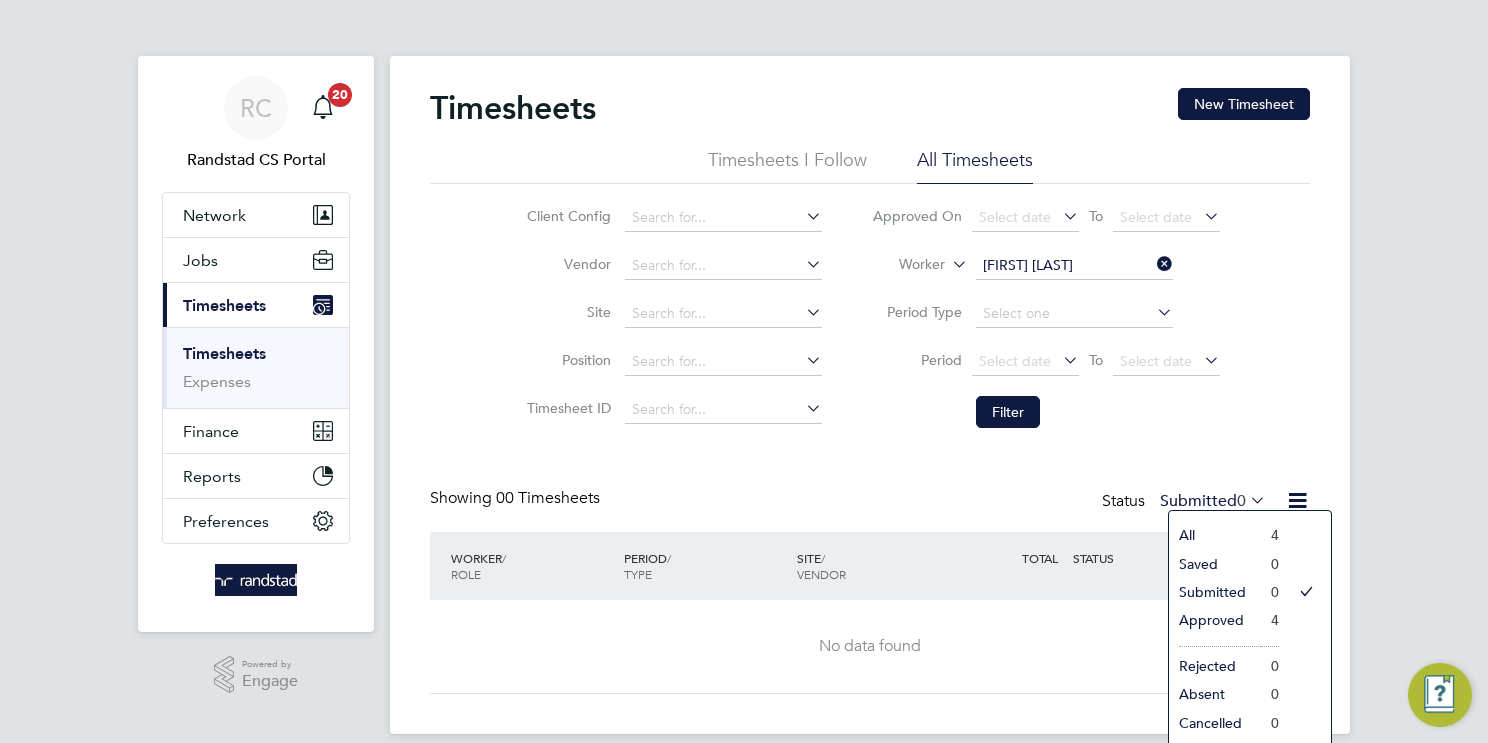 click on "All" 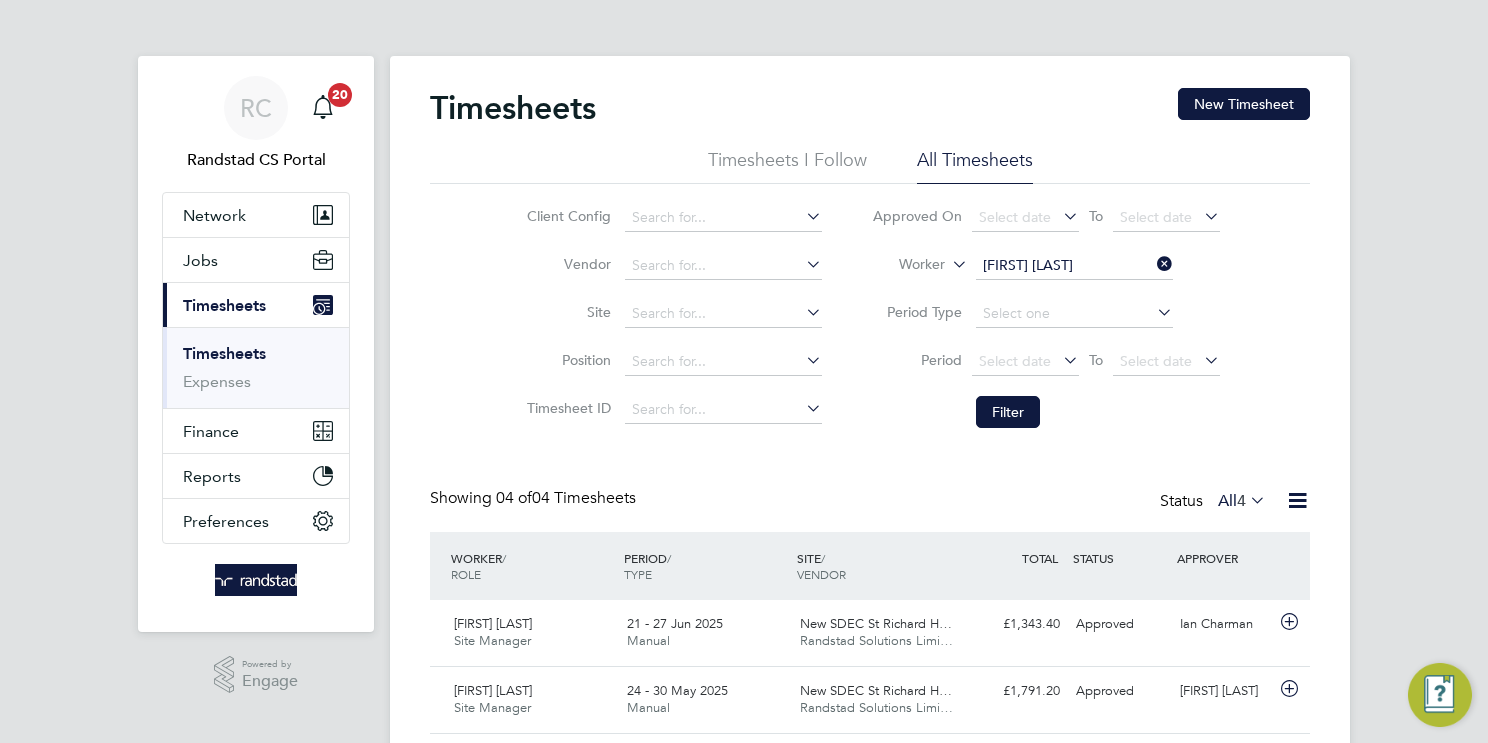 click on "Mark Thompson" 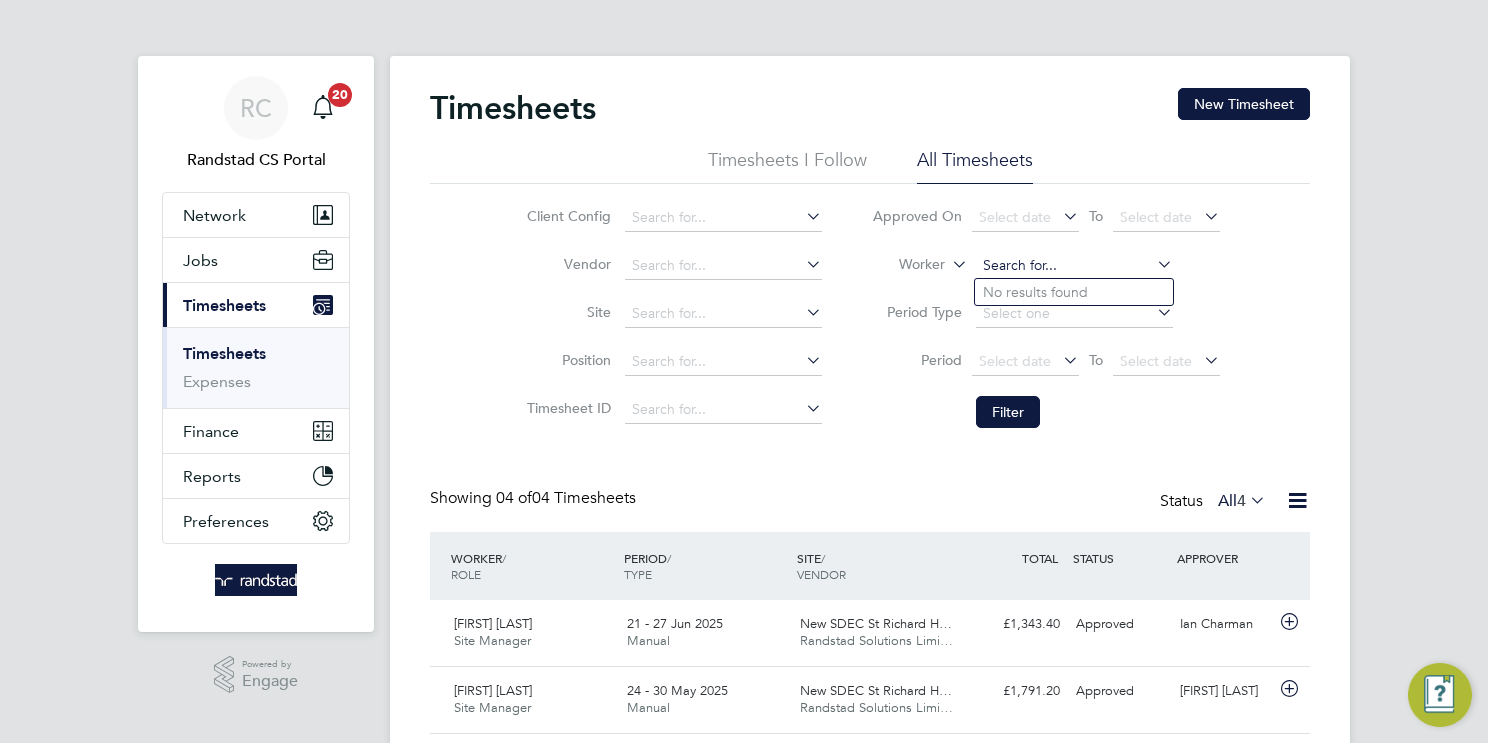 paste on "Godwin Awuse" 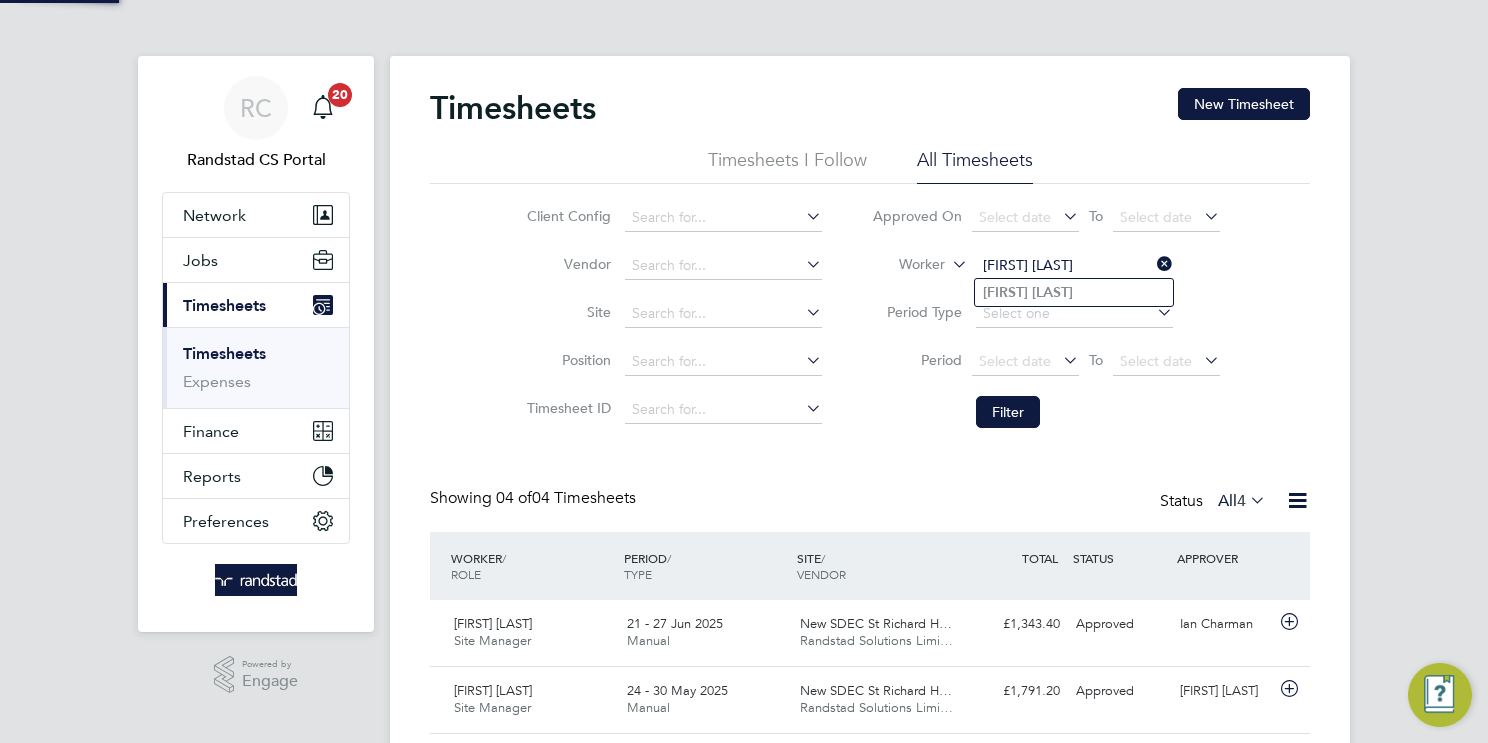 type on "Godwin Awuse" 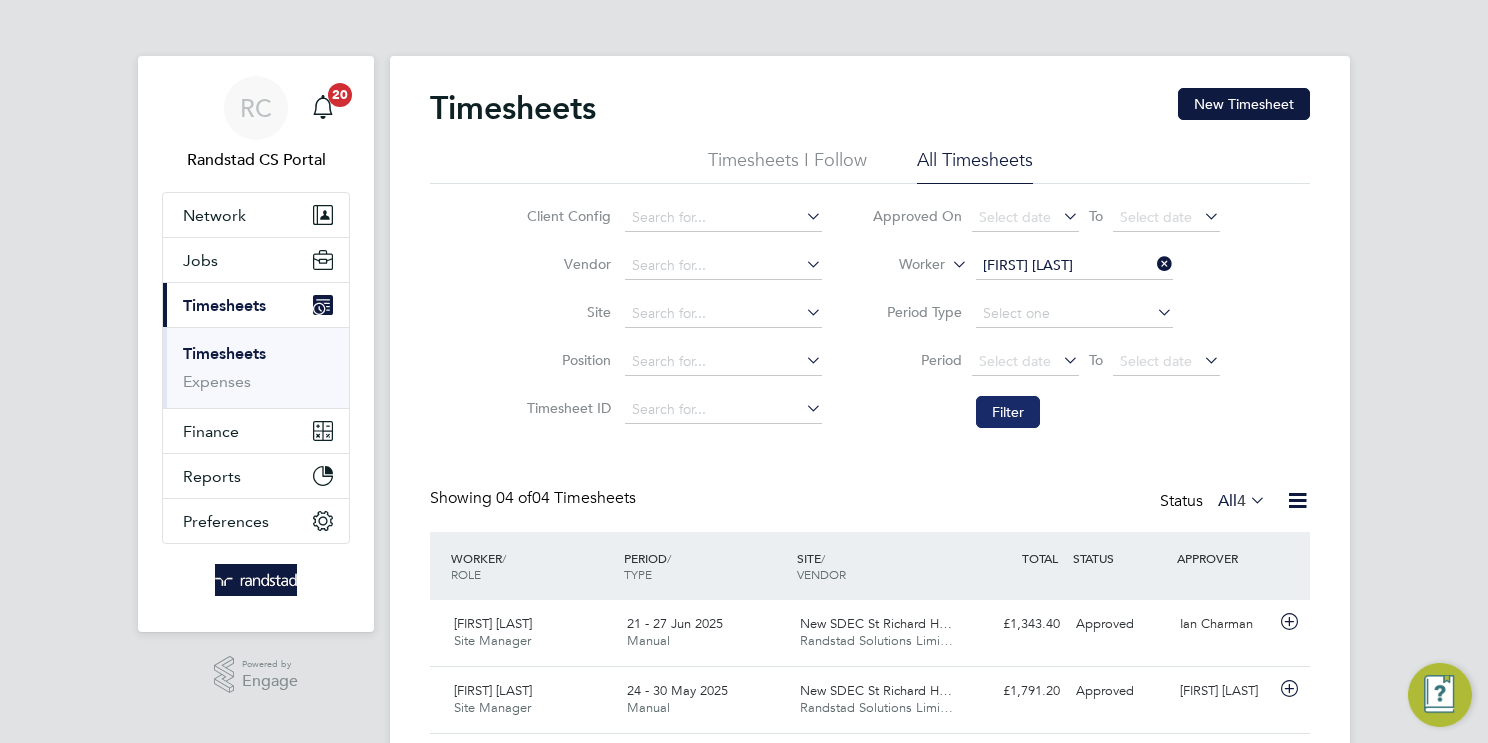 click on "Filter" 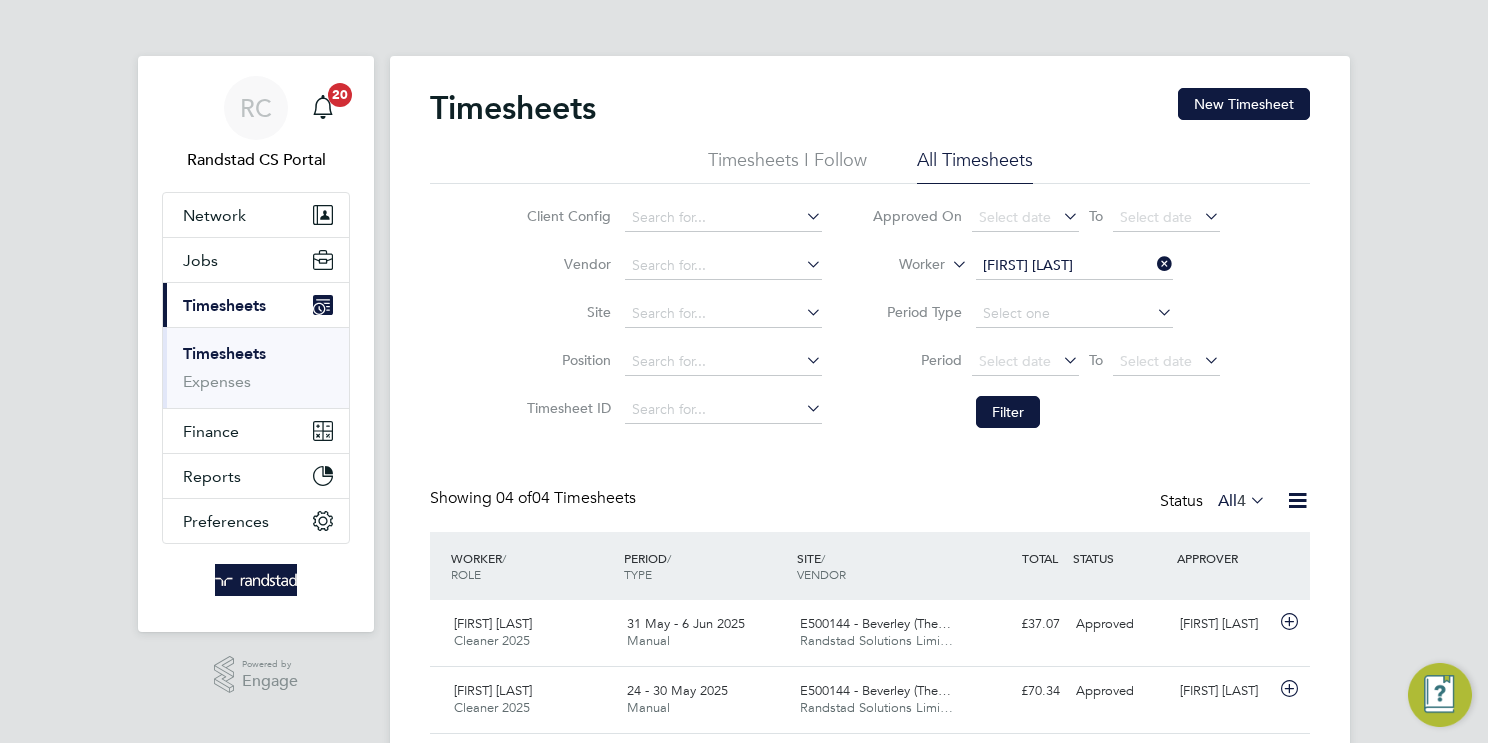 click on "Godwin Awuse" 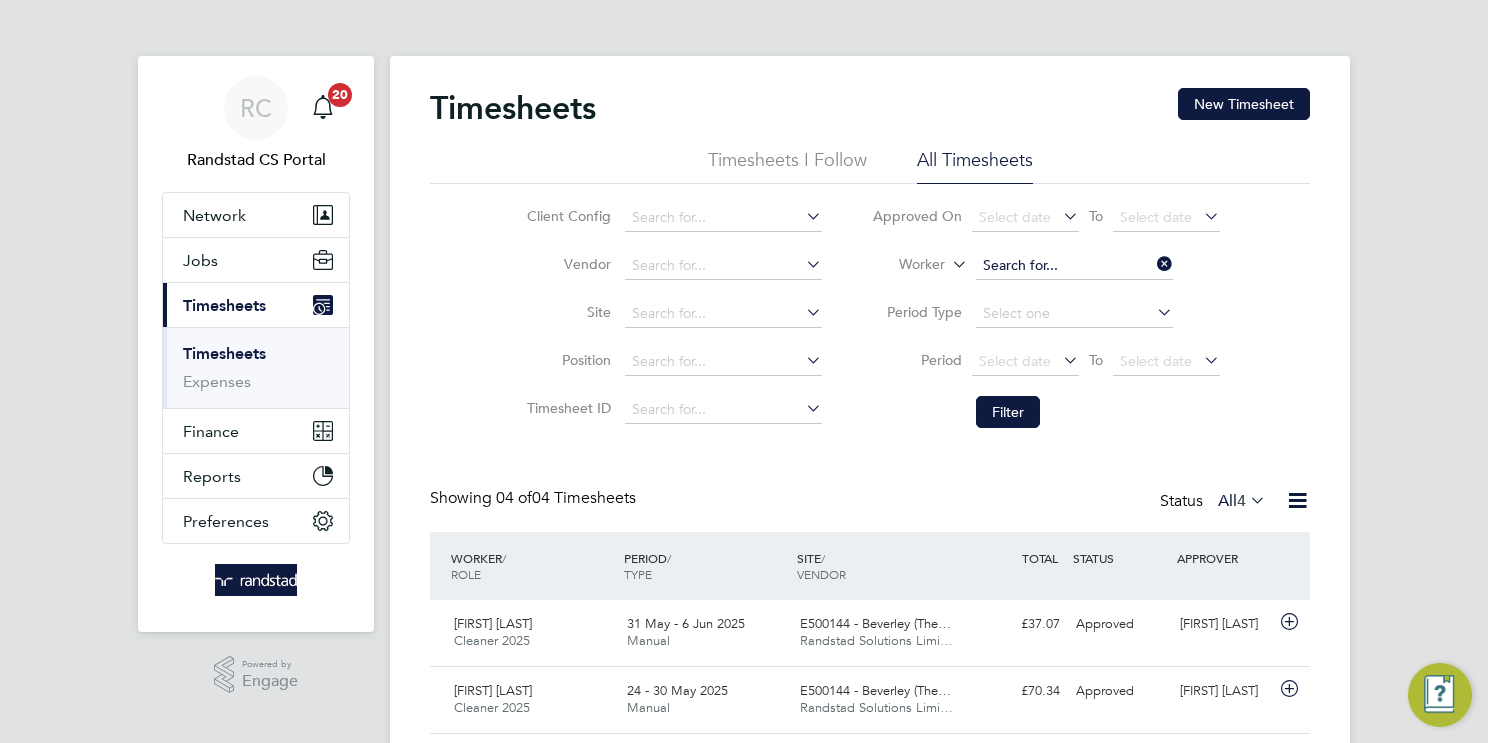 paste on "Andy Allen" 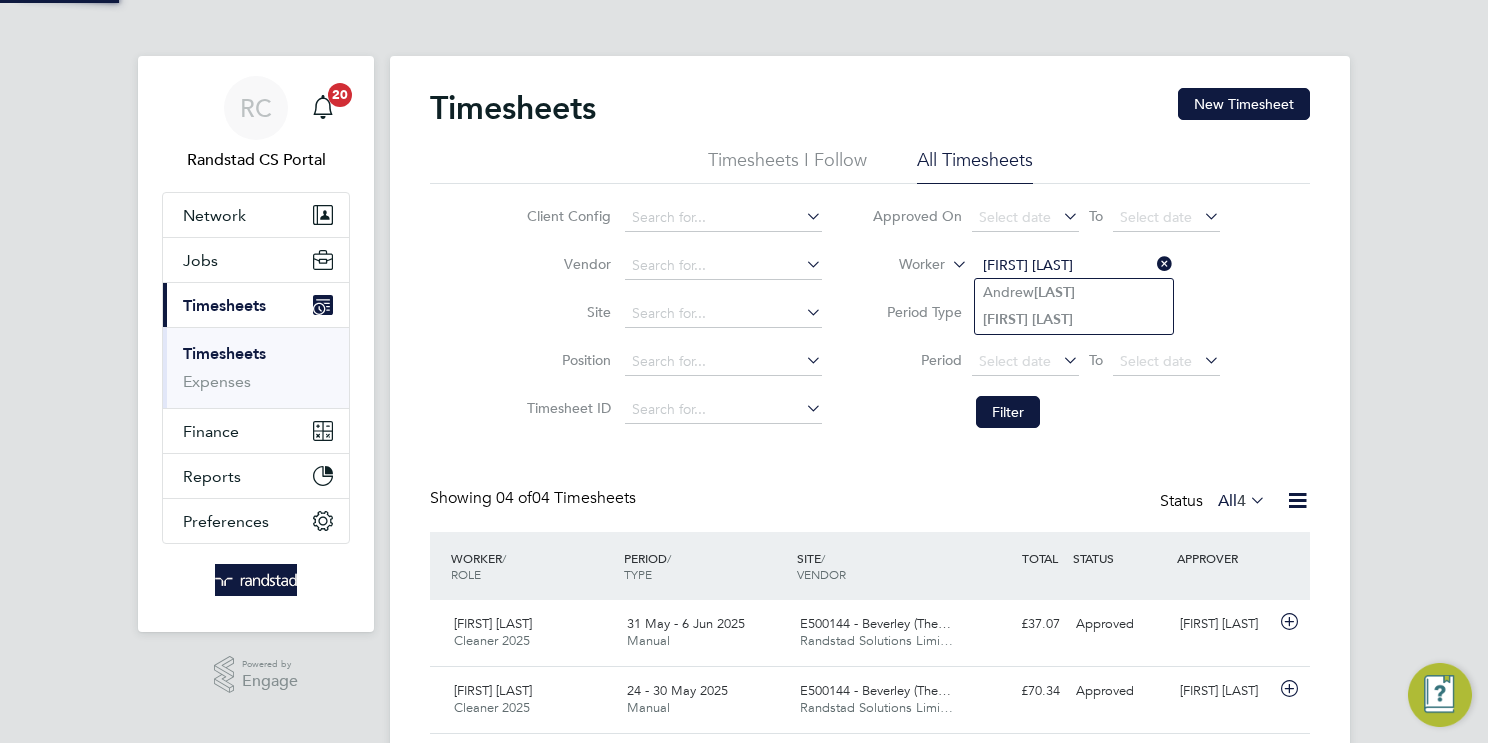 click on "Allen" 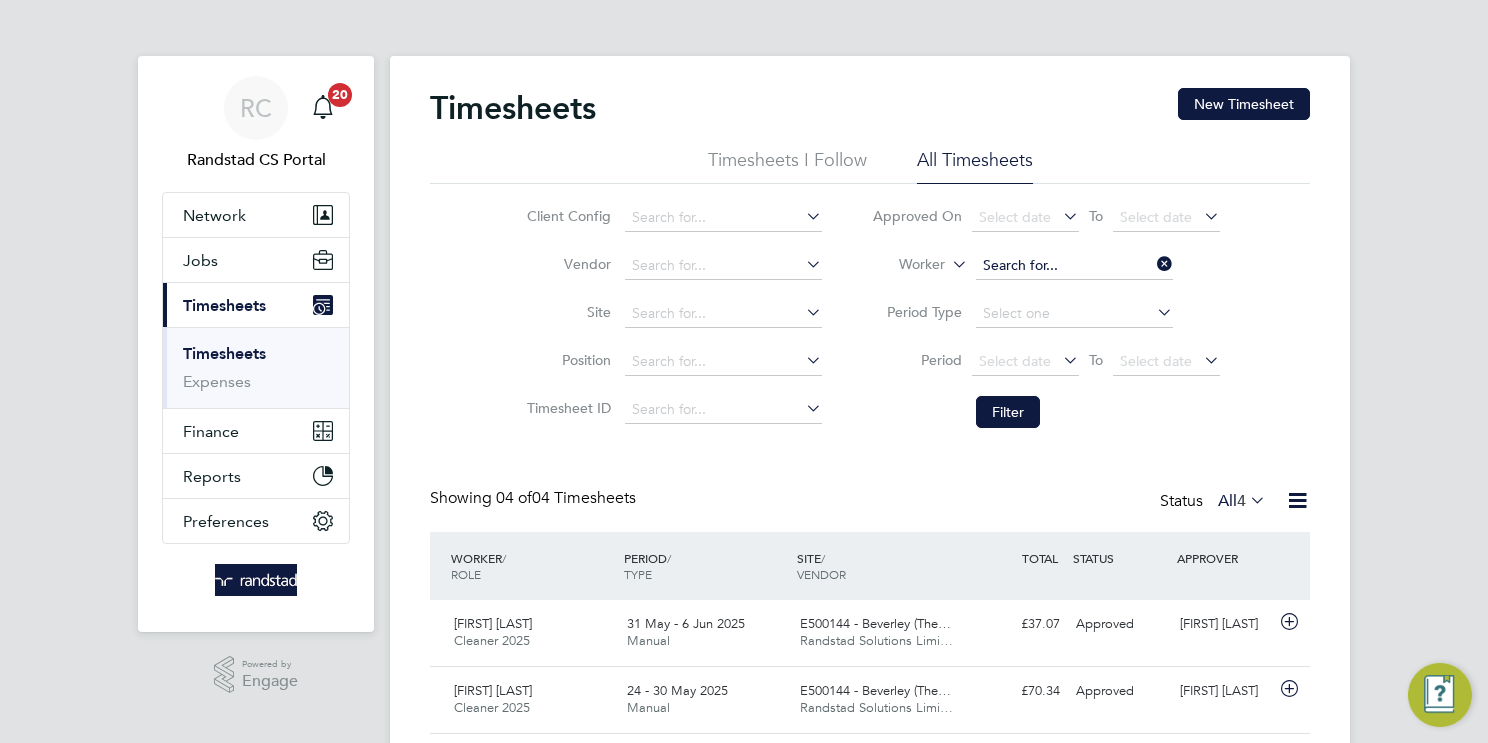 click 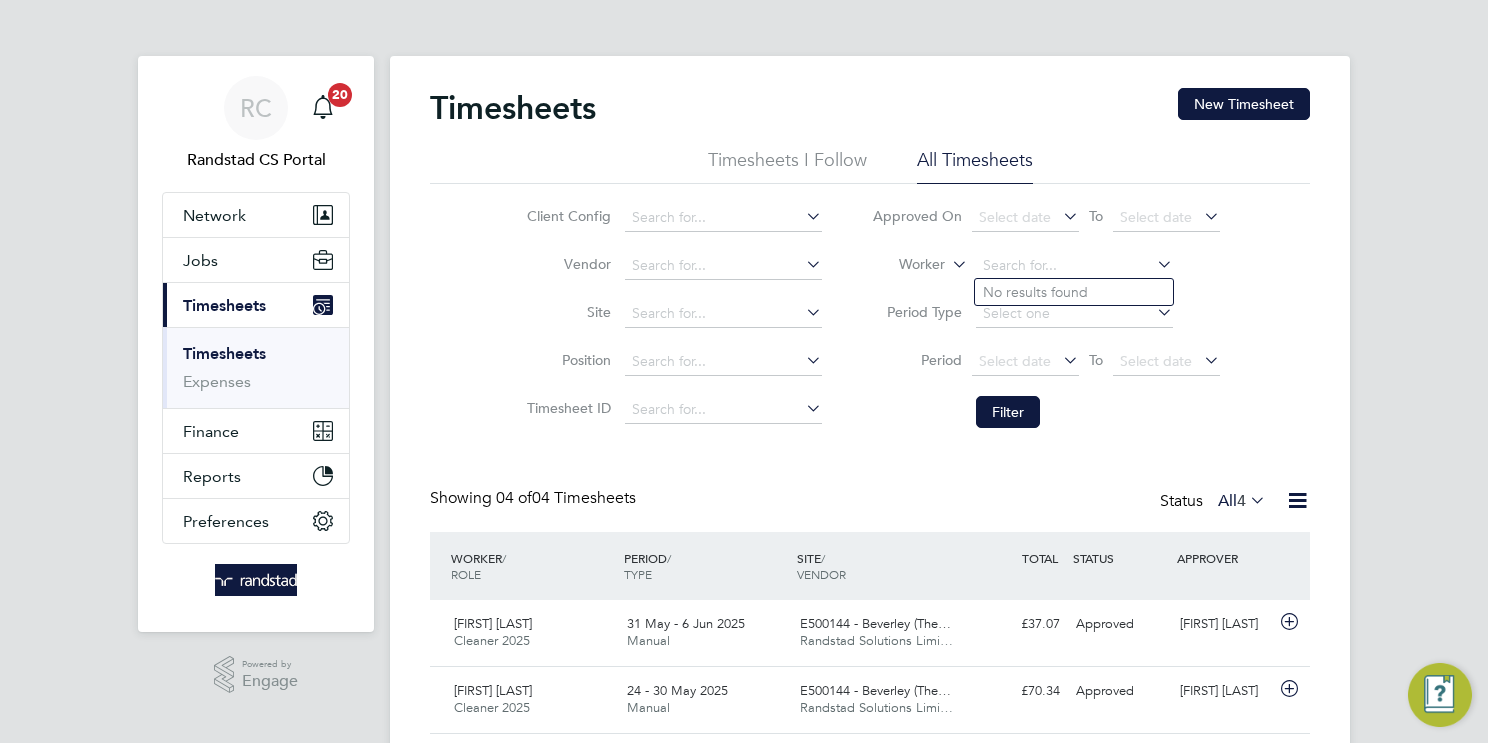 paste on "Andy Allen" 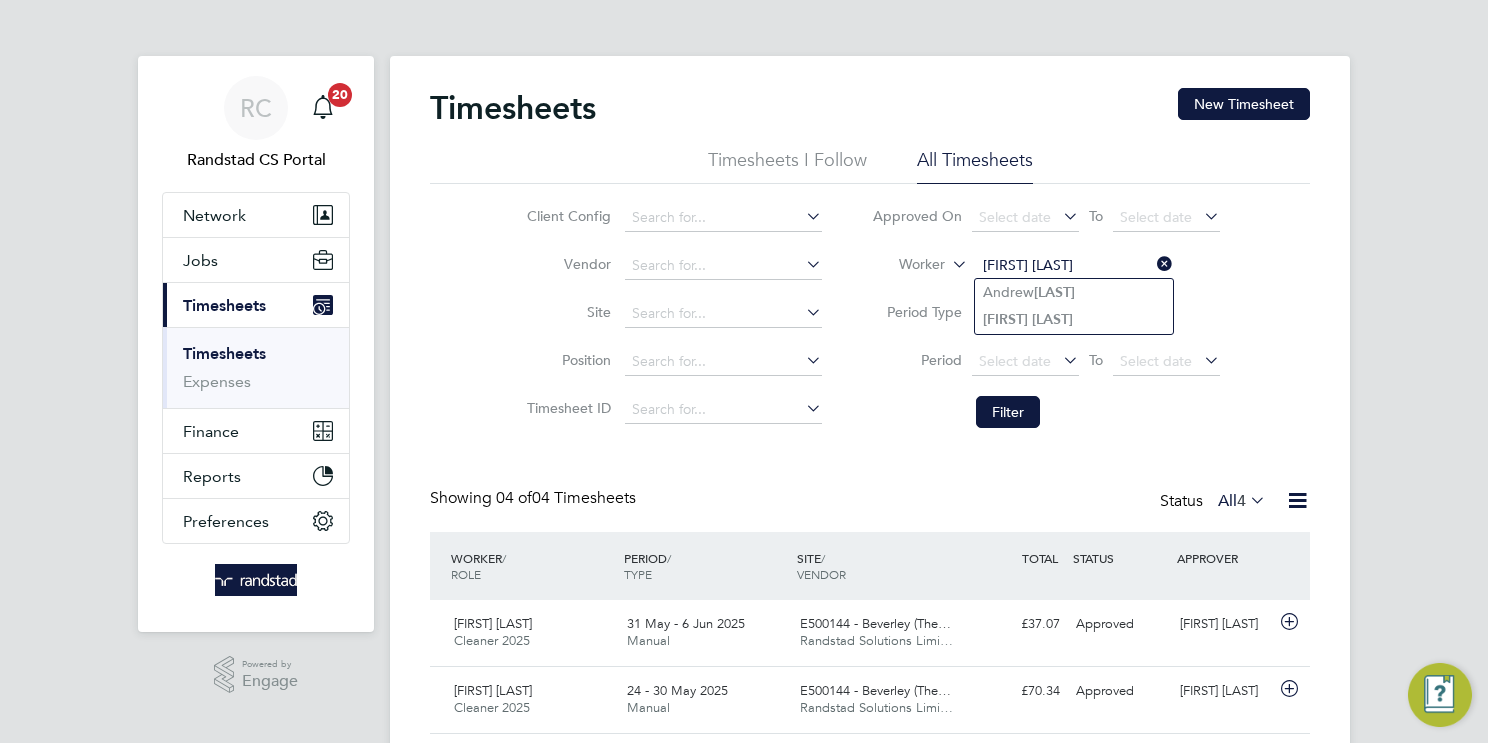 type on "Andy Allen" 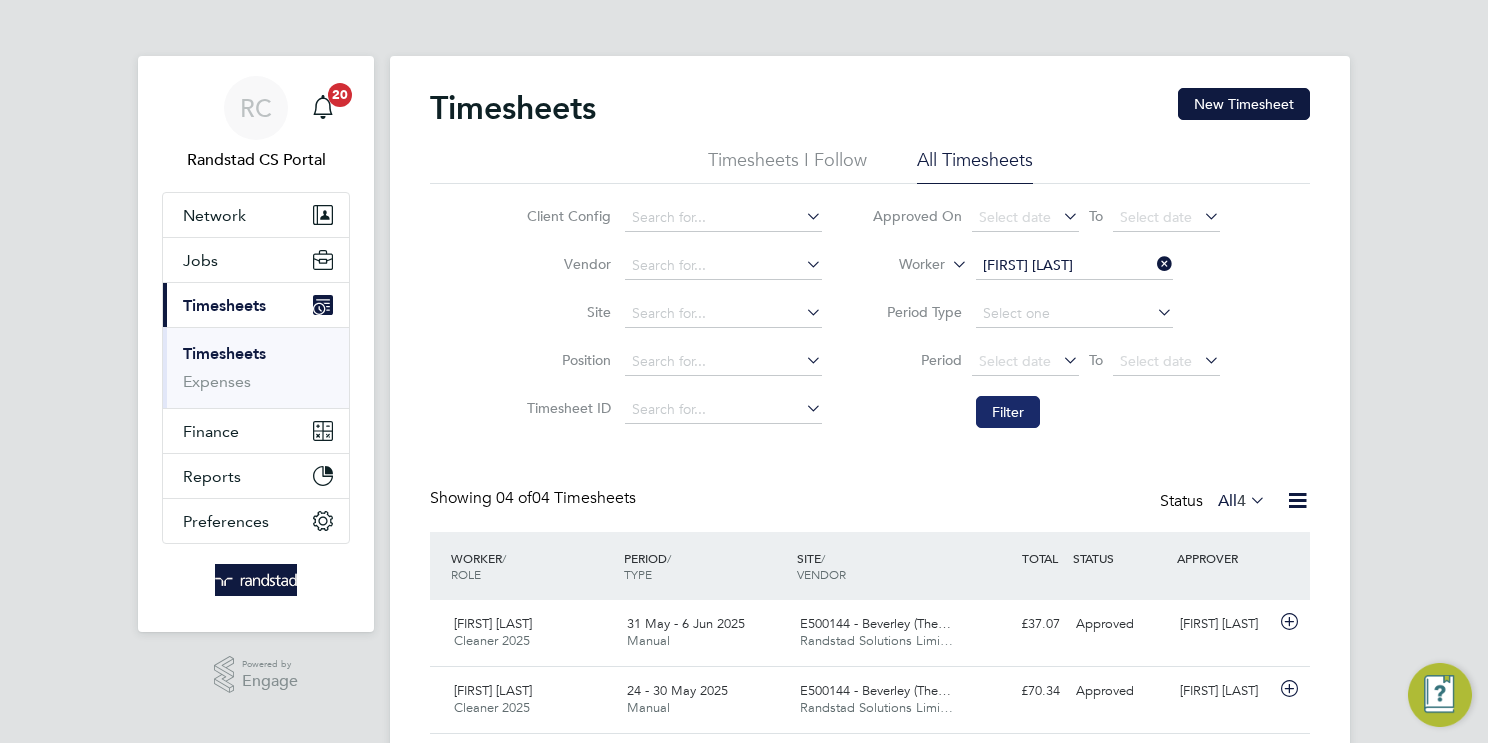 click on "Filter" 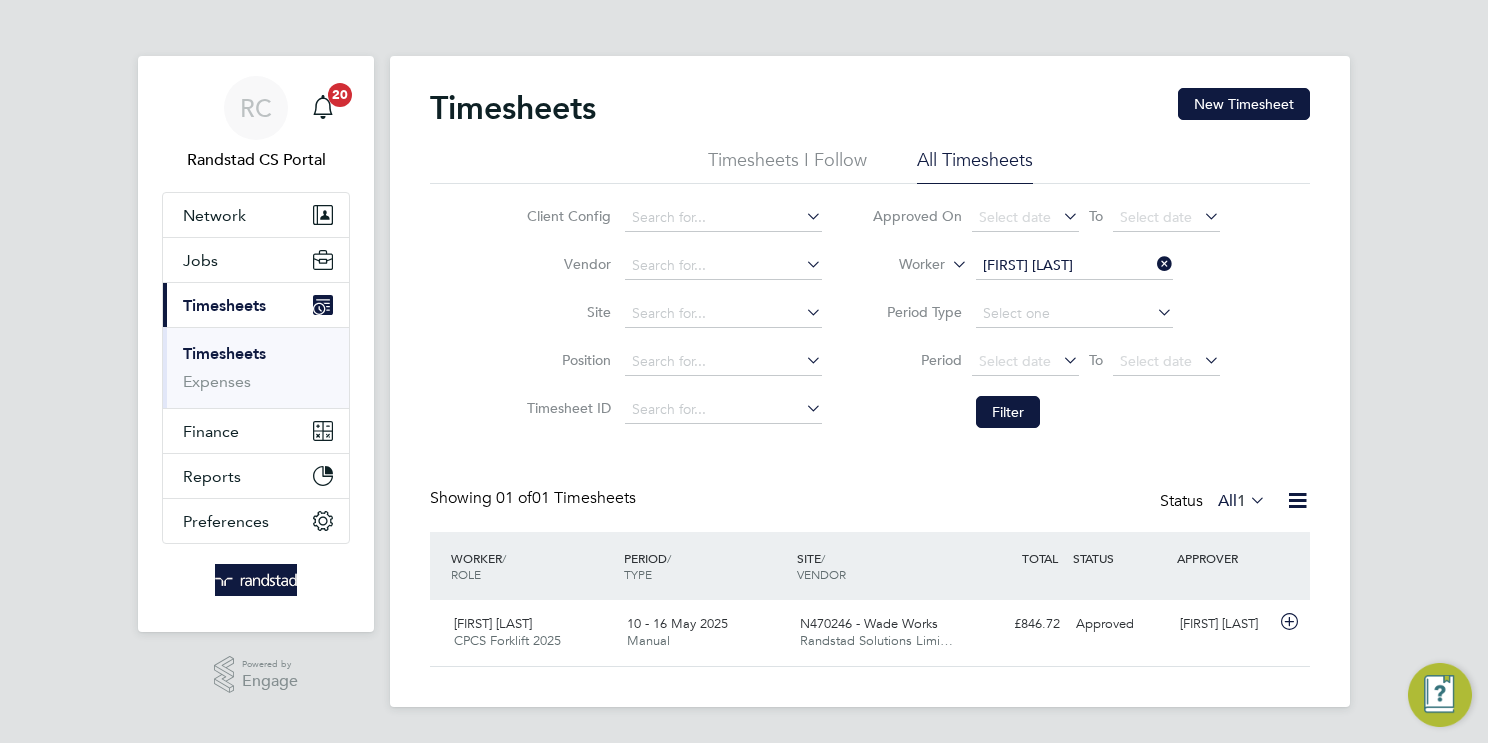 click on "Andy Allen" 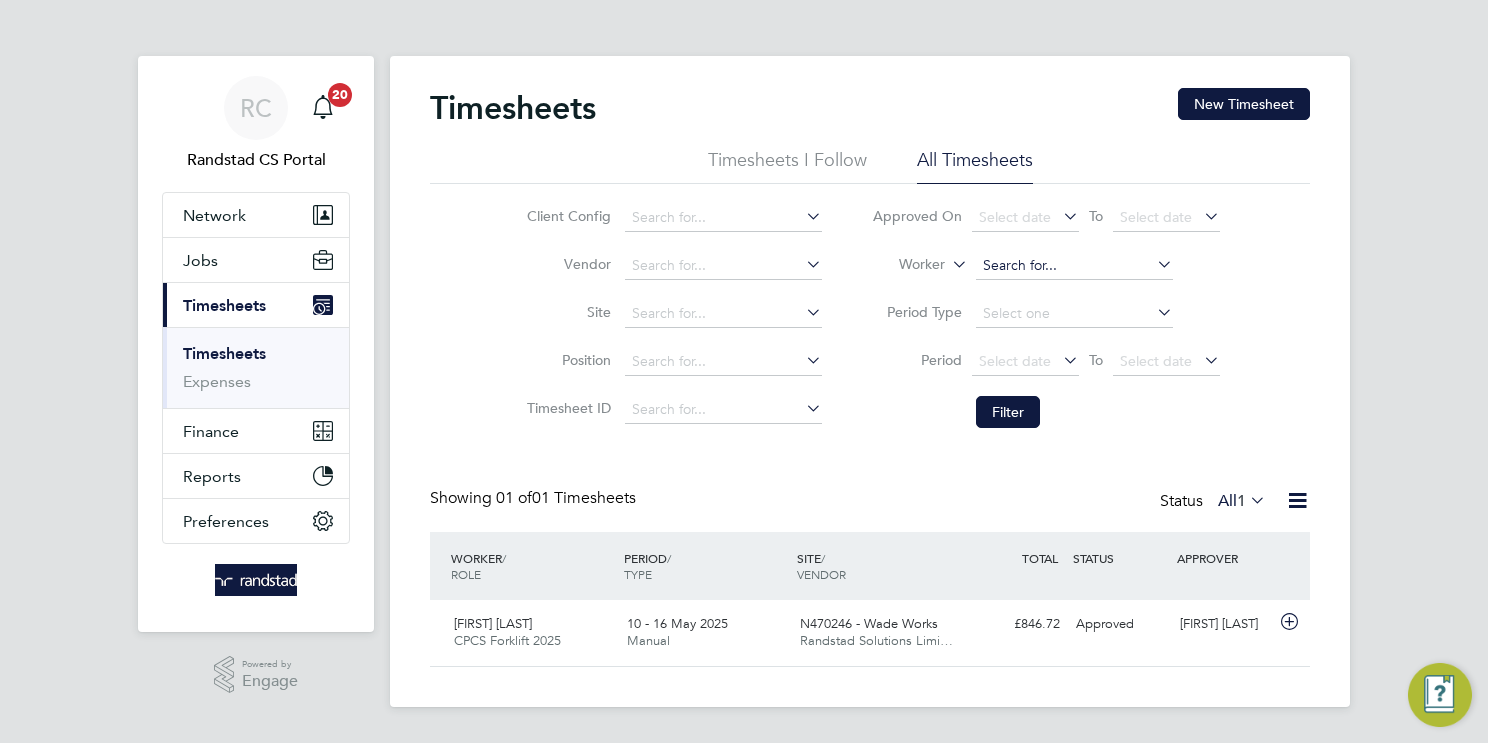 paste on "Mohamed Kamara" 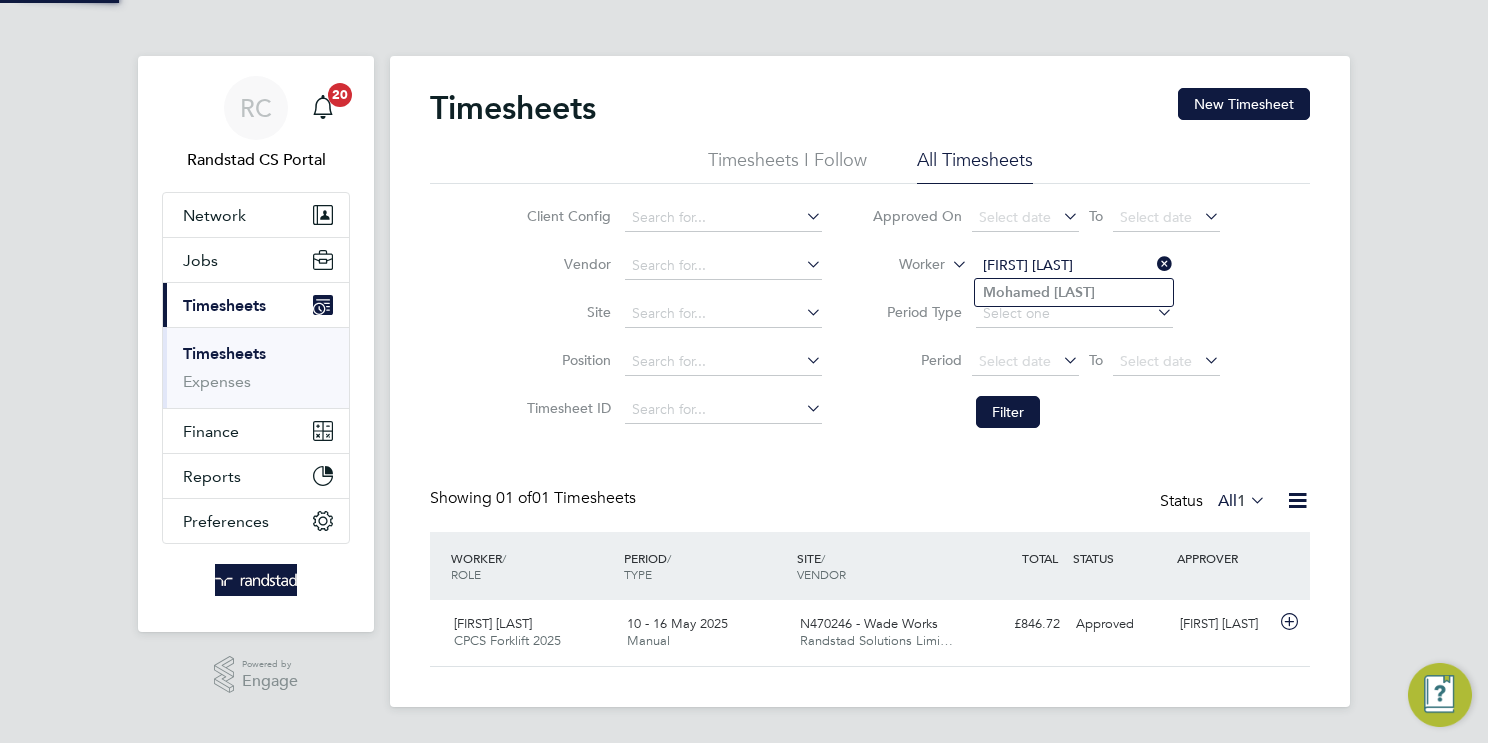 type on "Mohamed Kamara" 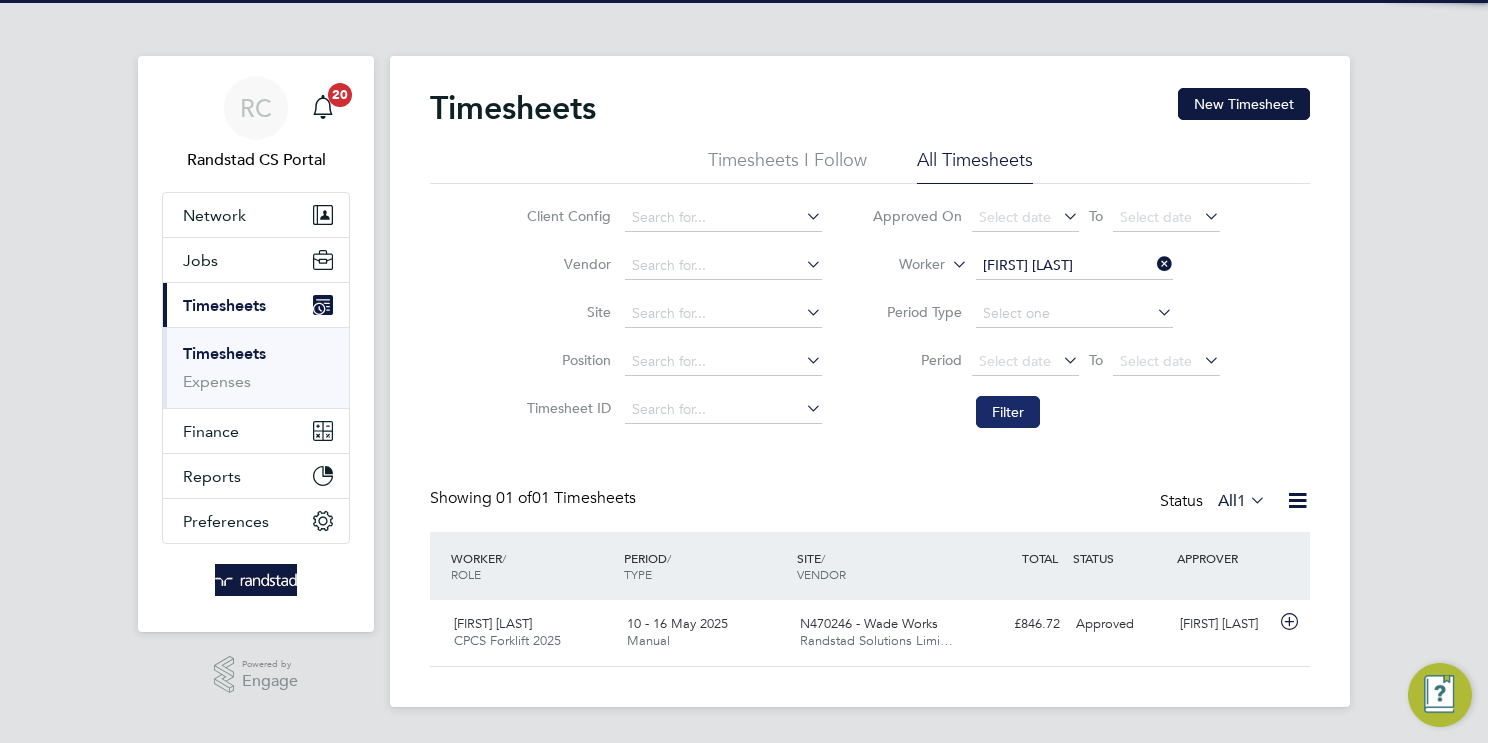 click on "Filter" 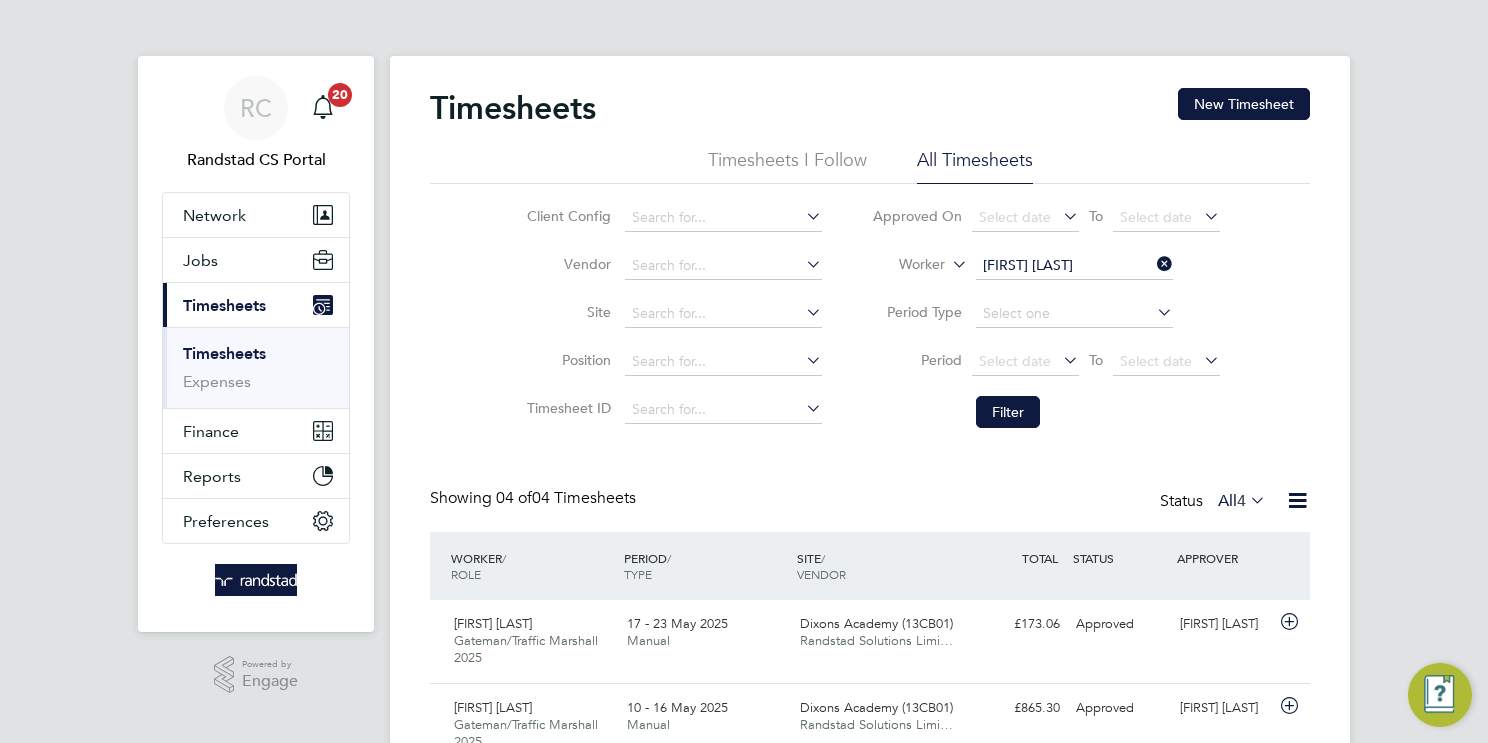 click on "Mohamed Kamara" 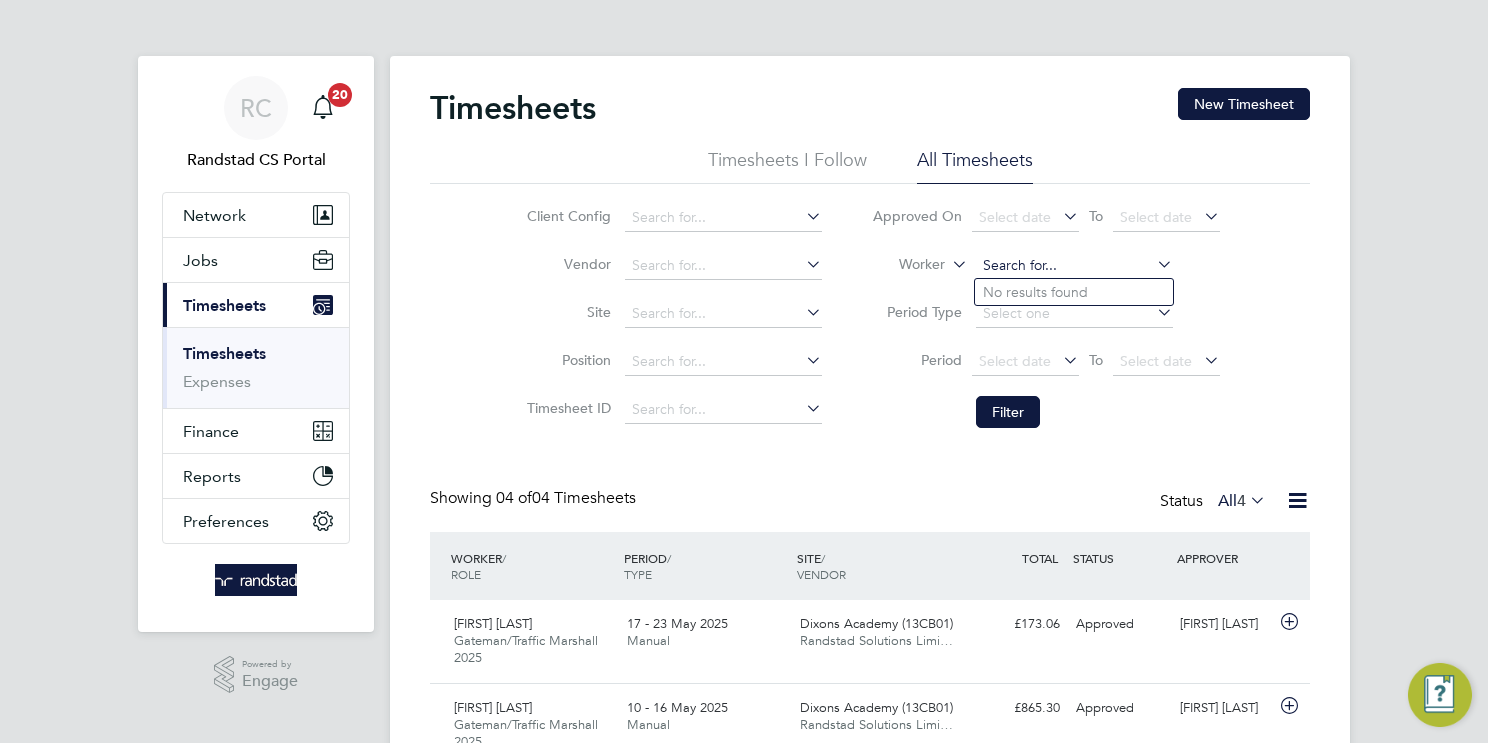 paste on "Samuel James Fretwell" 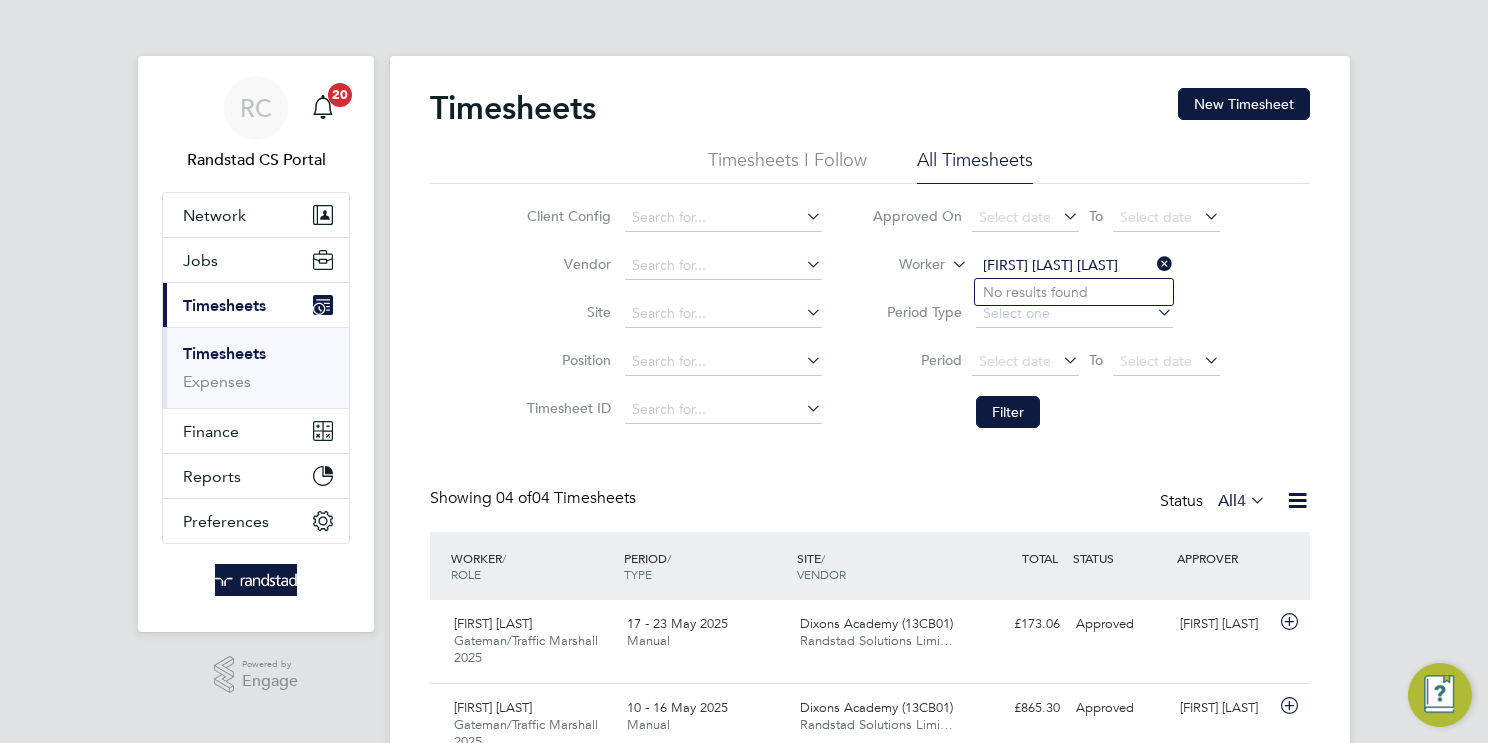 drag, startPoint x: 1067, startPoint y: 270, endPoint x: 1037, endPoint y: 268, distance: 30.066593 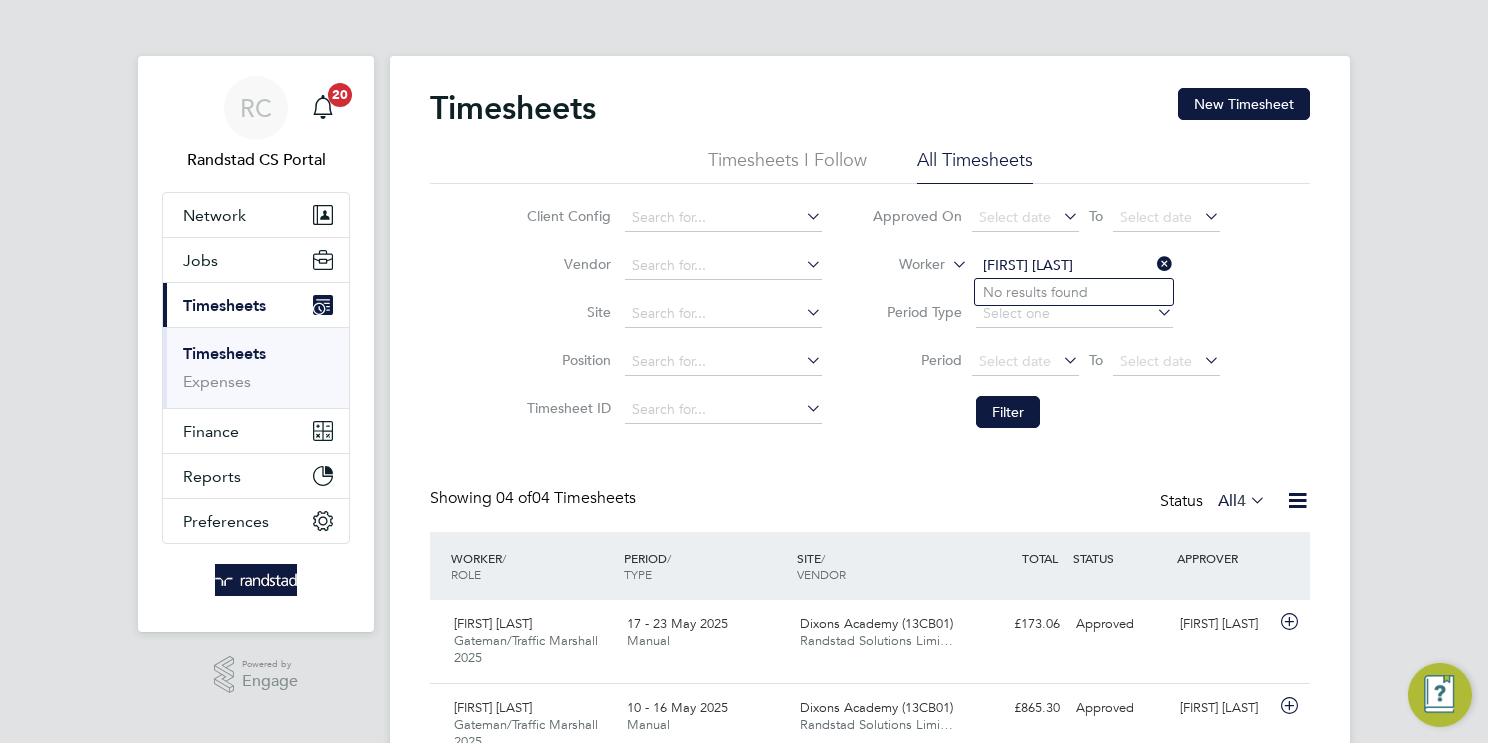 type on "Samuel Fretwell" 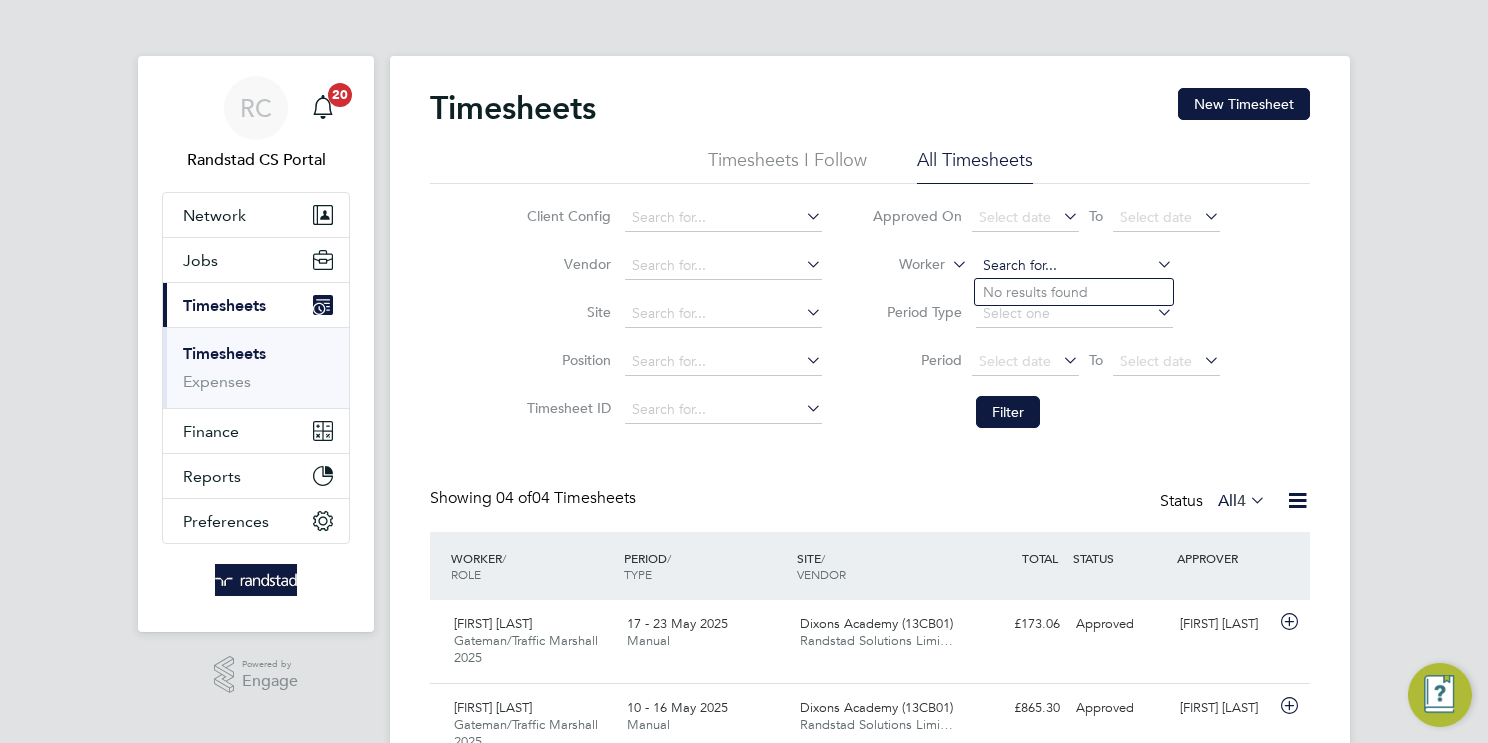 click 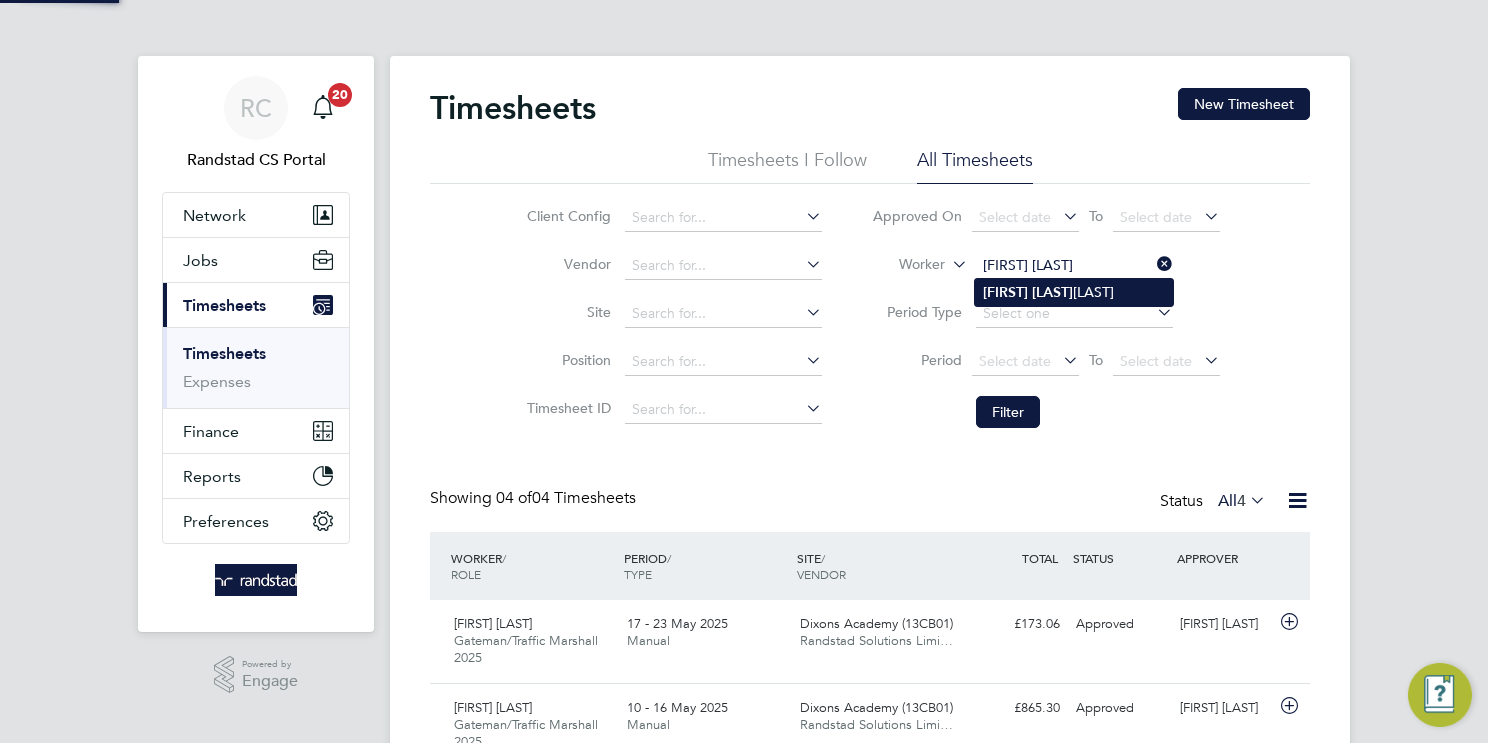 click on "Tsakalos" 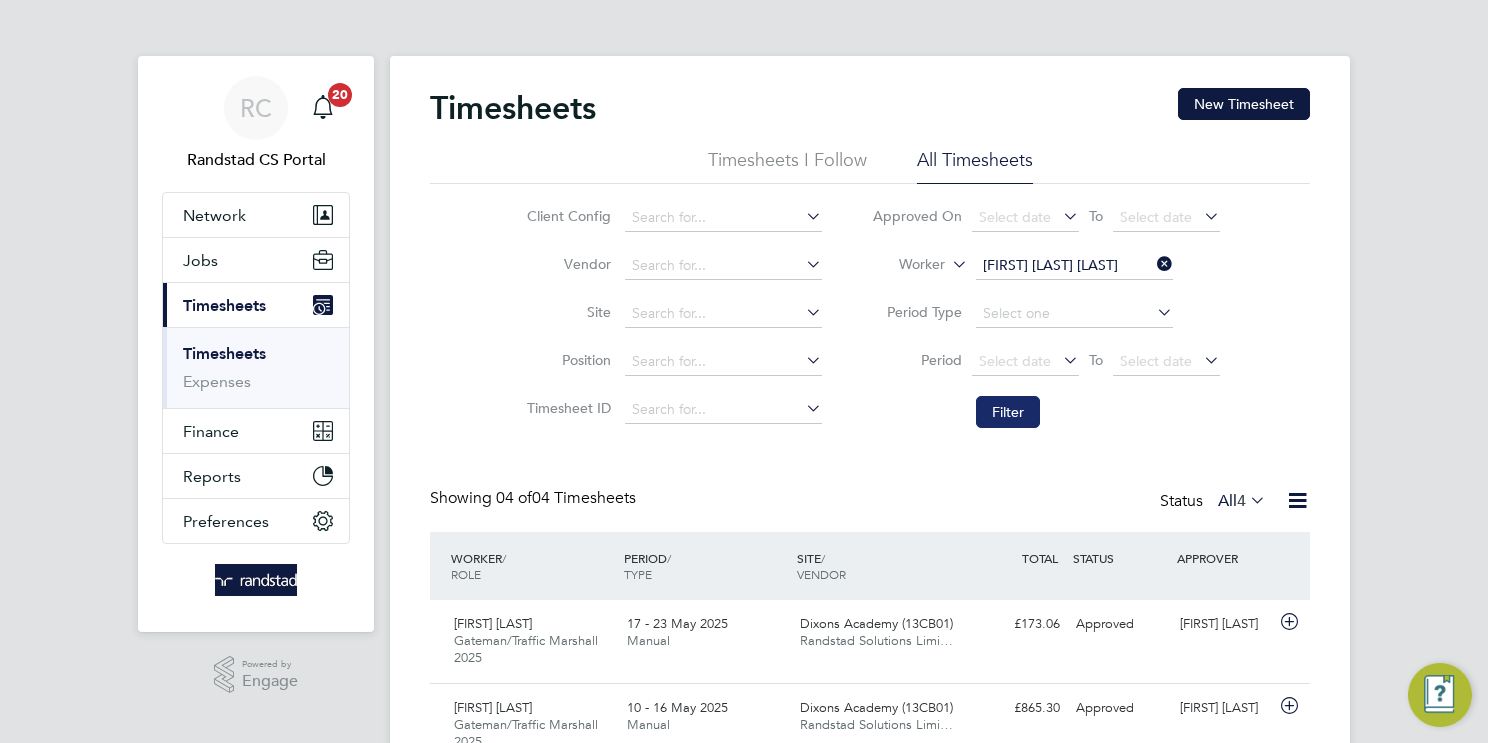 click on "Filter" 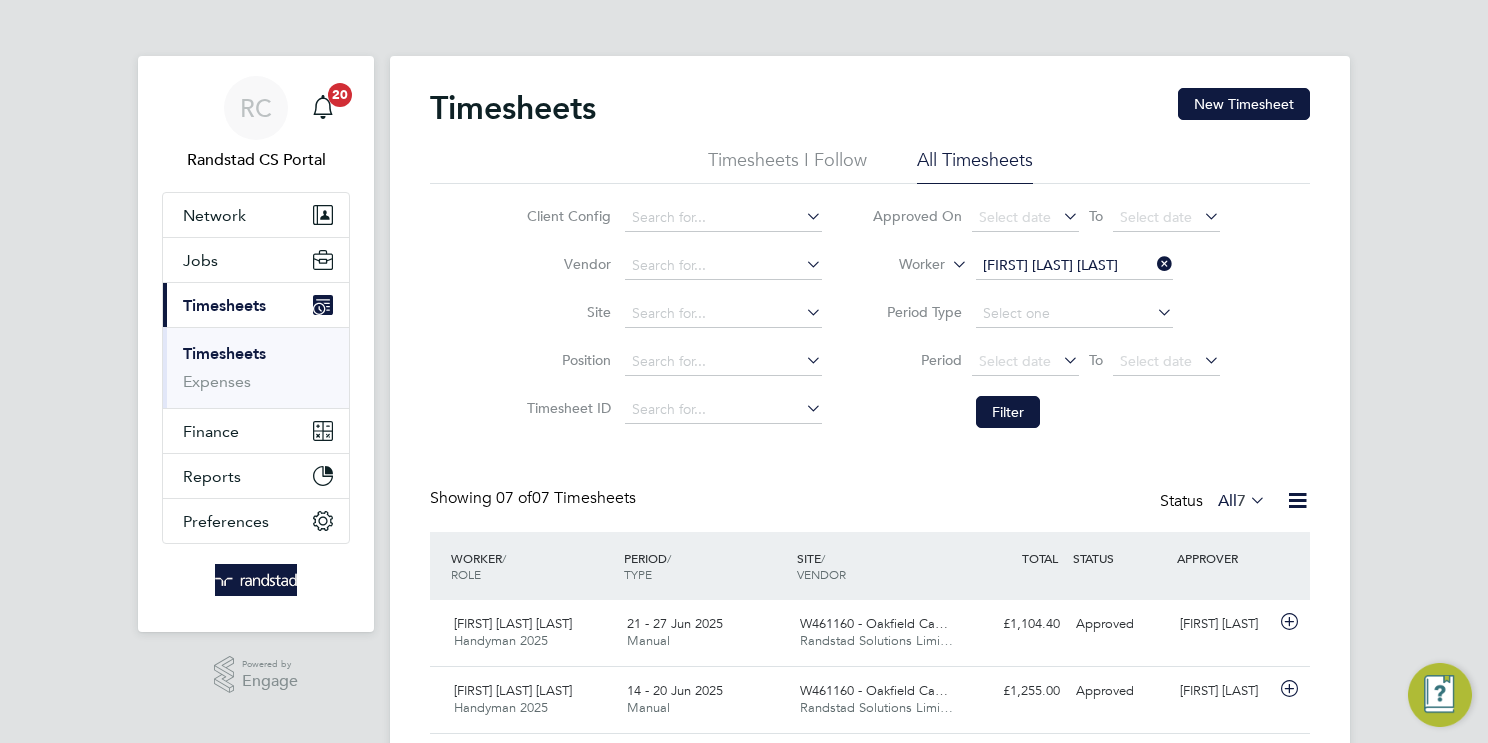 click on "Georgios Tsakalos Tsakalos" 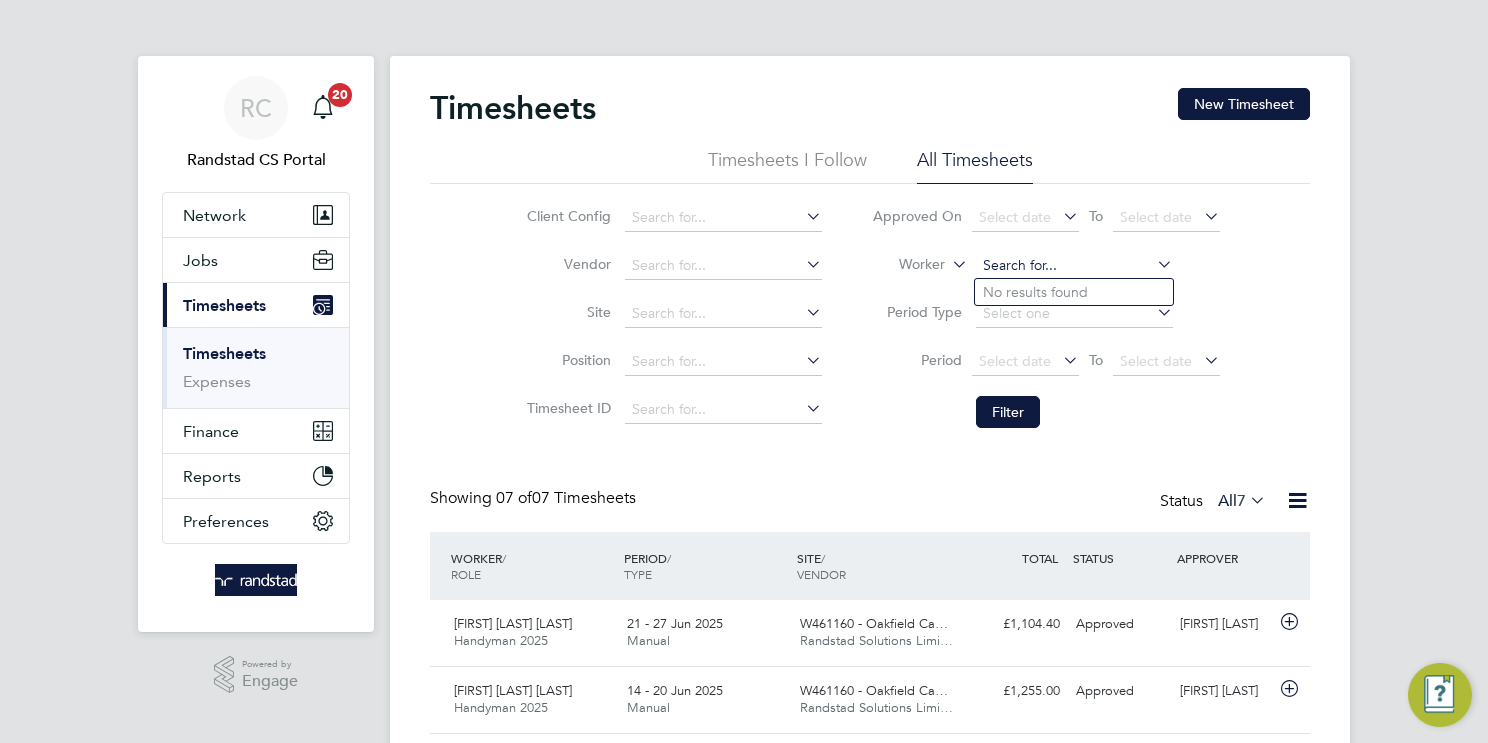 paste on "Traian Anitei" 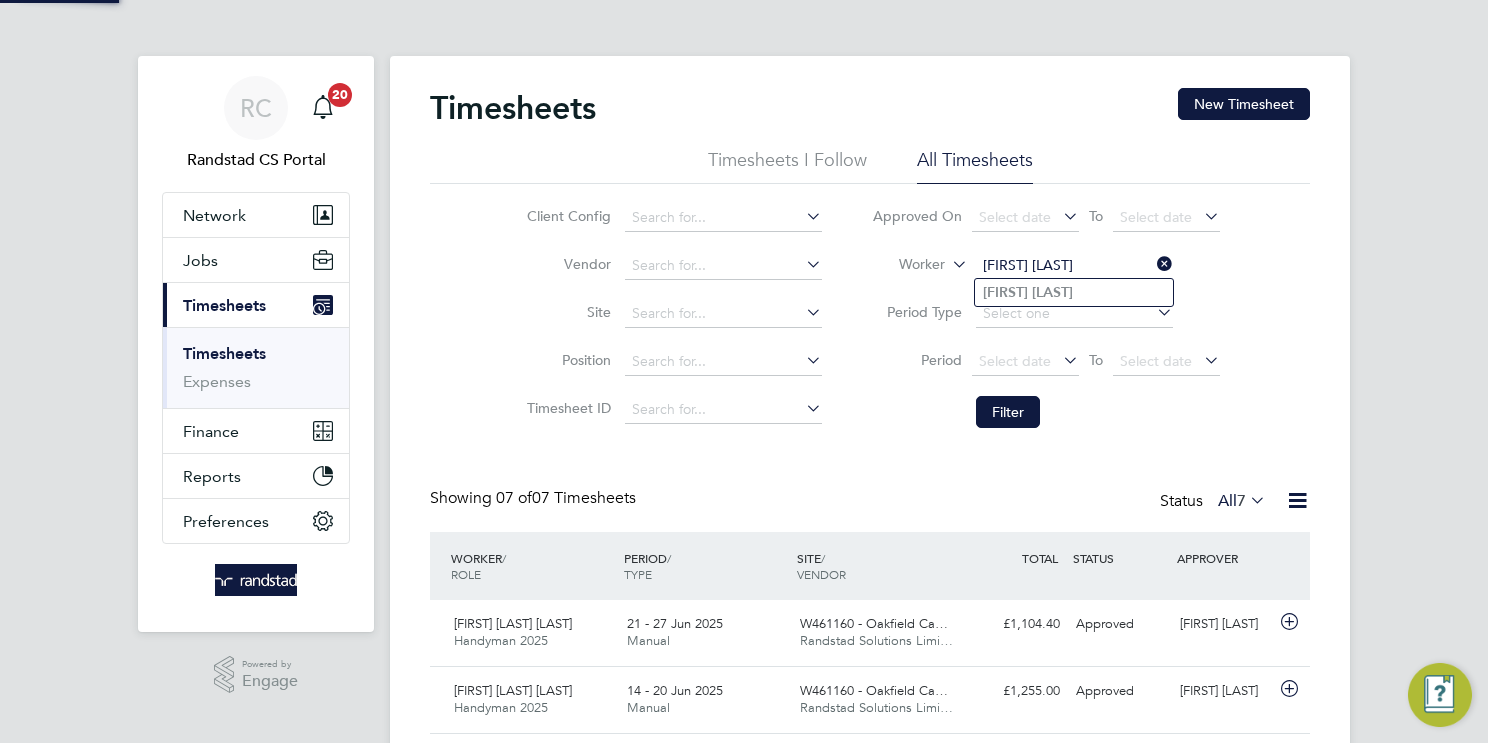 type on "Traian Anitei" 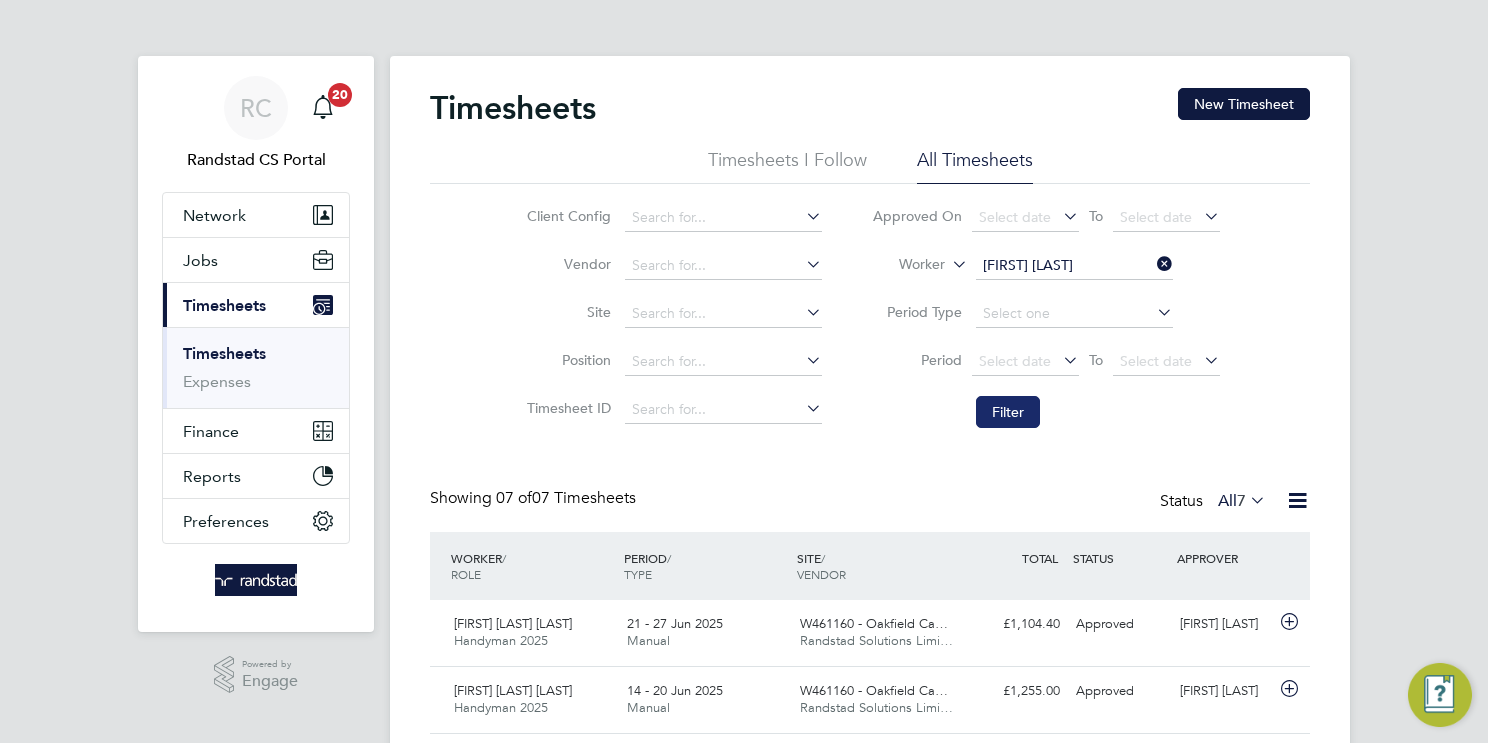 click on "Filter" 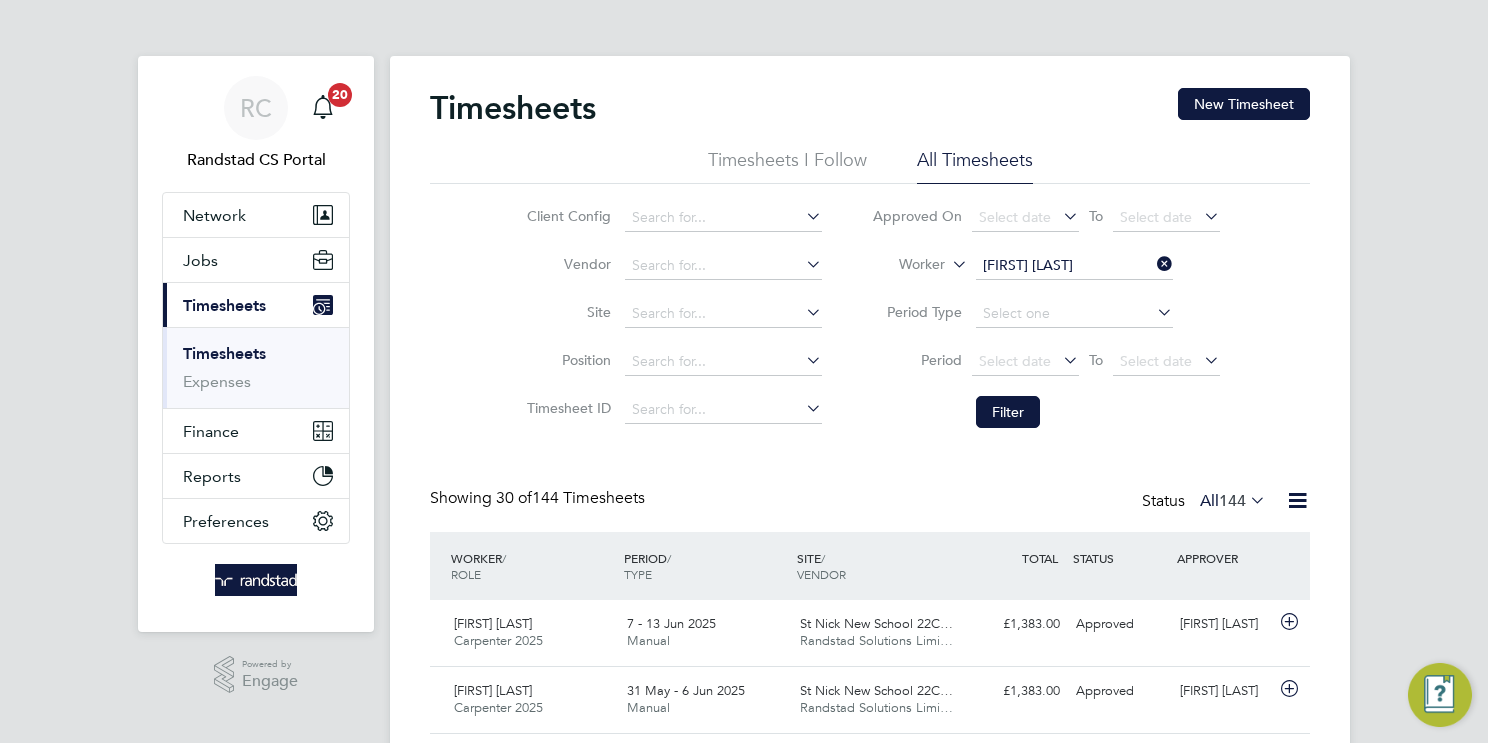 click on "Traian Anitei" 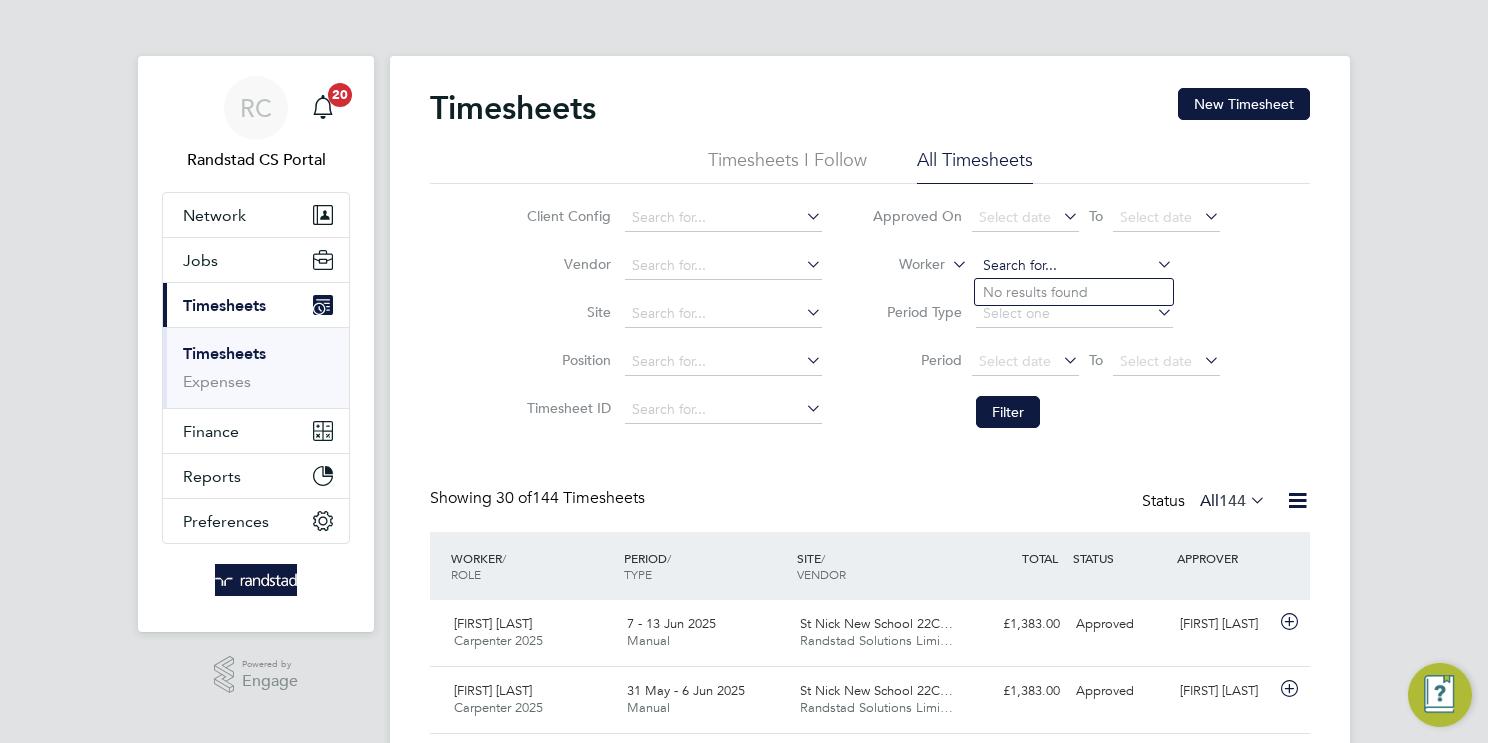 paste on "Stuart Thomson" 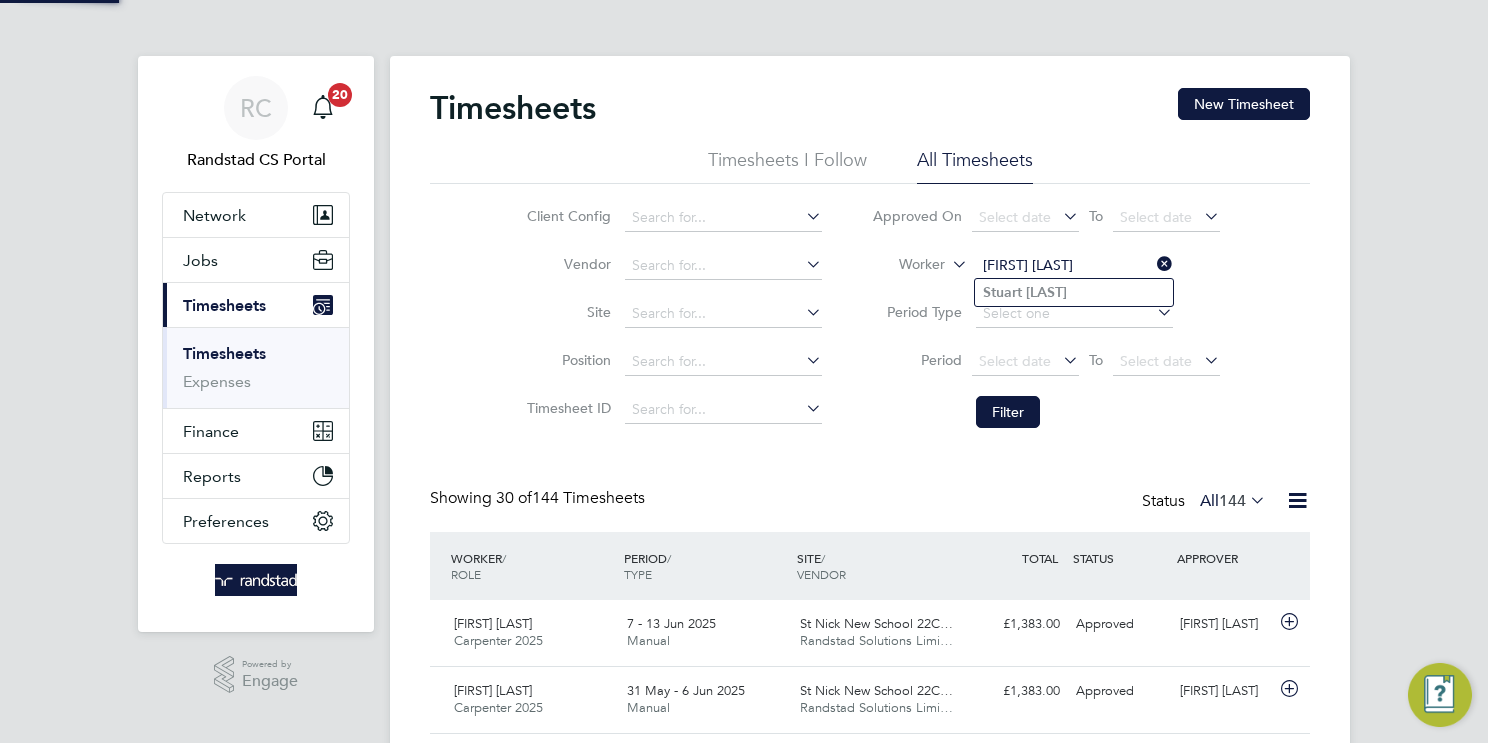 type on "Stuart Thomson" 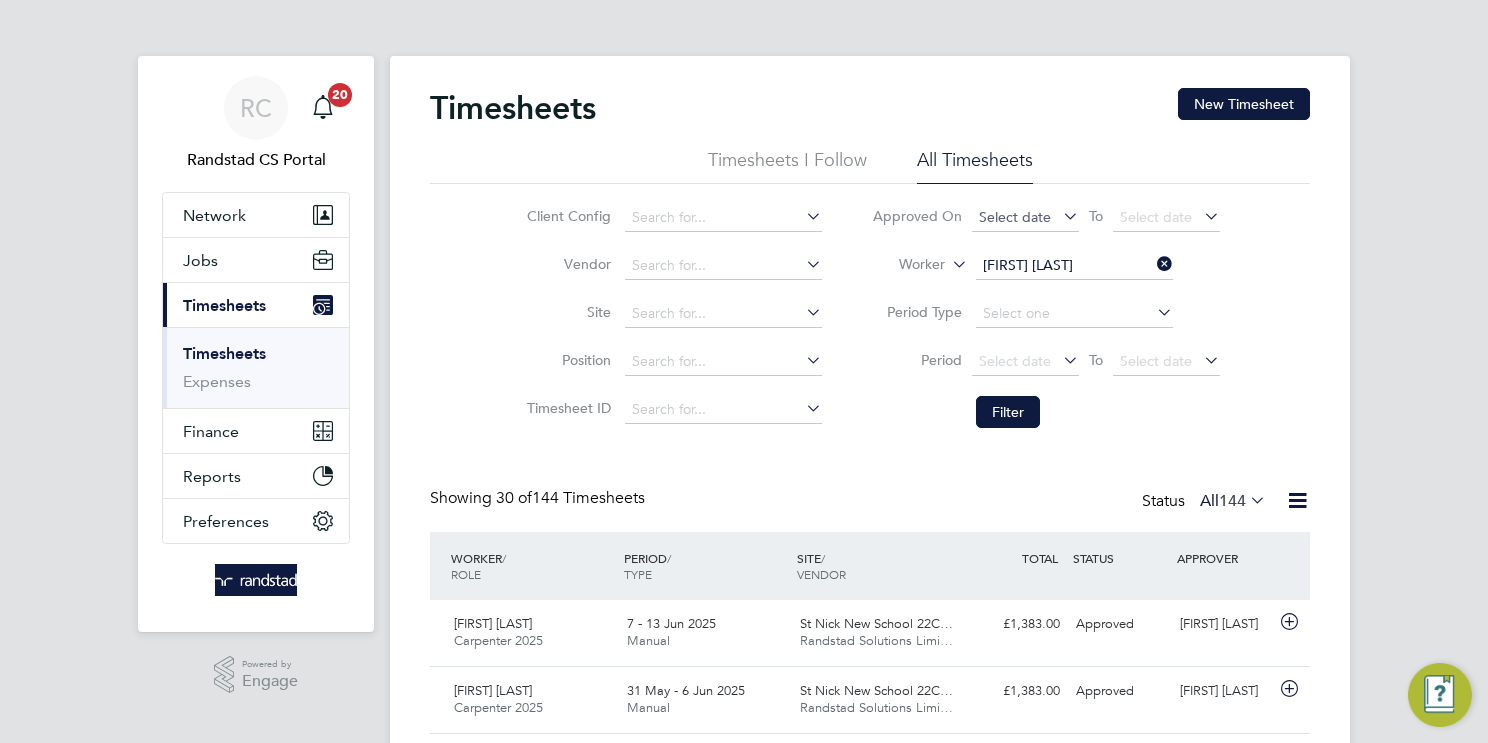 drag, startPoint x: 1034, startPoint y: 410, endPoint x: 976, endPoint y: 213, distance: 205.36066 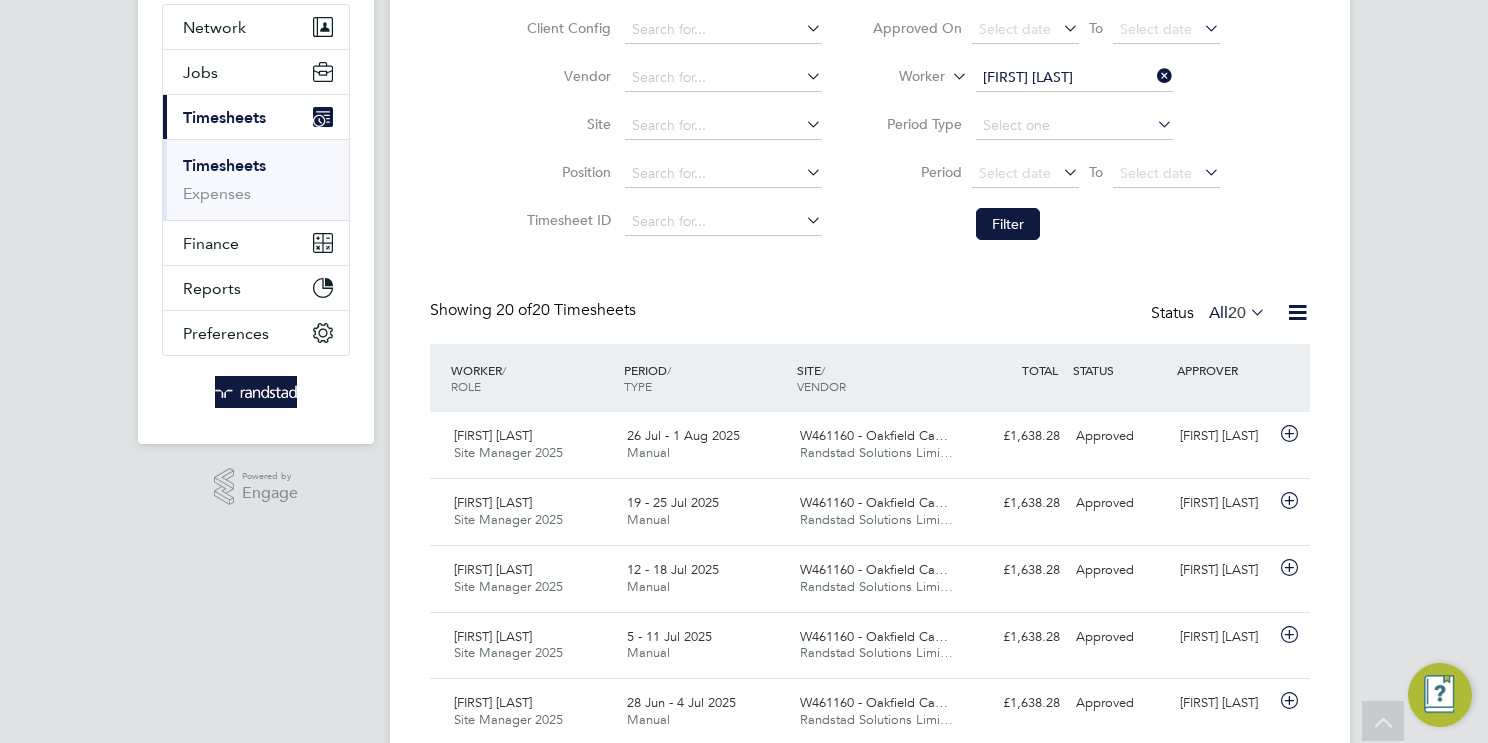 click on "Stuart Thomson" 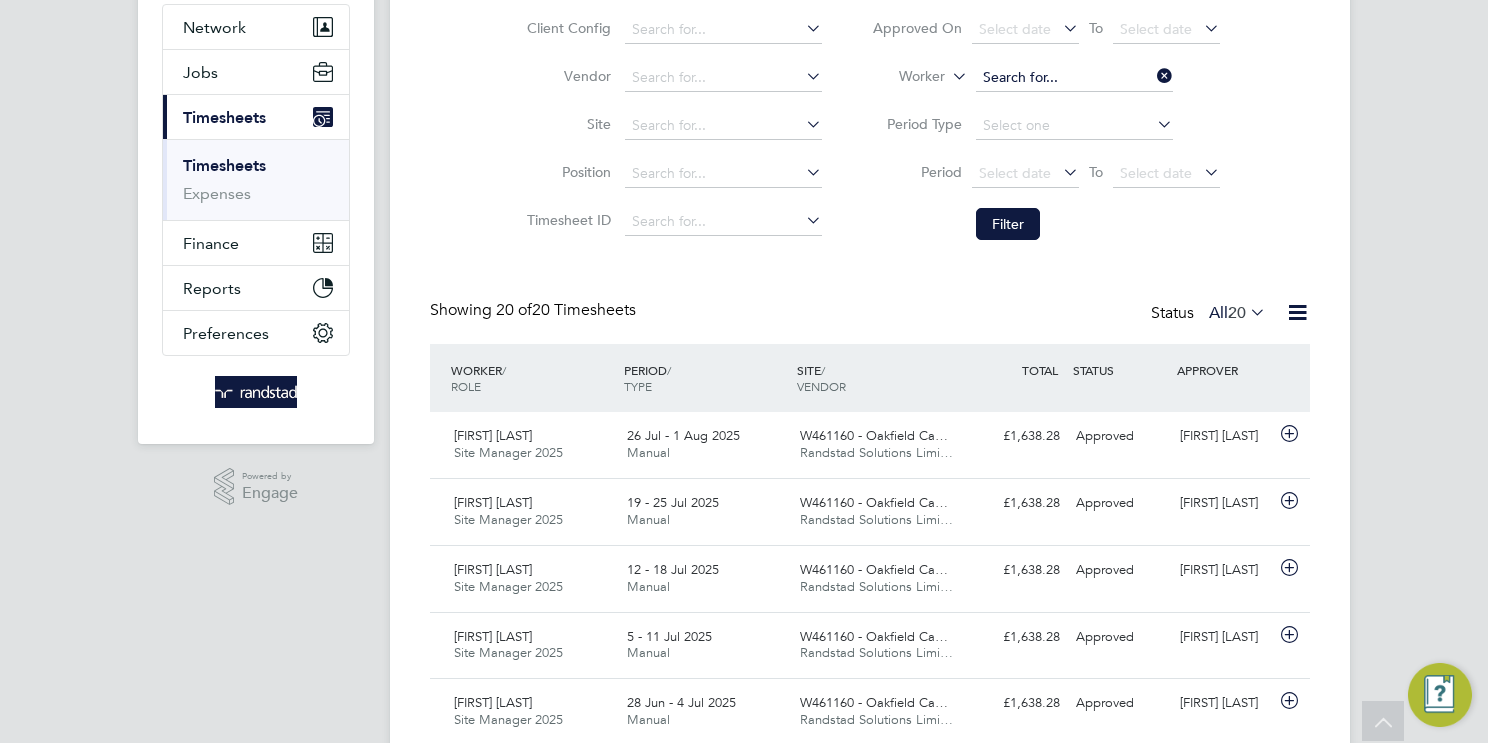 paste on "Lourenco Dias" 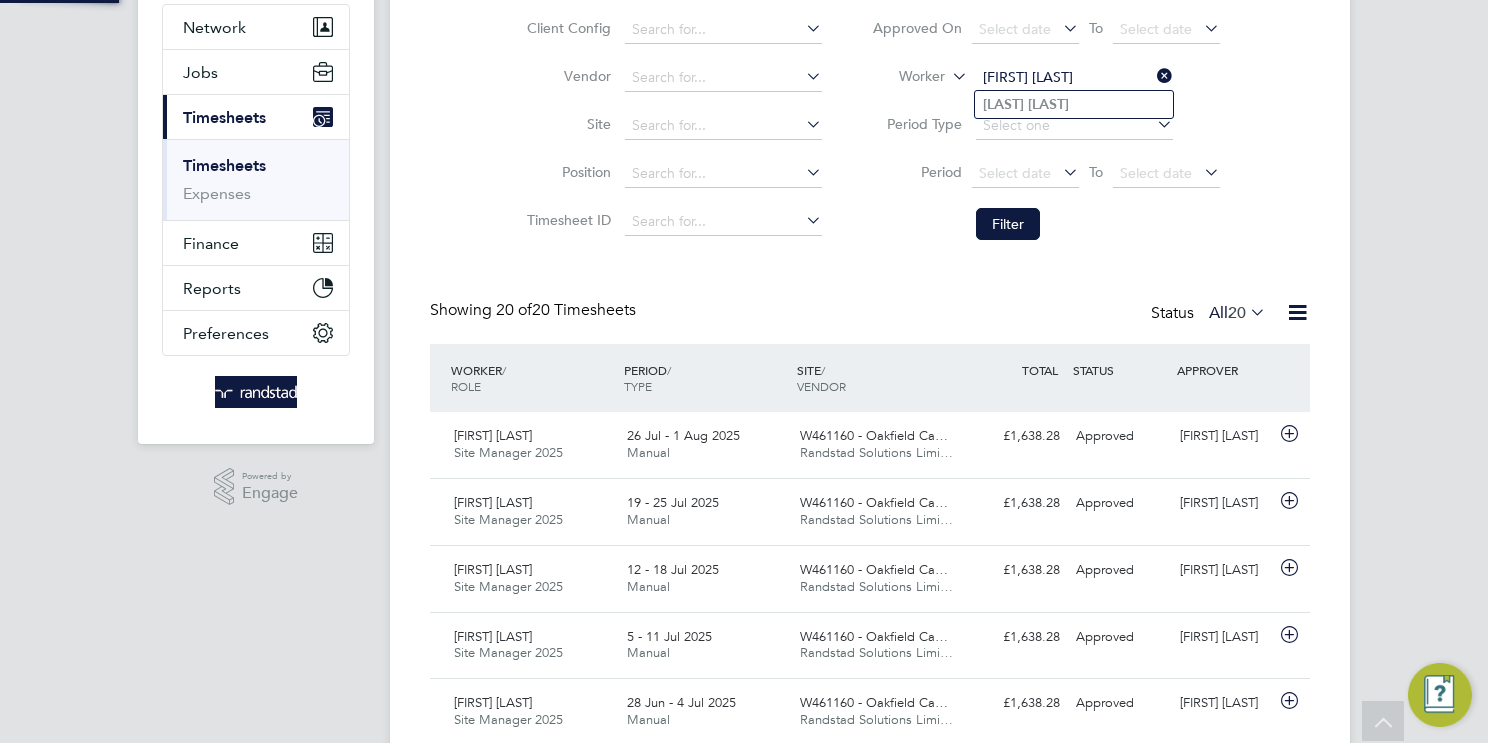 type on "Lourenco Dias" 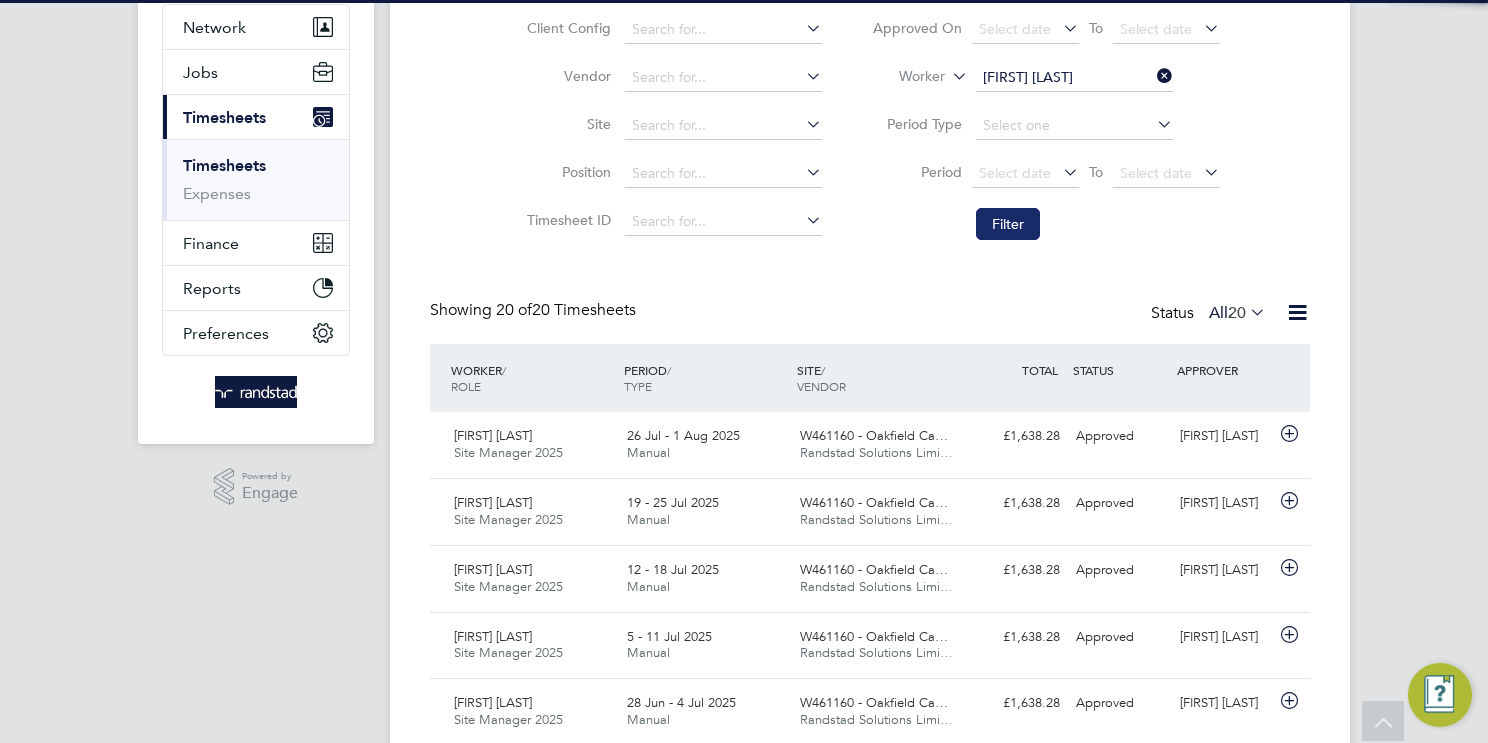 click on "Filter" 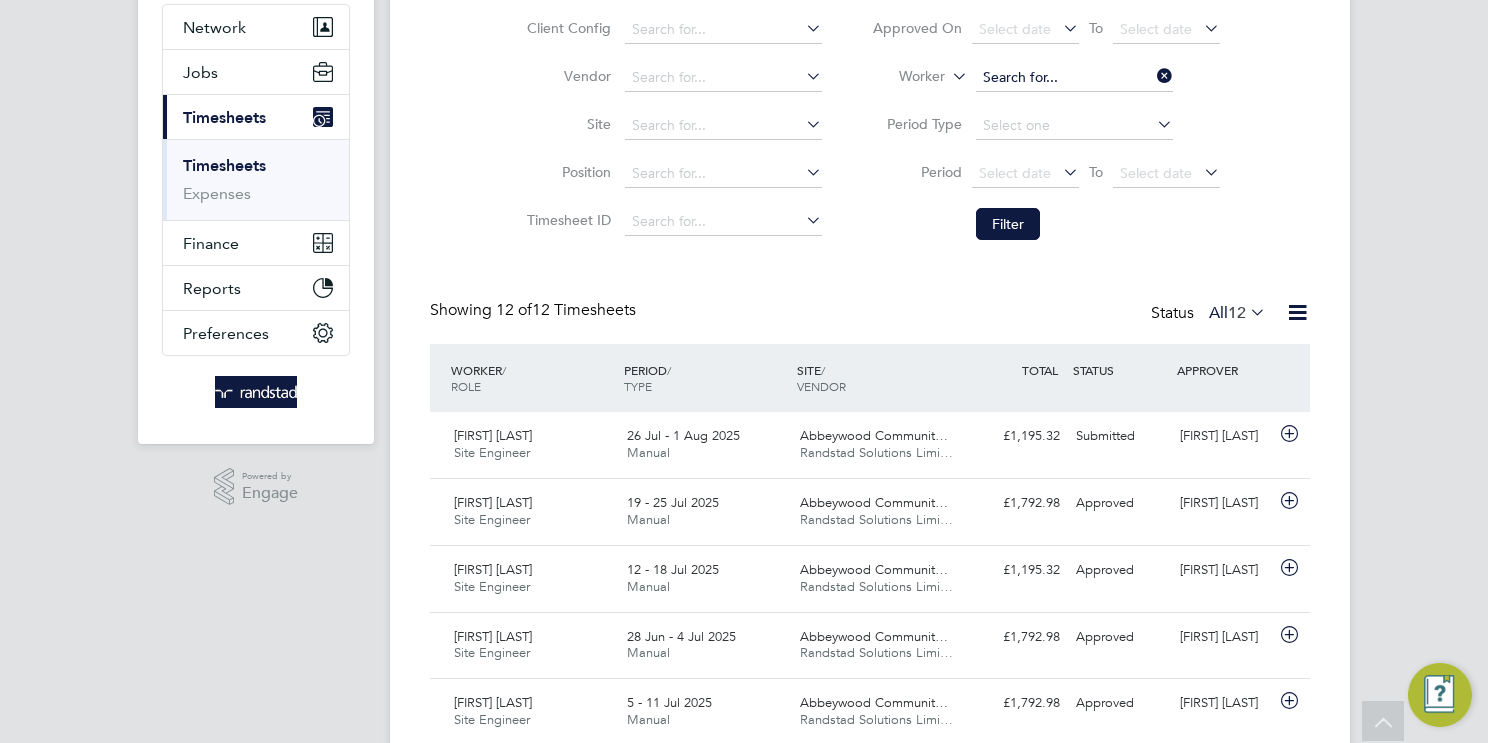 click 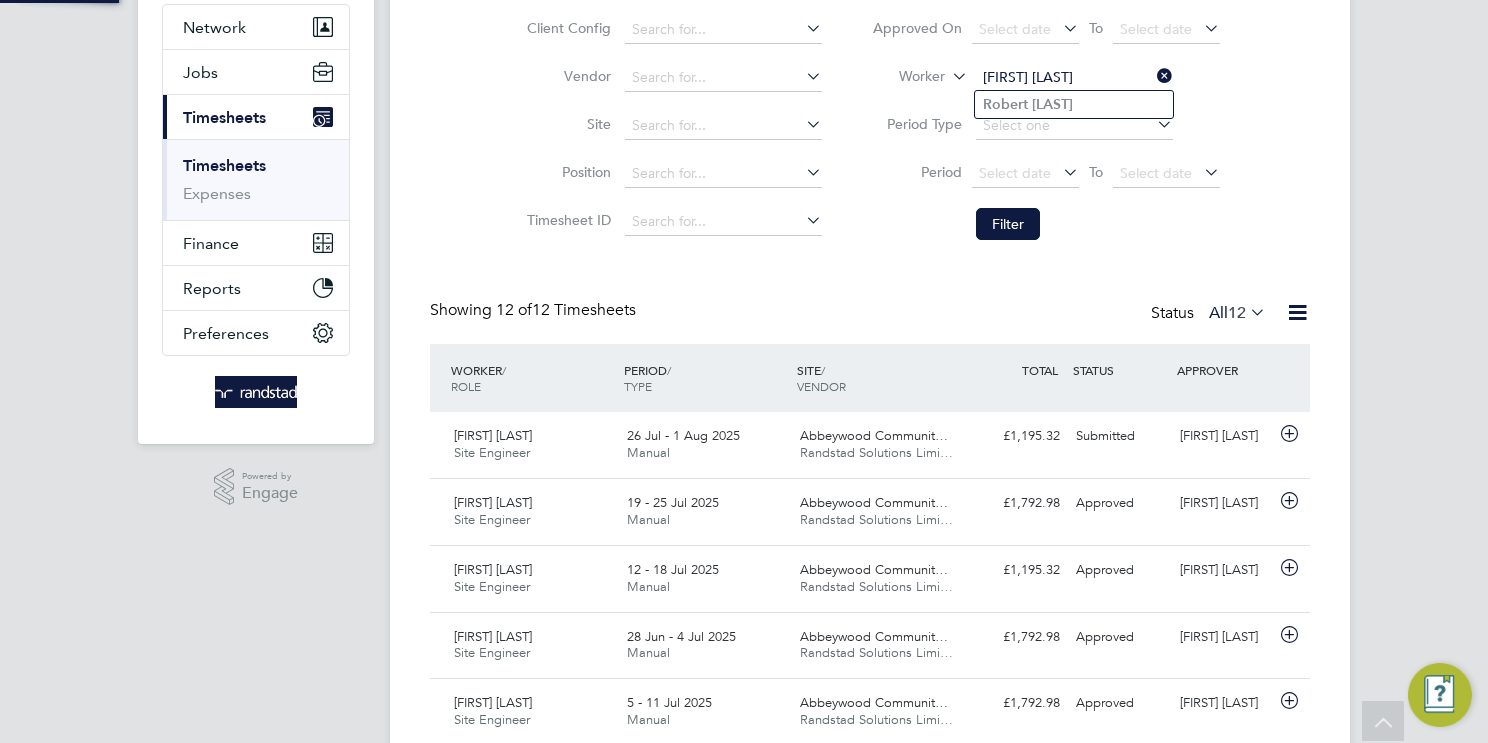 type on "Robert Franklin" 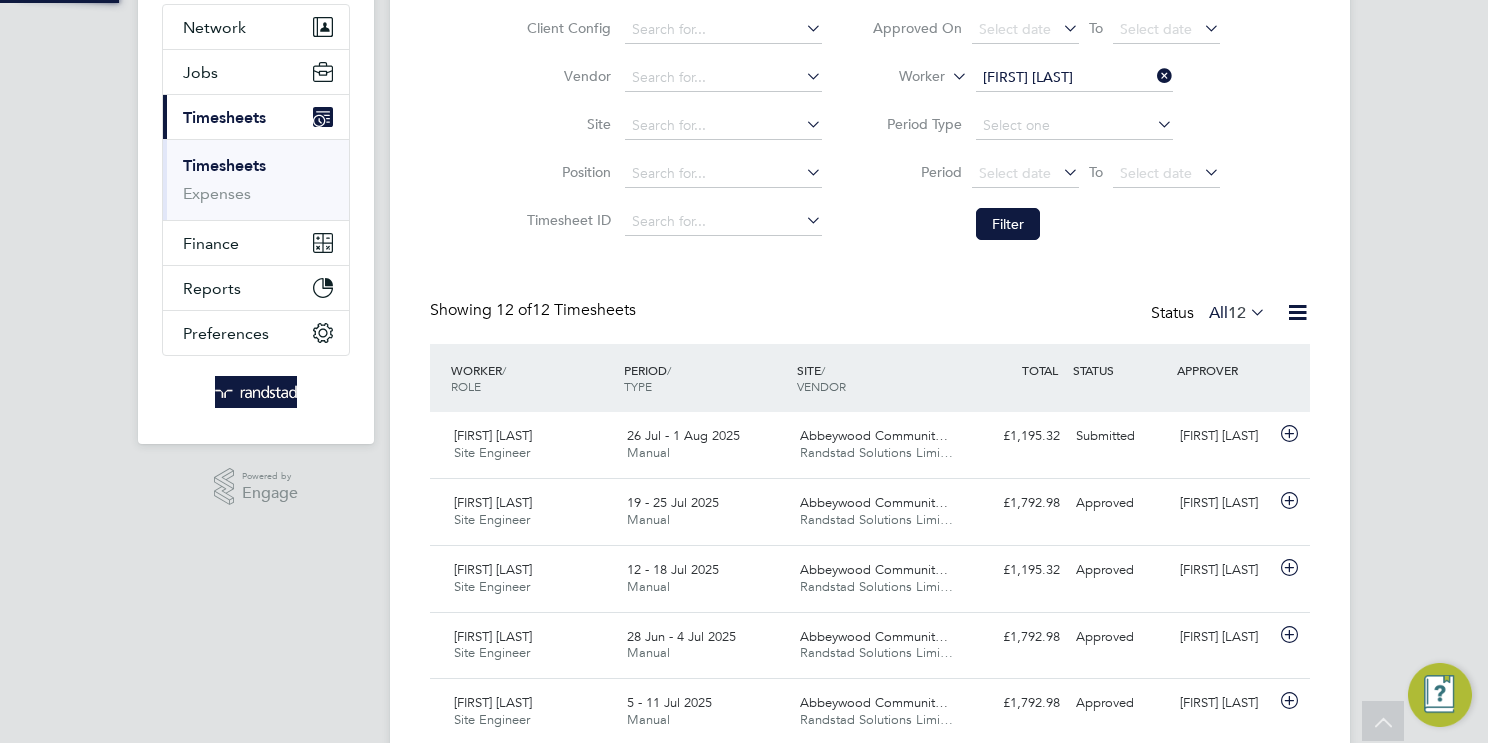 click on "Franklin" 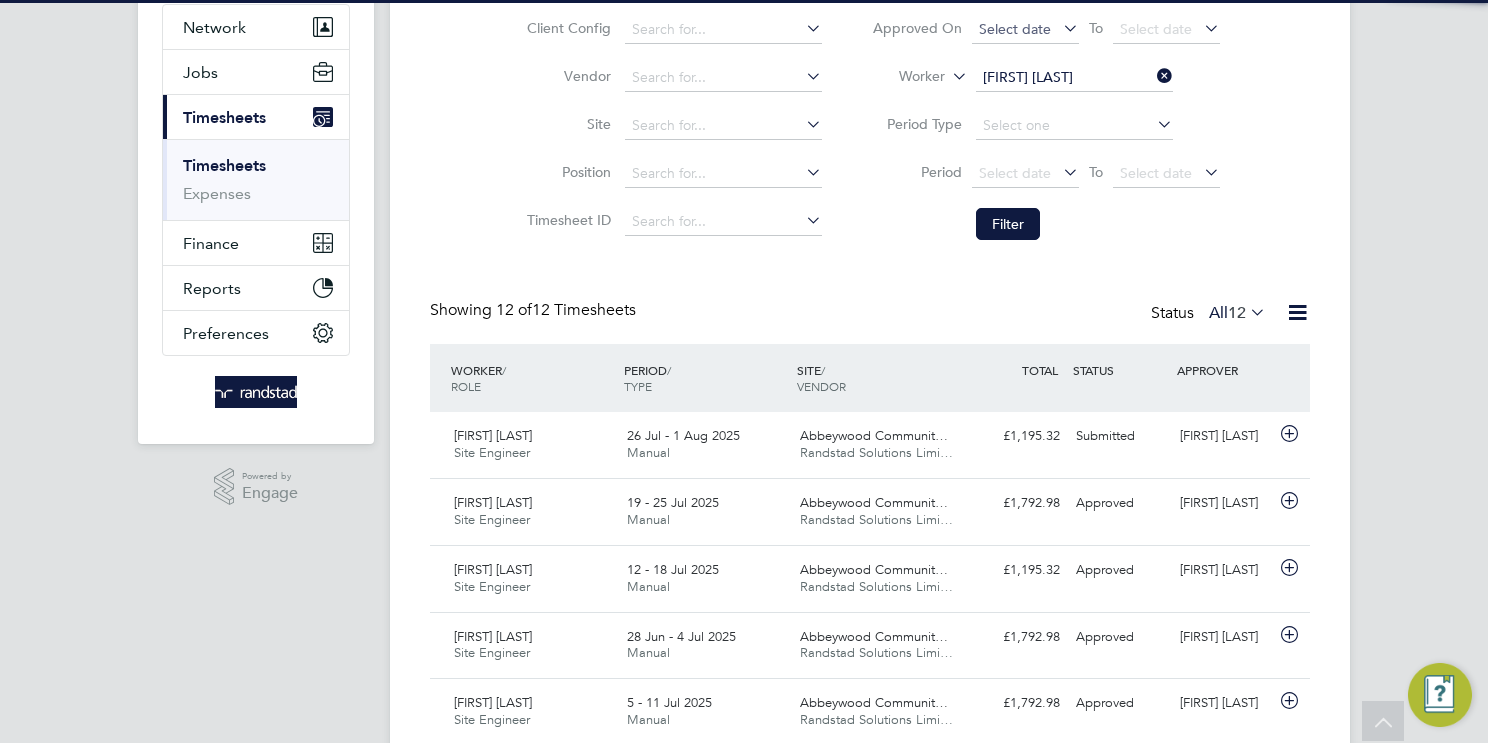 click on "Filter" 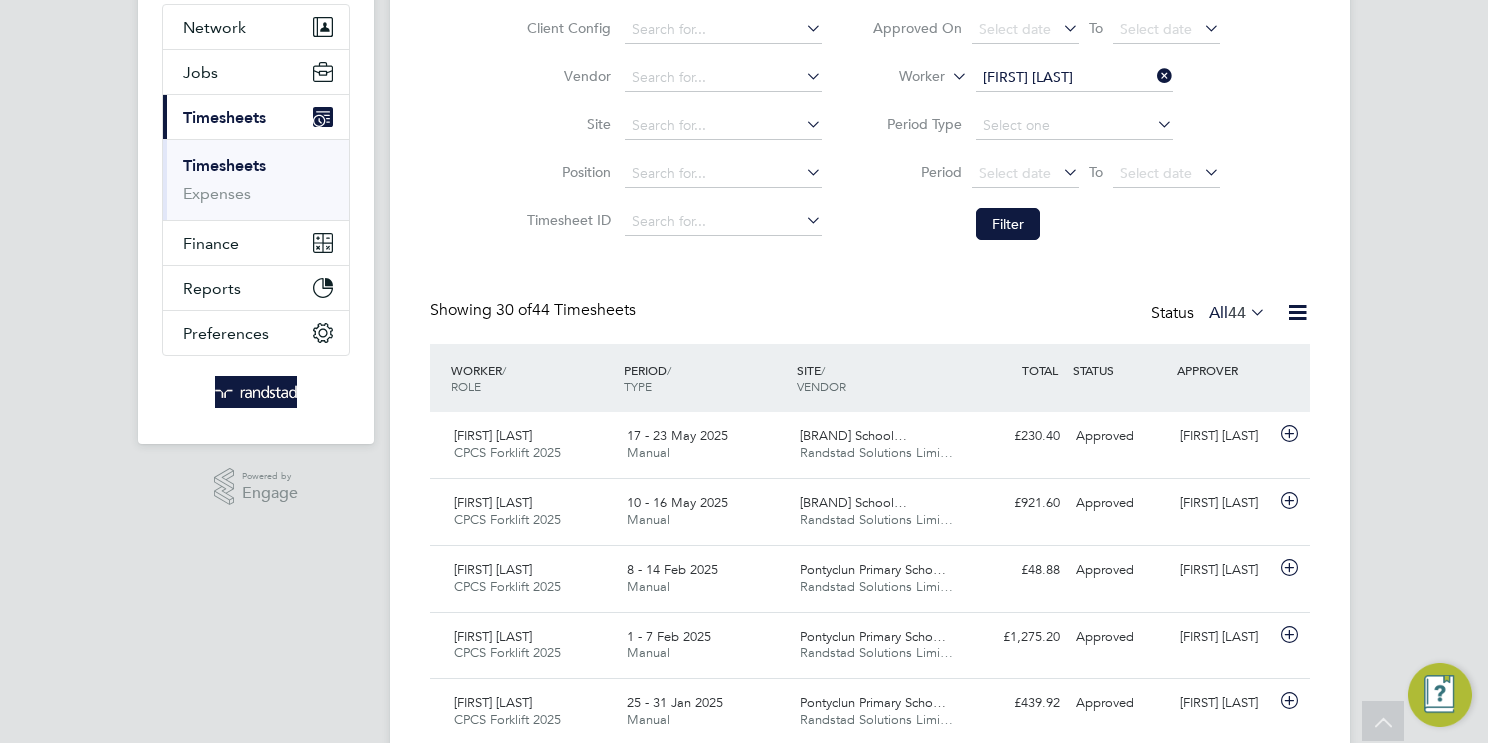 click on "Robert Franklin" 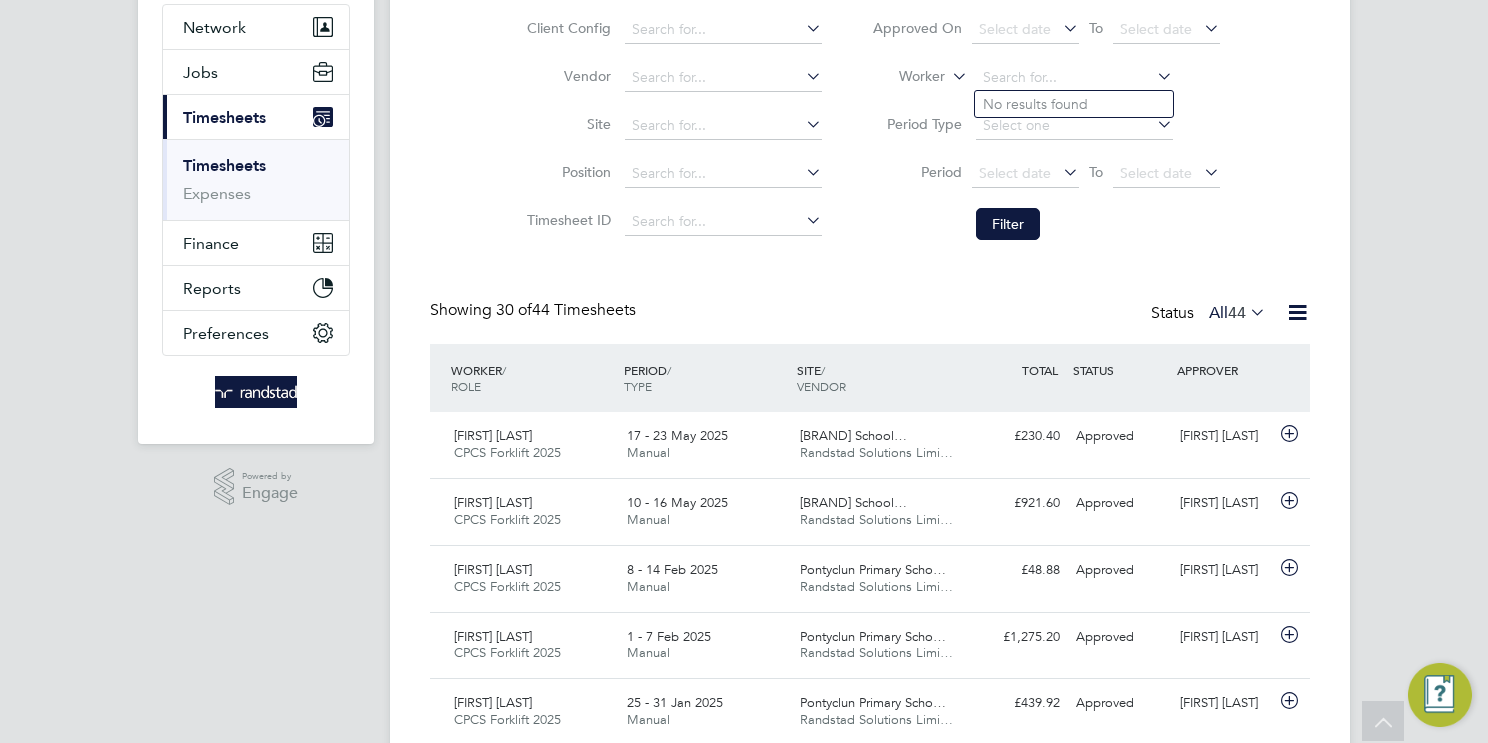 paste on "Monsuru AYINDE OBANLEOWO" 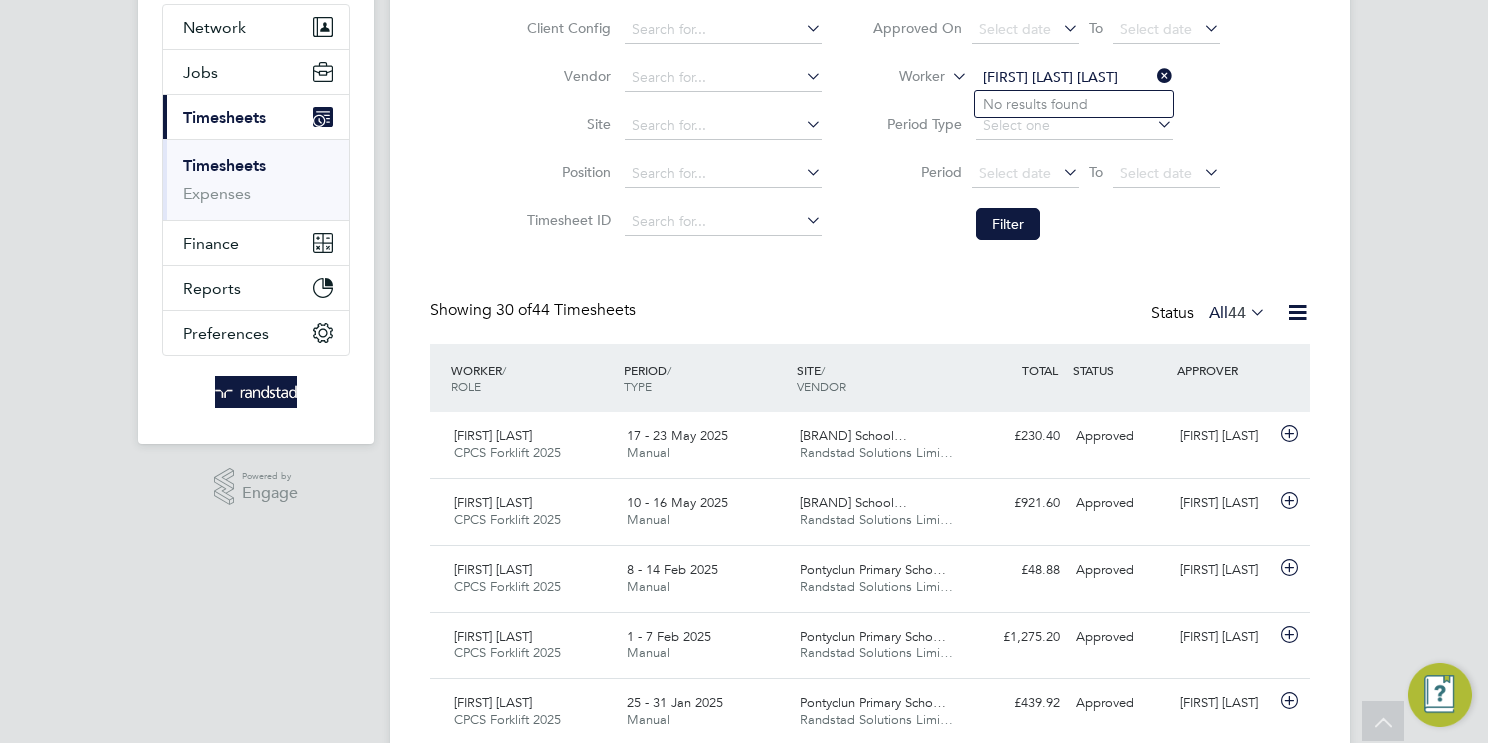 drag, startPoint x: 1075, startPoint y: 73, endPoint x: 1022, endPoint y: 69, distance: 53.15073 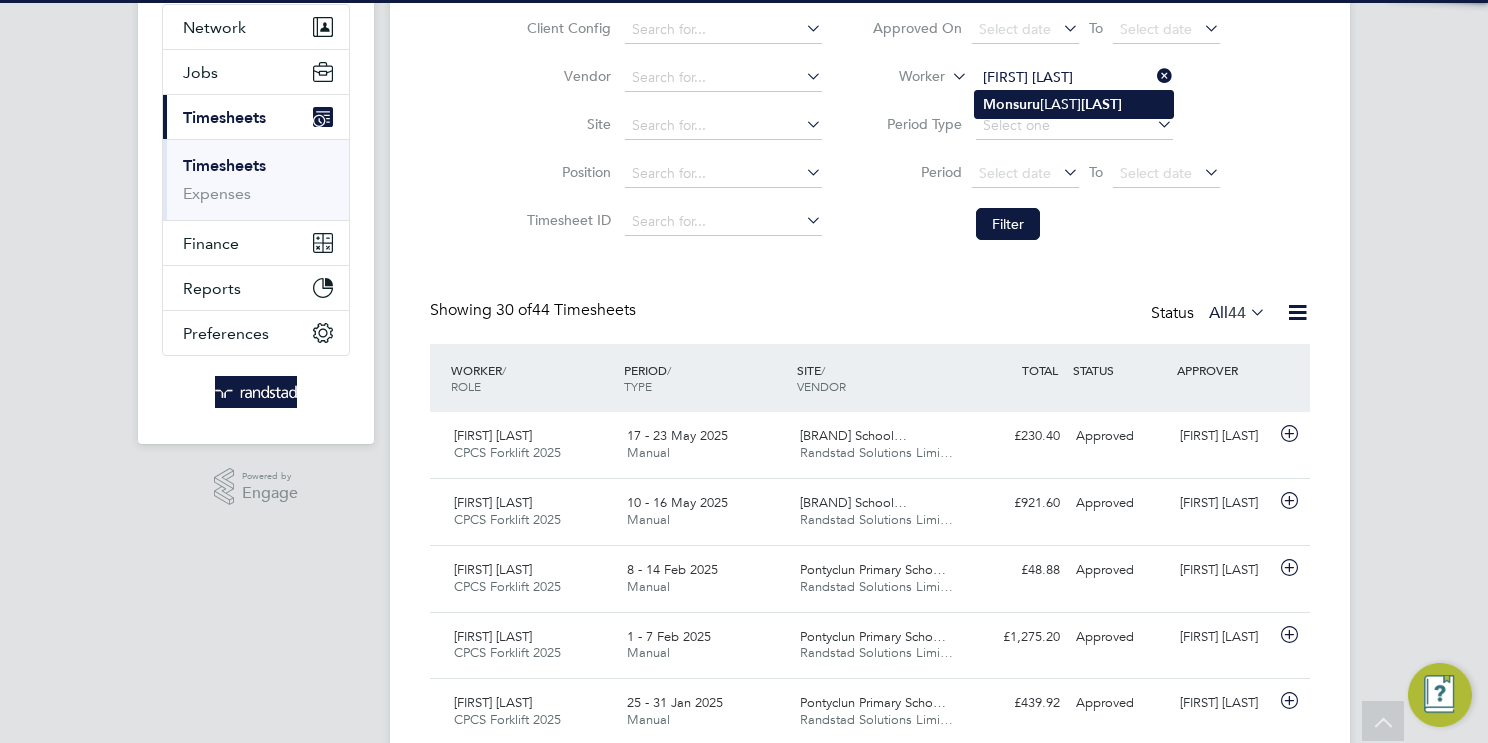 click on "Obanleowo" 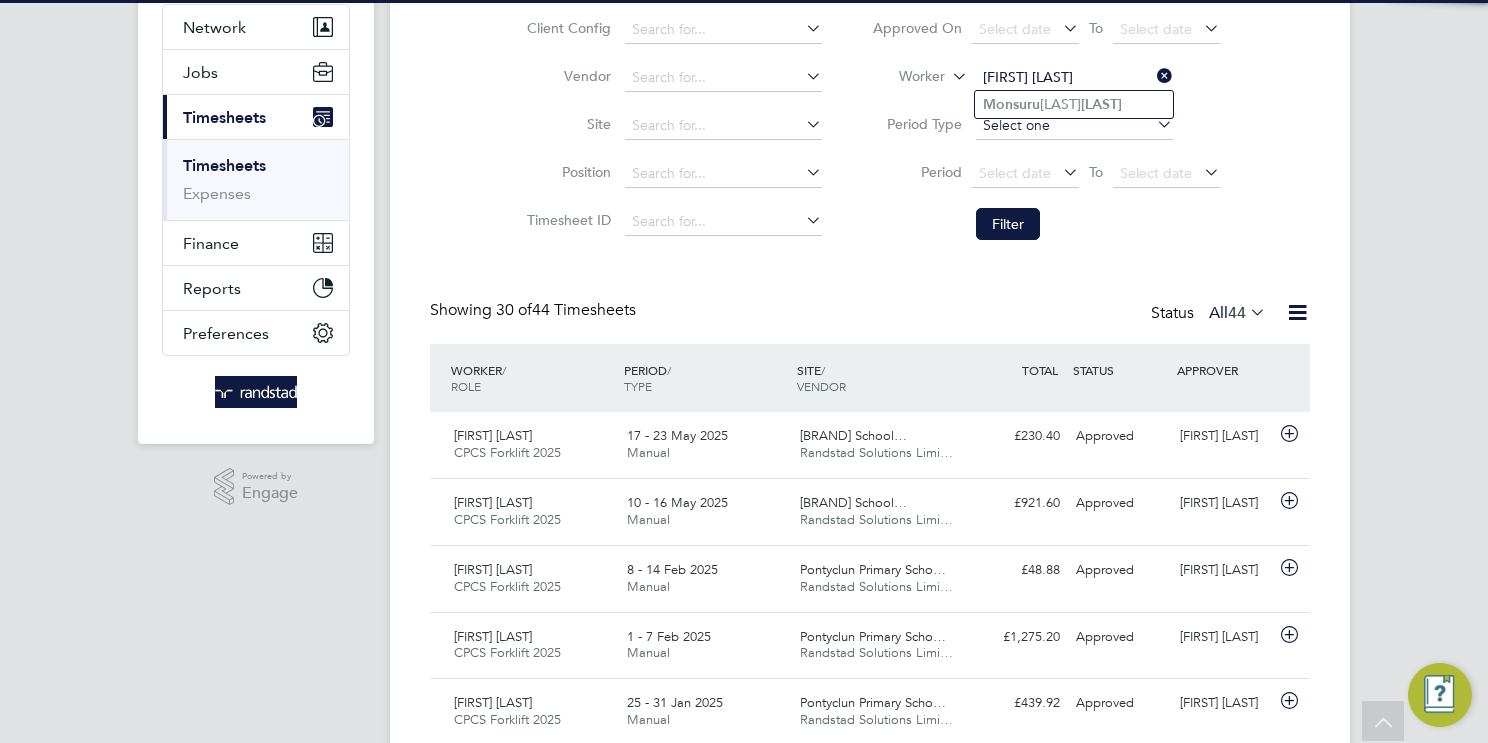 type on "Monsuru Ayinde Obanleowo" 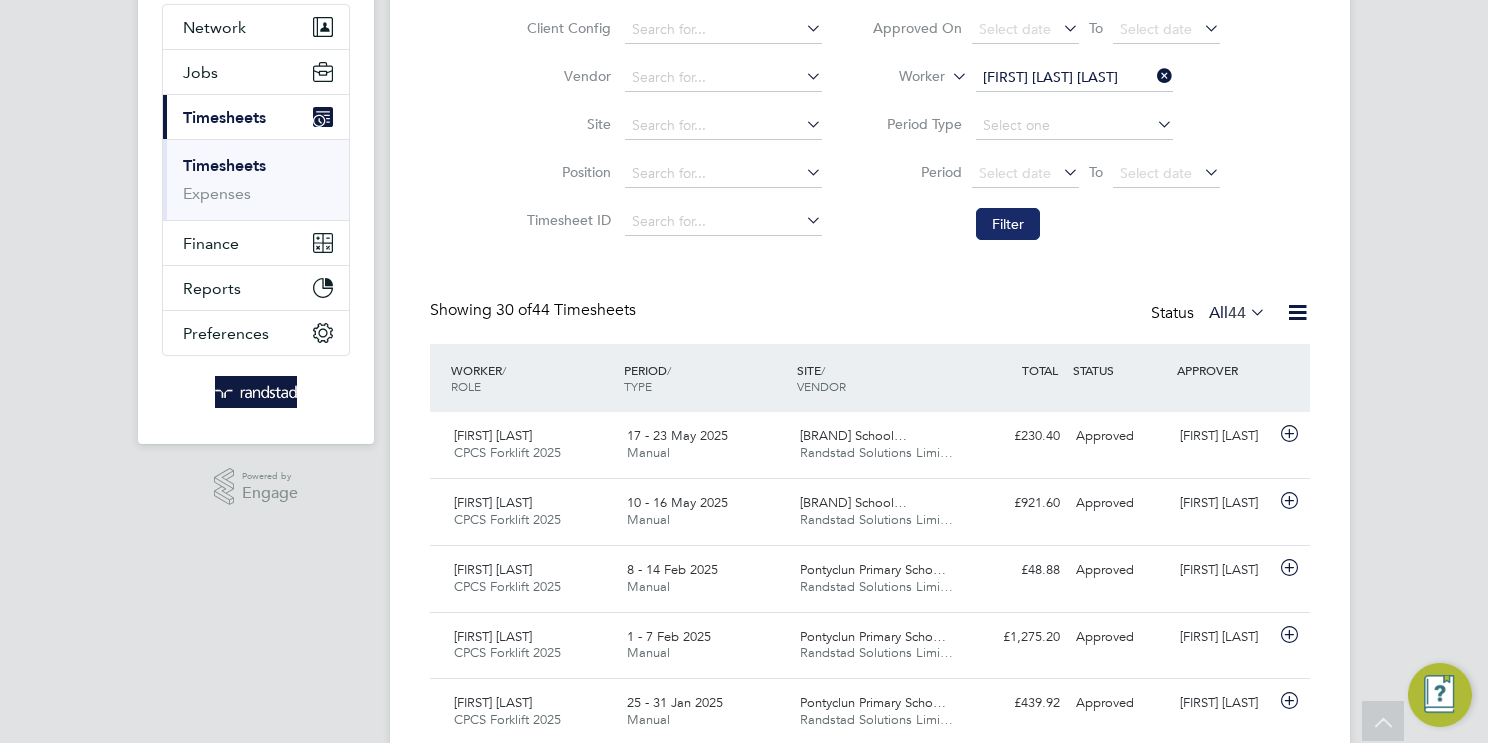 click on "Filter" 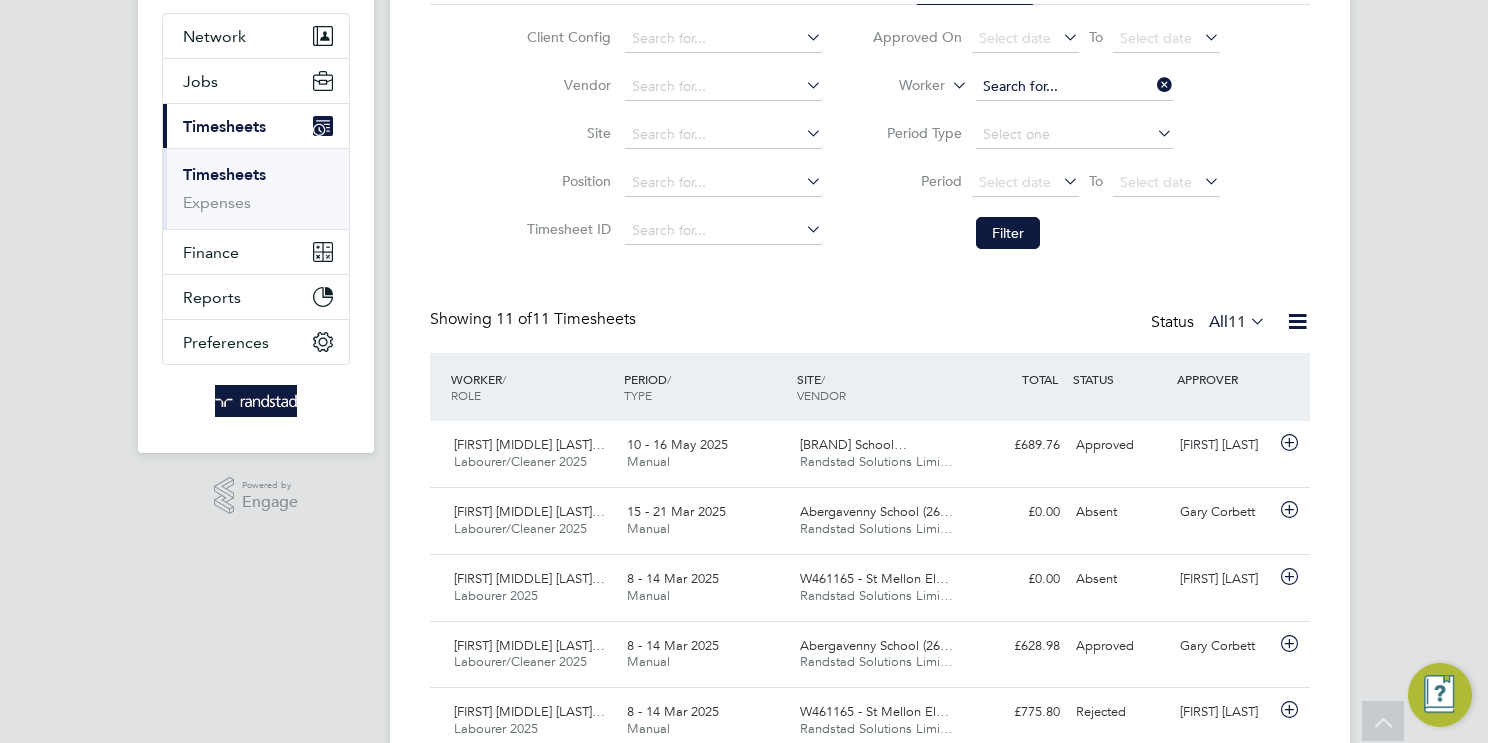 click 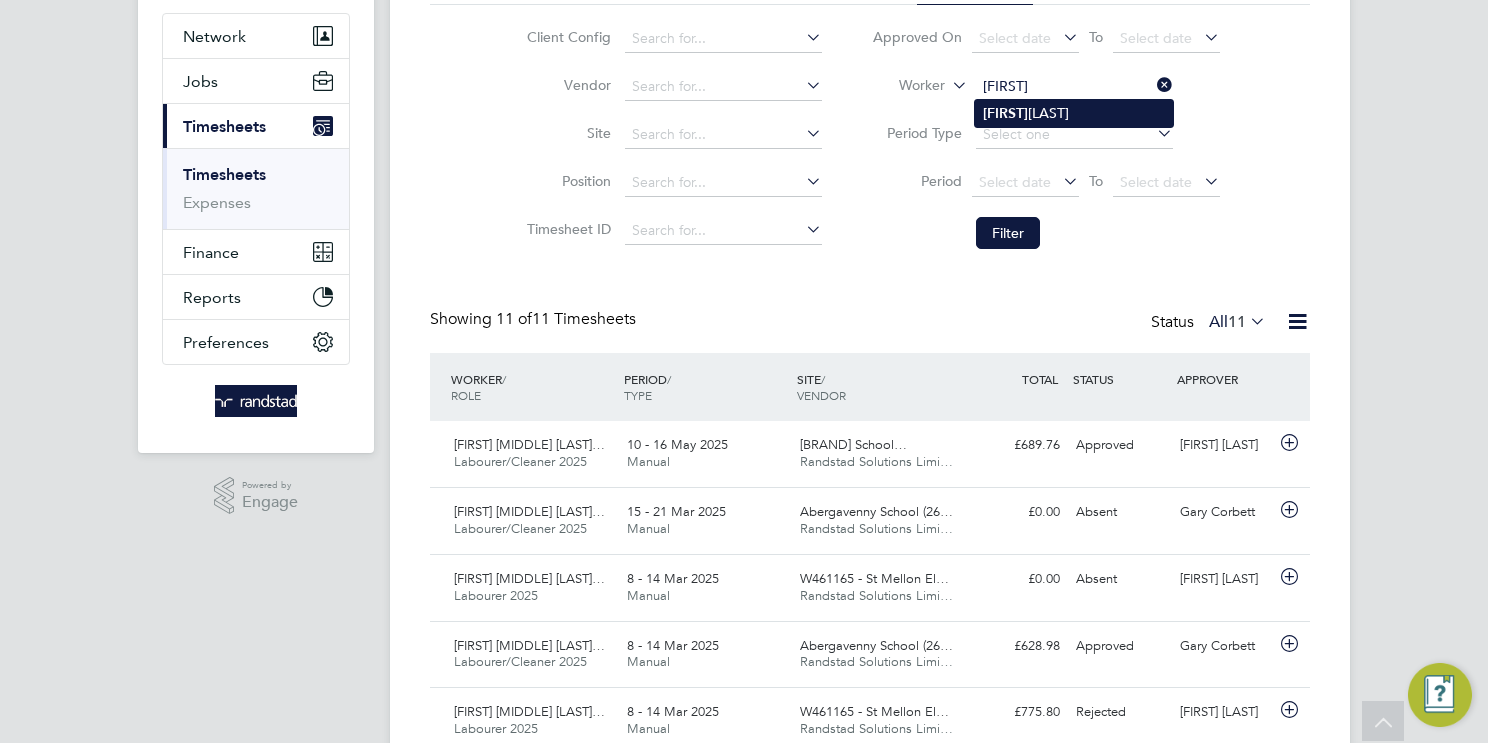 drag, startPoint x: 1121, startPoint y: 115, endPoint x: 1111, endPoint y: 123, distance: 12.806249 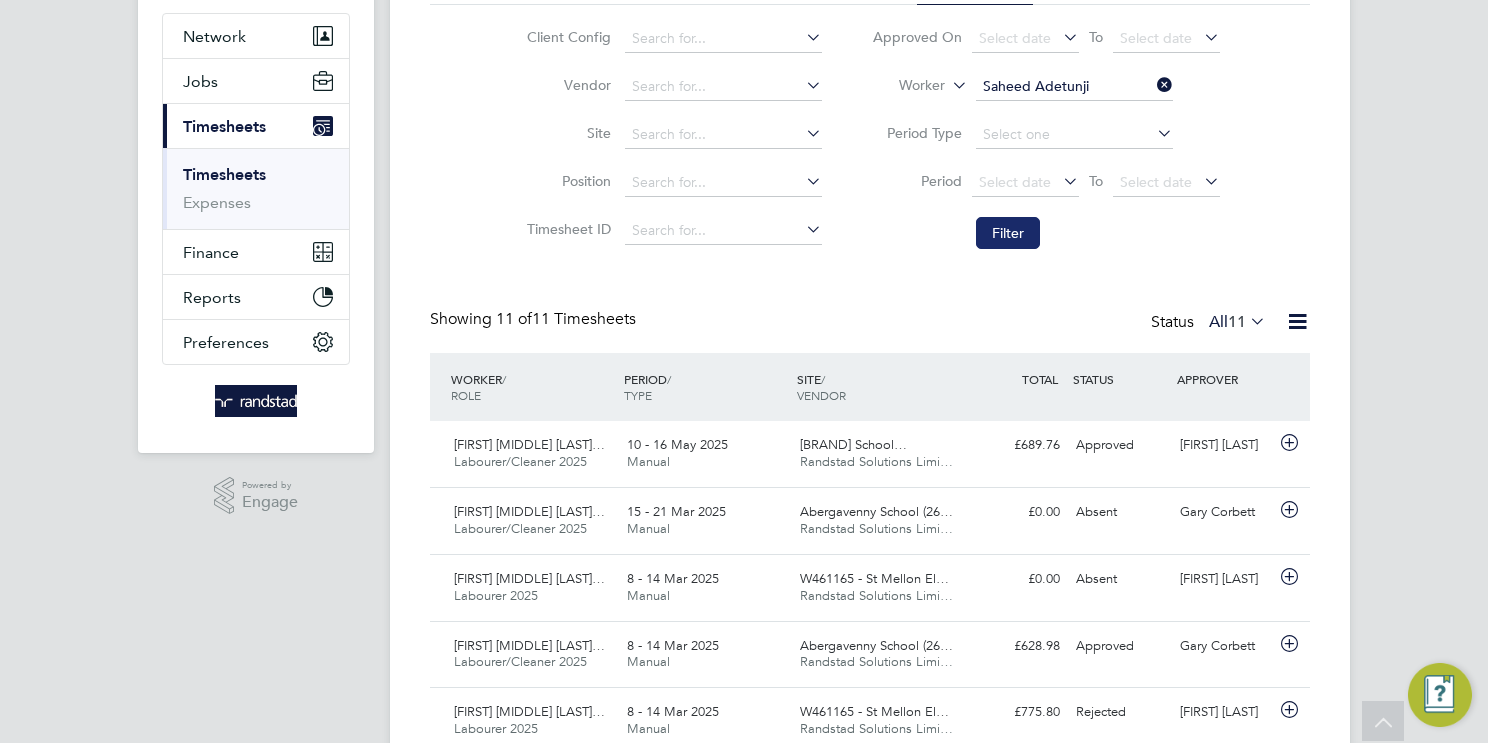click on "Filter" 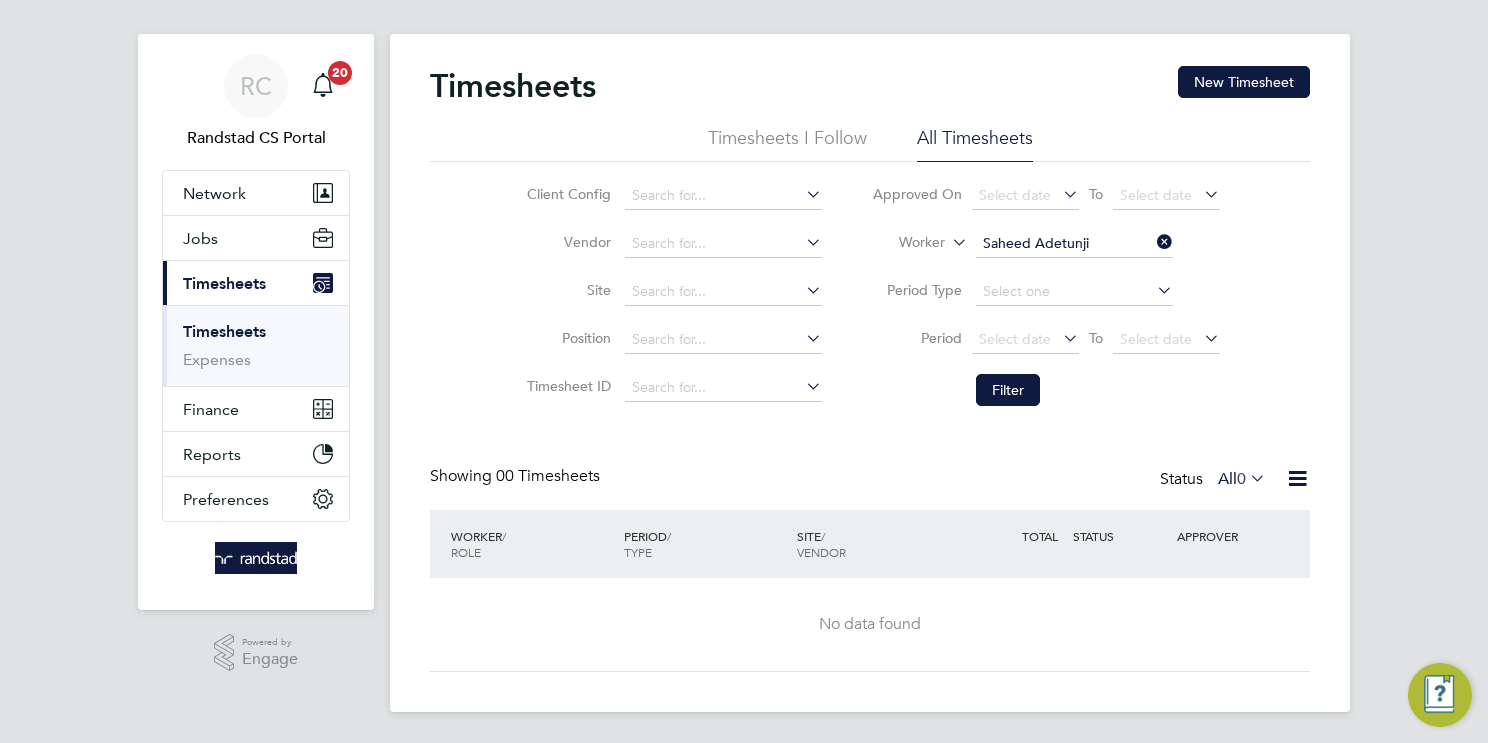click 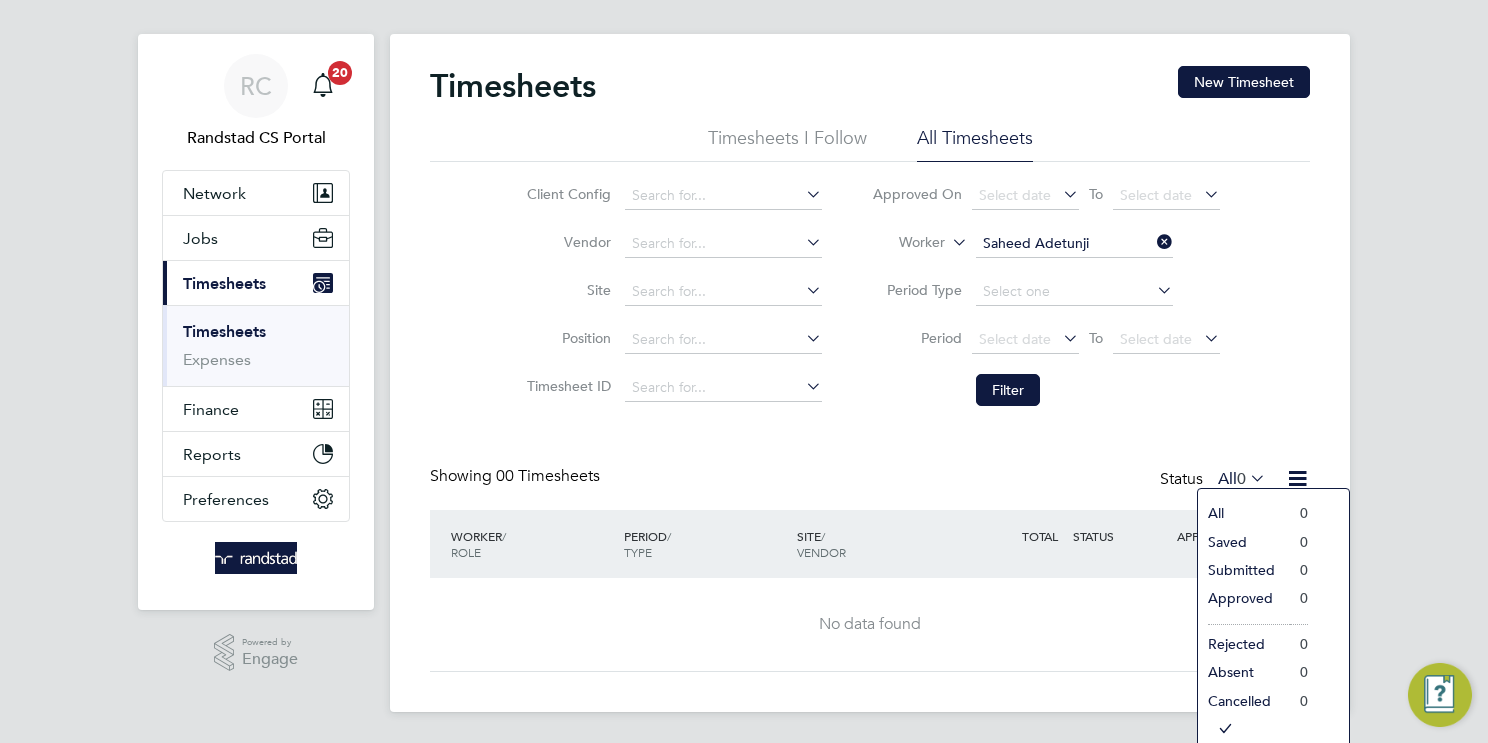 click on "All" 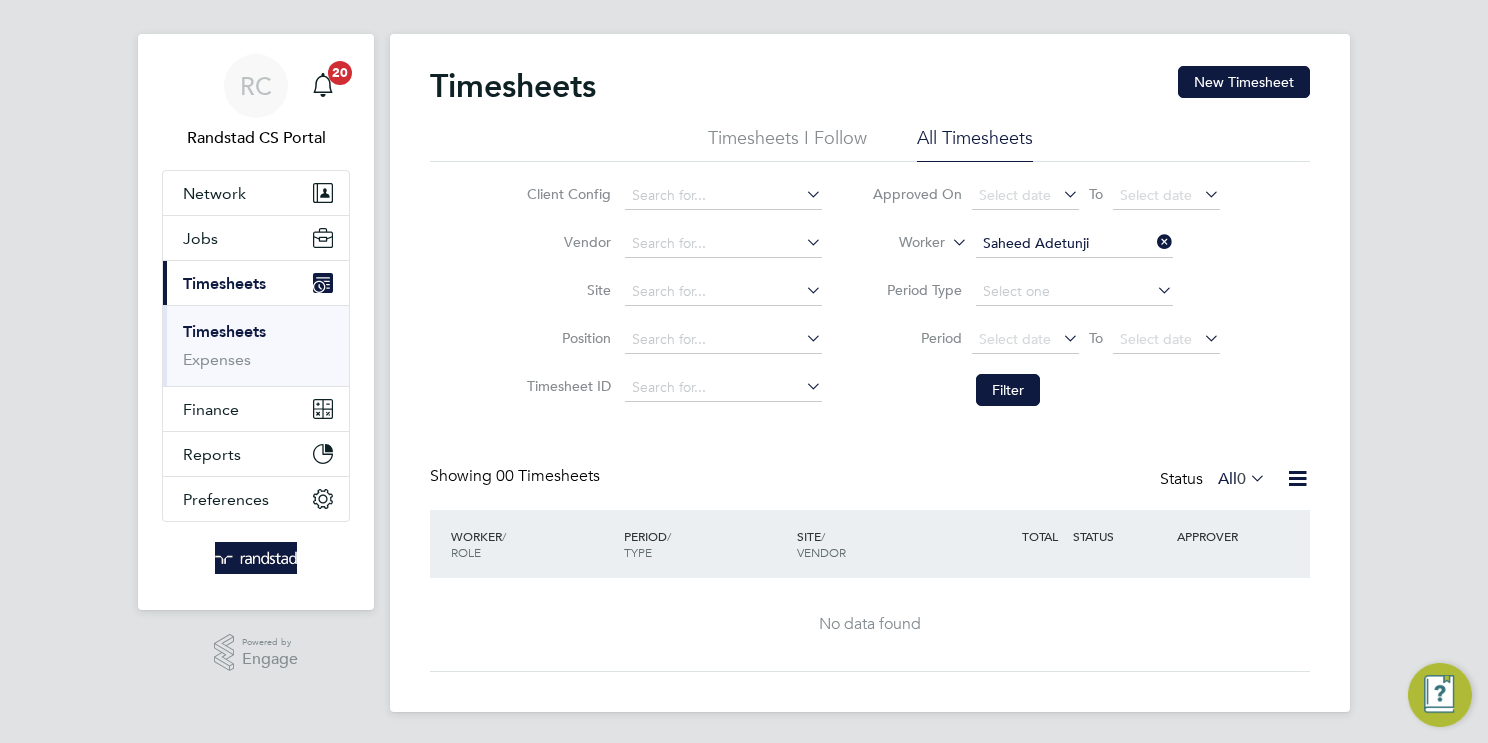 type 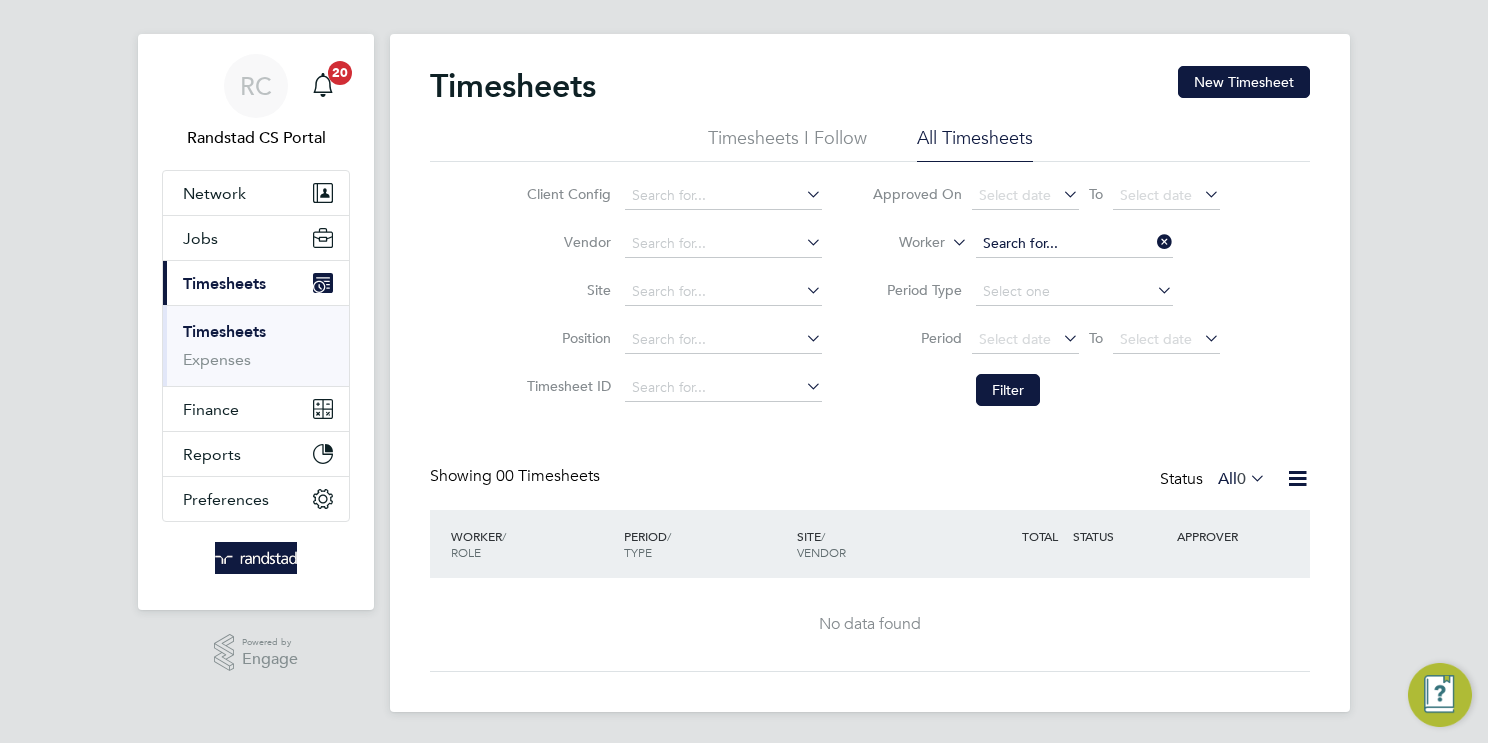click 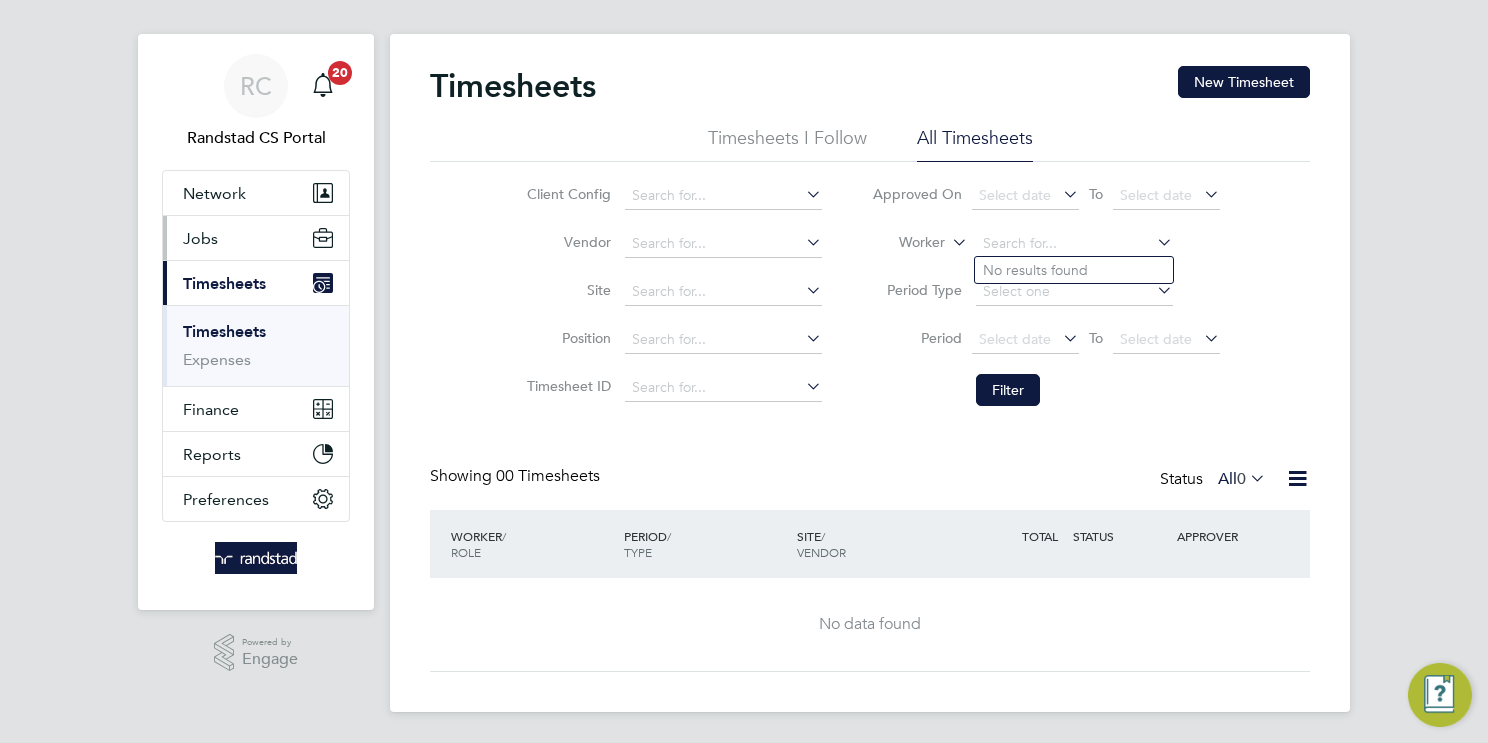 click on "Jobs" at bounding box center [200, 238] 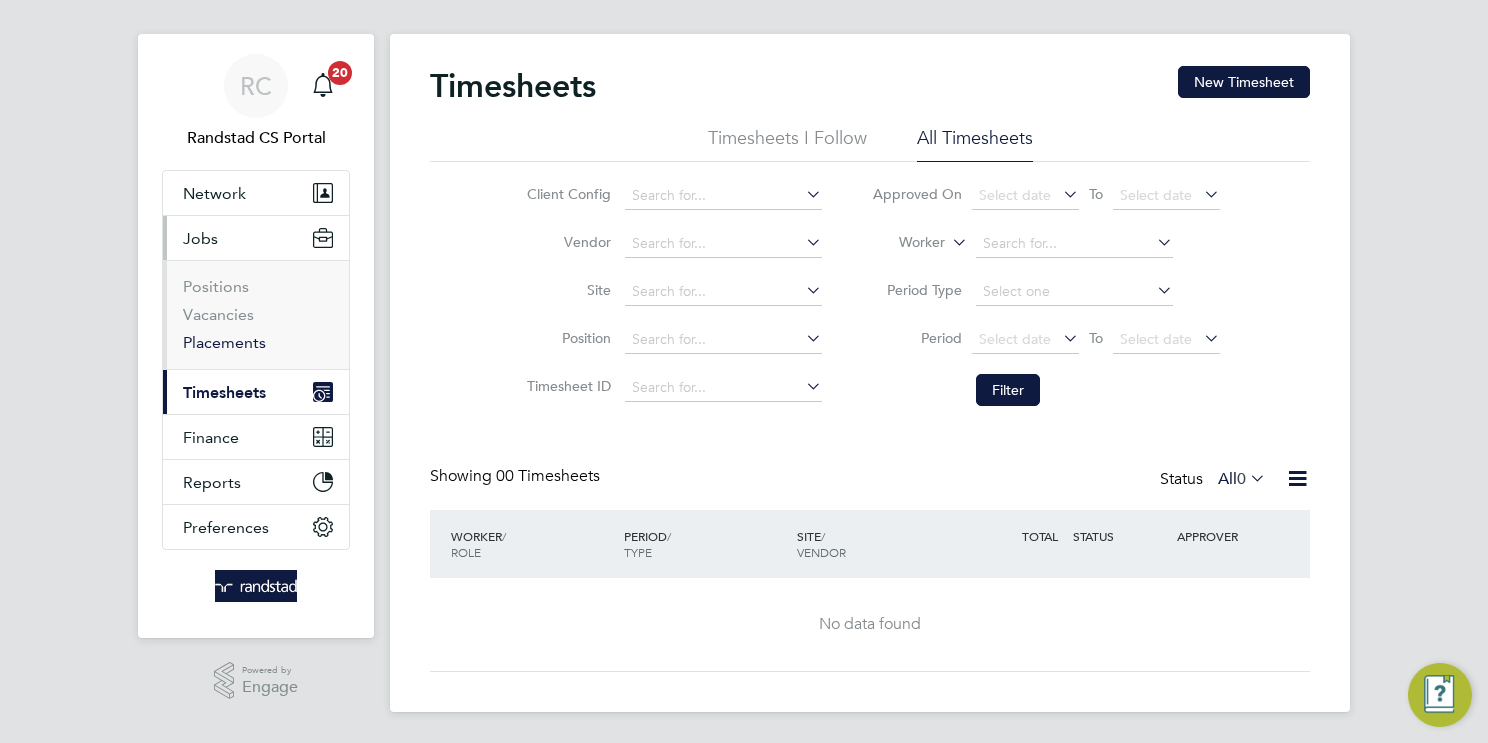 click on "Placements" at bounding box center [224, 342] 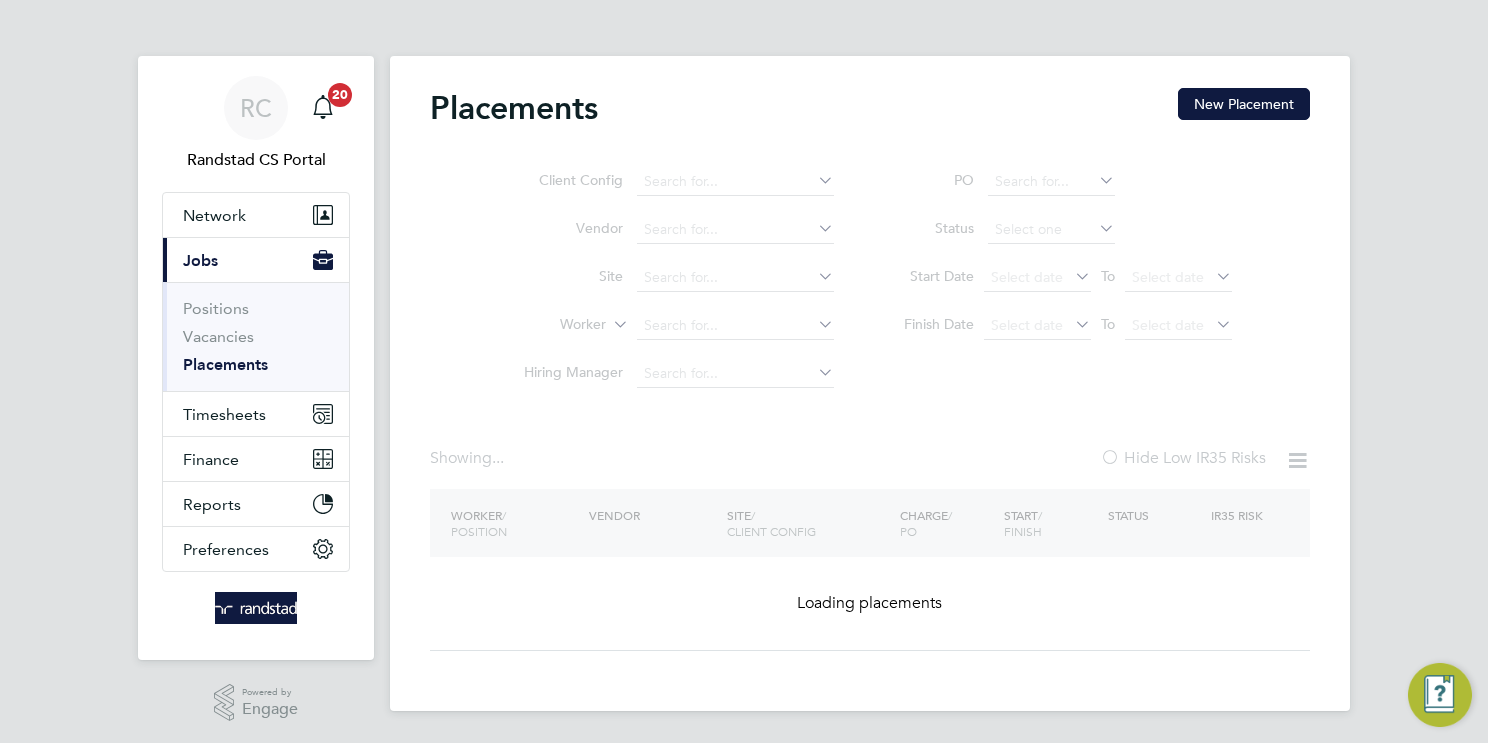 click on "Client Config   Vendor     Site     Worker     Hiring Manager" 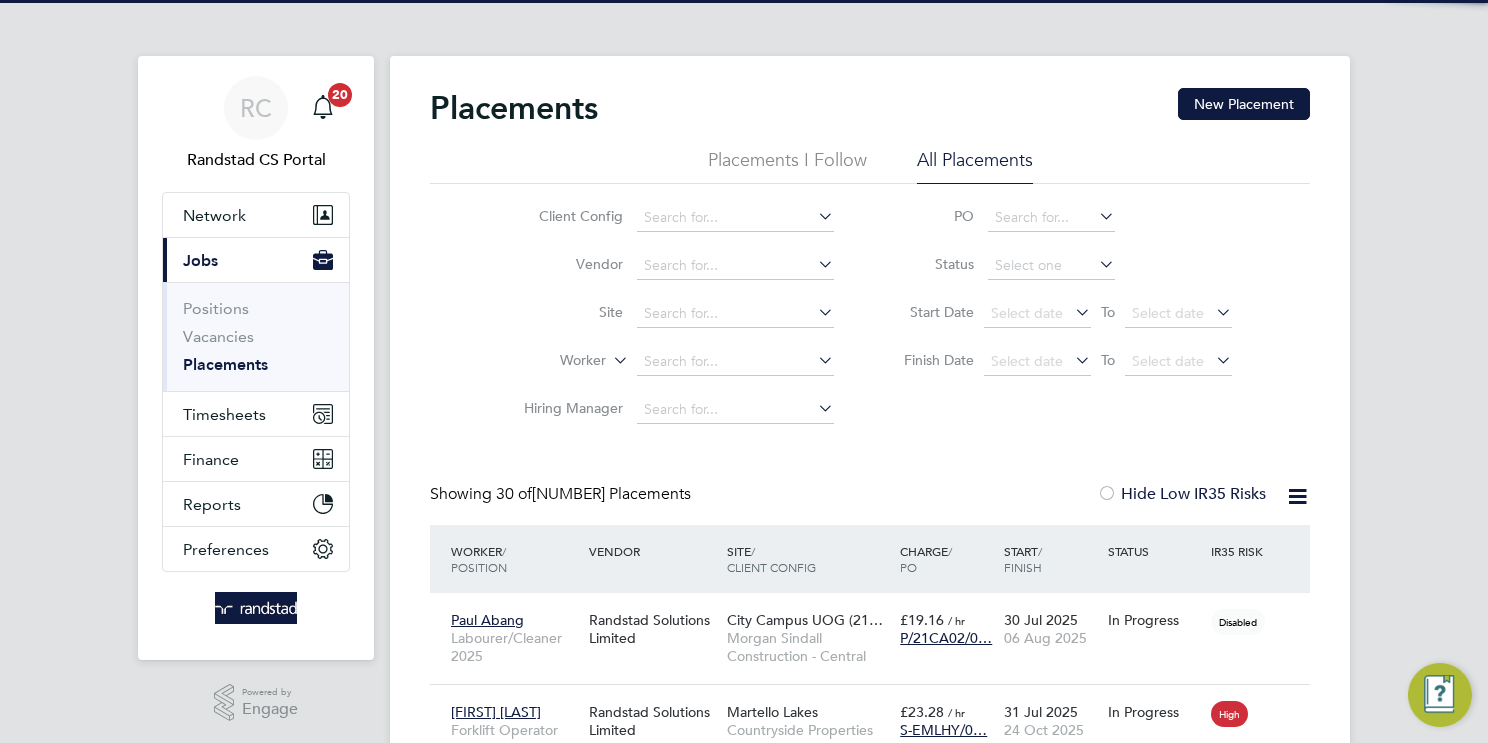 click on "Site" 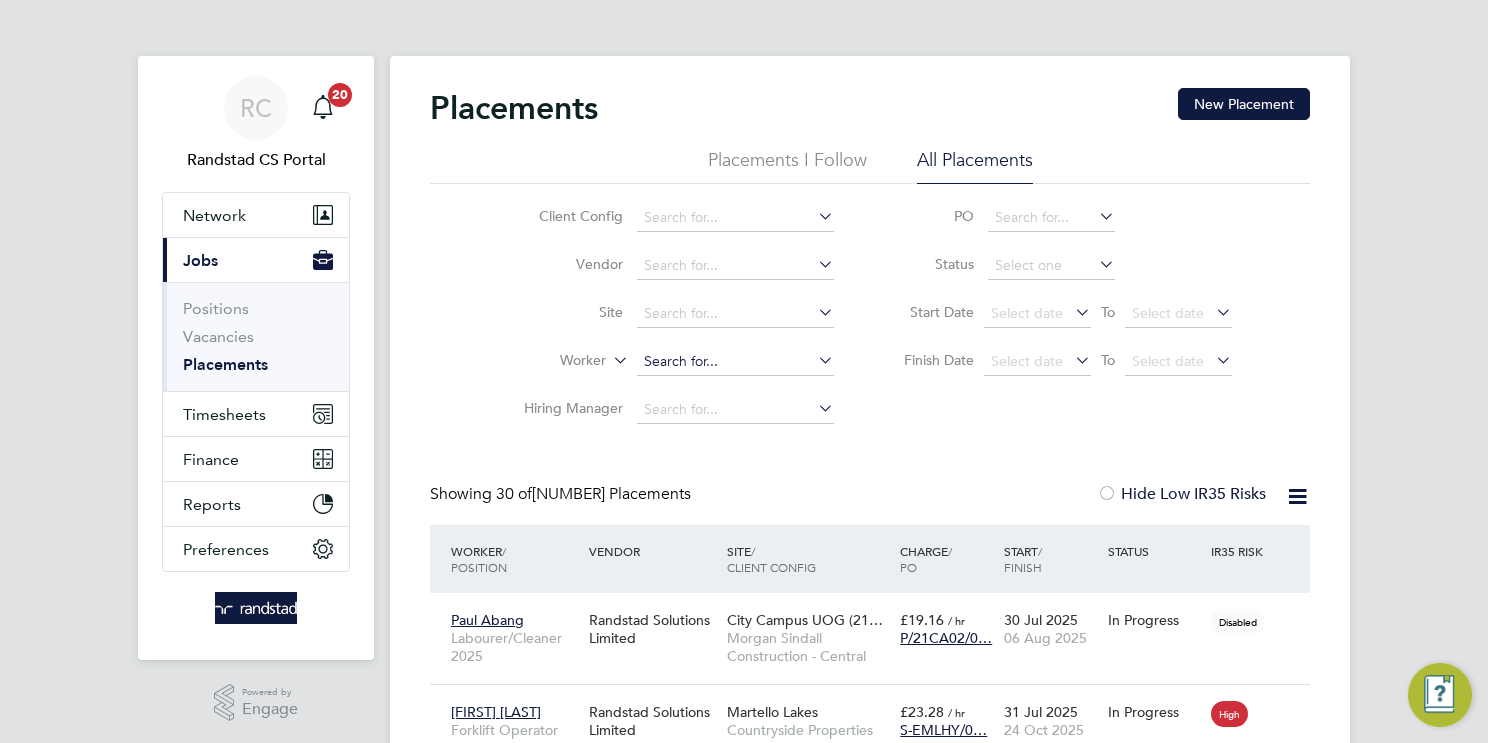 click 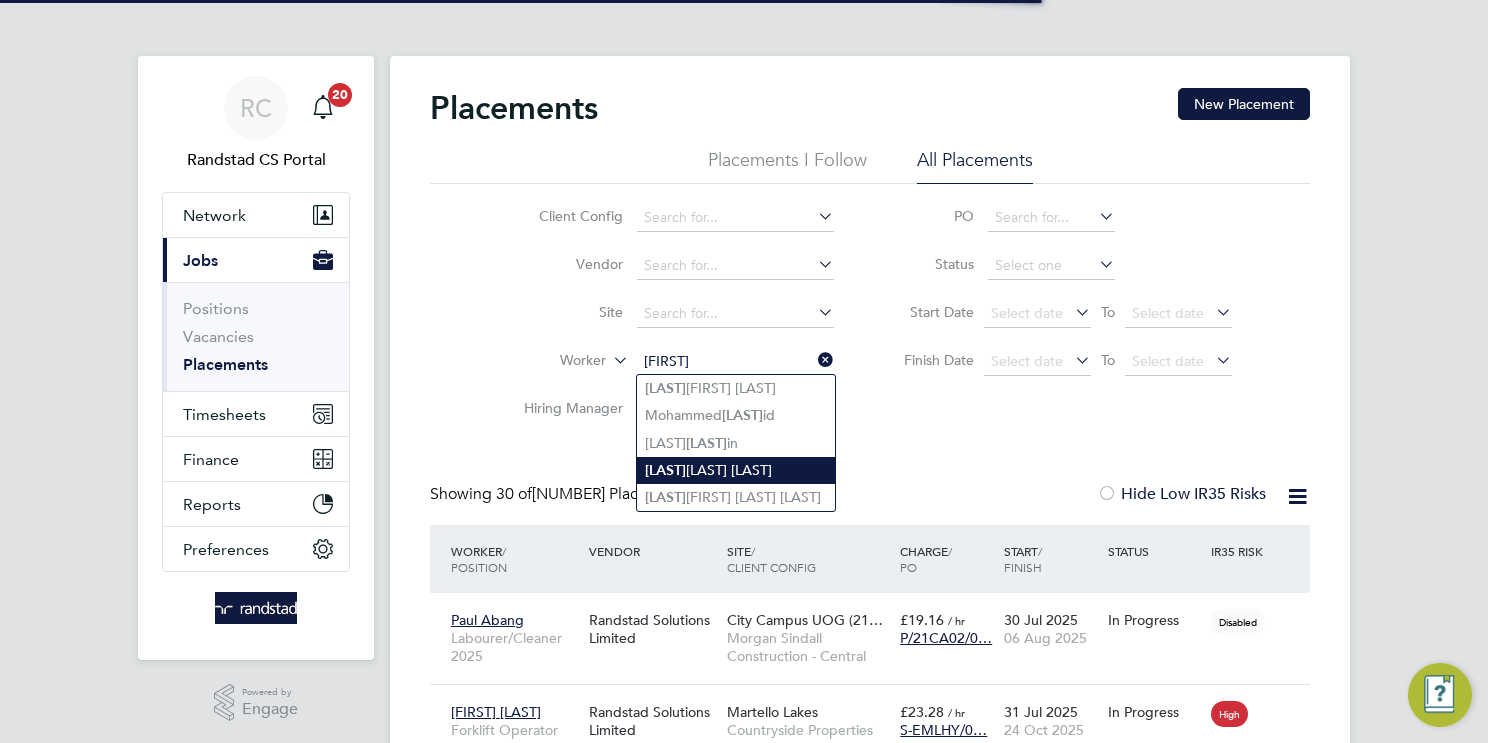 click on "Sah eed Adetunji" 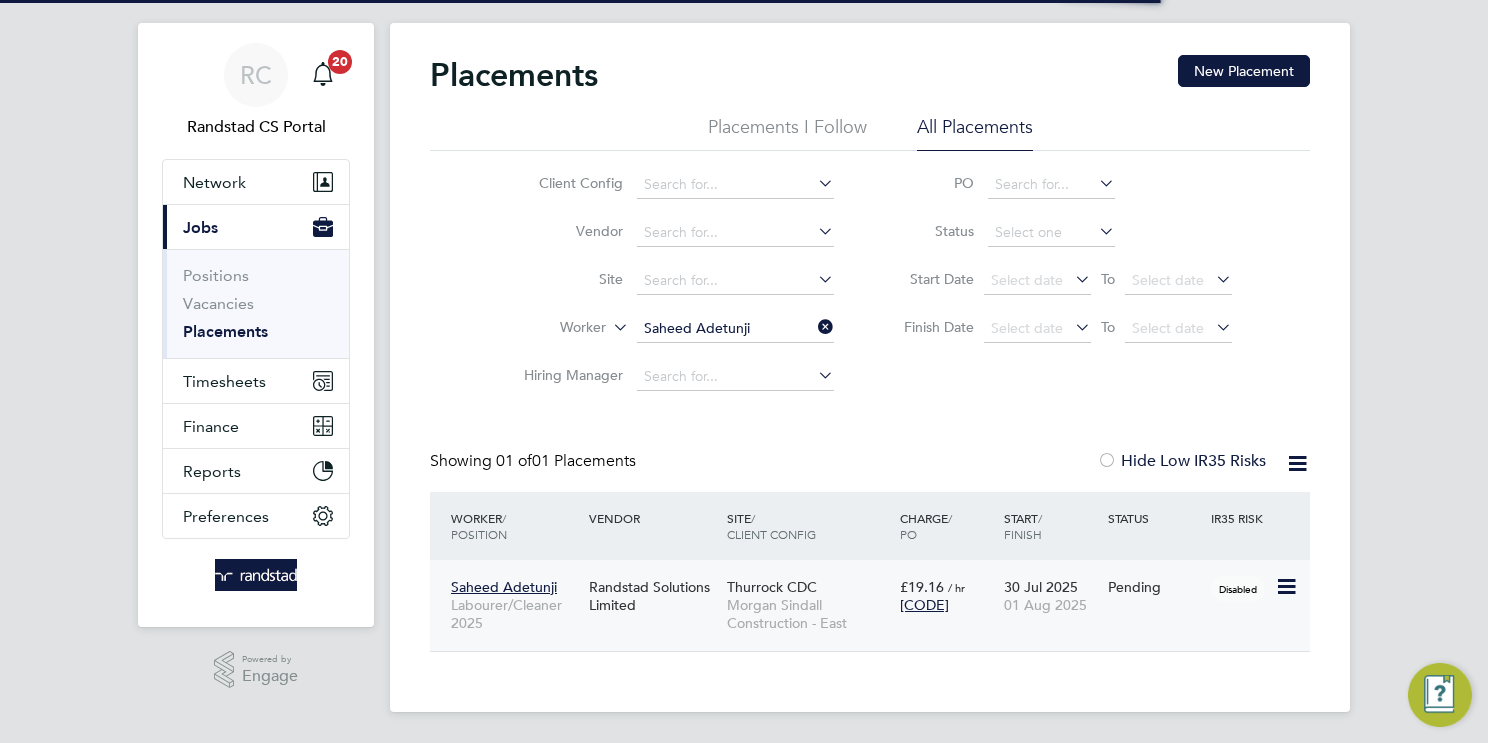 click 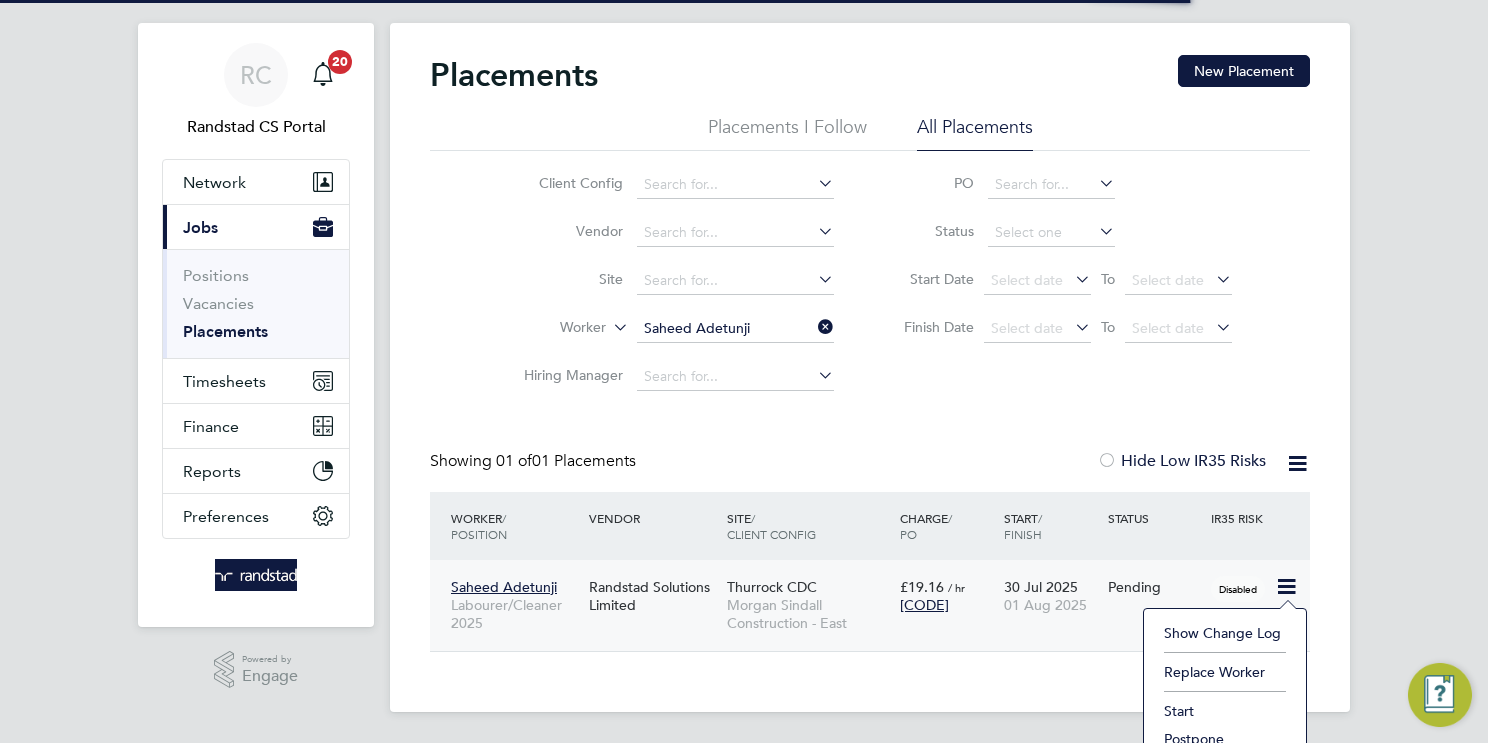 click on "Start" 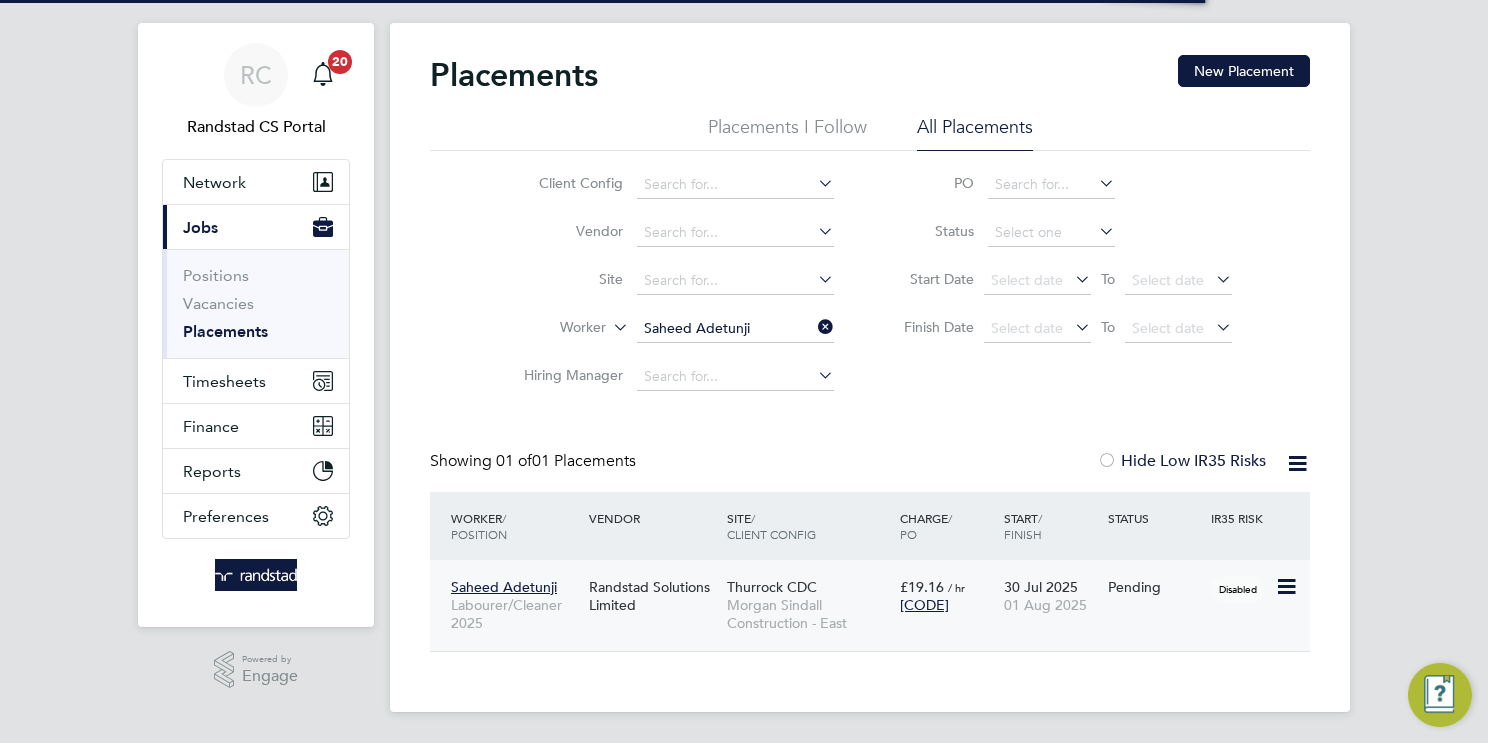 type on "Joe Hopewell" 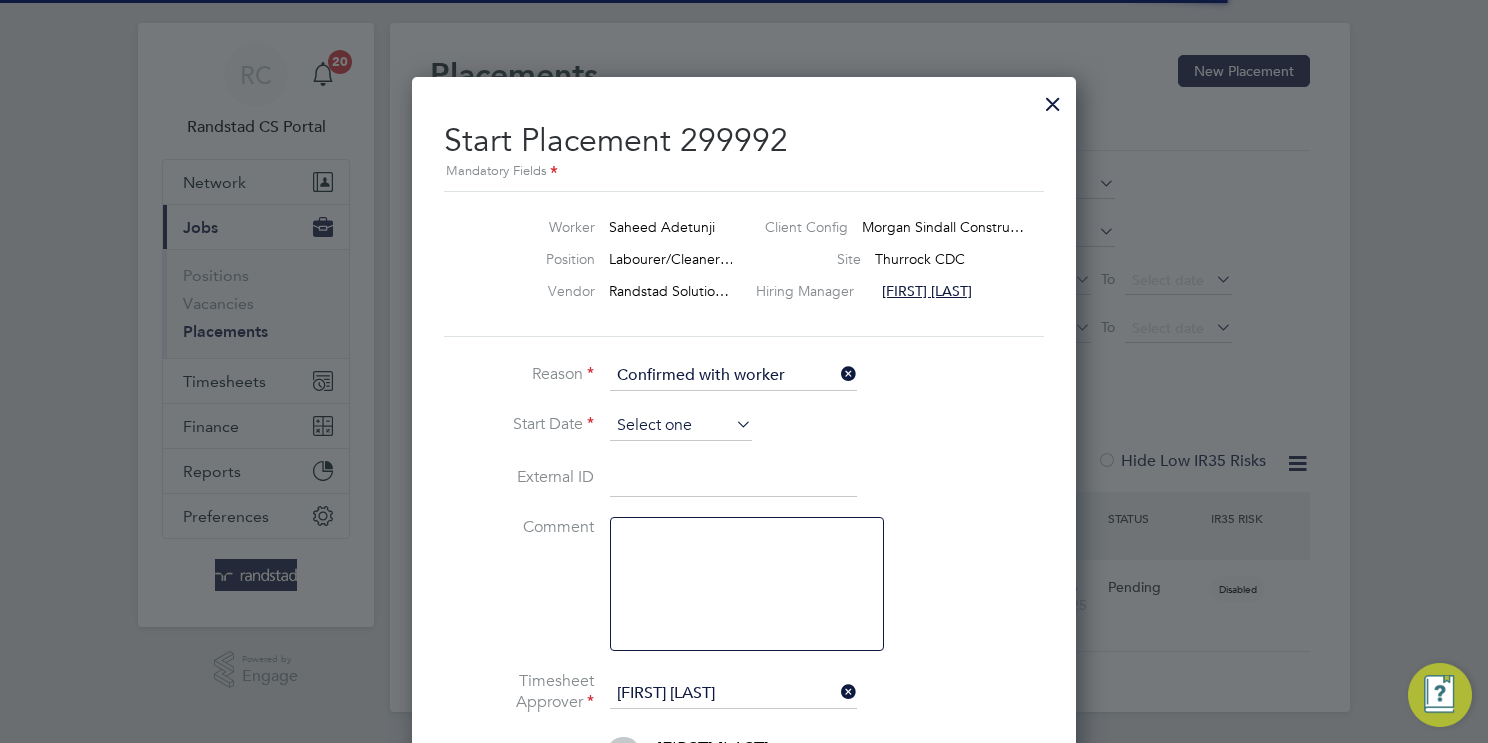 click 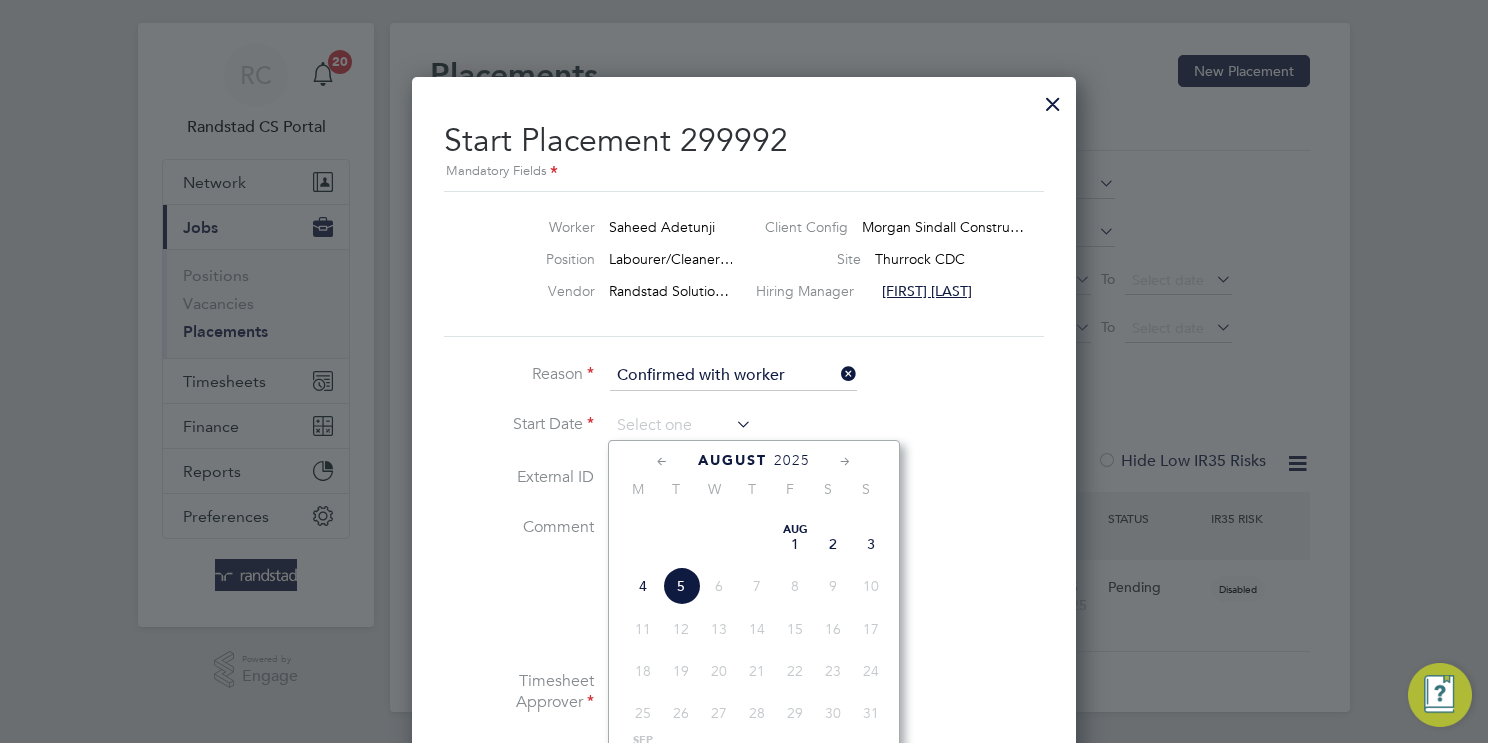 click on "30" 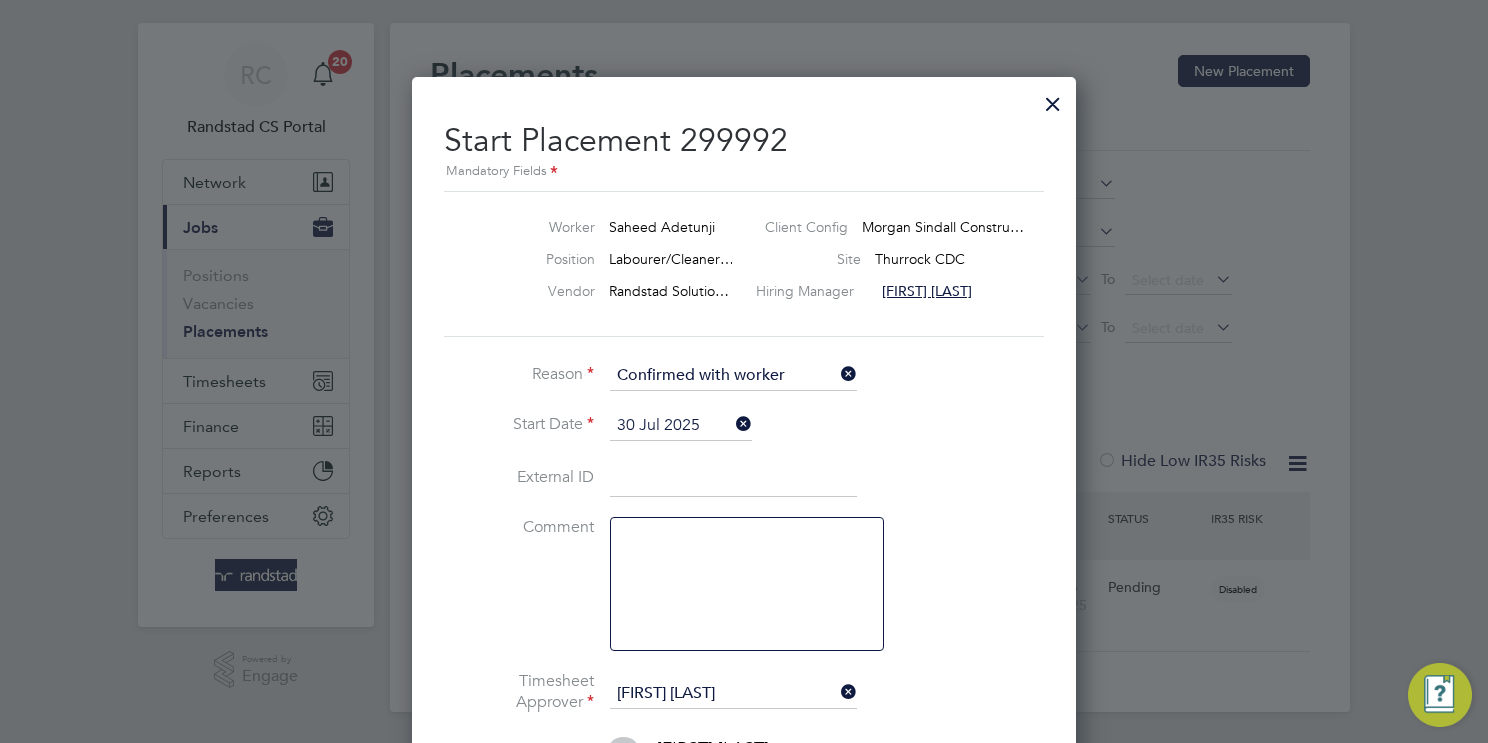 click on "External ID" 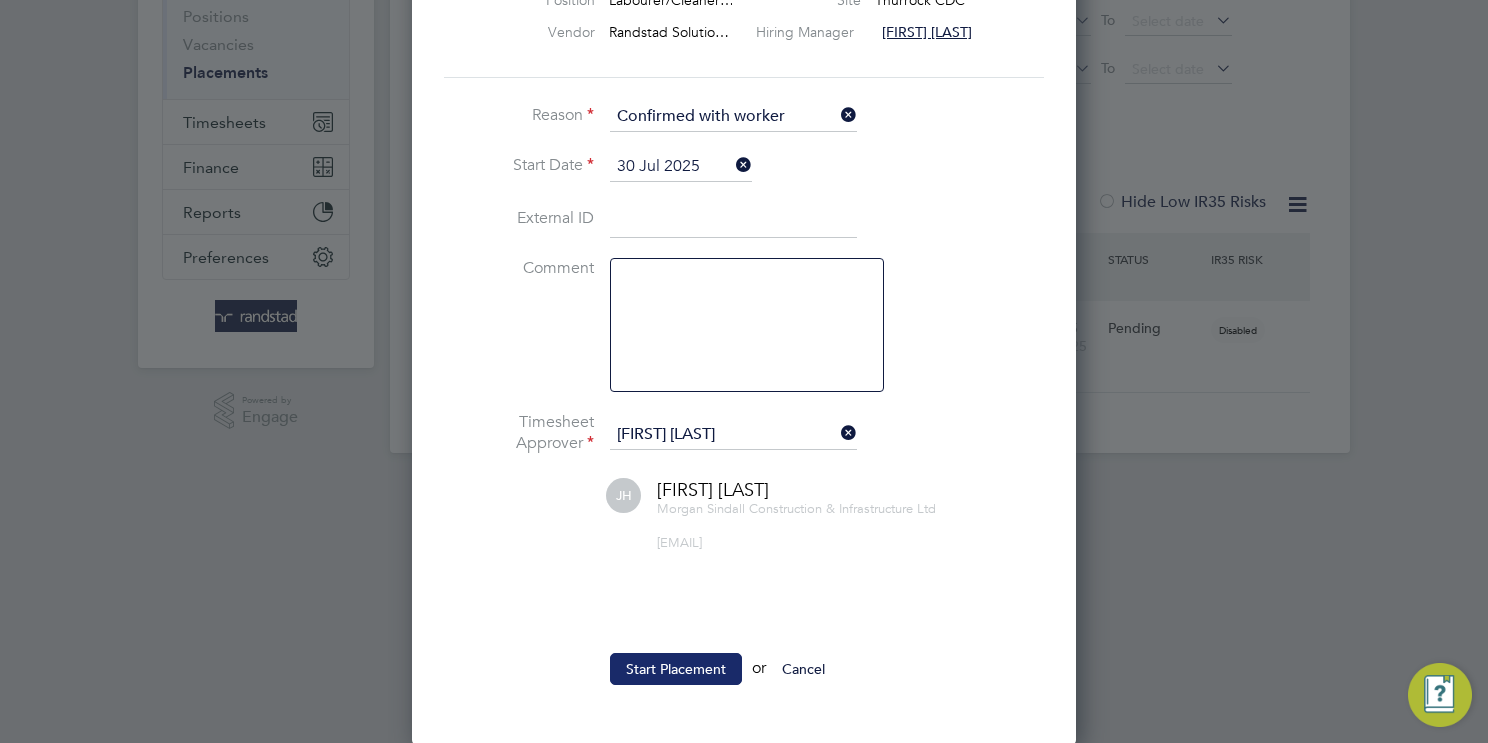 click on "Start Placement" 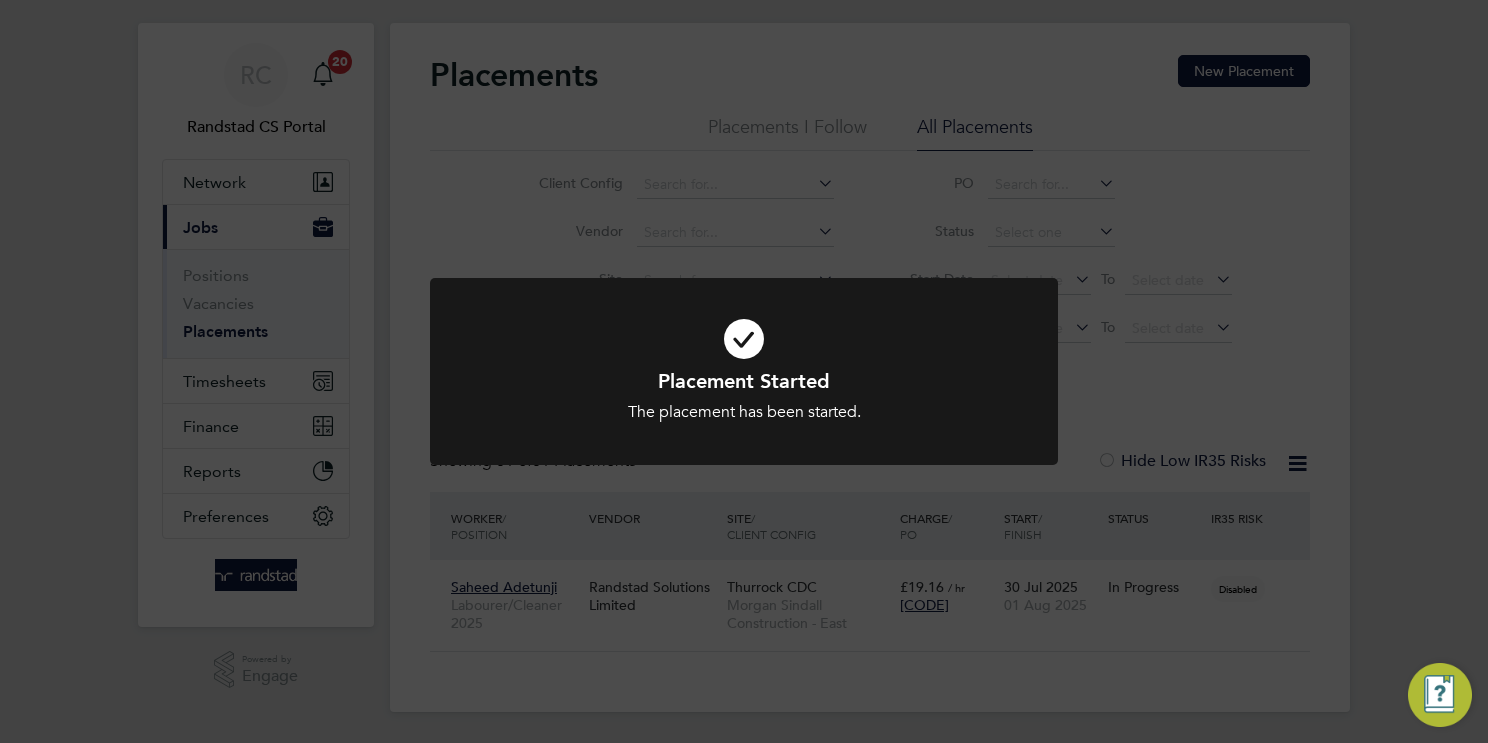 click on "Placement Started The placement has been started. Cancel Okay" 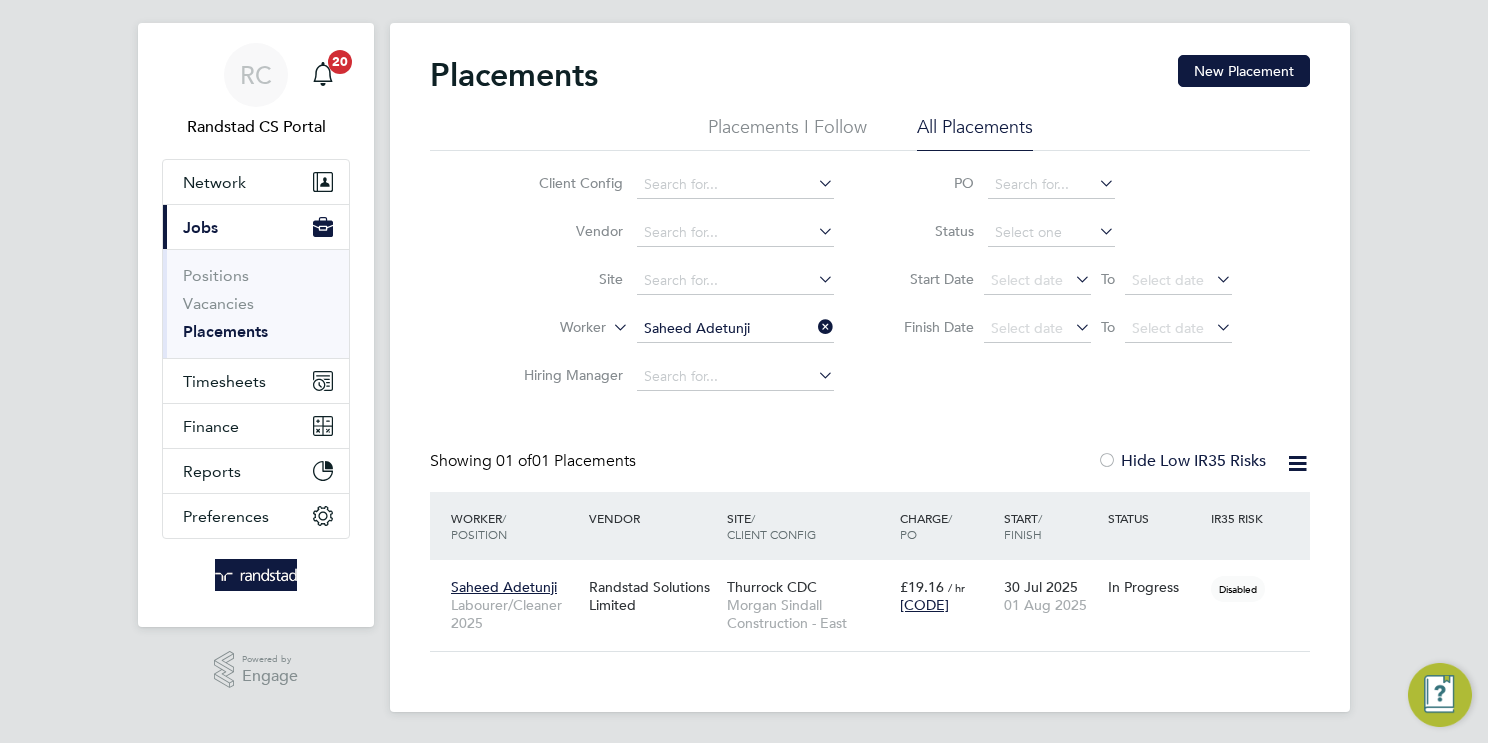 click on "Placements New Placement Placements I Follow All Placements Client Config   Vendor     Site     Worker   Saheed Adetunji   Hiring Manager   PO   Status   Start Date
Select date
To
Select date
Finish Date
Select date
To
Select date
Showing   01 of  01 Placements Hide Low IR35 Risks Worker  / Position Vendor Site / Client Config Charge  / PO Start  / Finish Status IR35 Risk Saheed Adetunji Labourer/Cleaner 2025 Randstad Solutions Limited Thurrock CDC Morgan Sindall Construction - East £19.16   / hr P/49CB03/0… 30 Jul 2025 01 Aug 2025 In Progress Disabled Show  30  more" 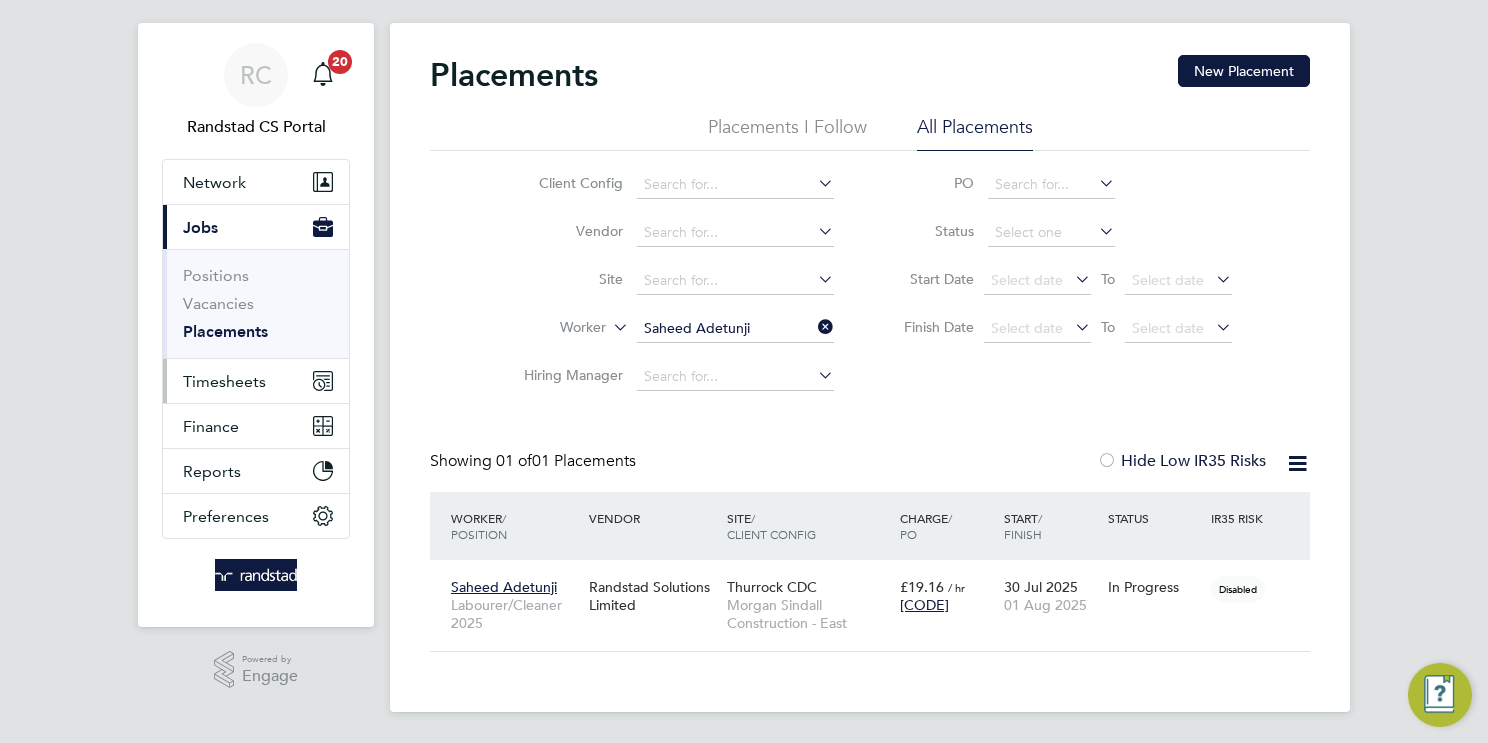 click on "Timesheets" at bounding box center [224, 381] 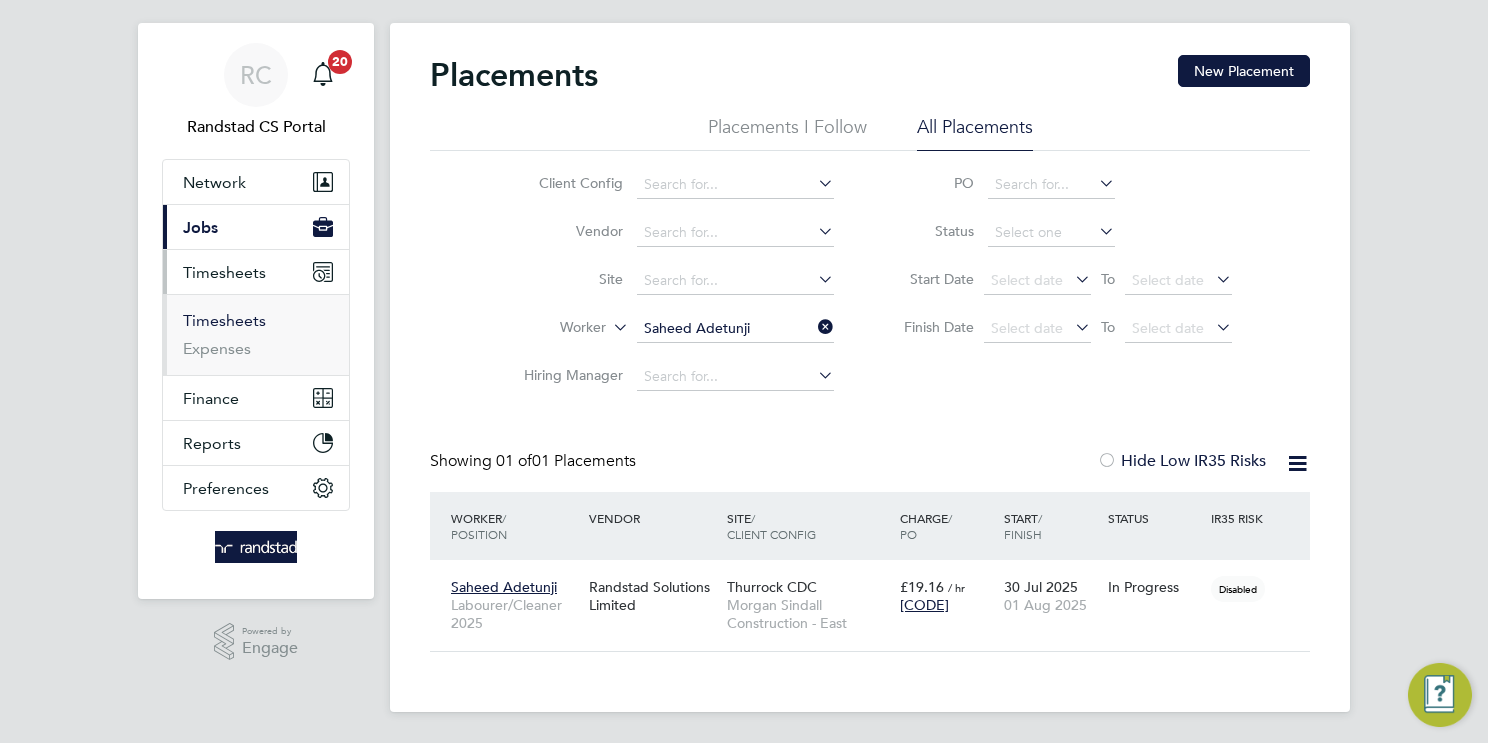 click on "Timesheets" at bounding box center (224, 320) 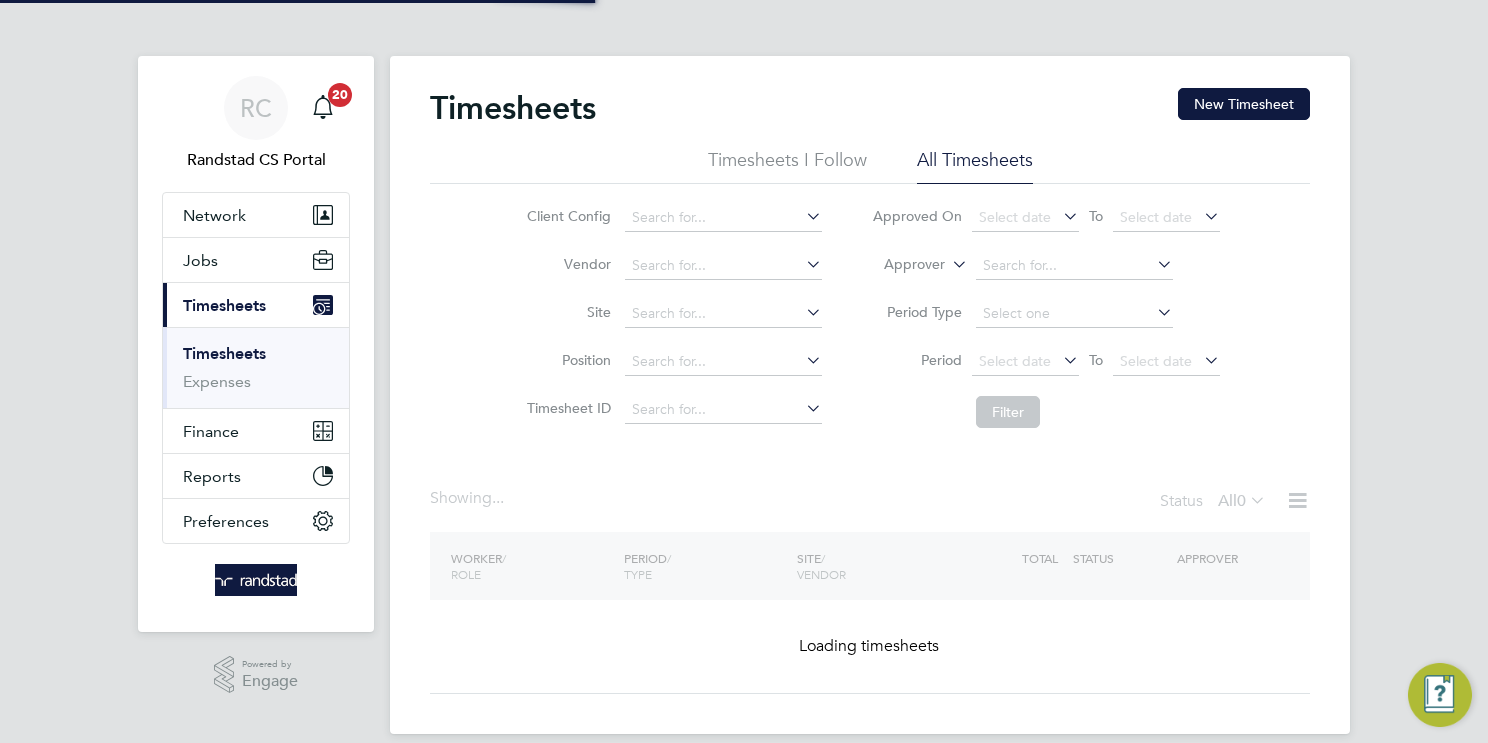 click 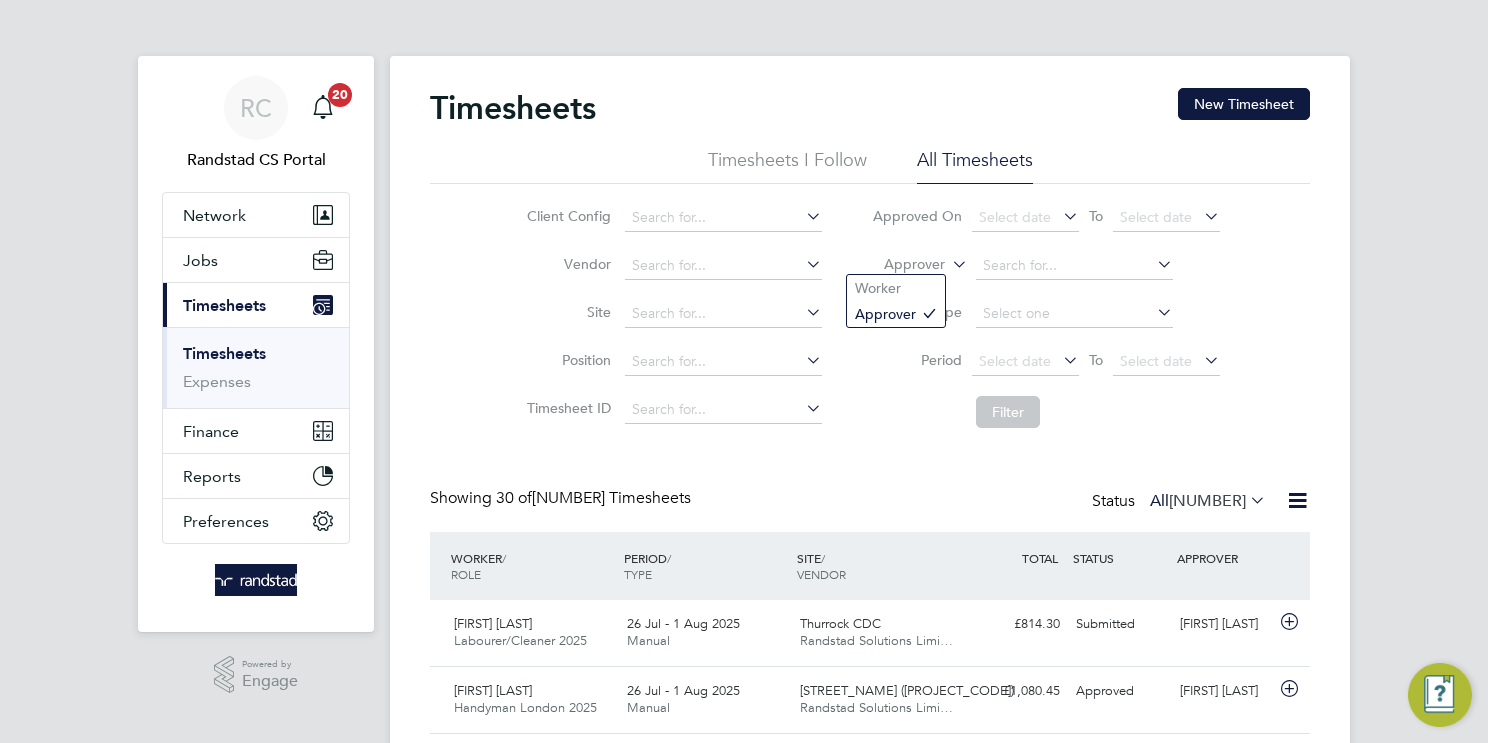 click on "Worker" 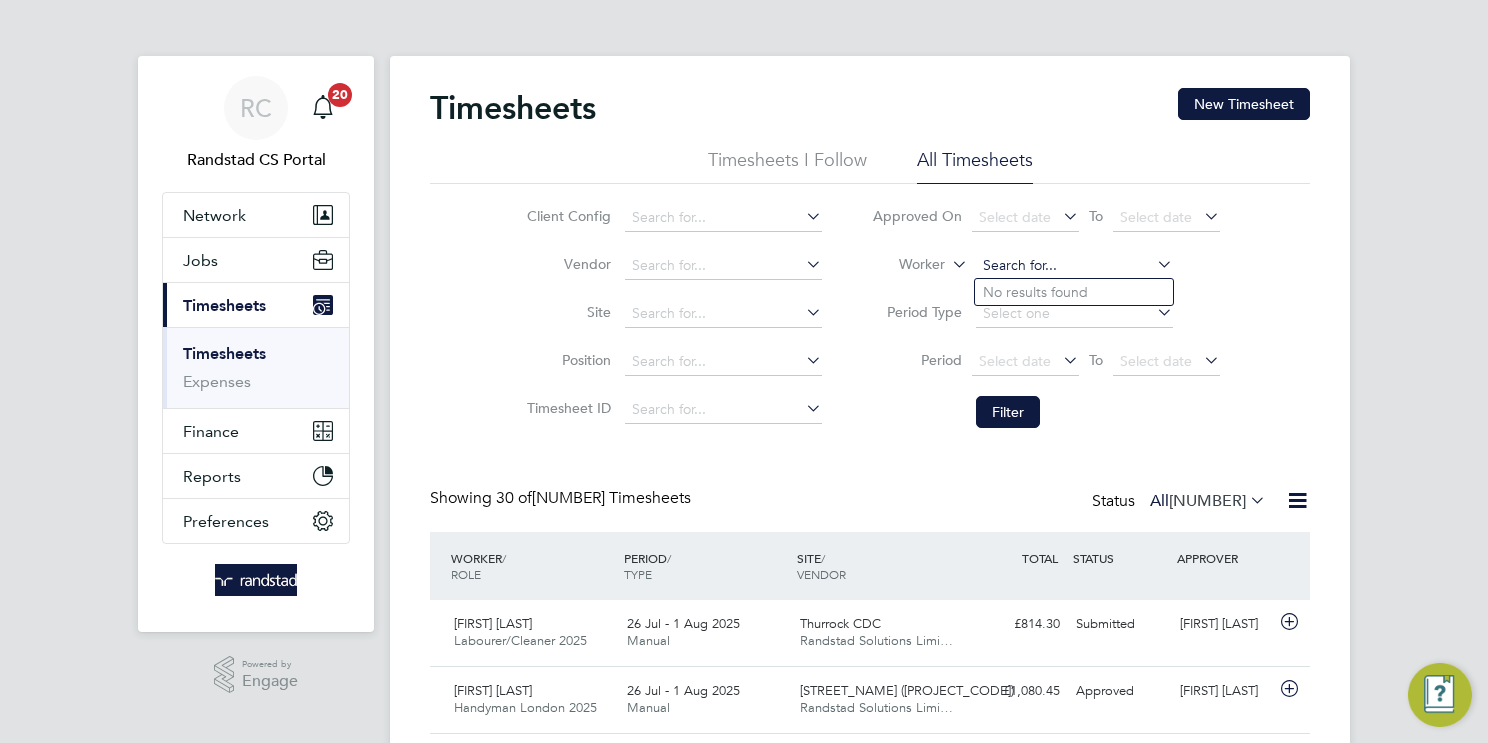 click 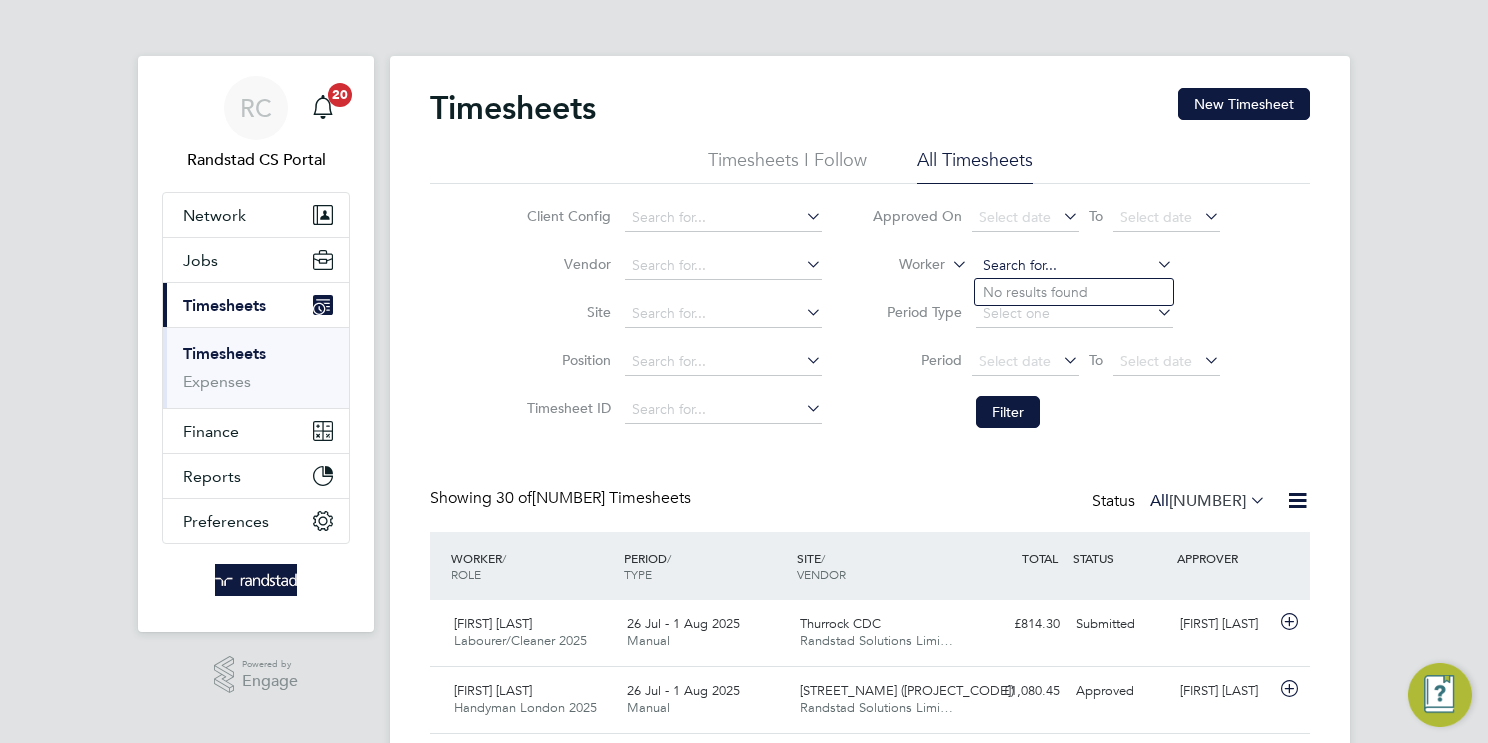 paste on "Emmanuel Adewole" 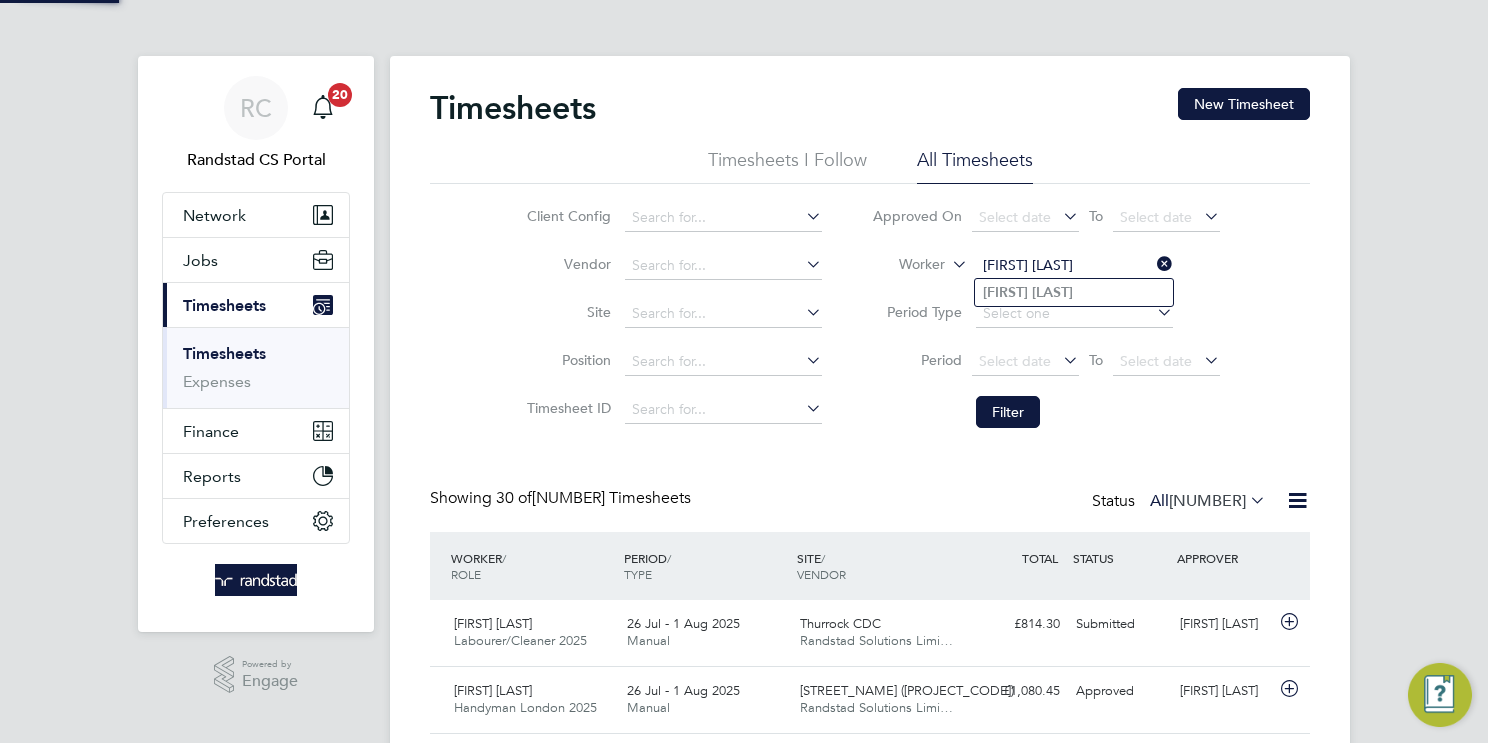 type on "Emmanuel Adewole" 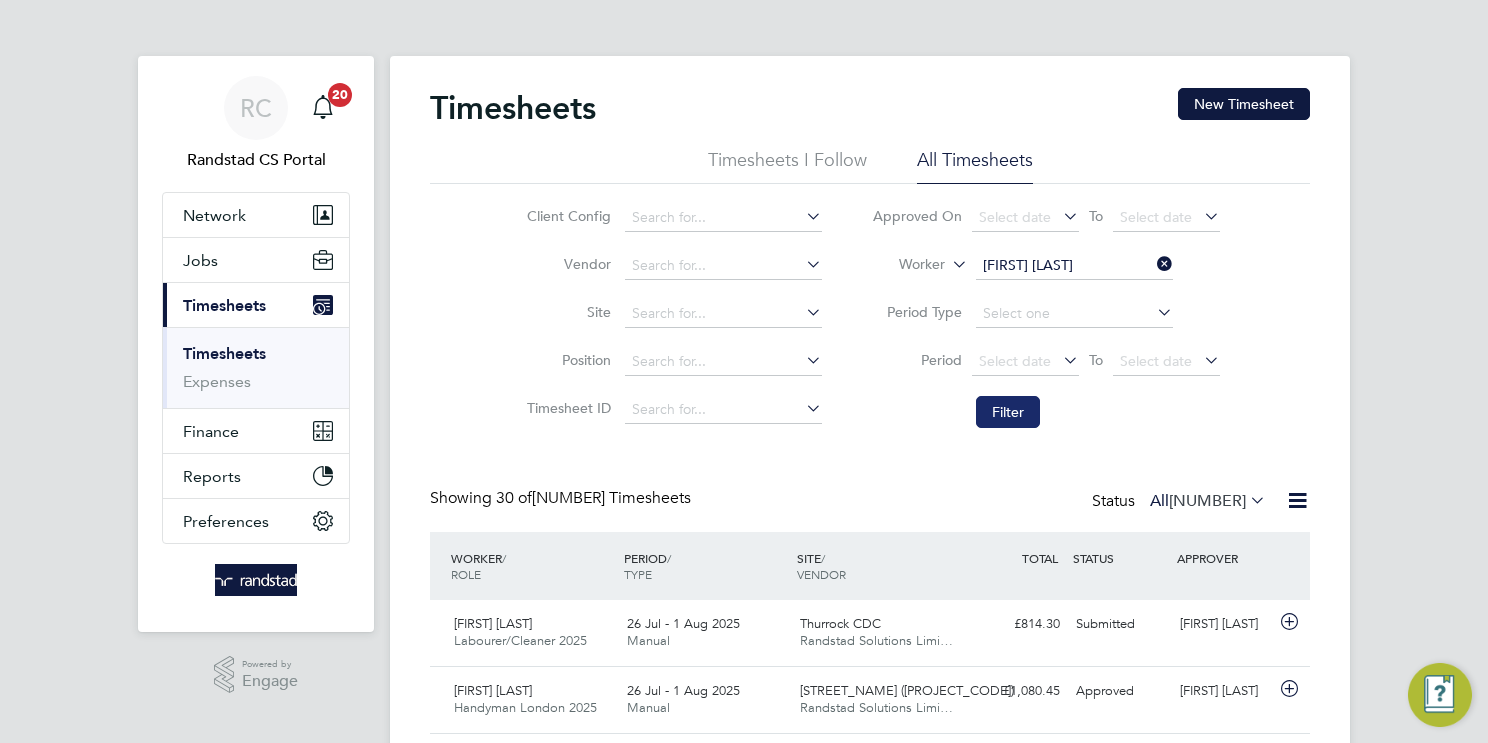 click on "Filter" 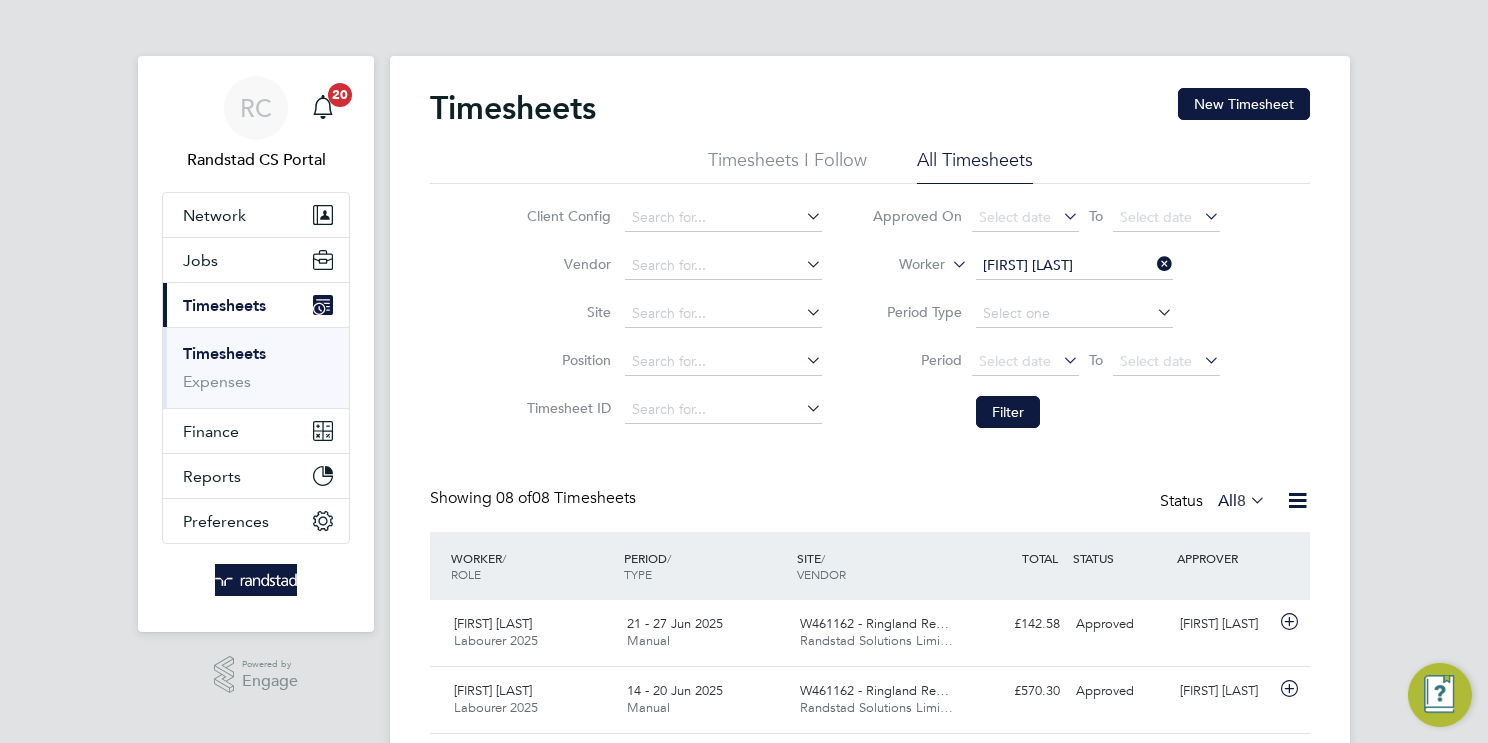 click on "Emmanuel Adewole" 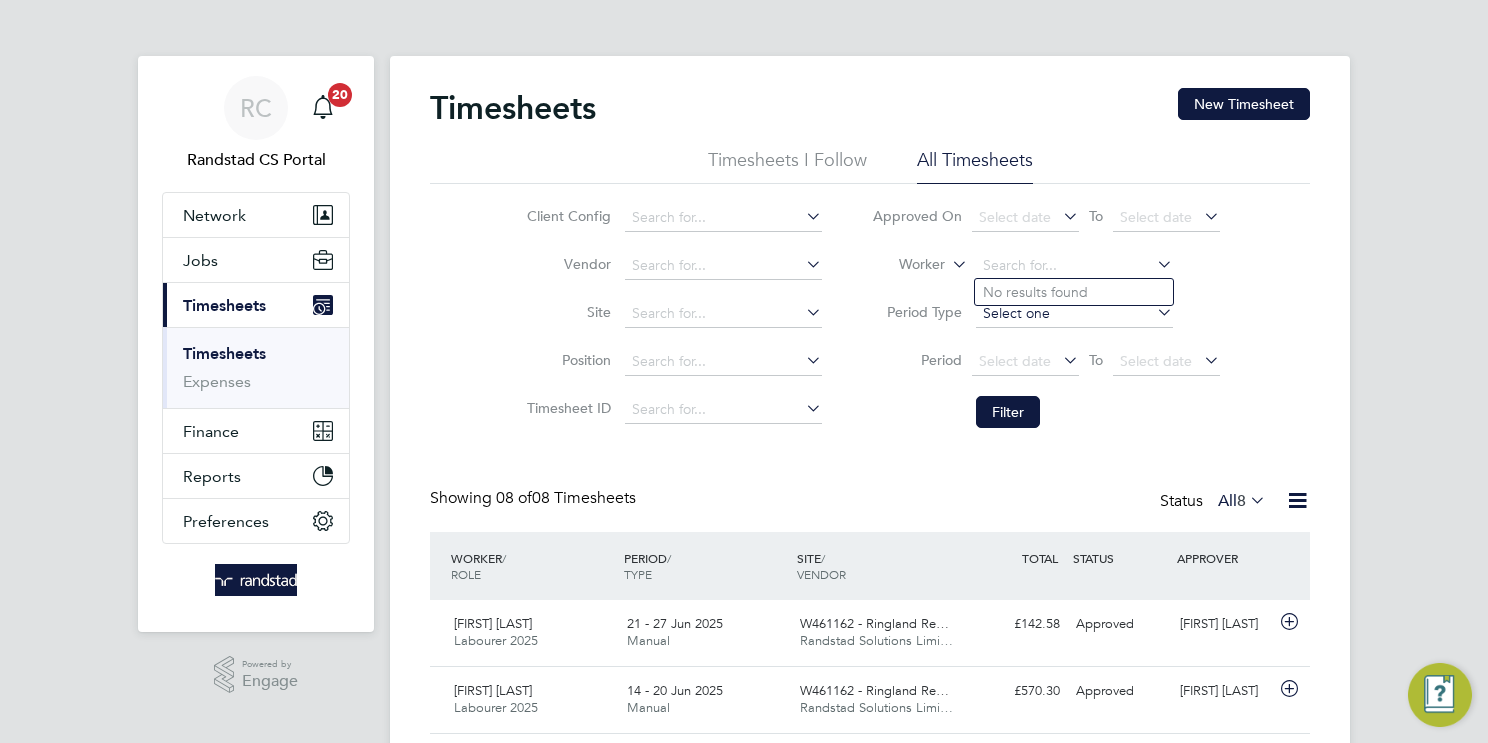 paste on "Mark Davies" 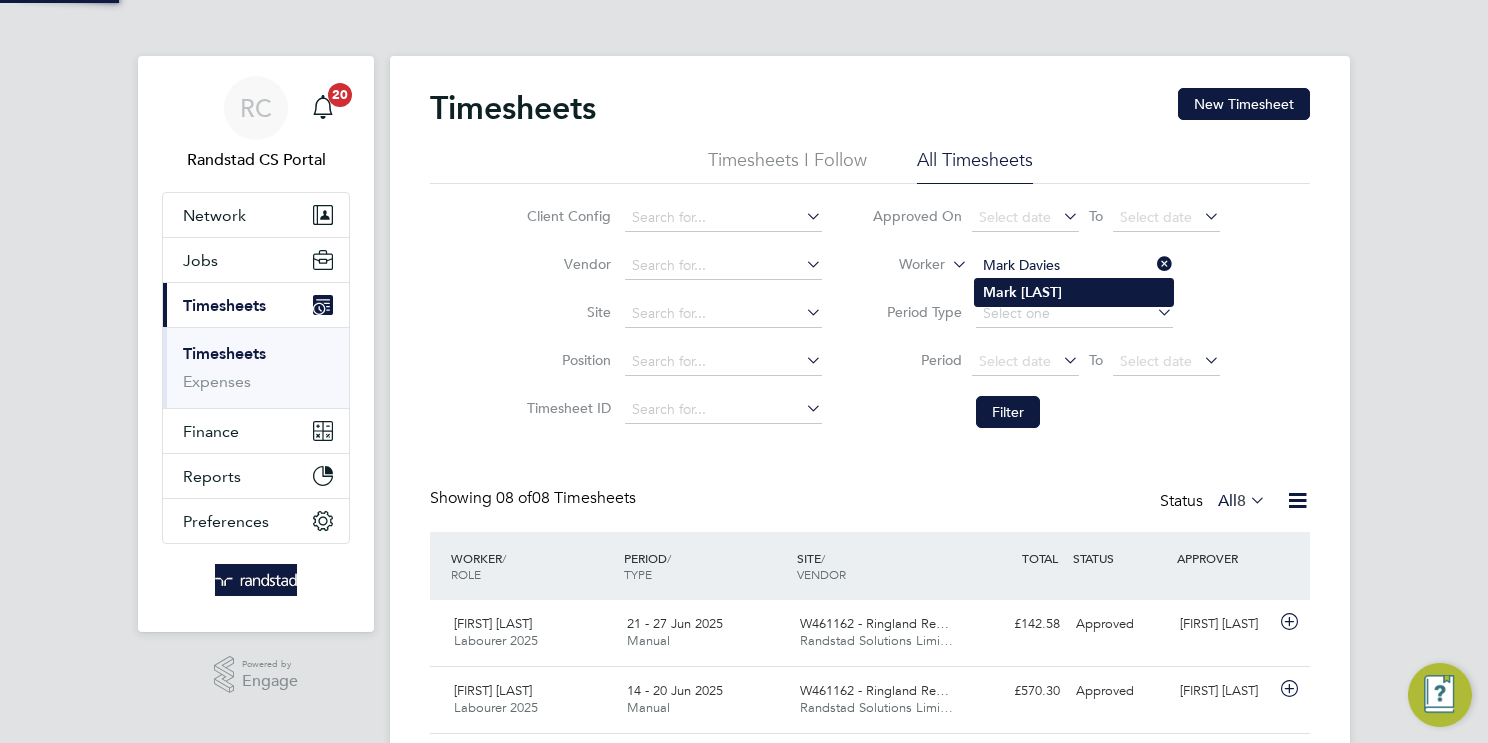 type on "Mark Davies" 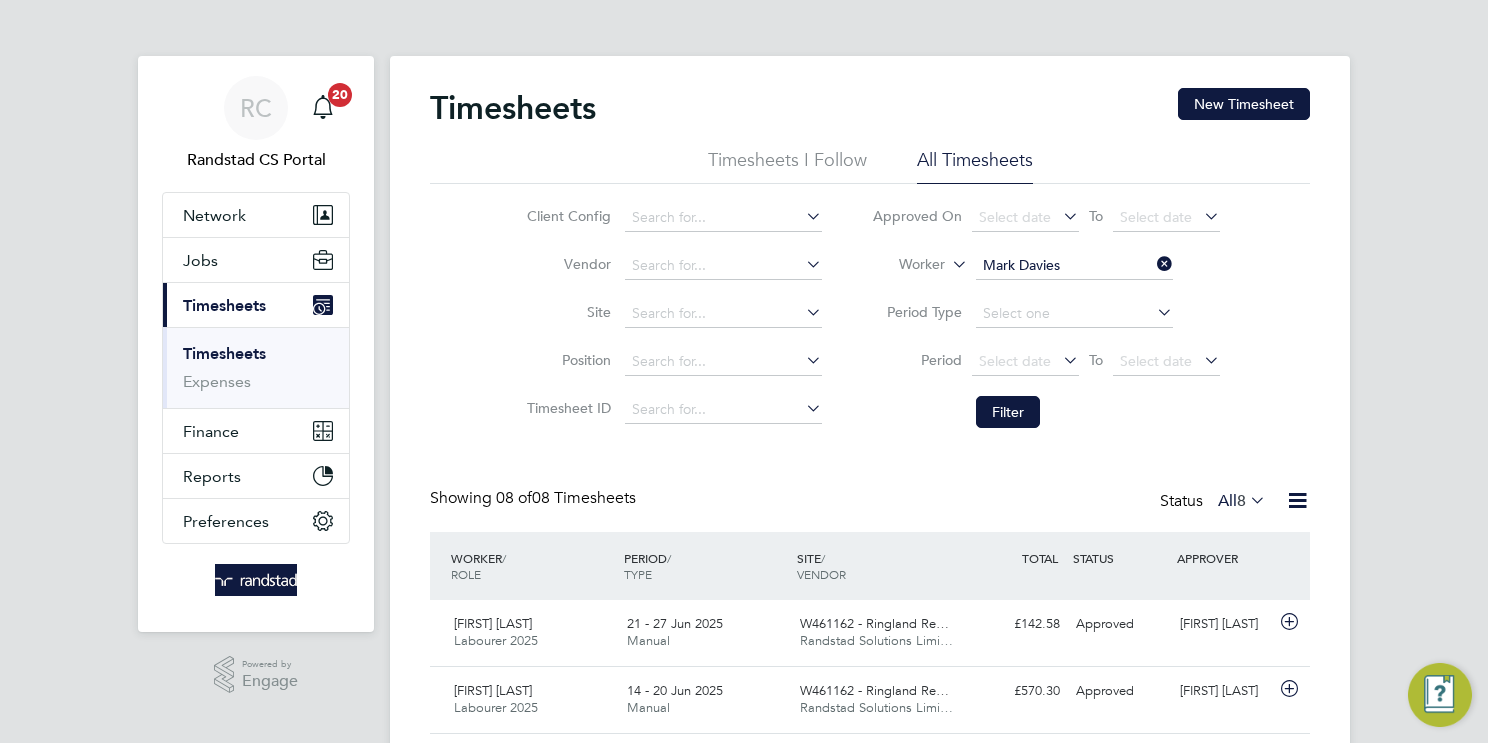 drag, startPoint x: 1020, startPoint y: 401, endPoint x: 1003, endPoint y: 380, distance: 27.018513 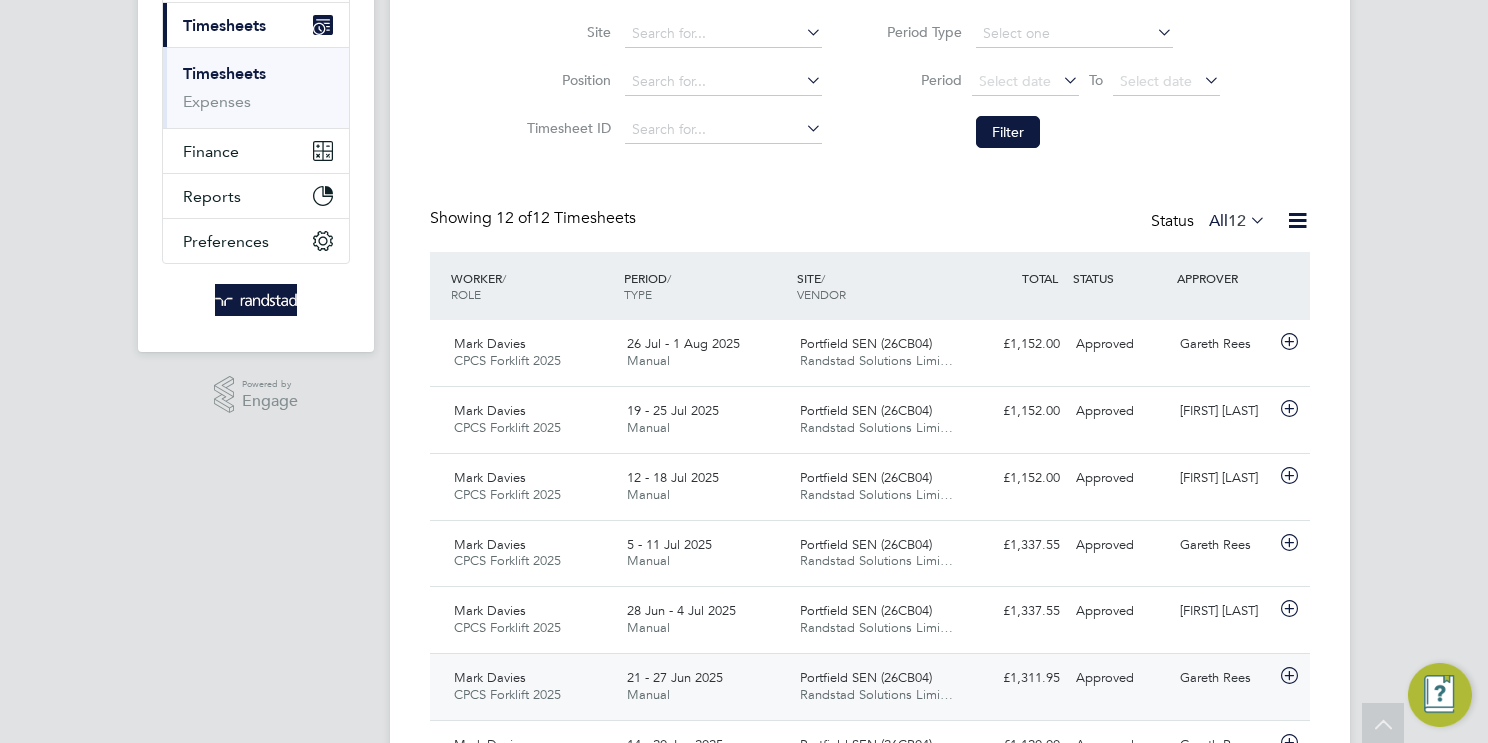 scroll, scrollTop: 0, scrollLeft: 0, axis: both 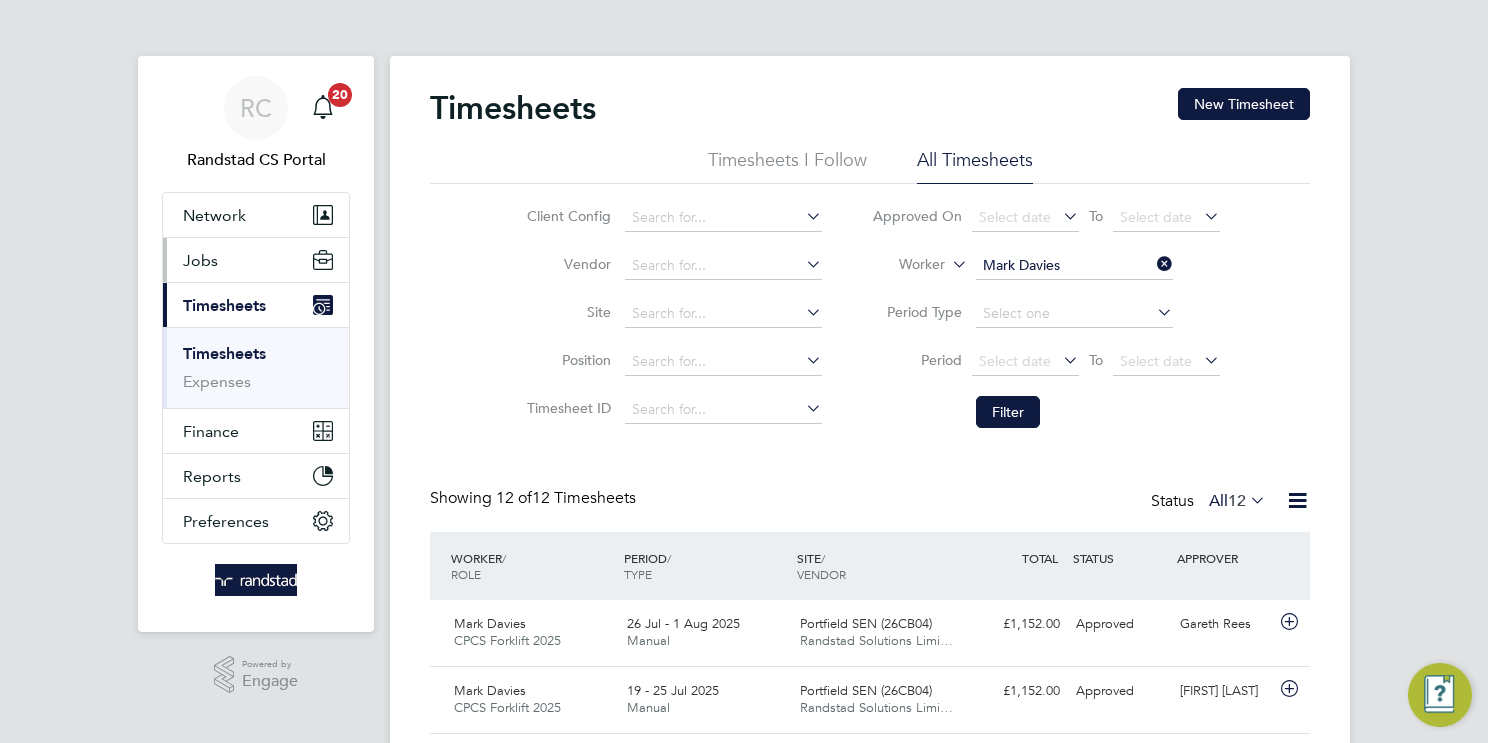 click on "Jobs" at bounding box center (200, 260) 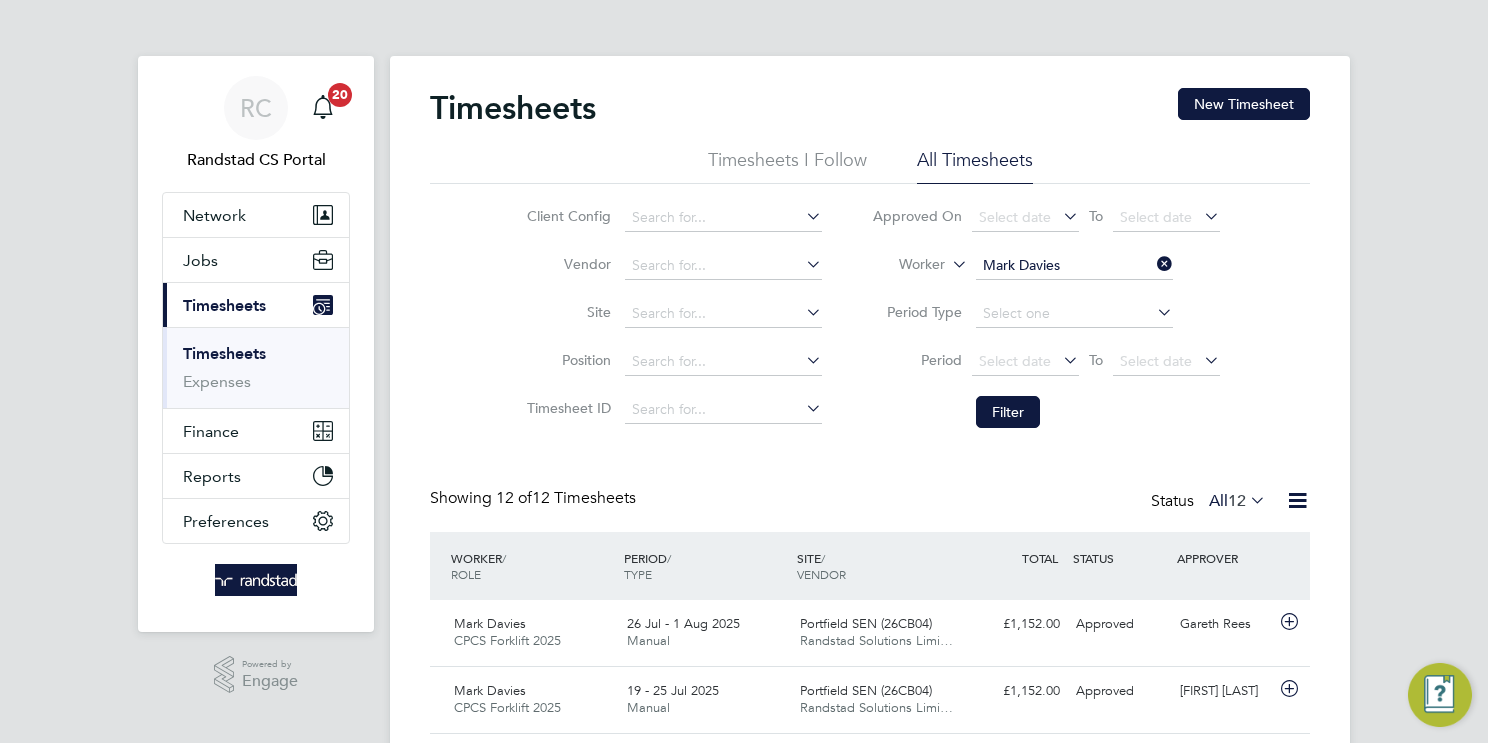 click on "Mark Davies" 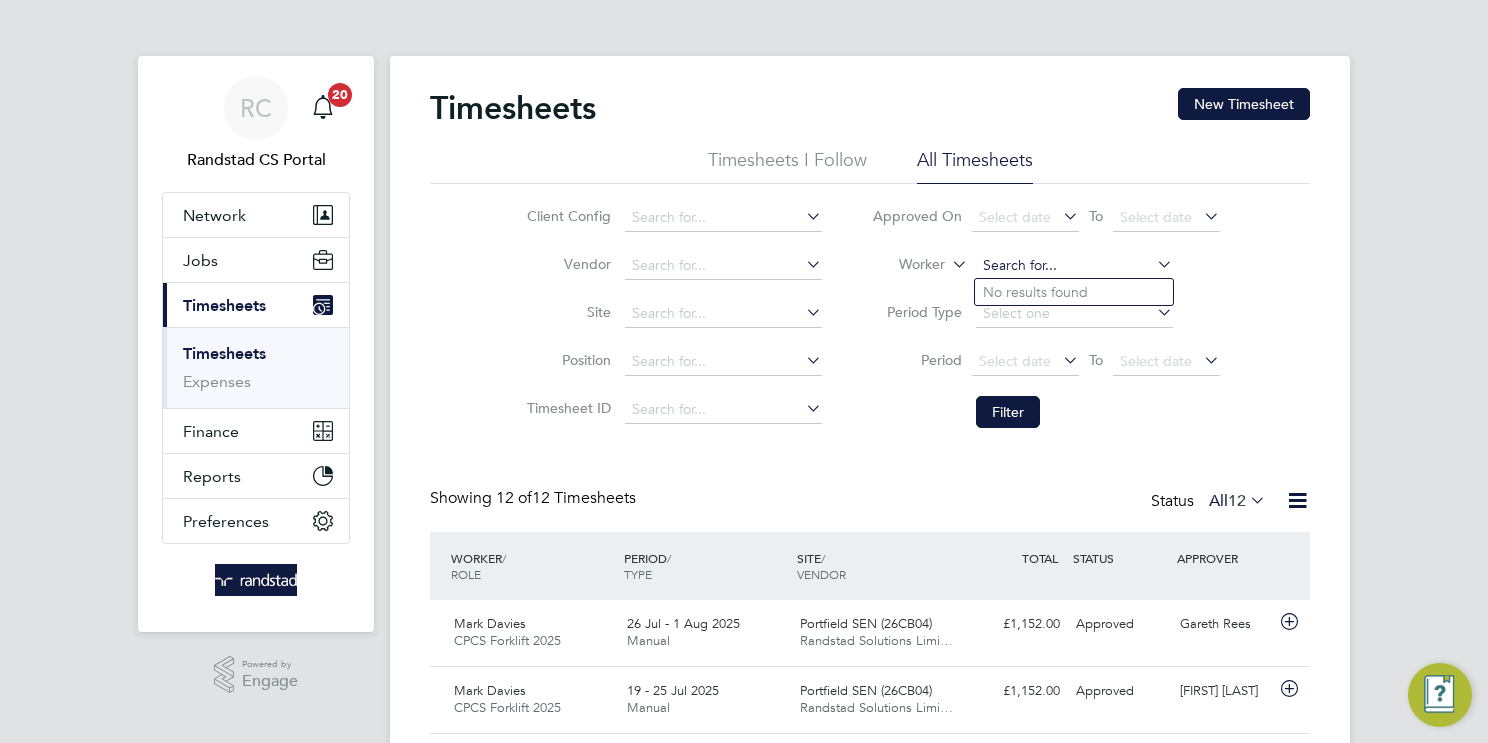 paste on "Michael Jones" 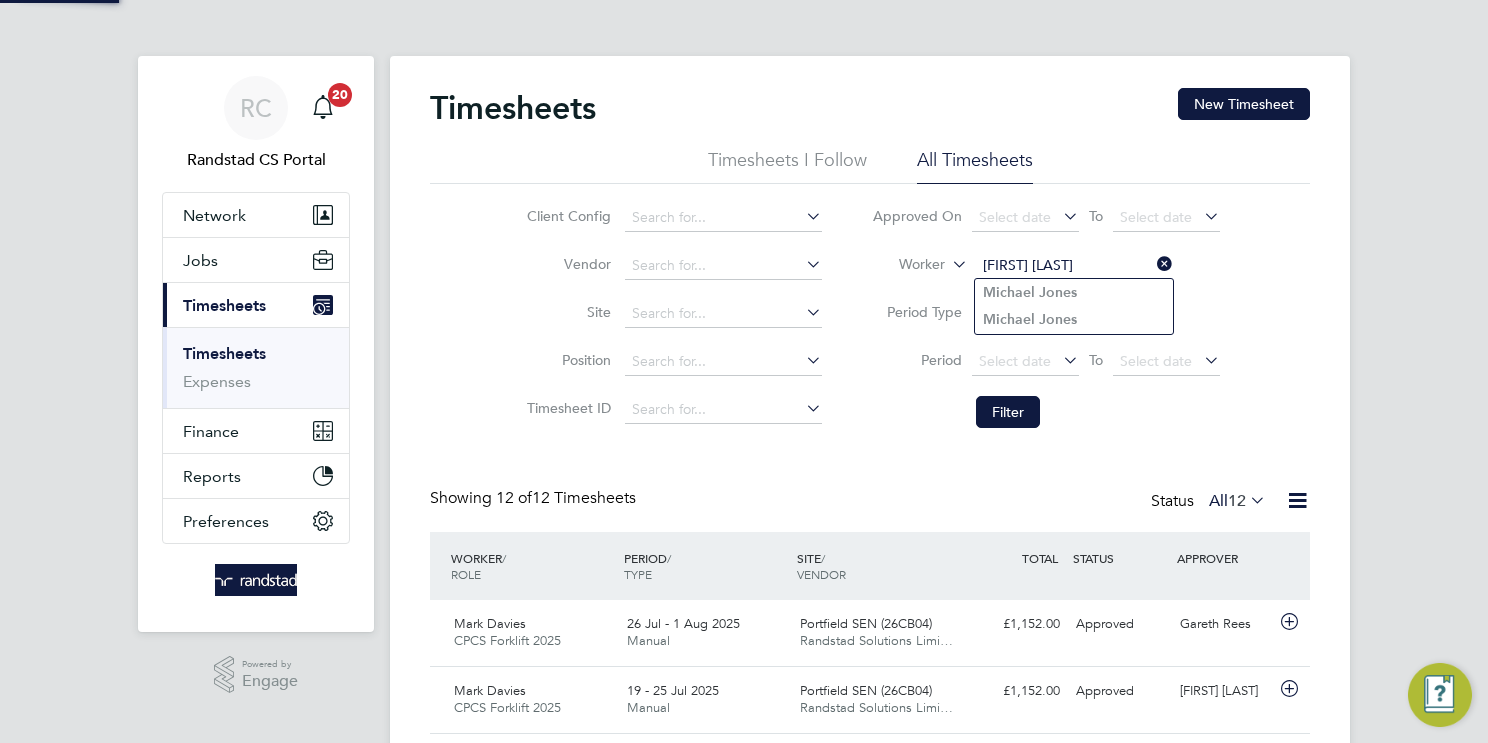 type on "Michael Jones" 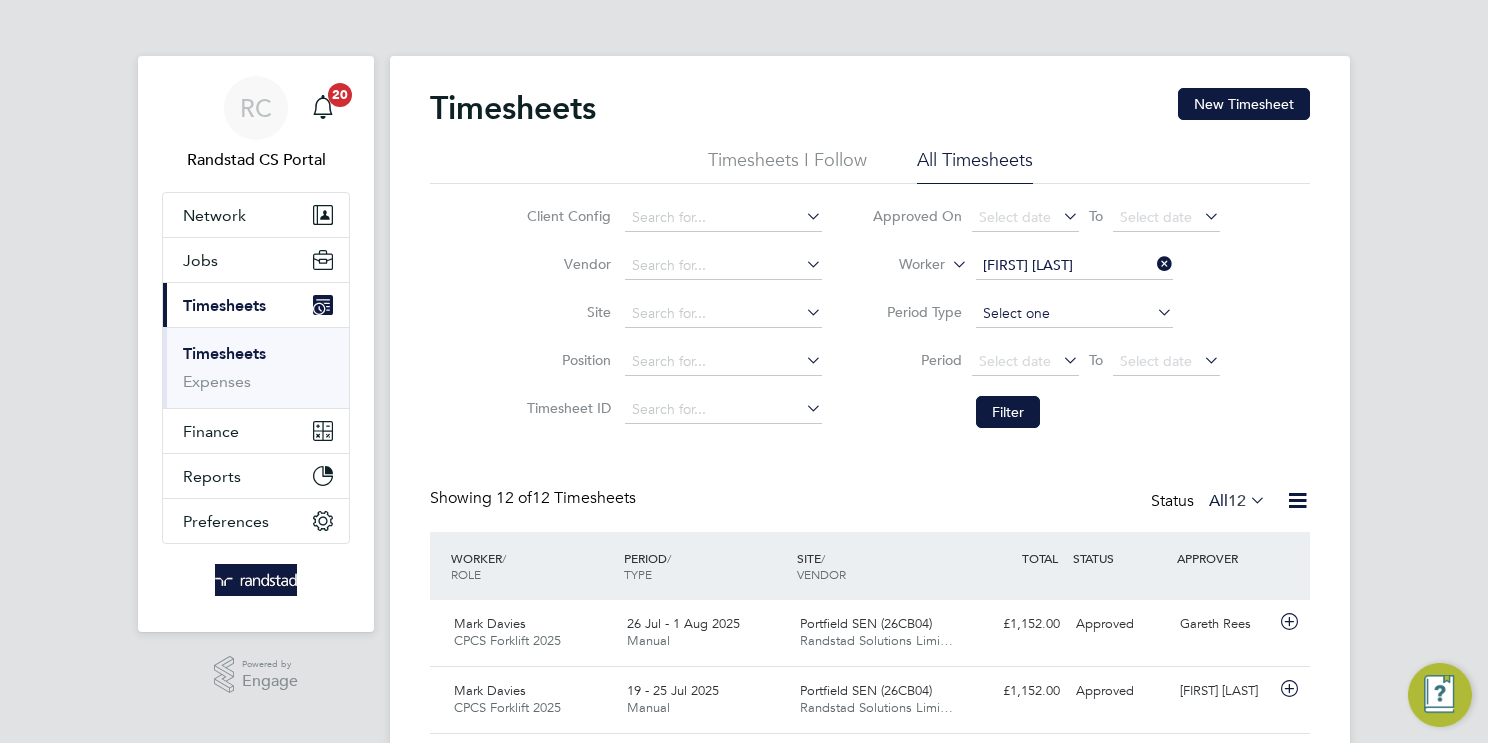 drag, startPoint x: 1012, startPoint y: 403, endPoint x: 1031, endPoint y: 325, distance: 80.280754 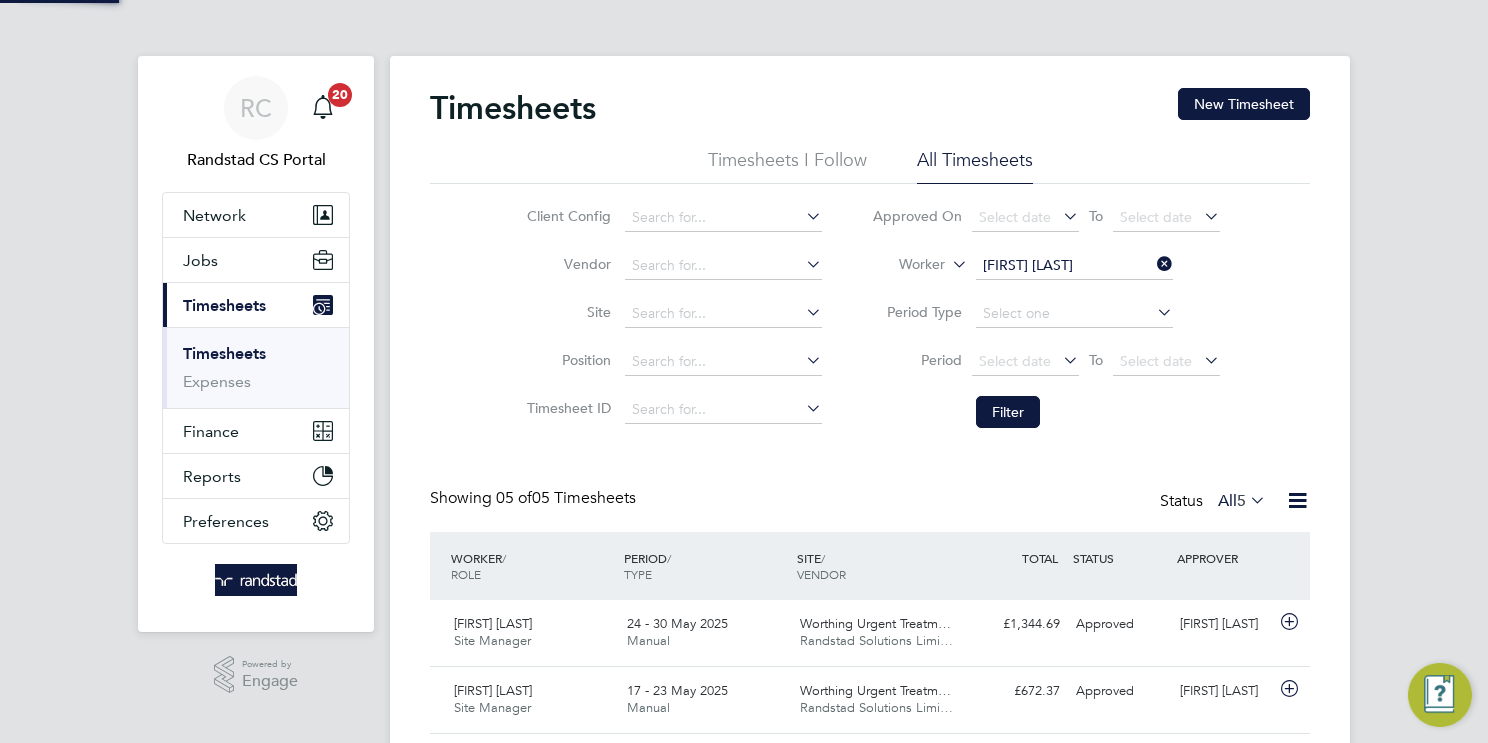 scroll, scrollTop: 9, scrollLeft: 10, axis: both 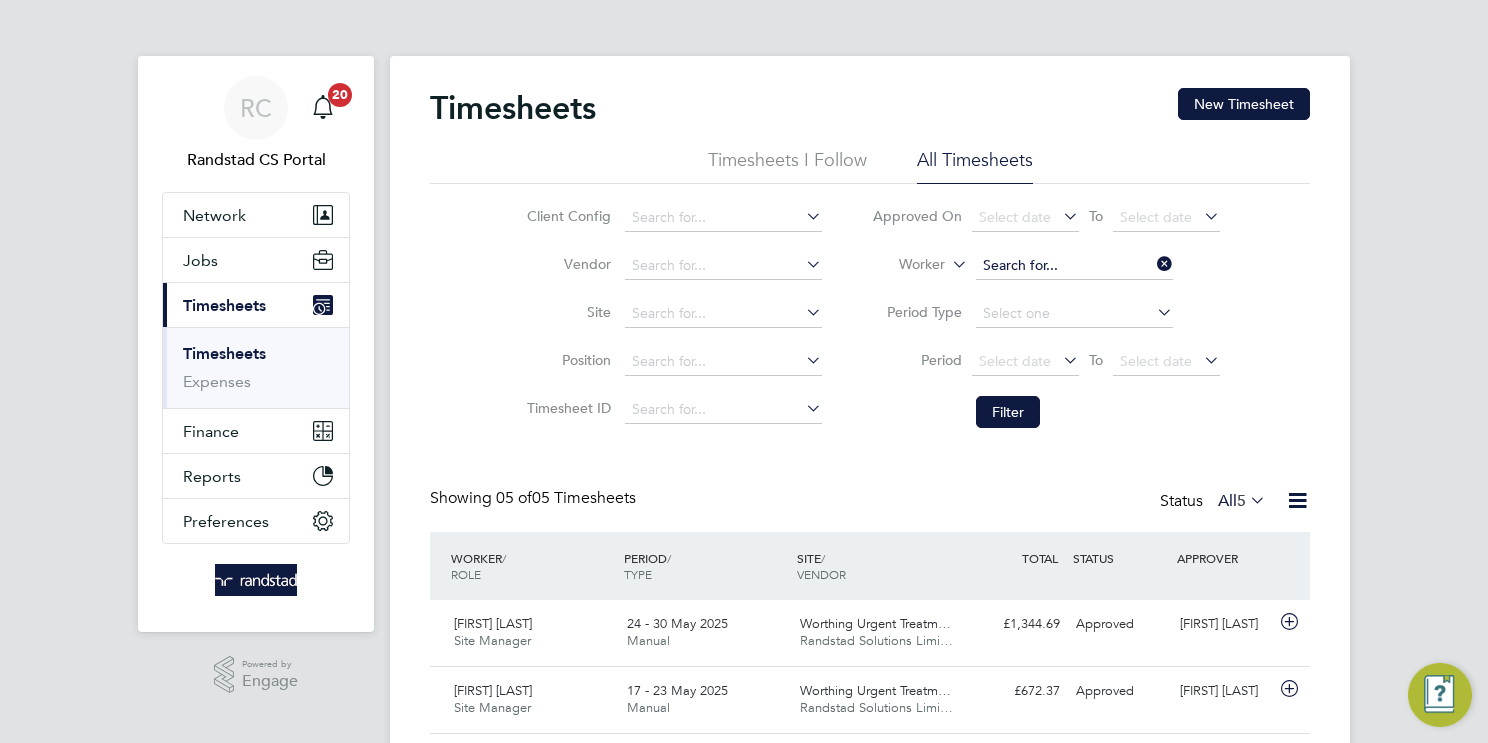 click 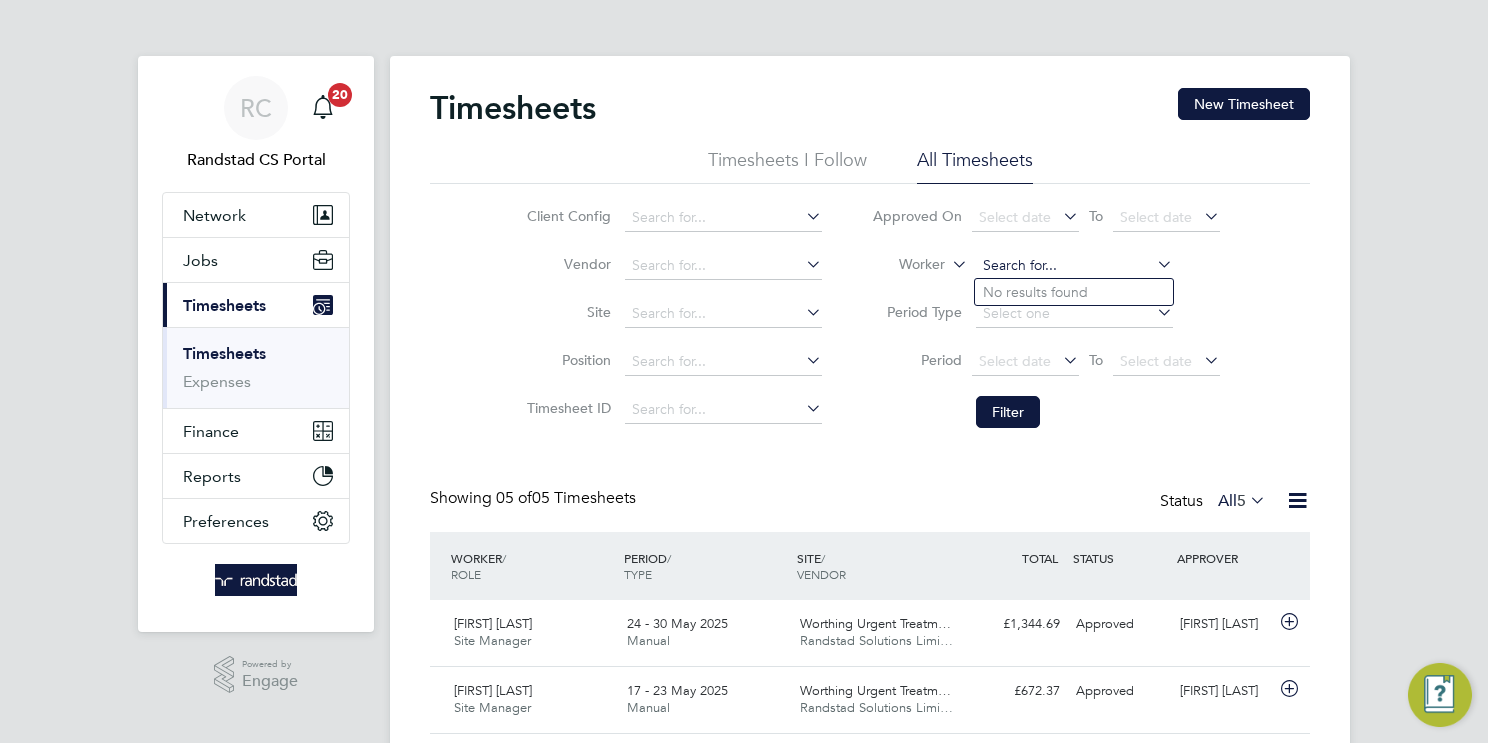 paste on "Michael Jones" 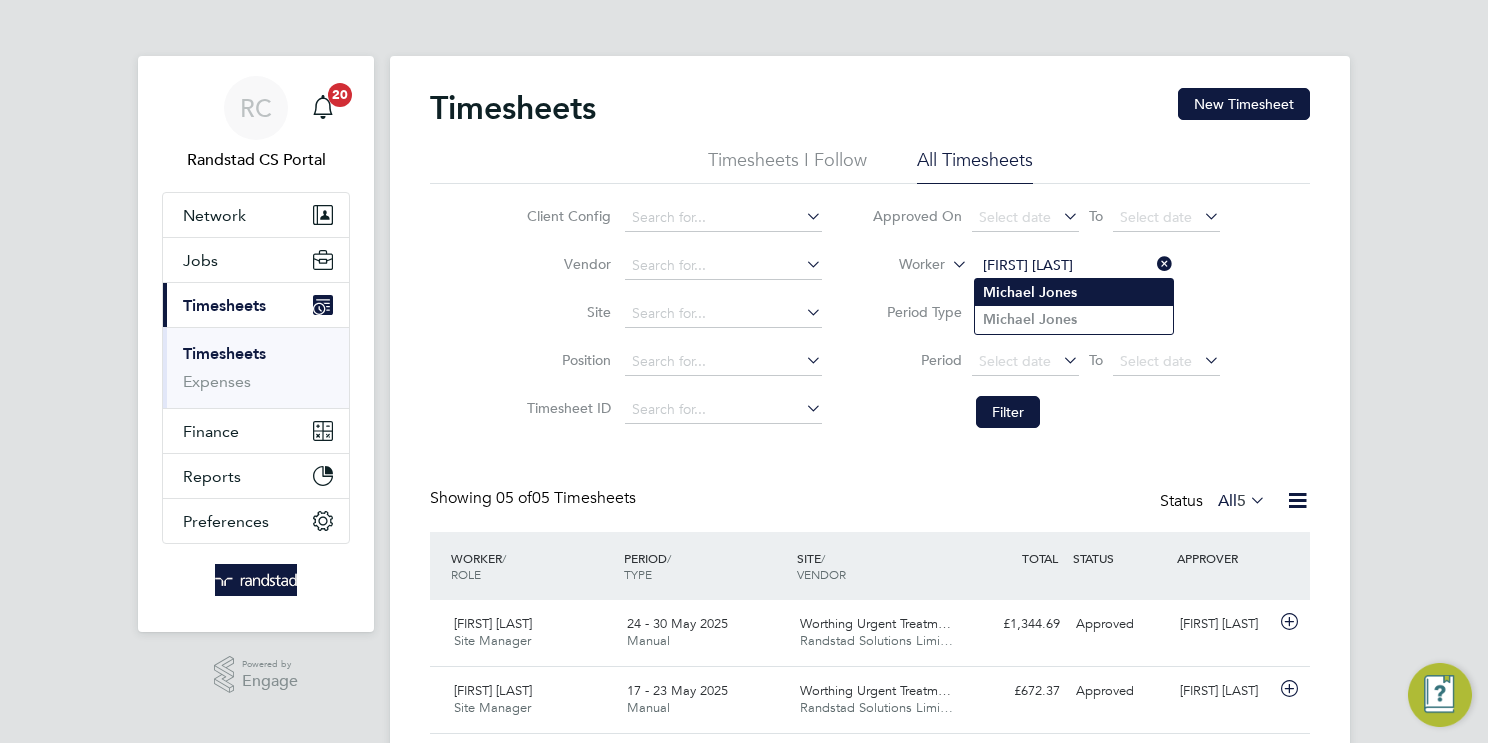 type on "Michael Jones" 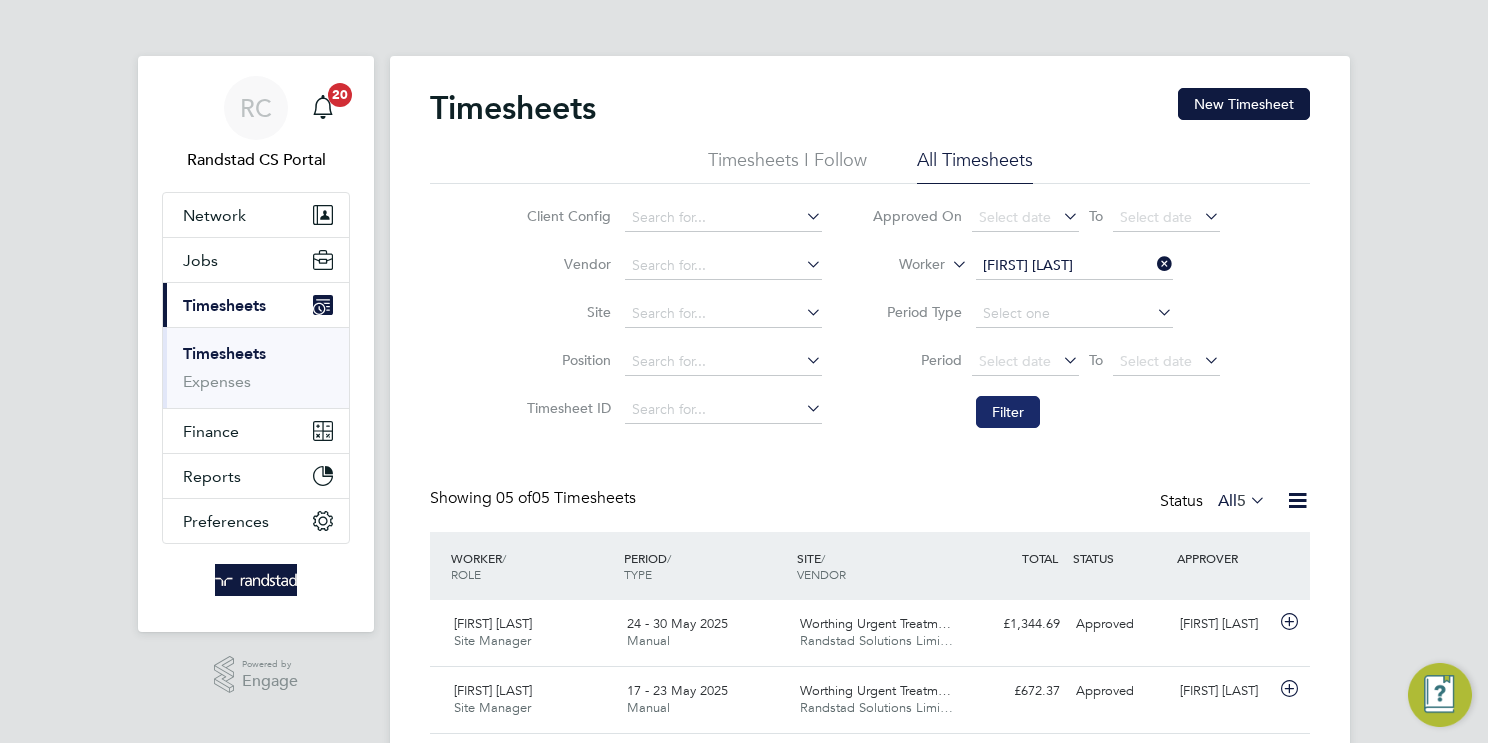 click on "Filter" 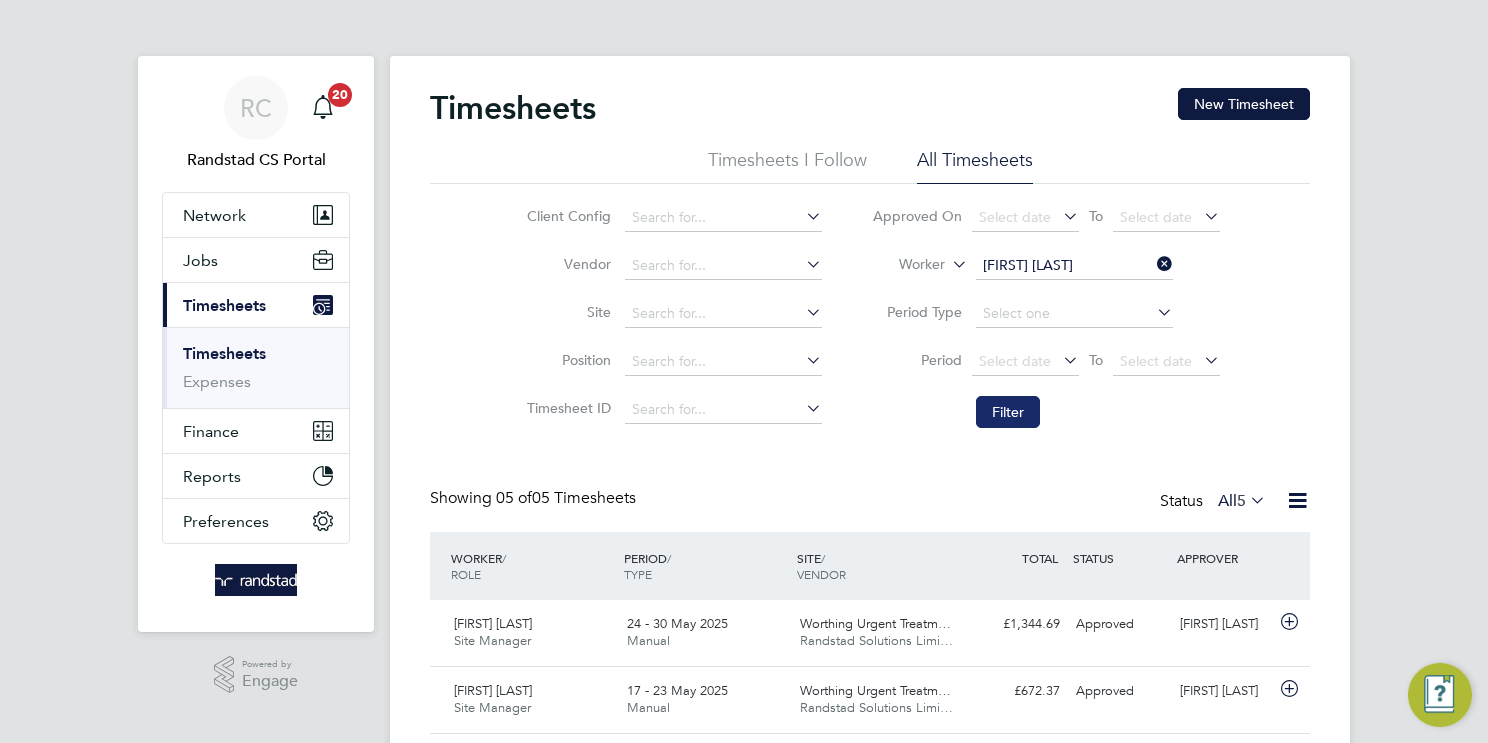 scroll, scrollTop: 9, scrollLeft: 10, axis: both 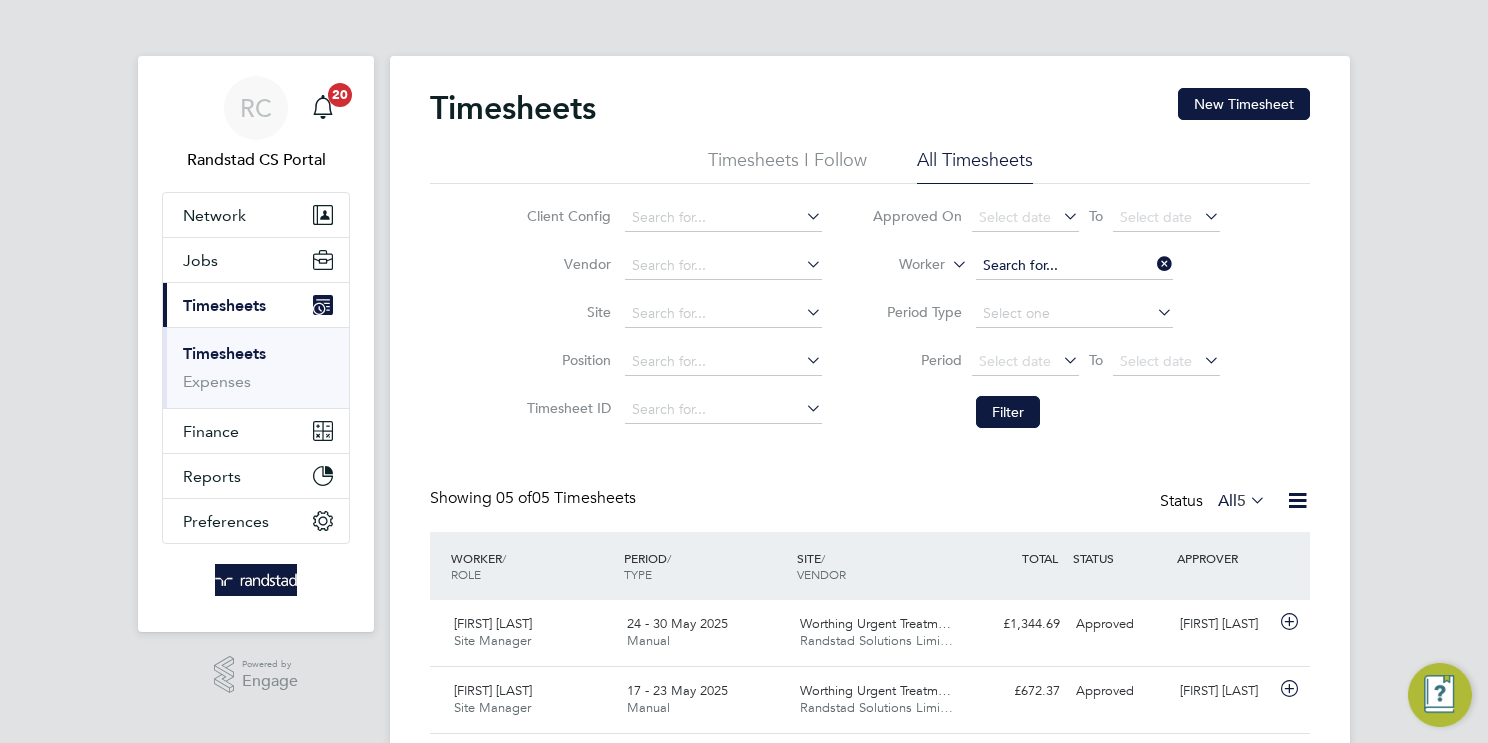 click 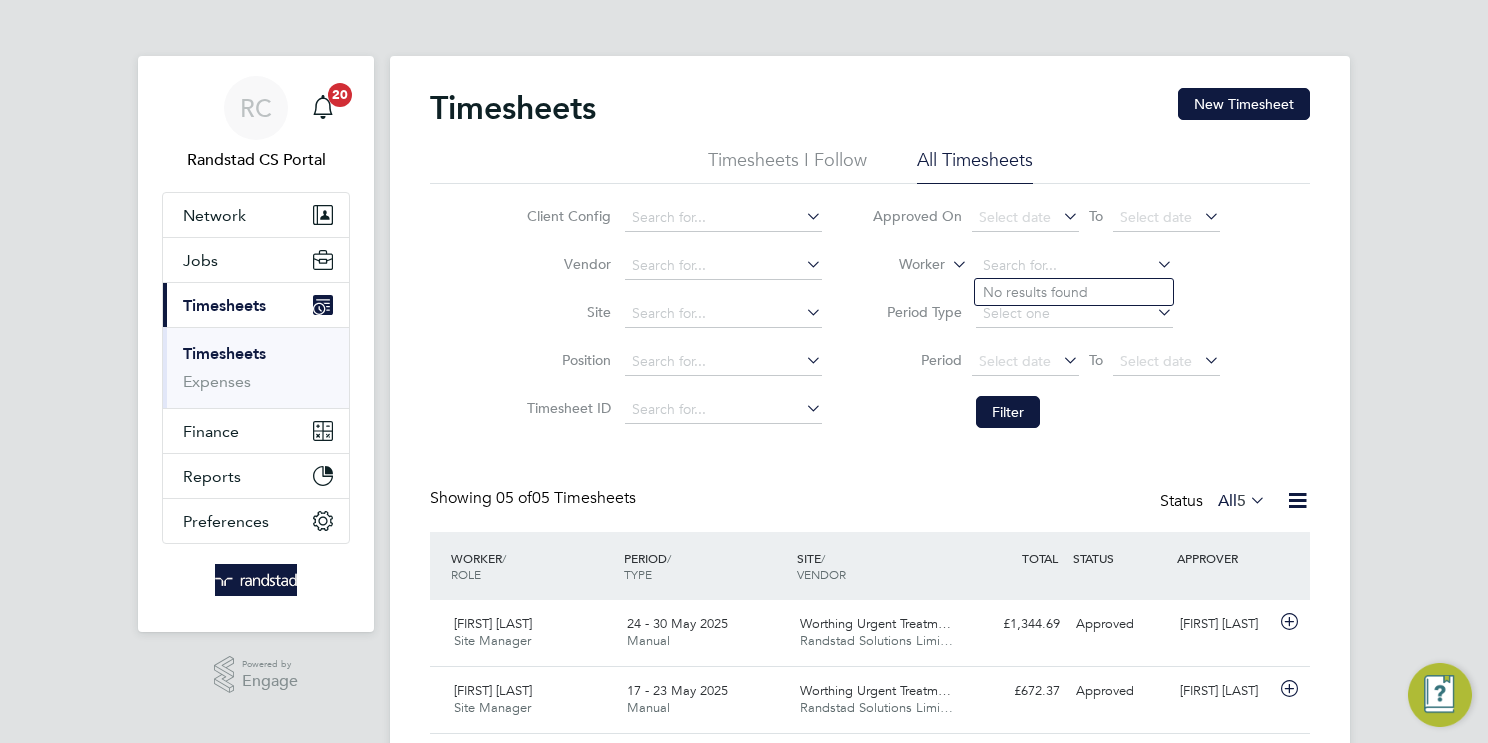 paste on "Michael Jones" 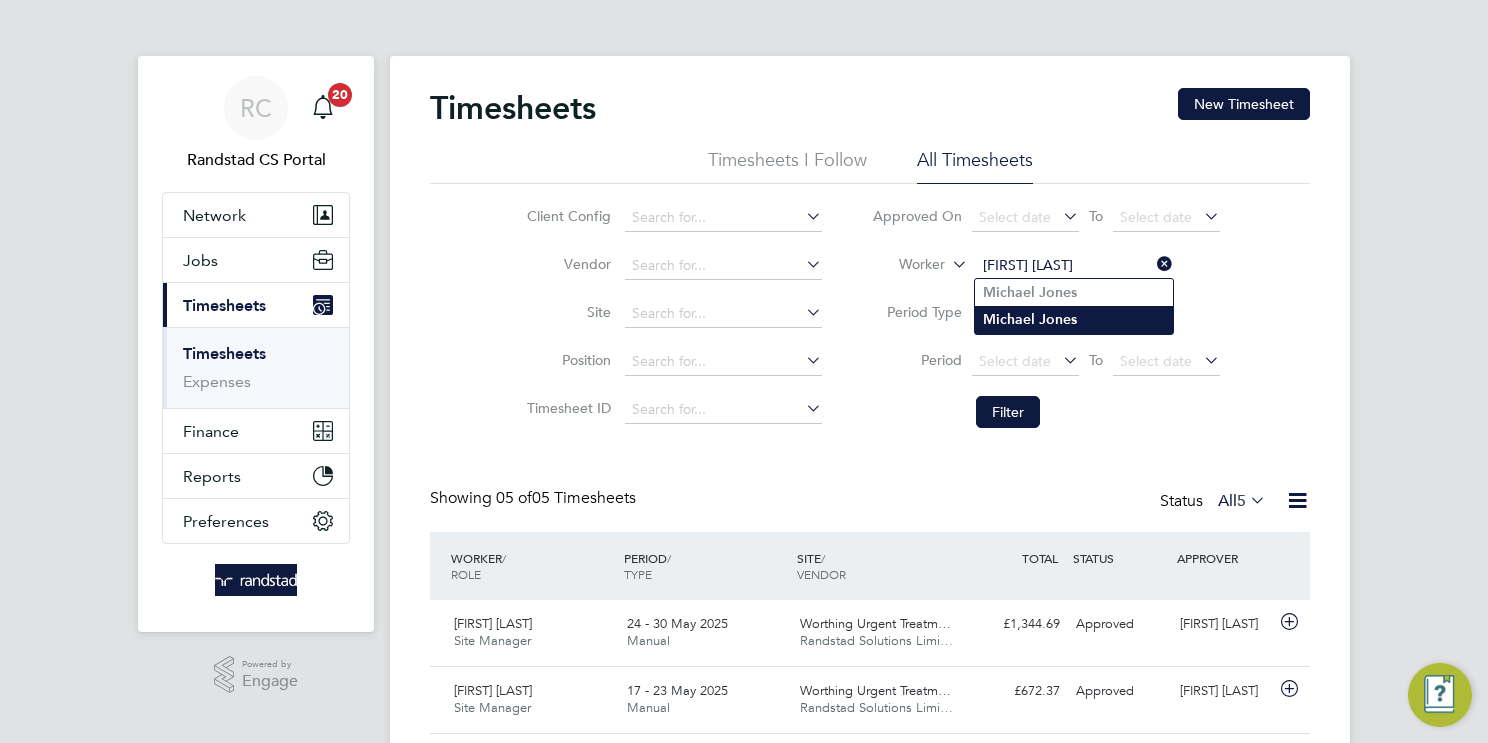 type on "Michael Jones" 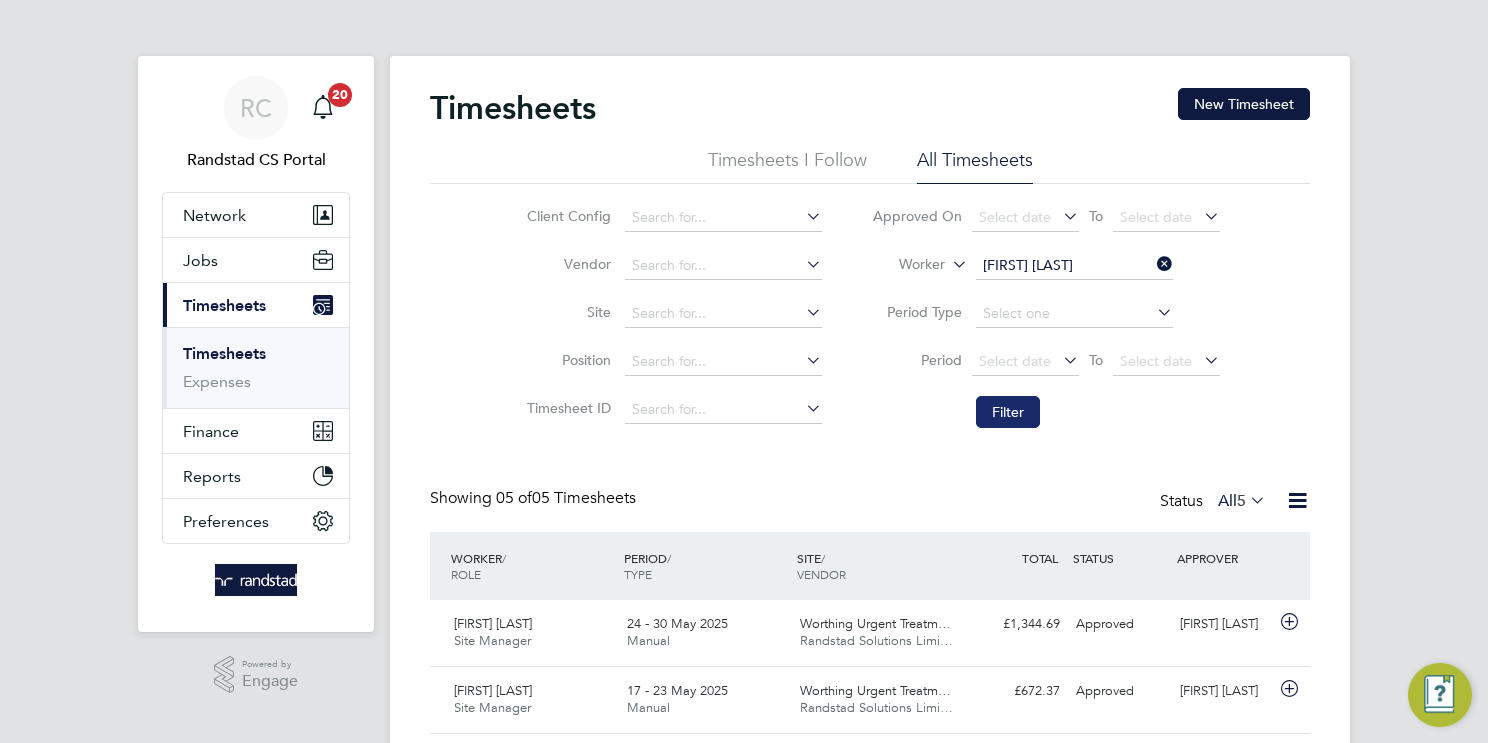 click on "Filter" 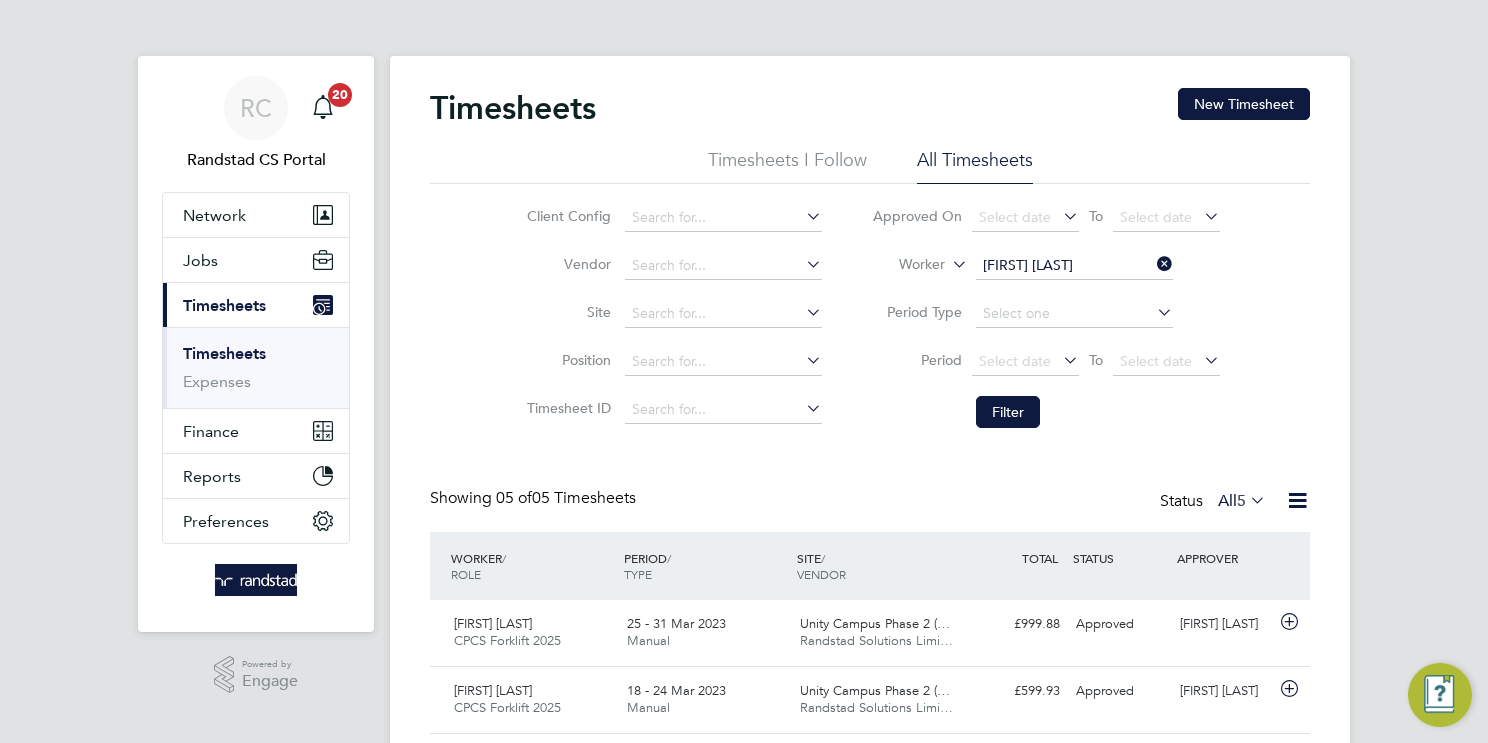click on "Michael Jones" 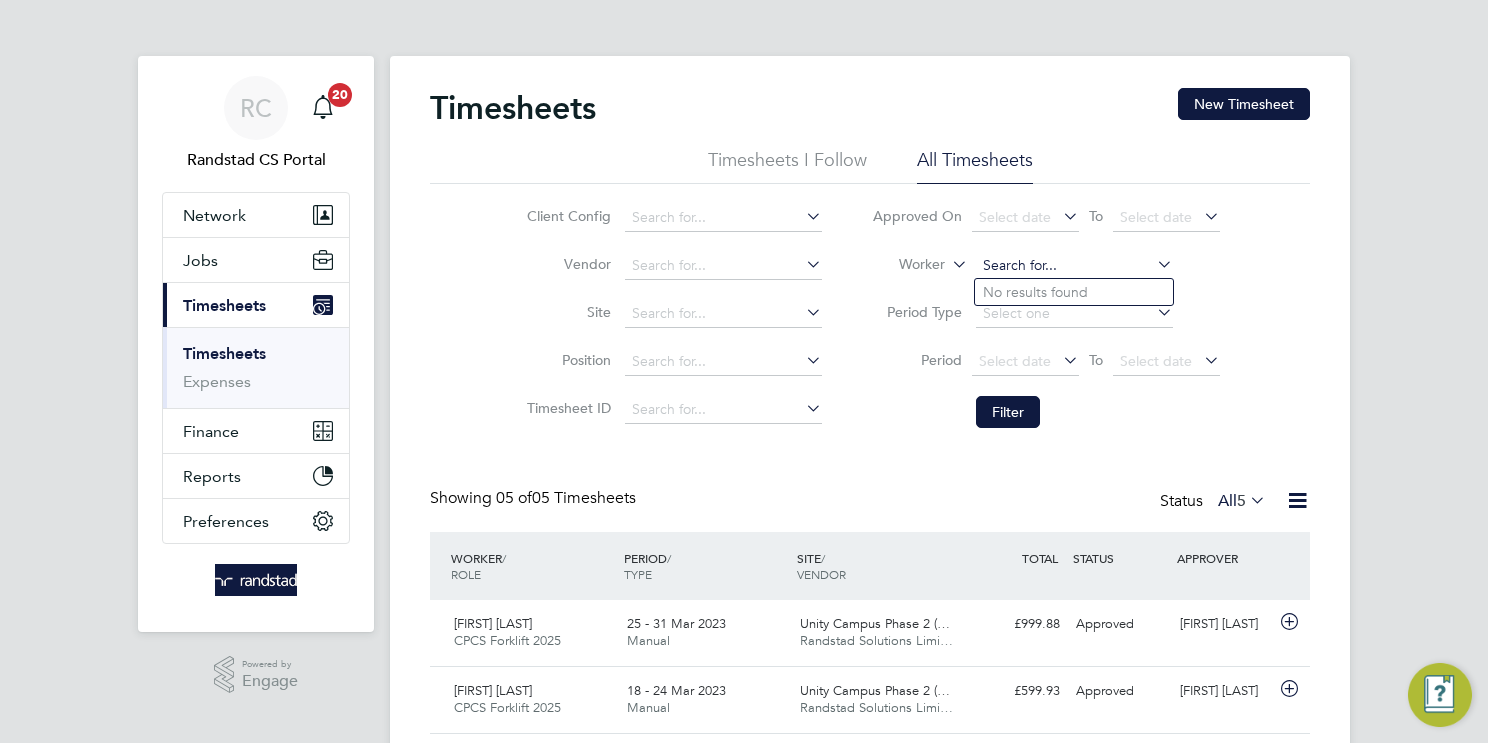 paste on "Ime Okon" 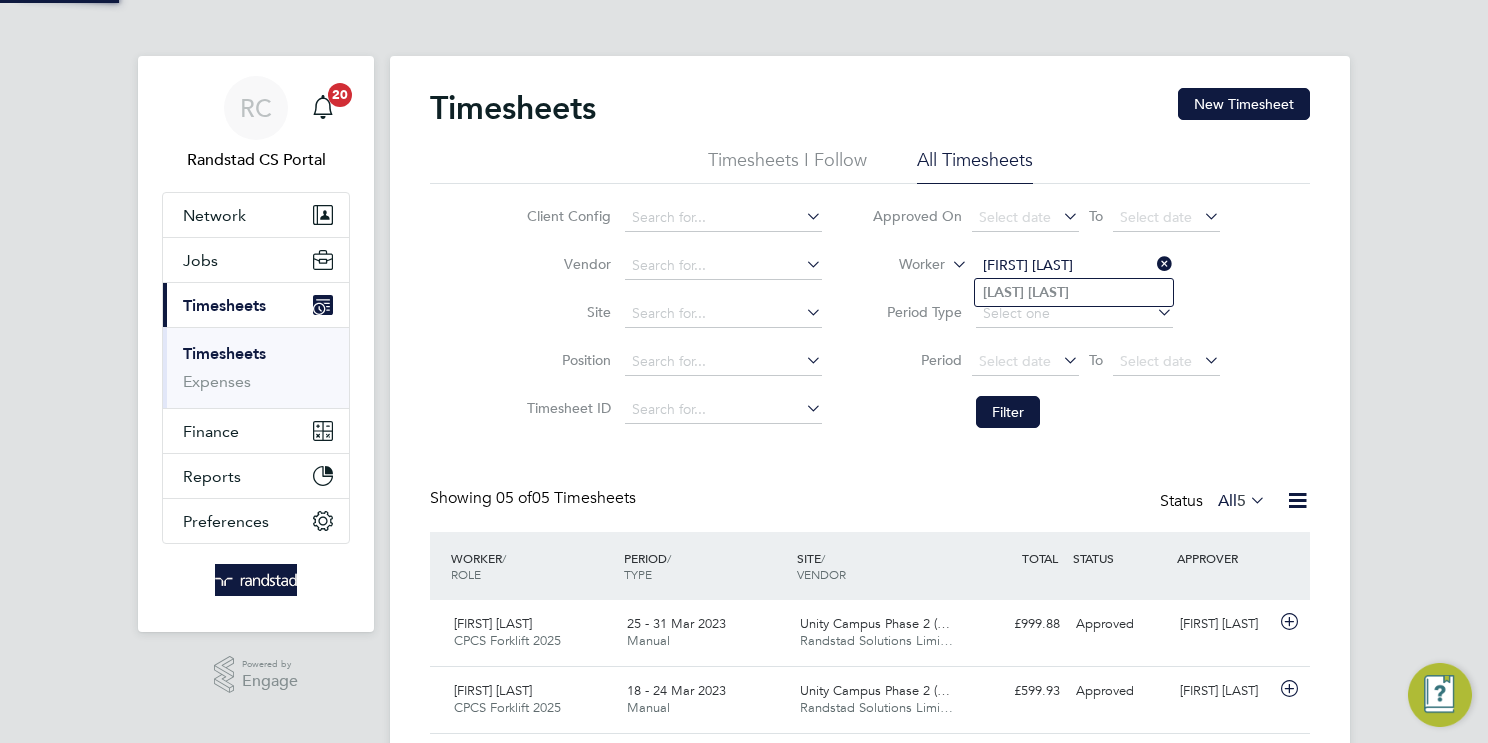 type on "Ime Okon" 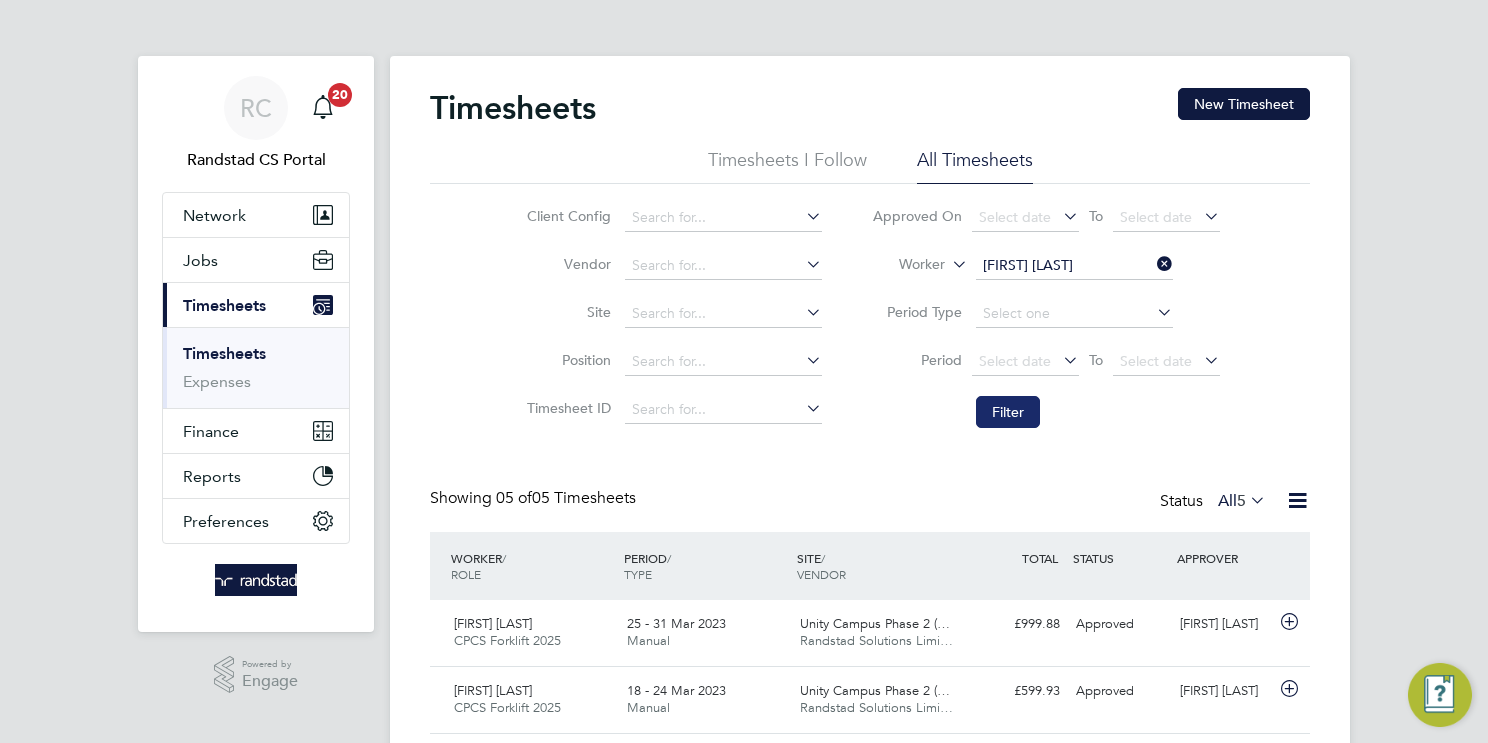 click on "Filter" 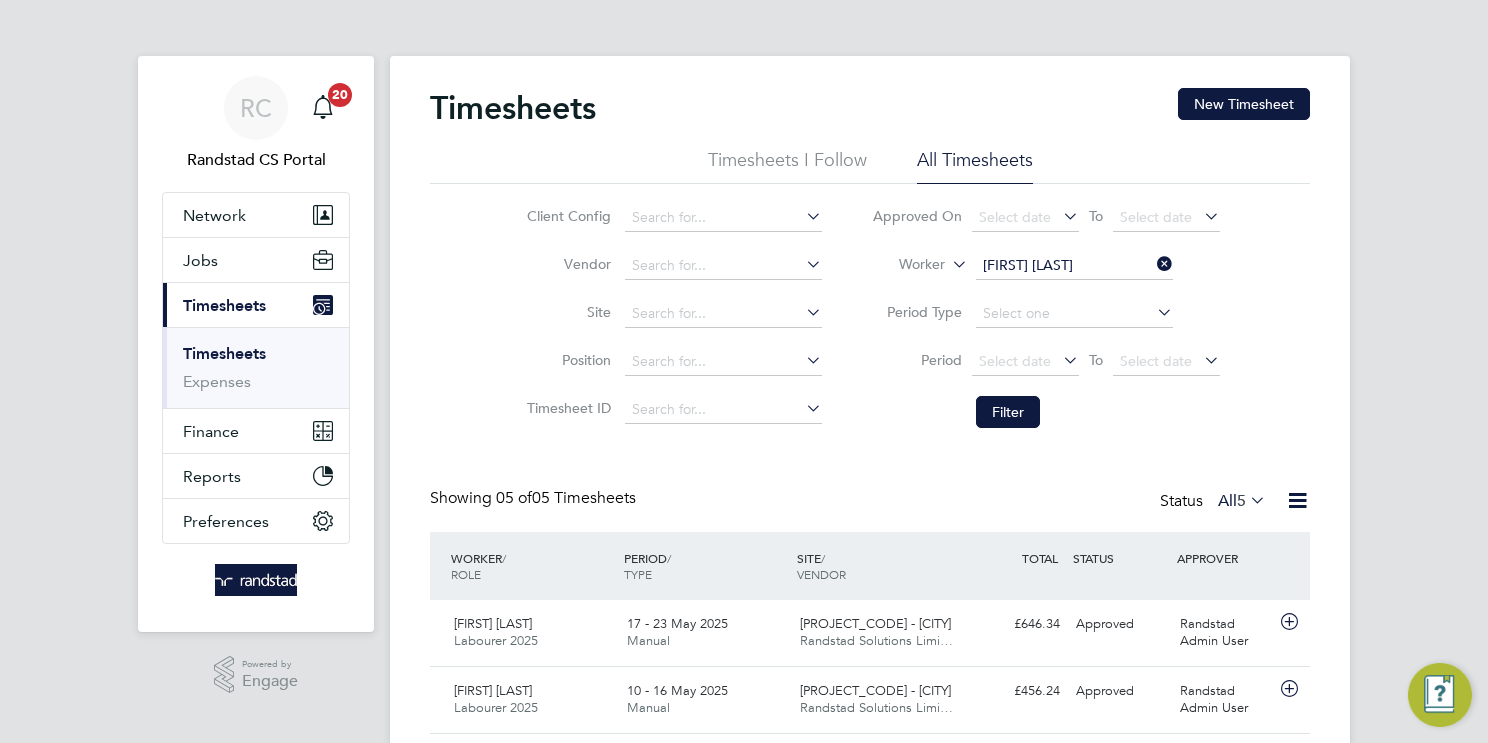 click on "Ime Okon" 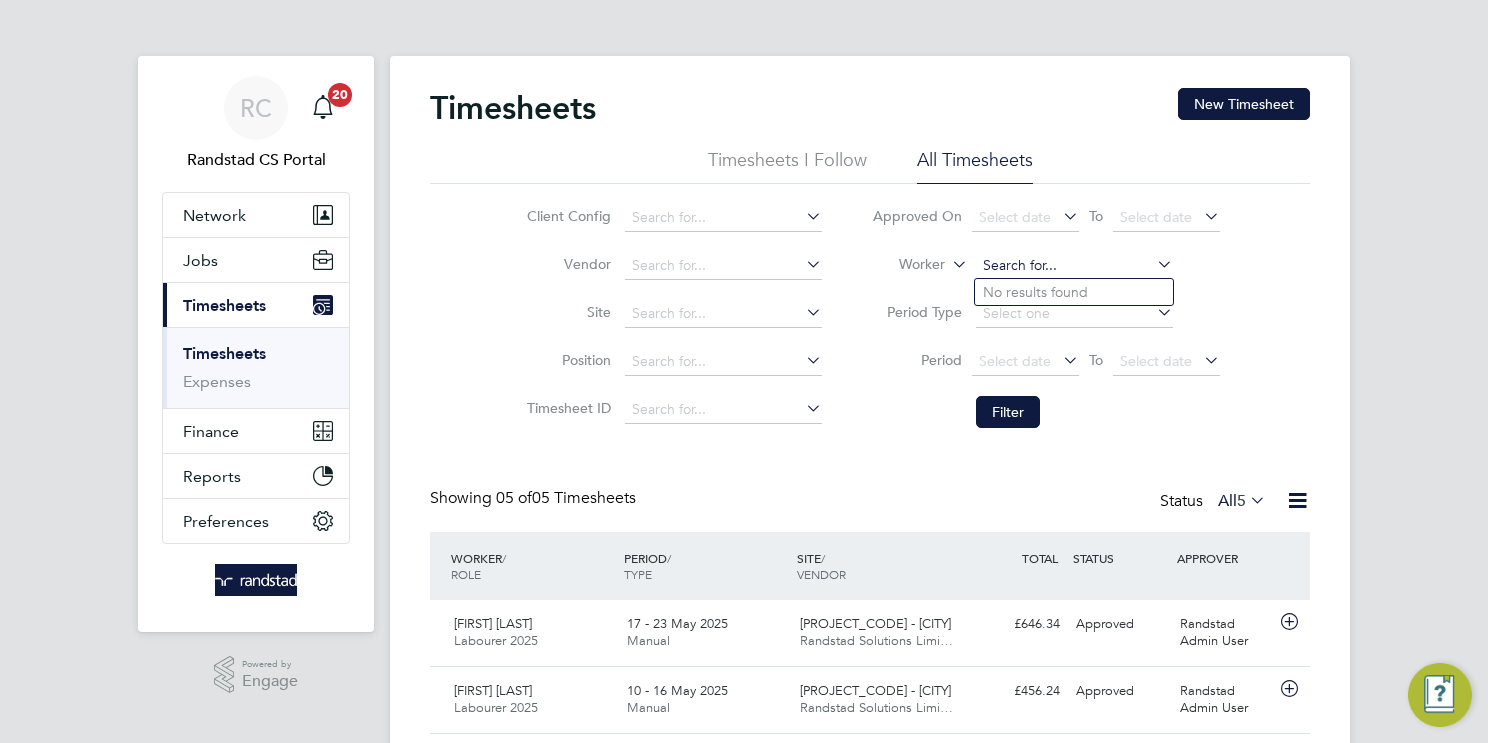 paste on "Stephen Paul Gill" 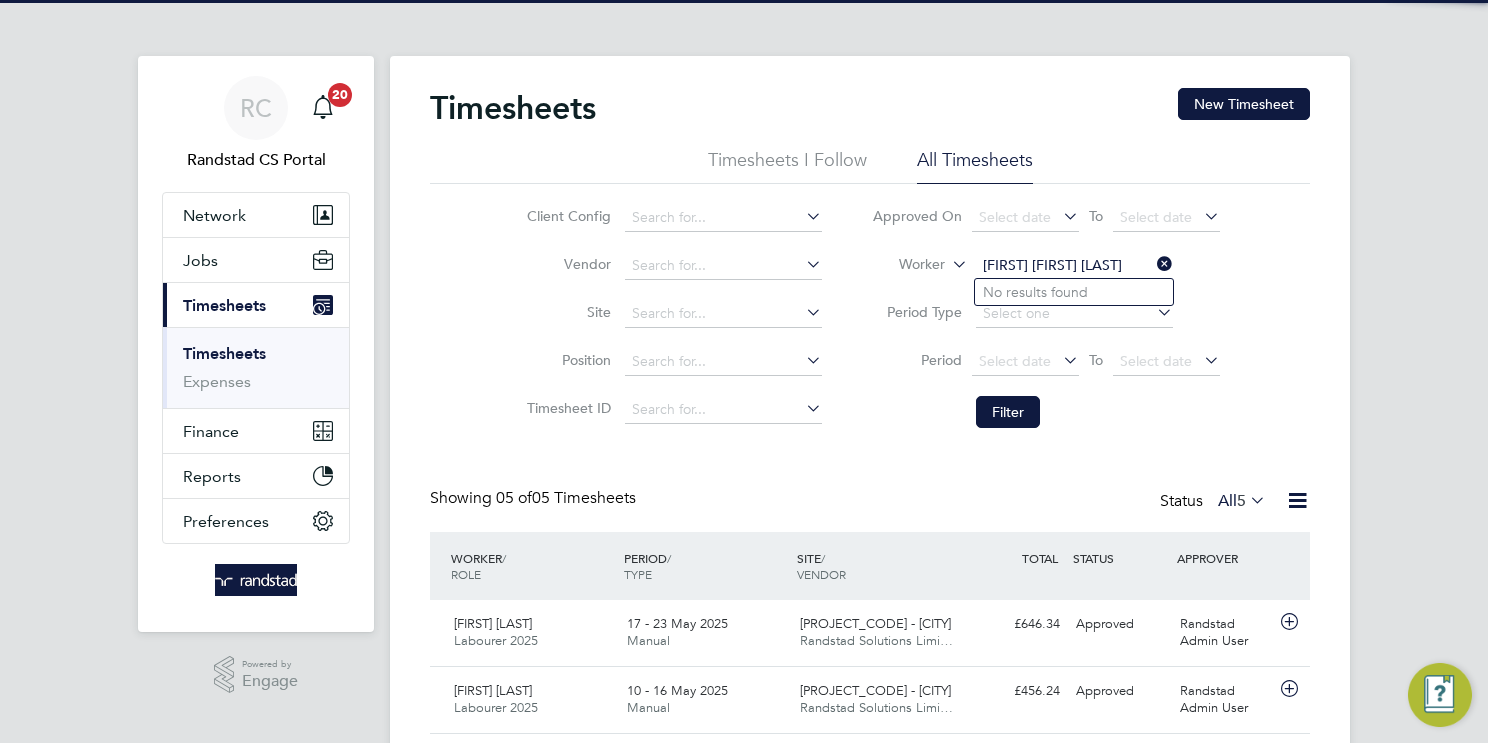 type on "Stephen Paul Gill" 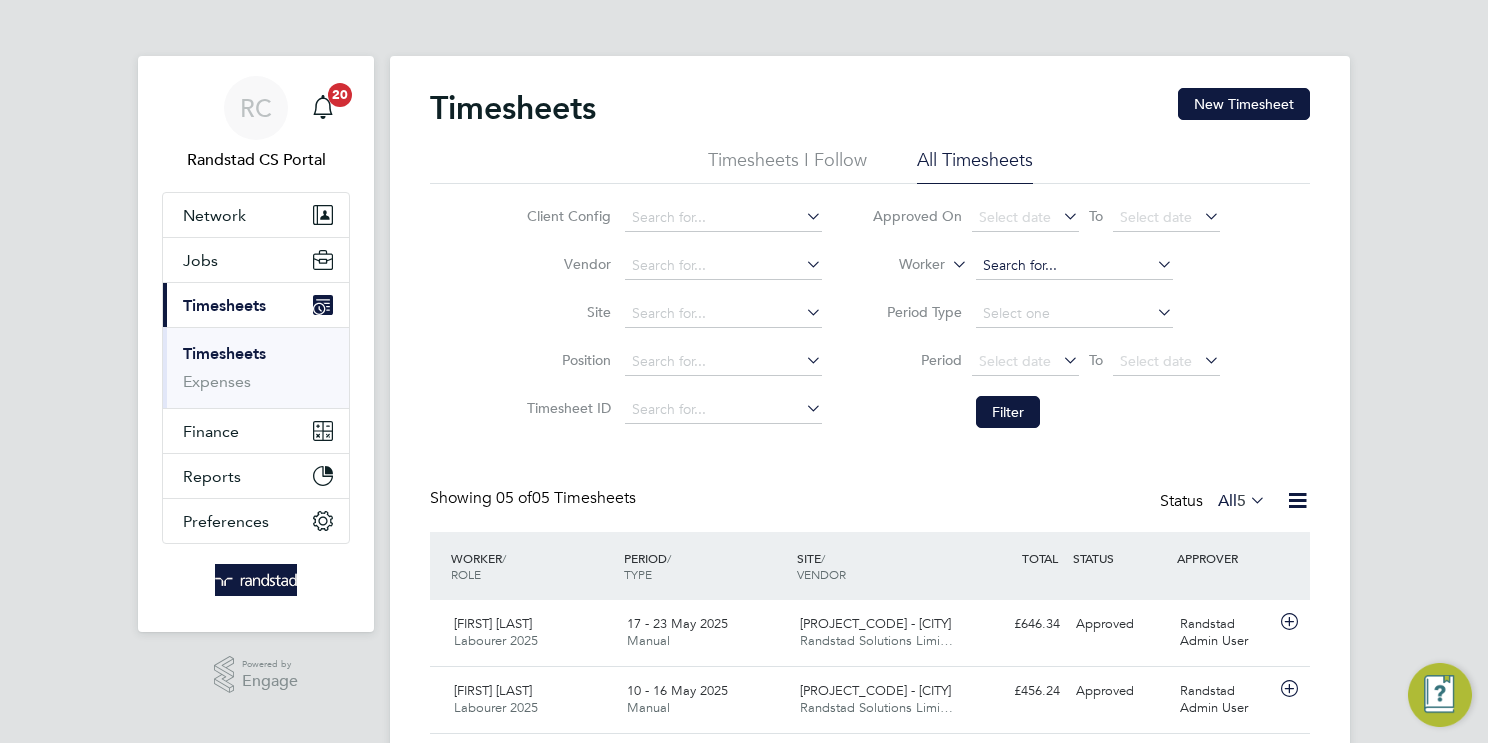 click 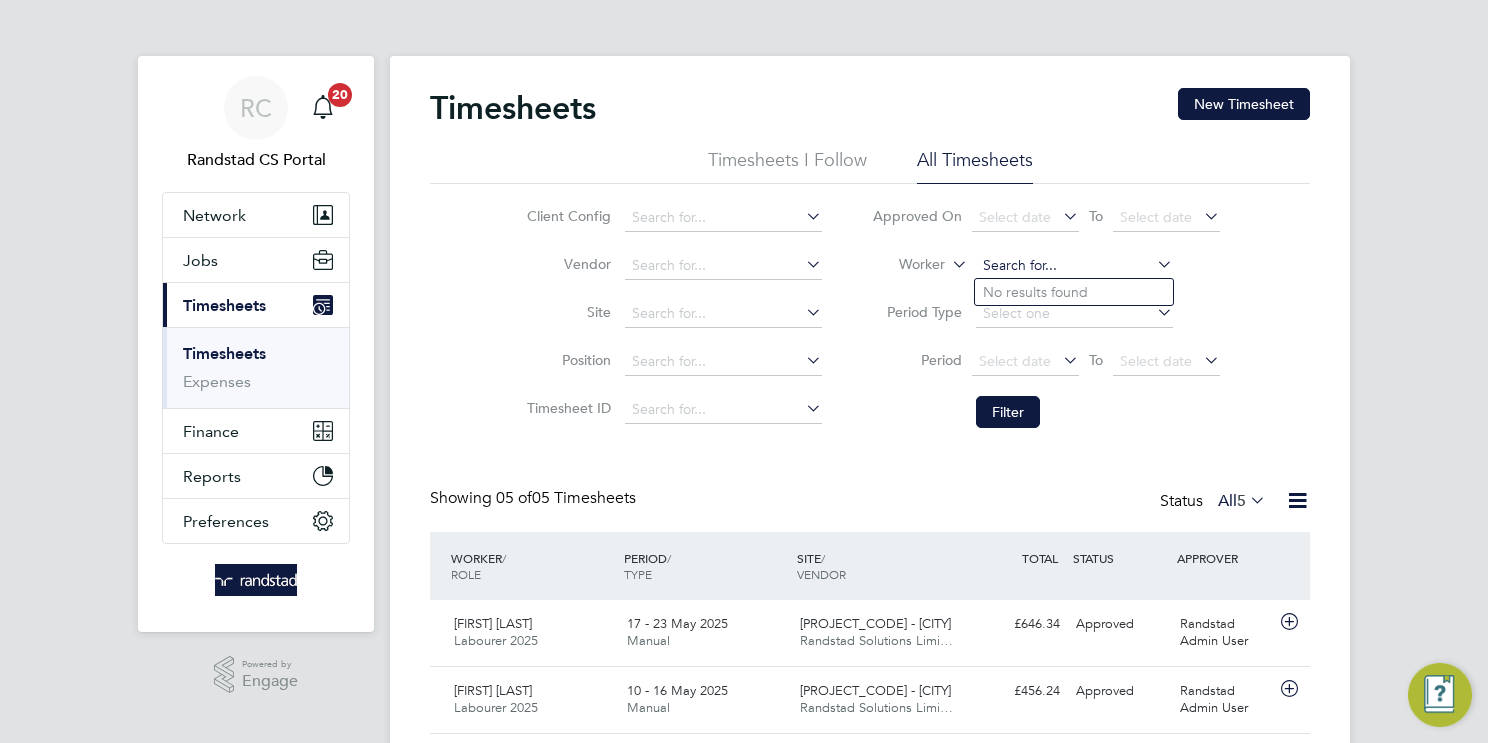 paste on "Kolawole Ayeni" 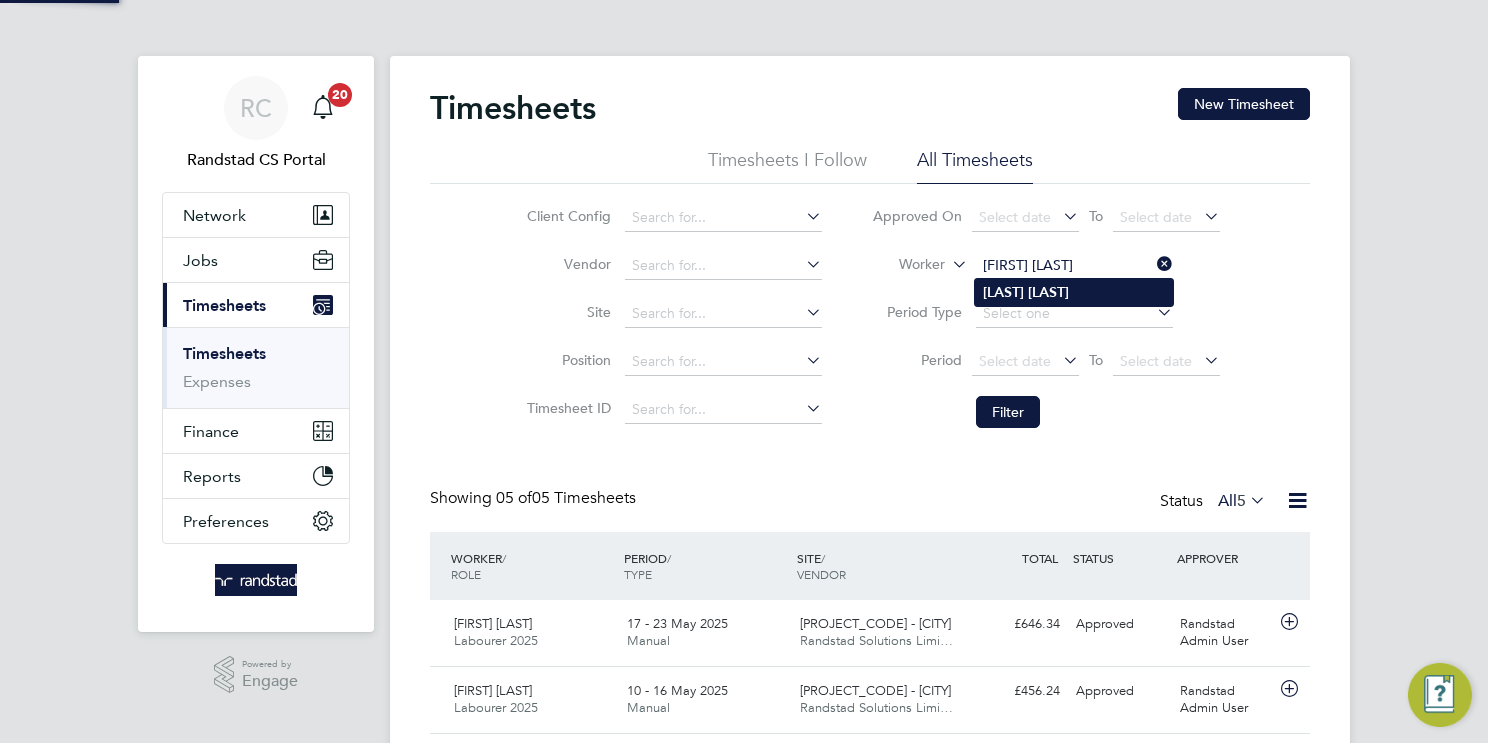 type on "Kolawole Ayeni" 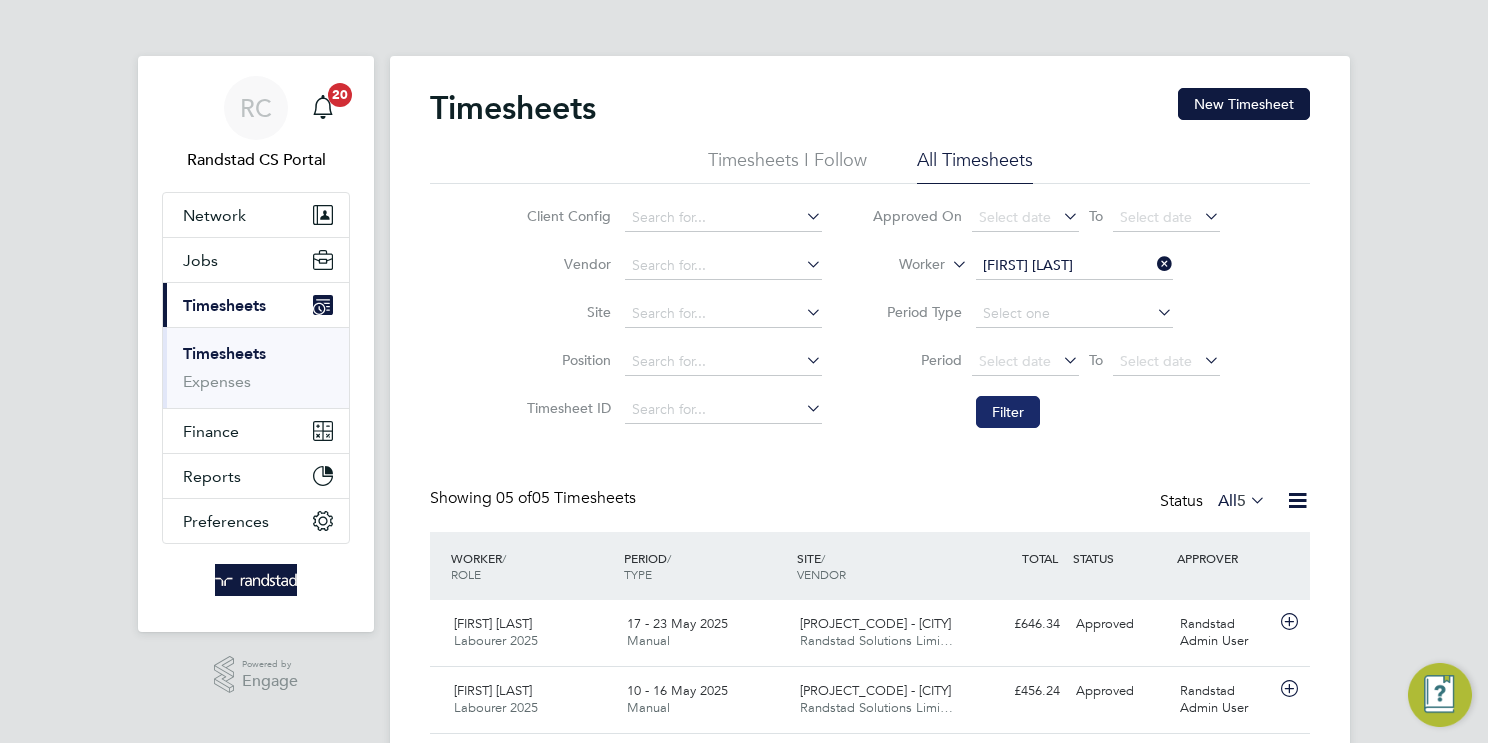 click on "Filter" 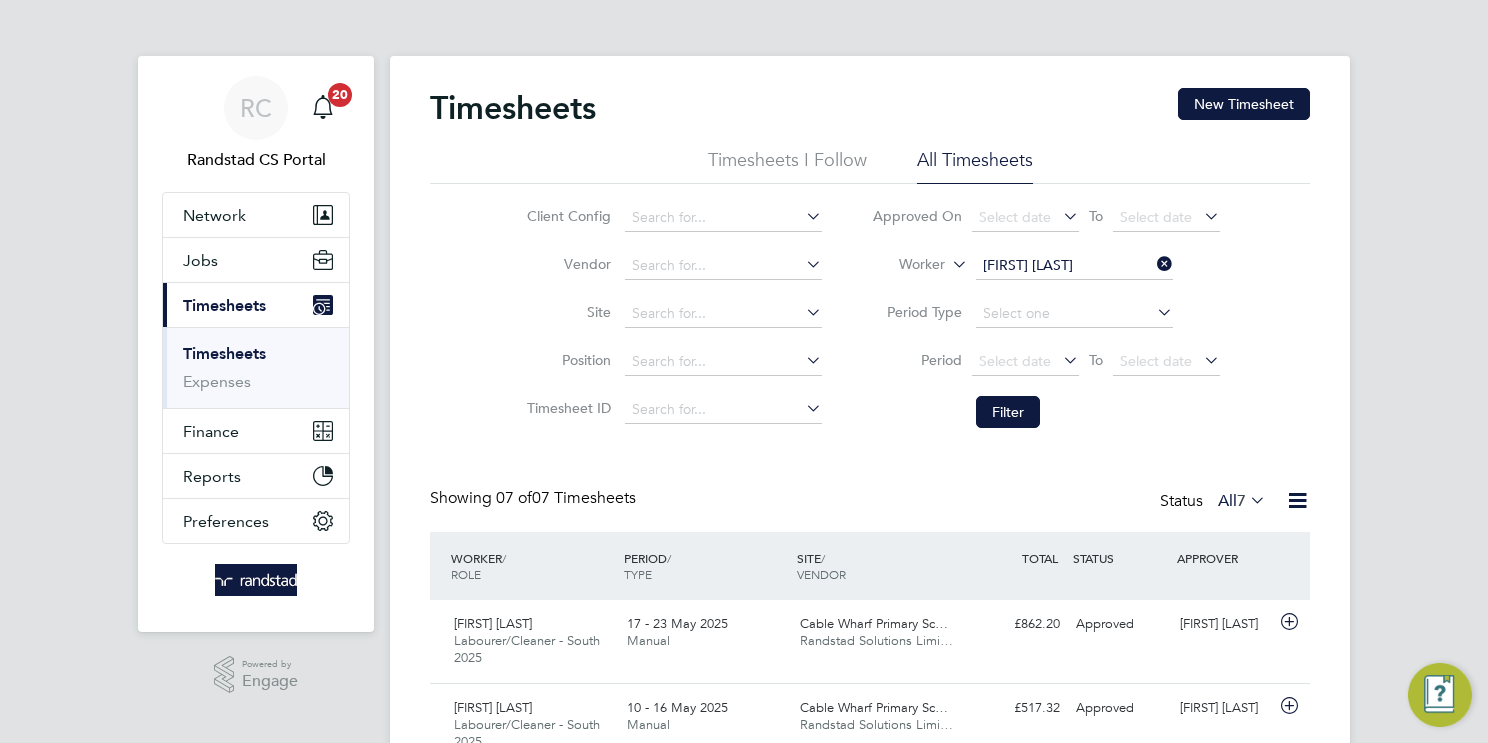 click on "Kolawole Ayeni" 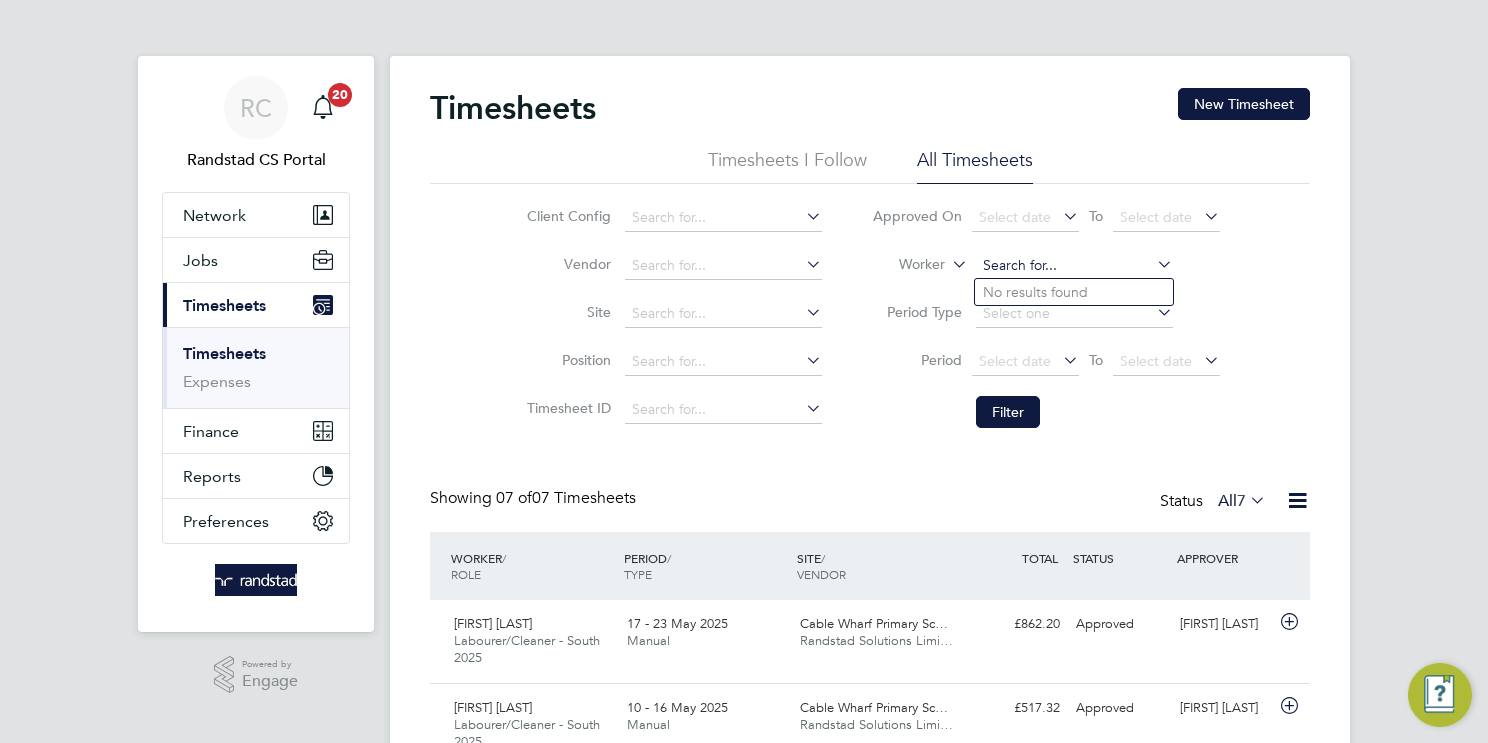 paste on "Norman Hewitt" 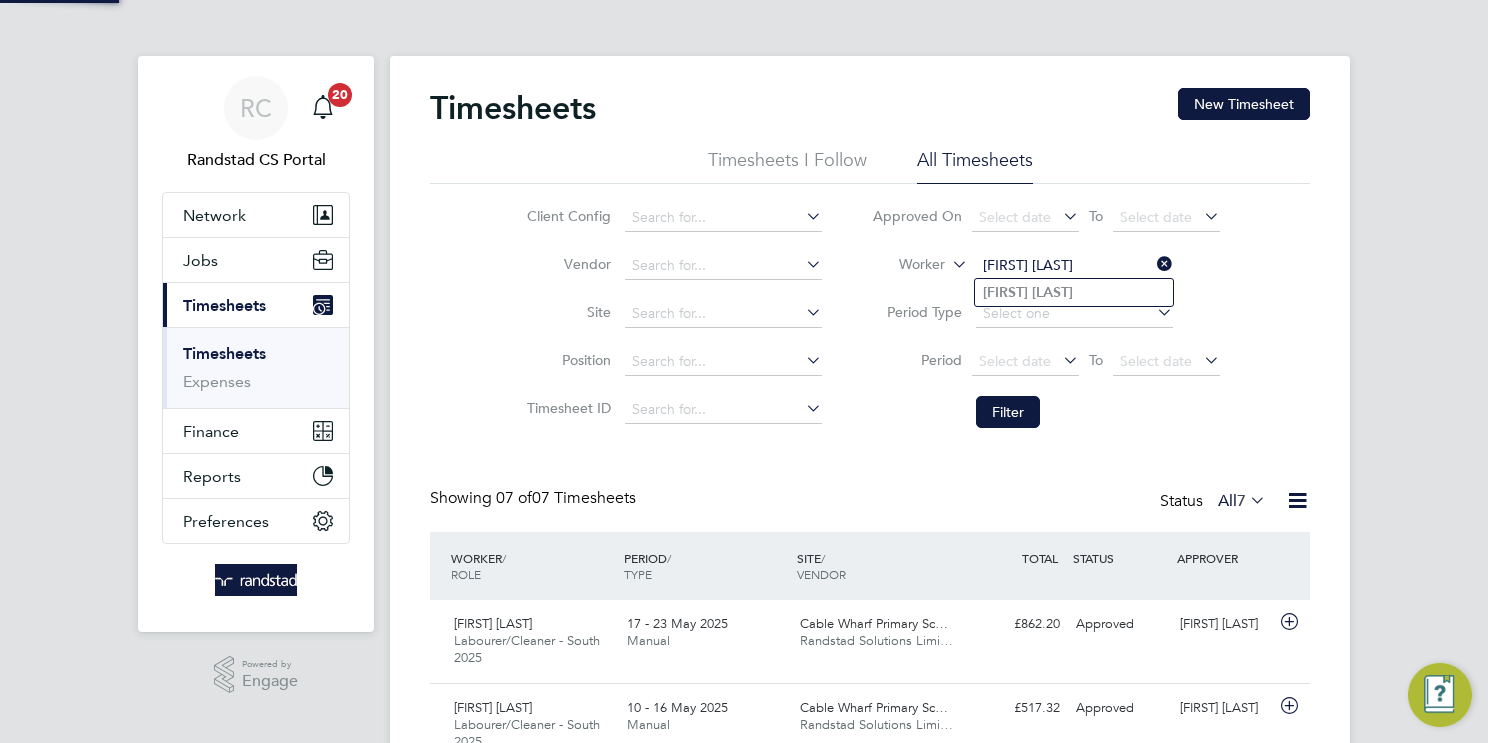 type on "Norman Hewitt" 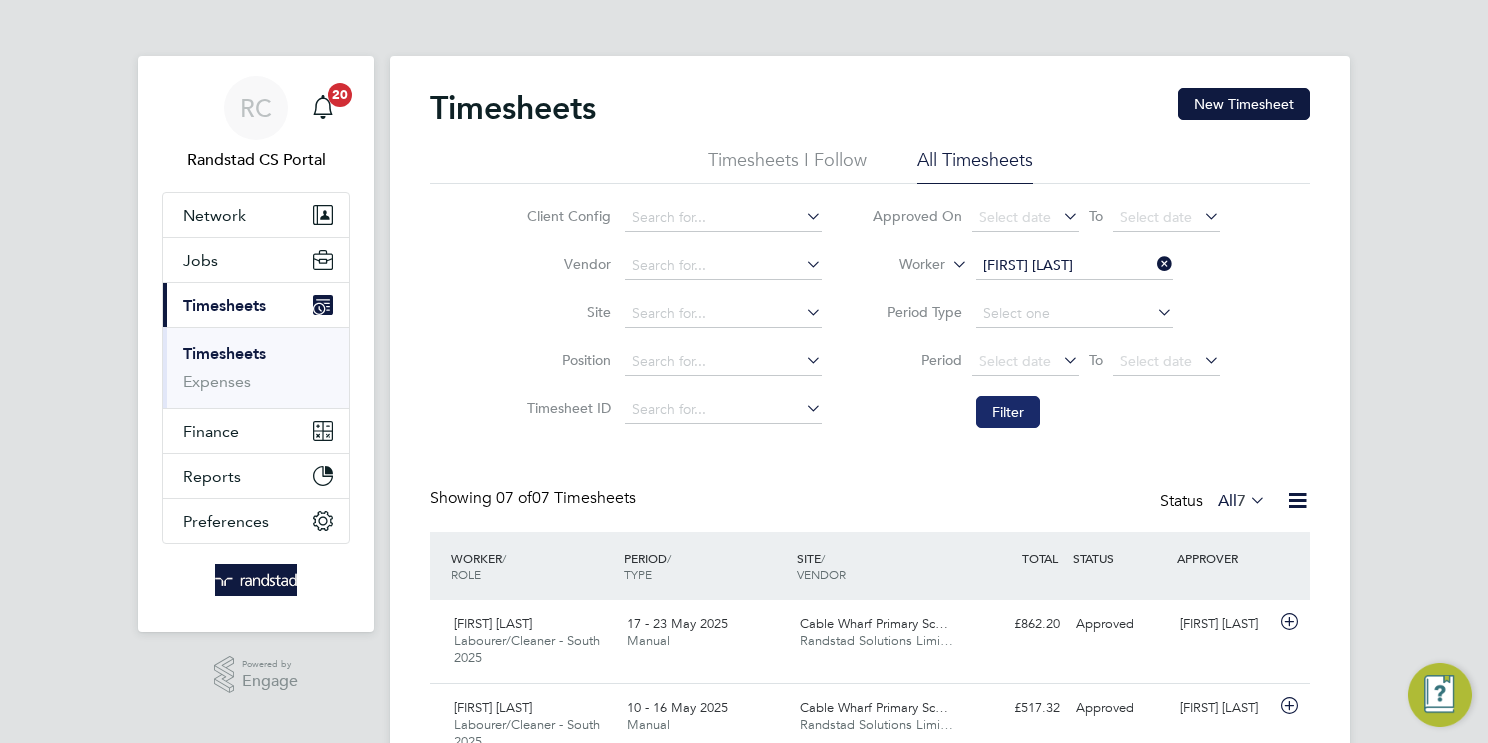 click on "Filter" 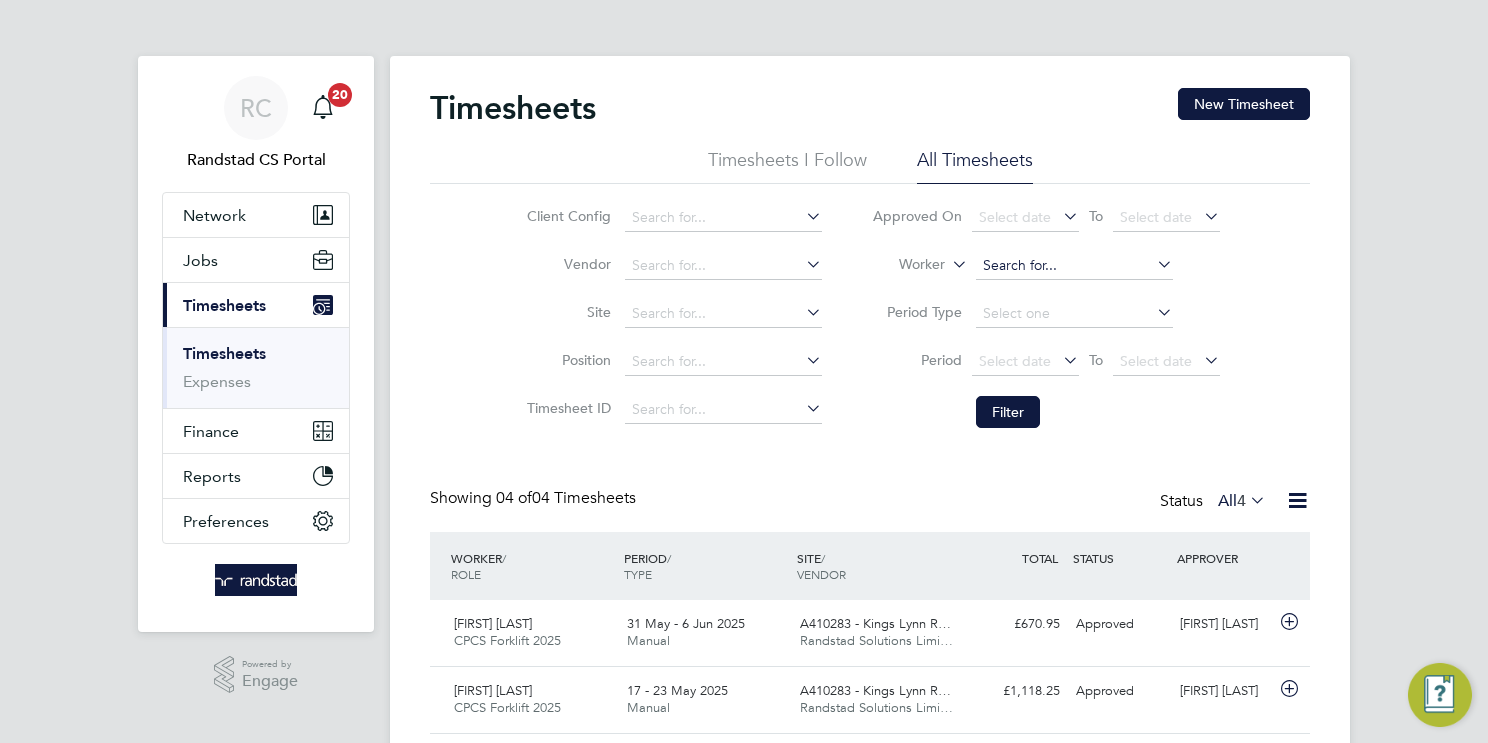 click 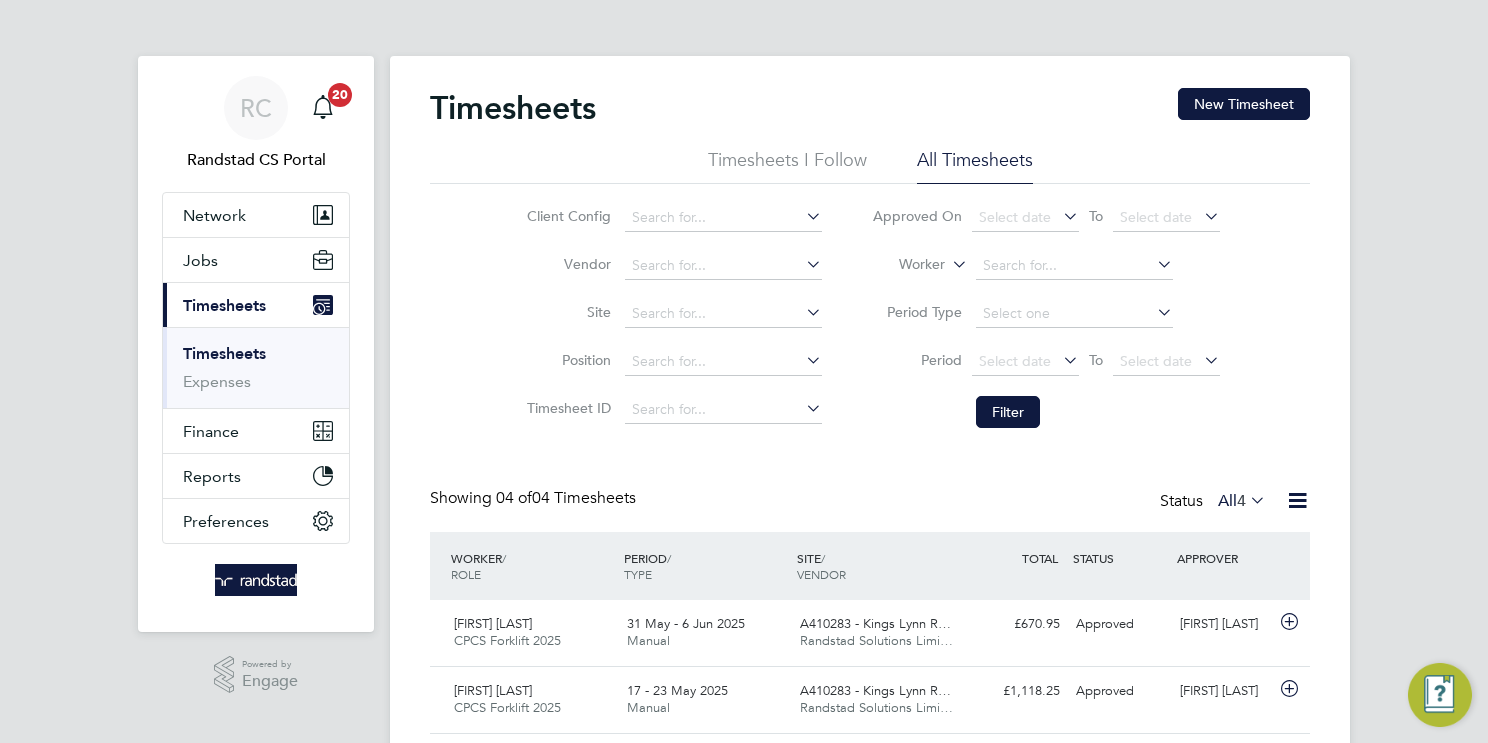 paste on "Iain Smith" 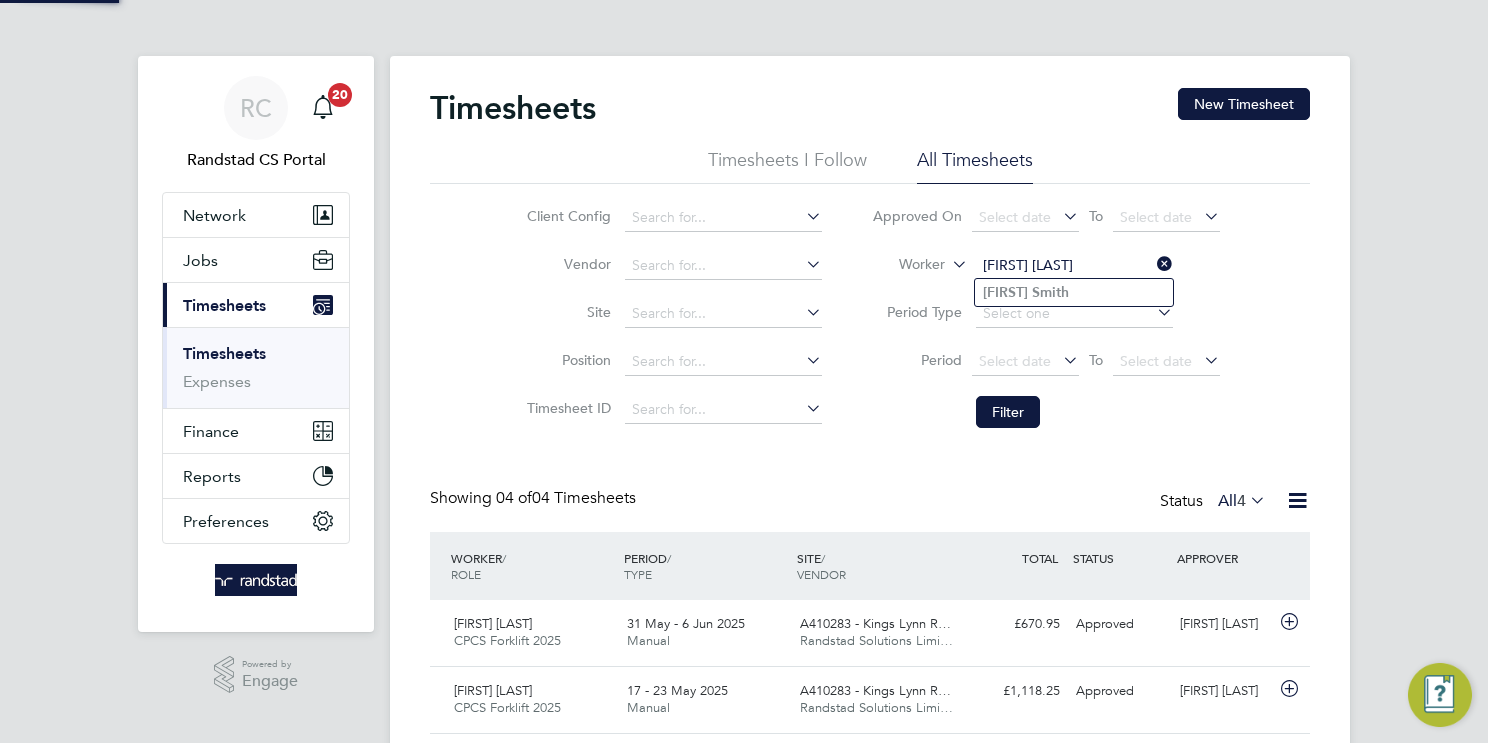 type on "Iain Smith" 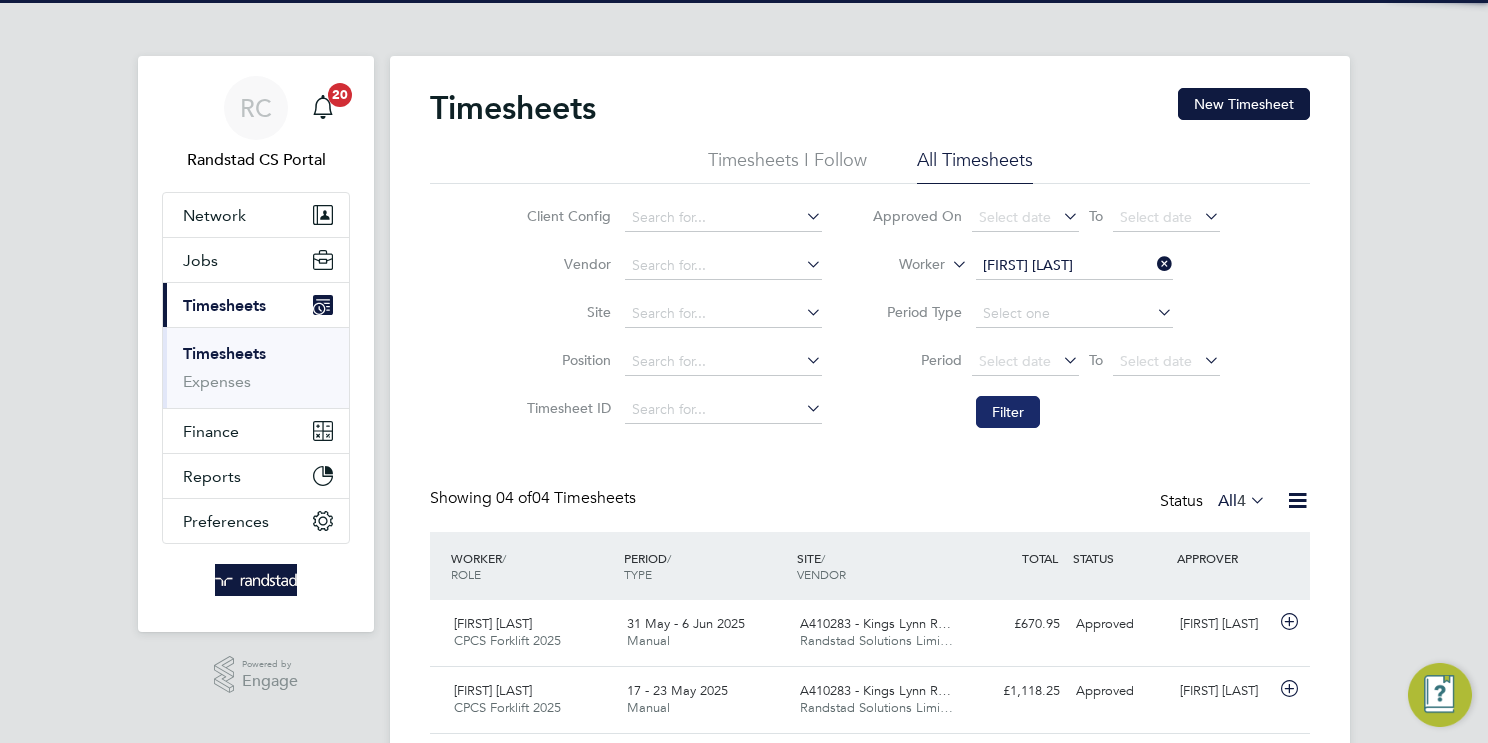 click on "Filter" 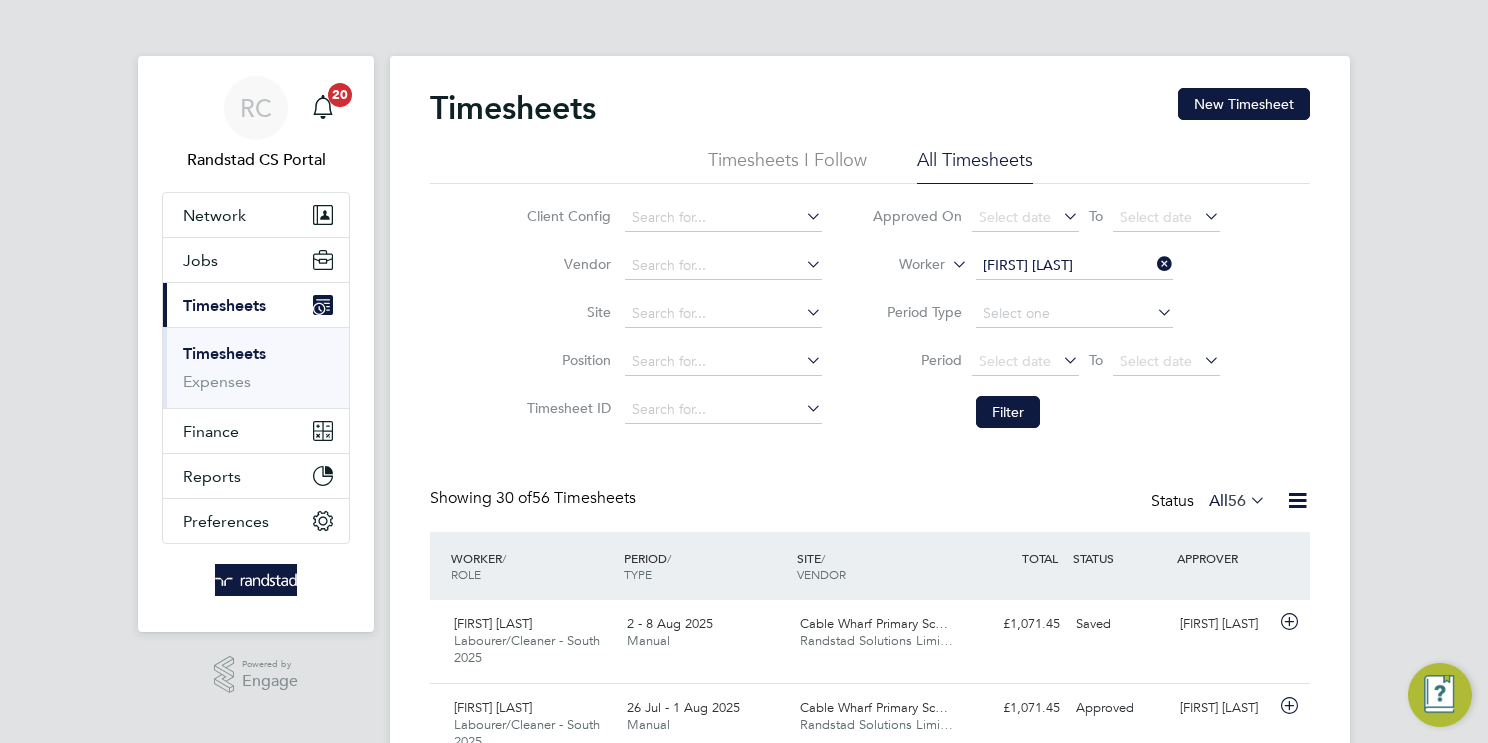 click on "Iain Smith" 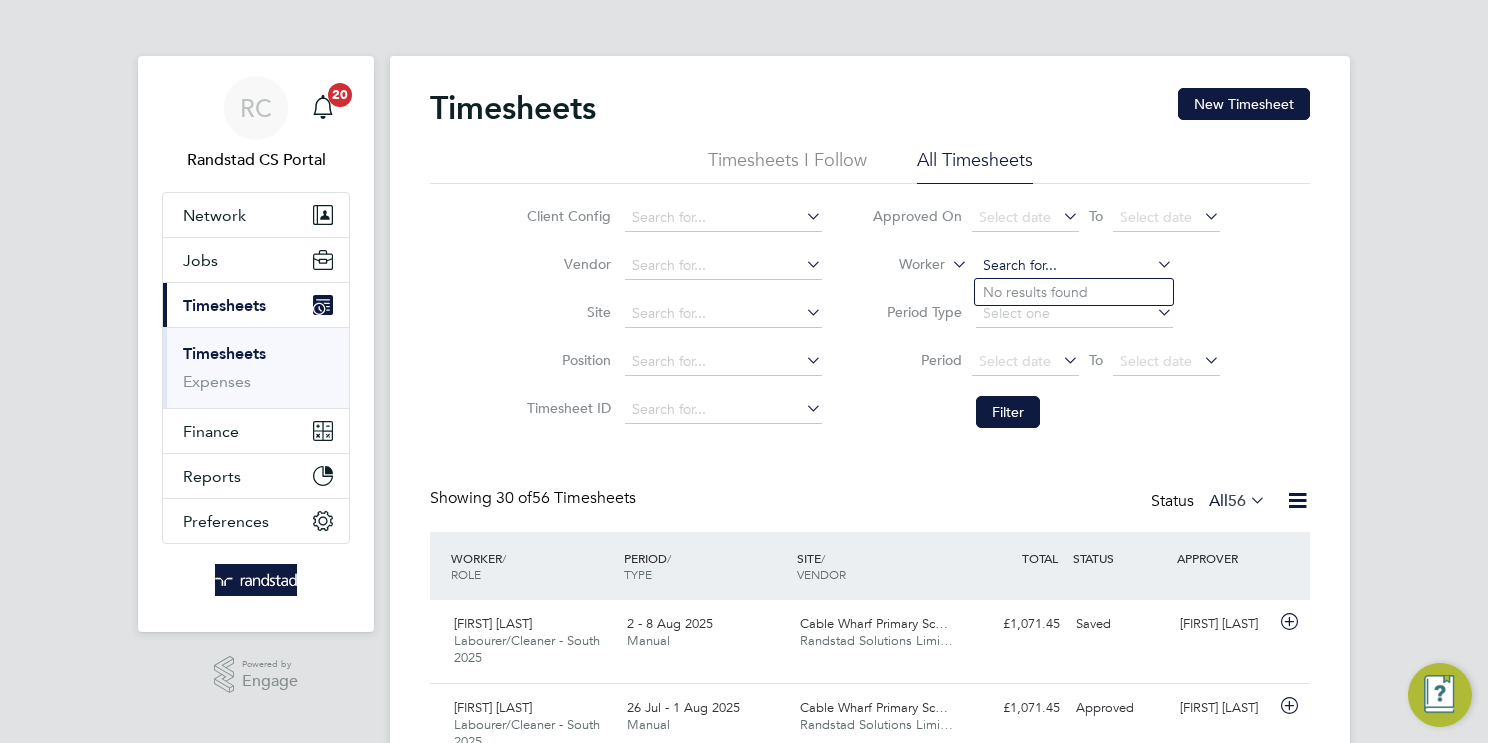 paste on "Chernor Barrie" 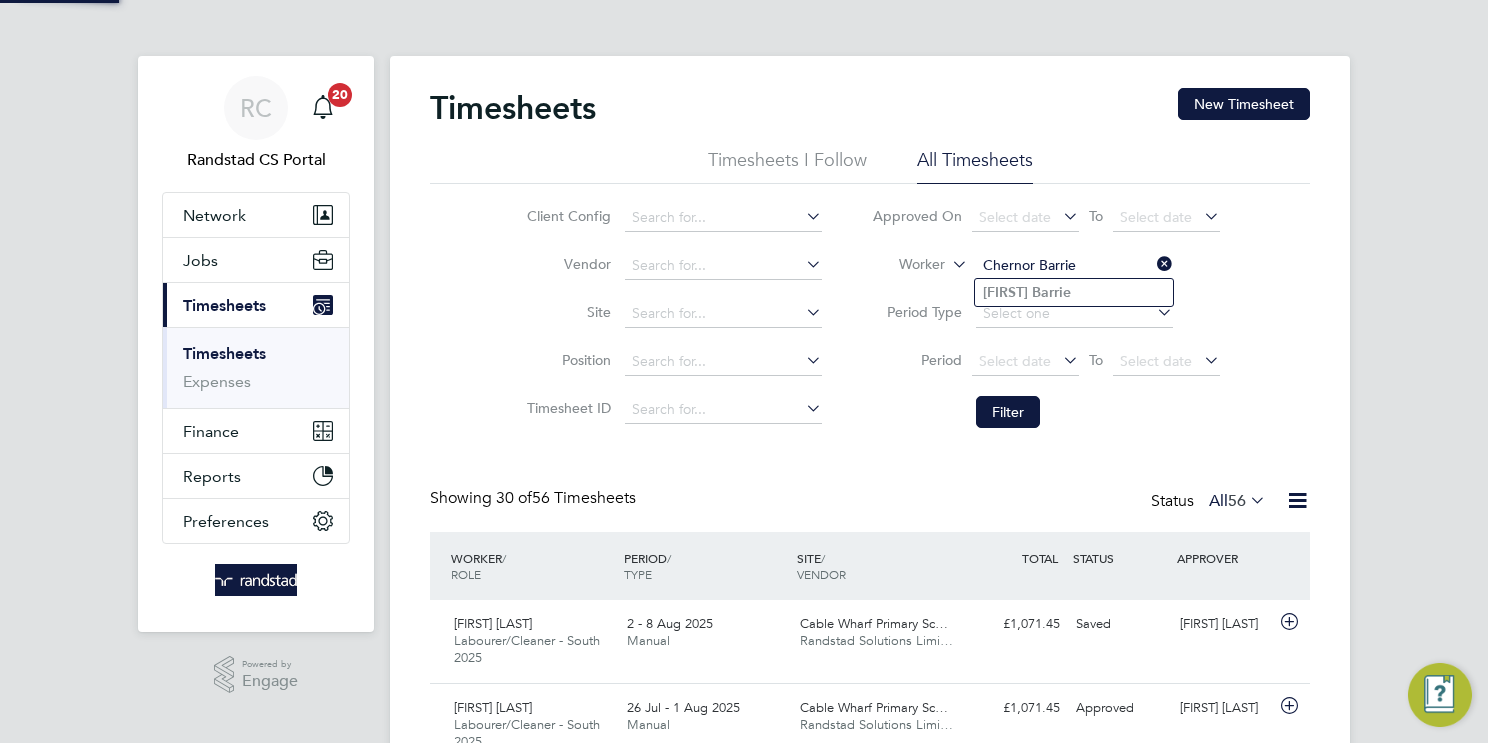 type on "Chernor Barrie" 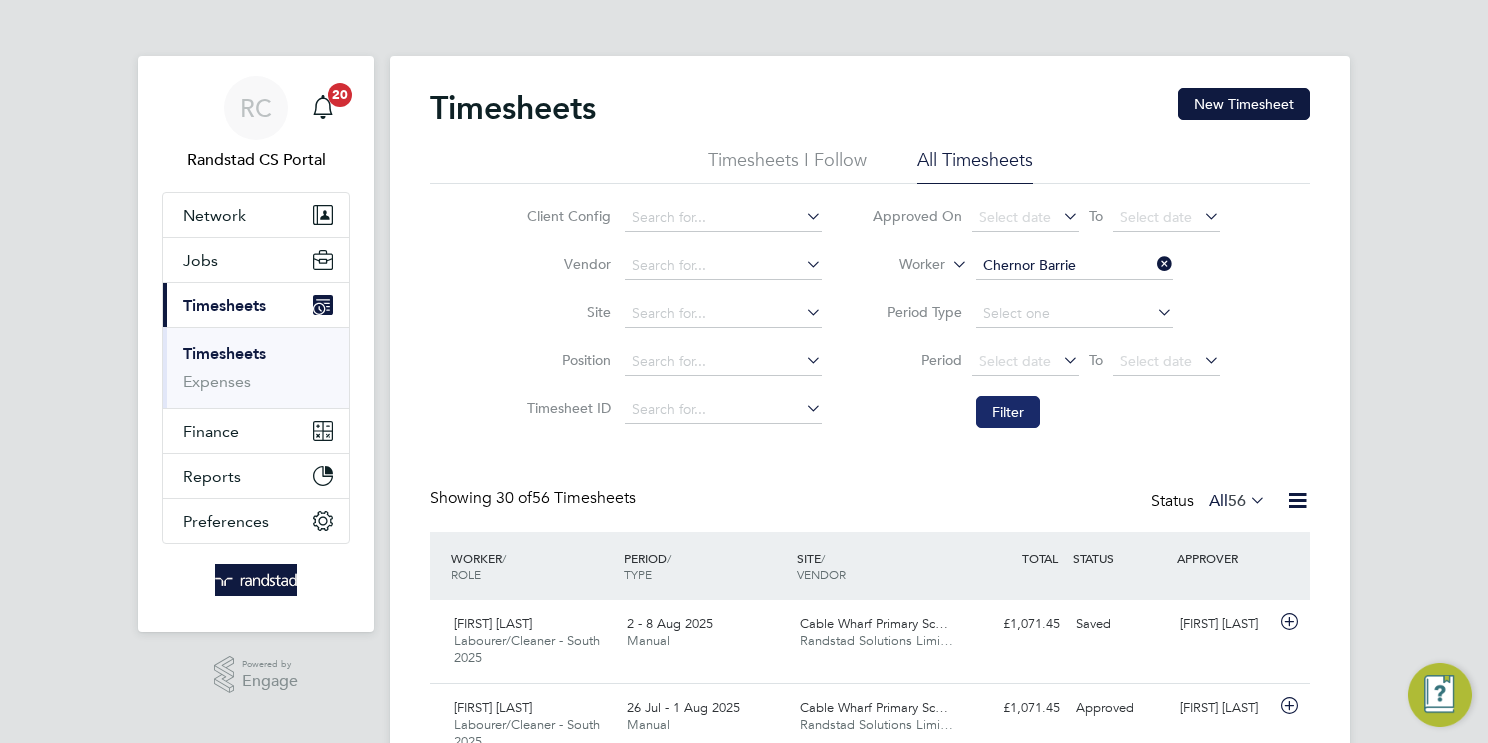 click on "Filter" 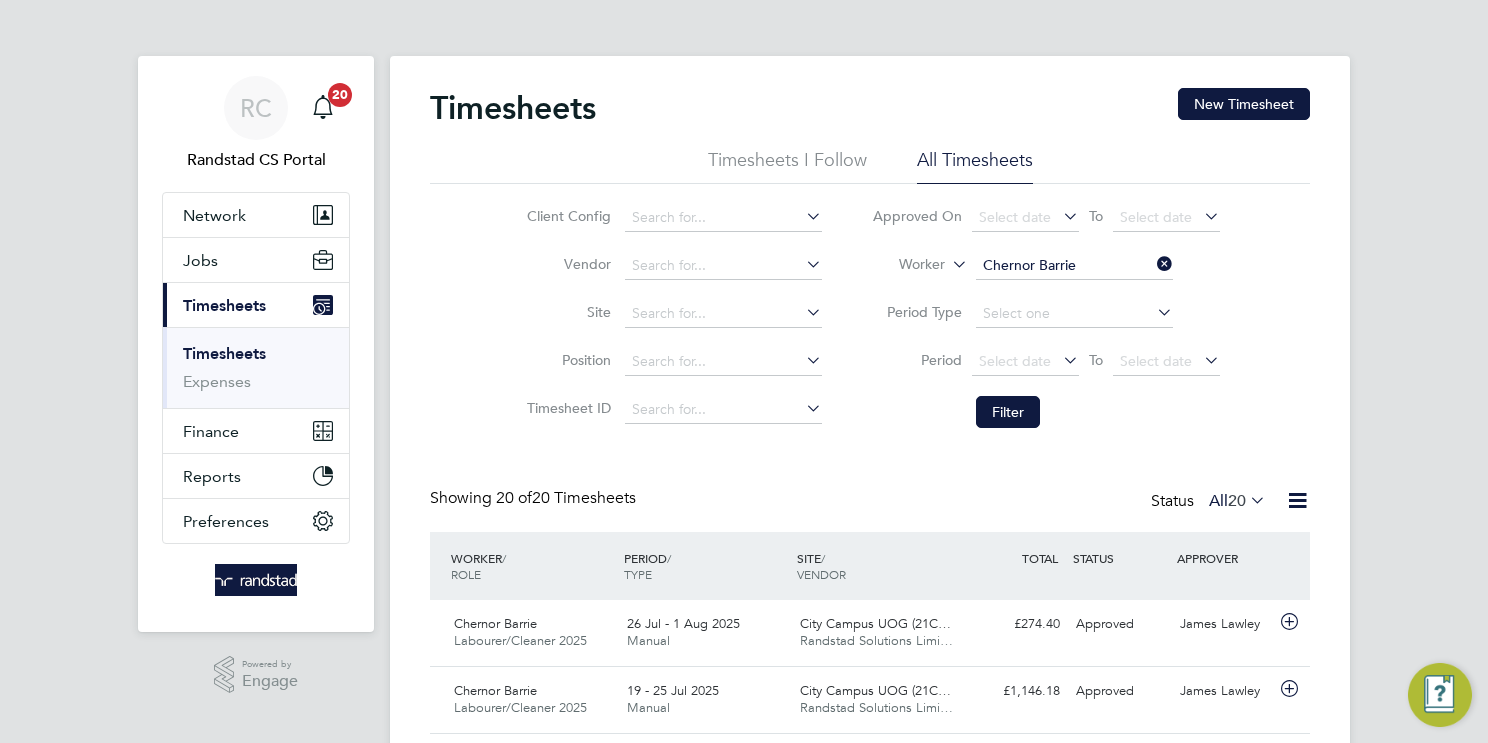 click on "Worker   Chernor Barrie" 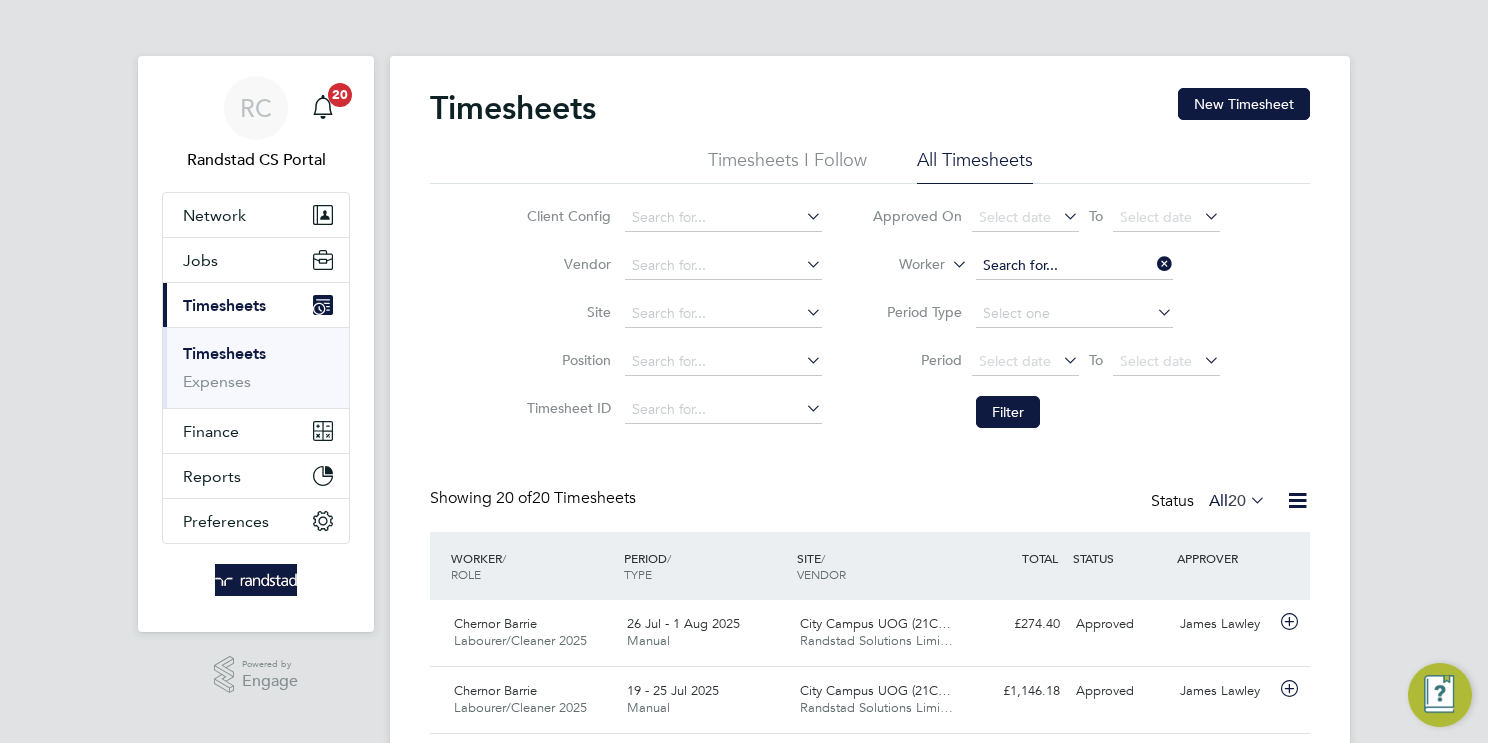 click 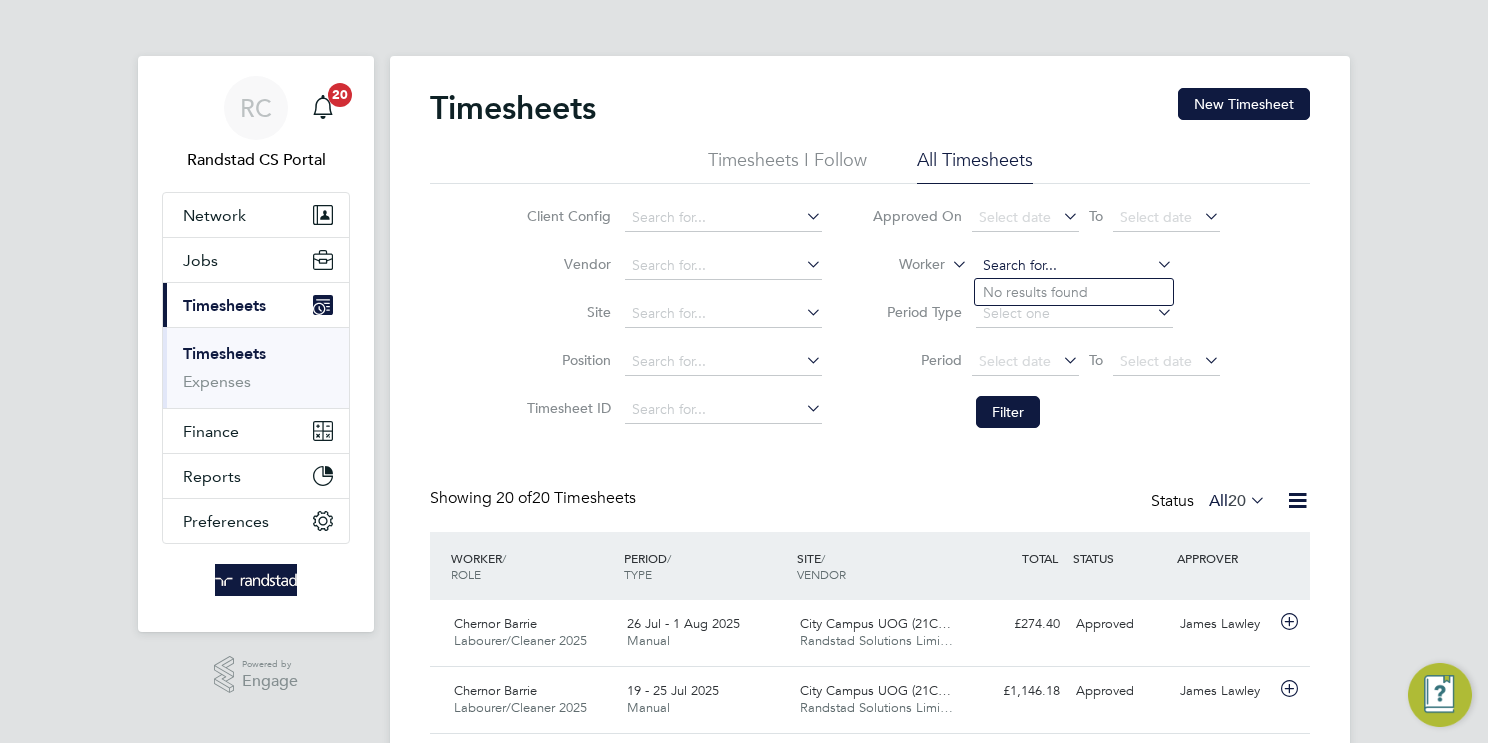 paste on "Stephen Alston" 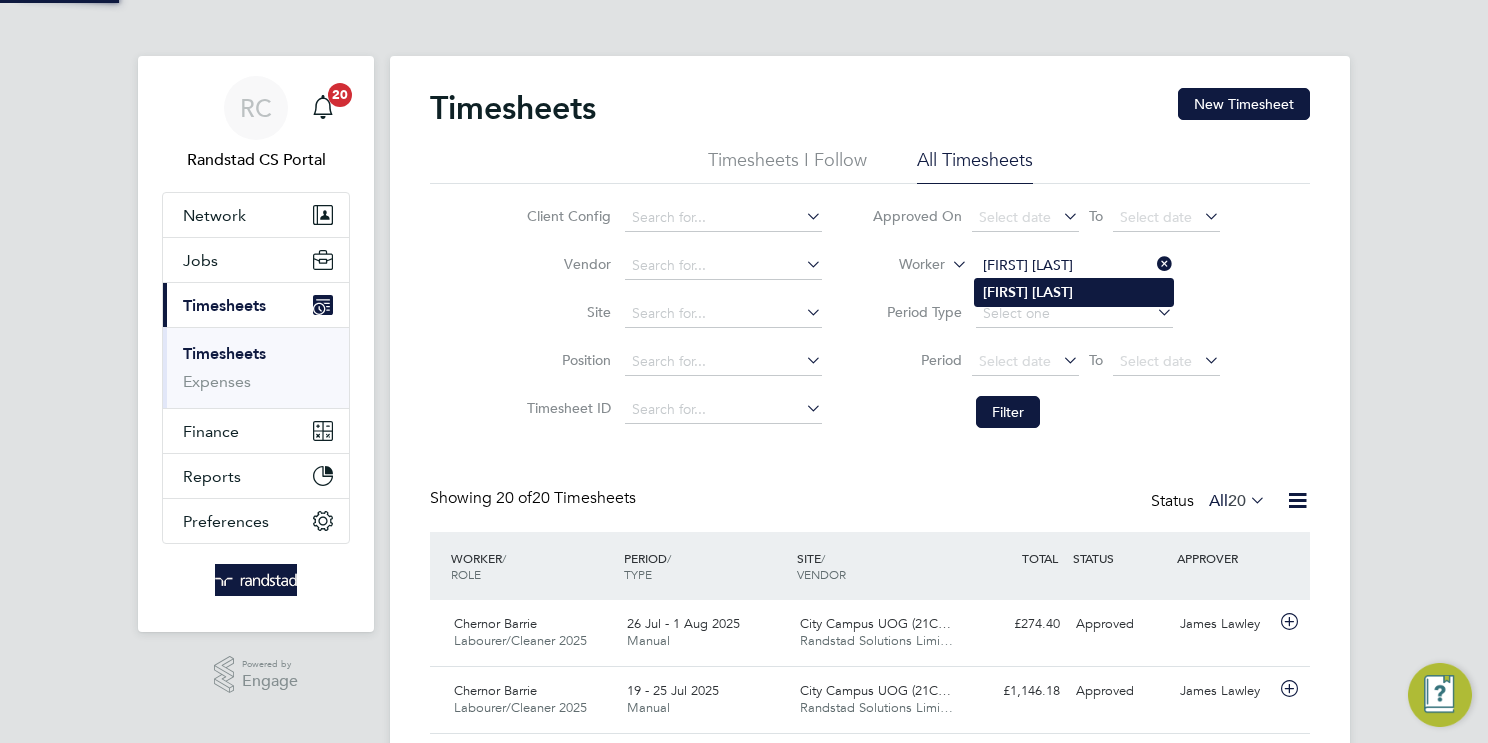 type on "Stephen Alston" 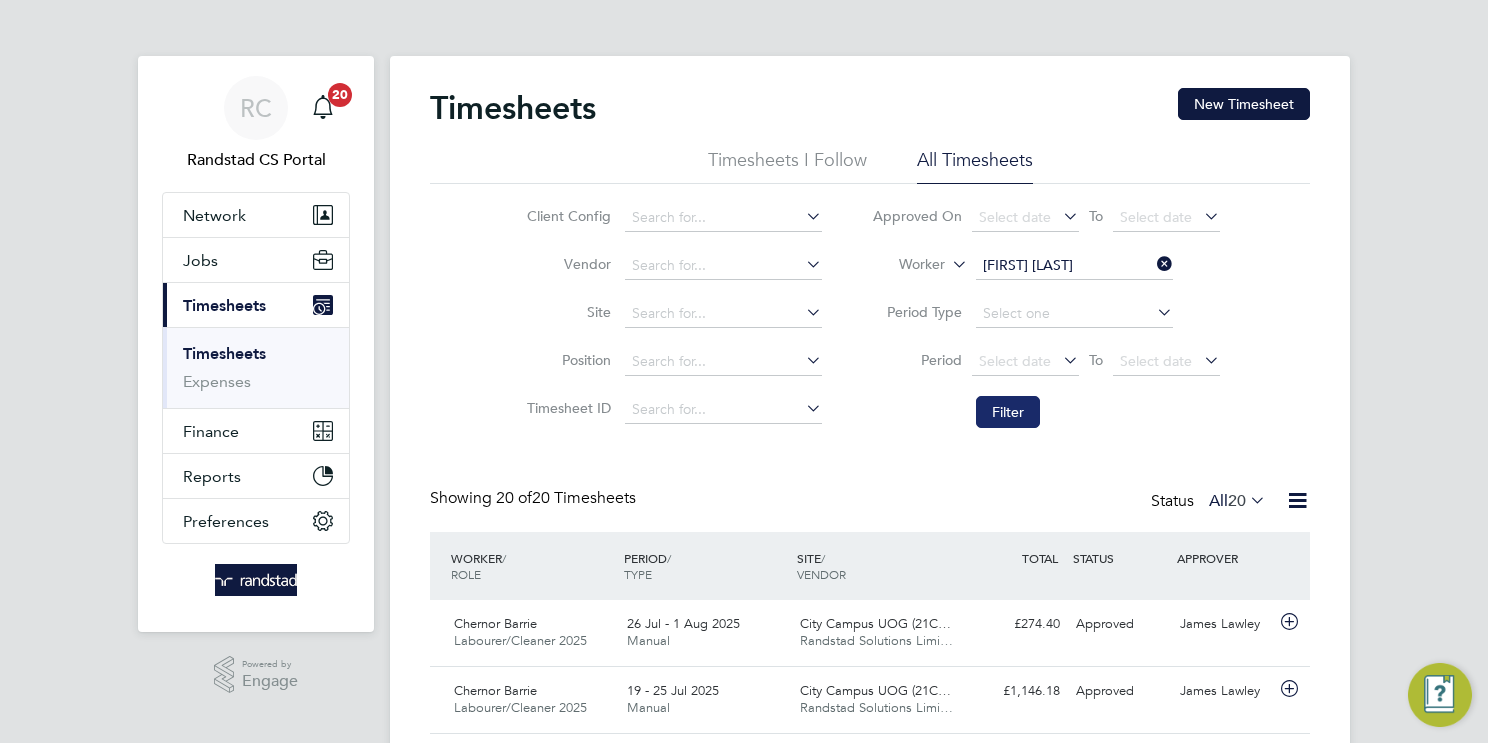 click on "Filter" 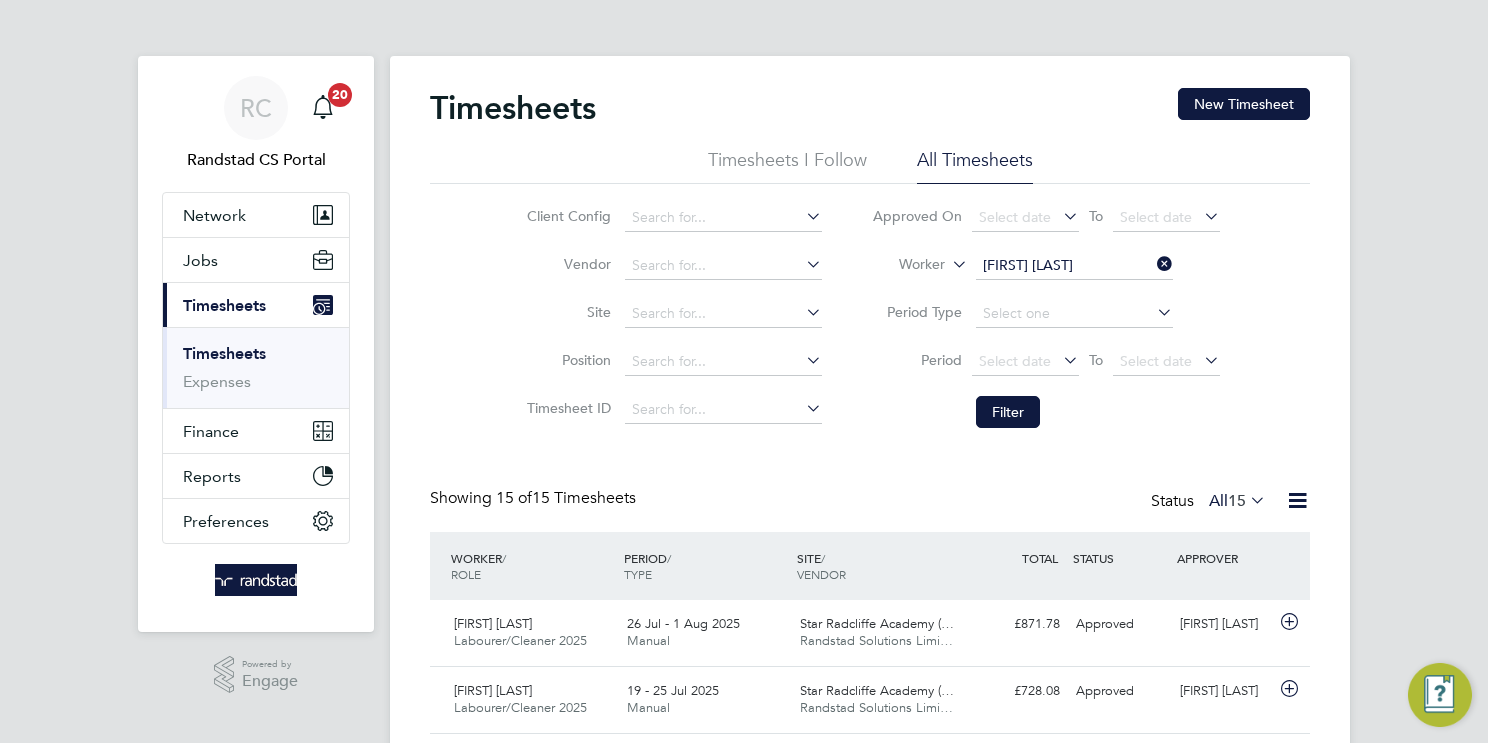 click on "Stephen Alston" 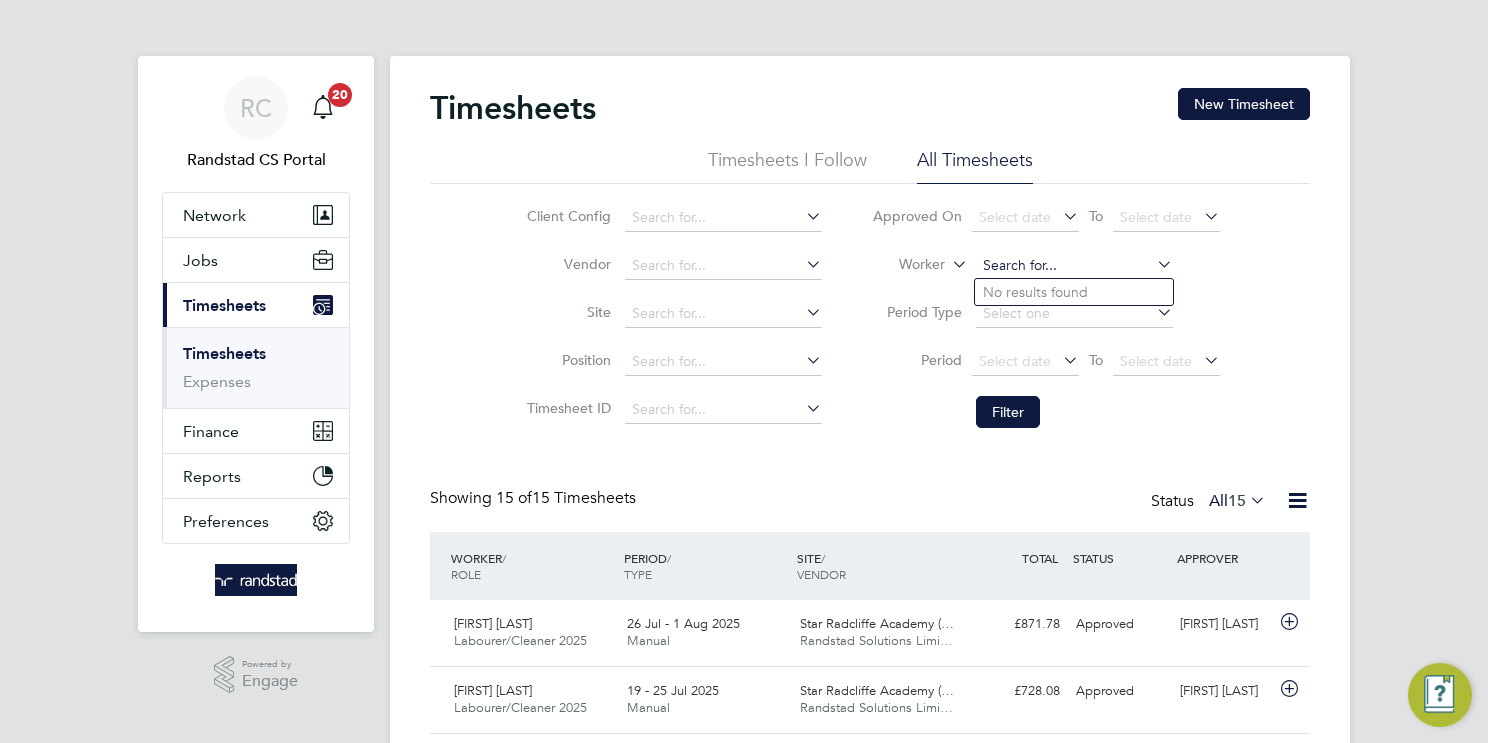 paste on "Caitlin Dorey" 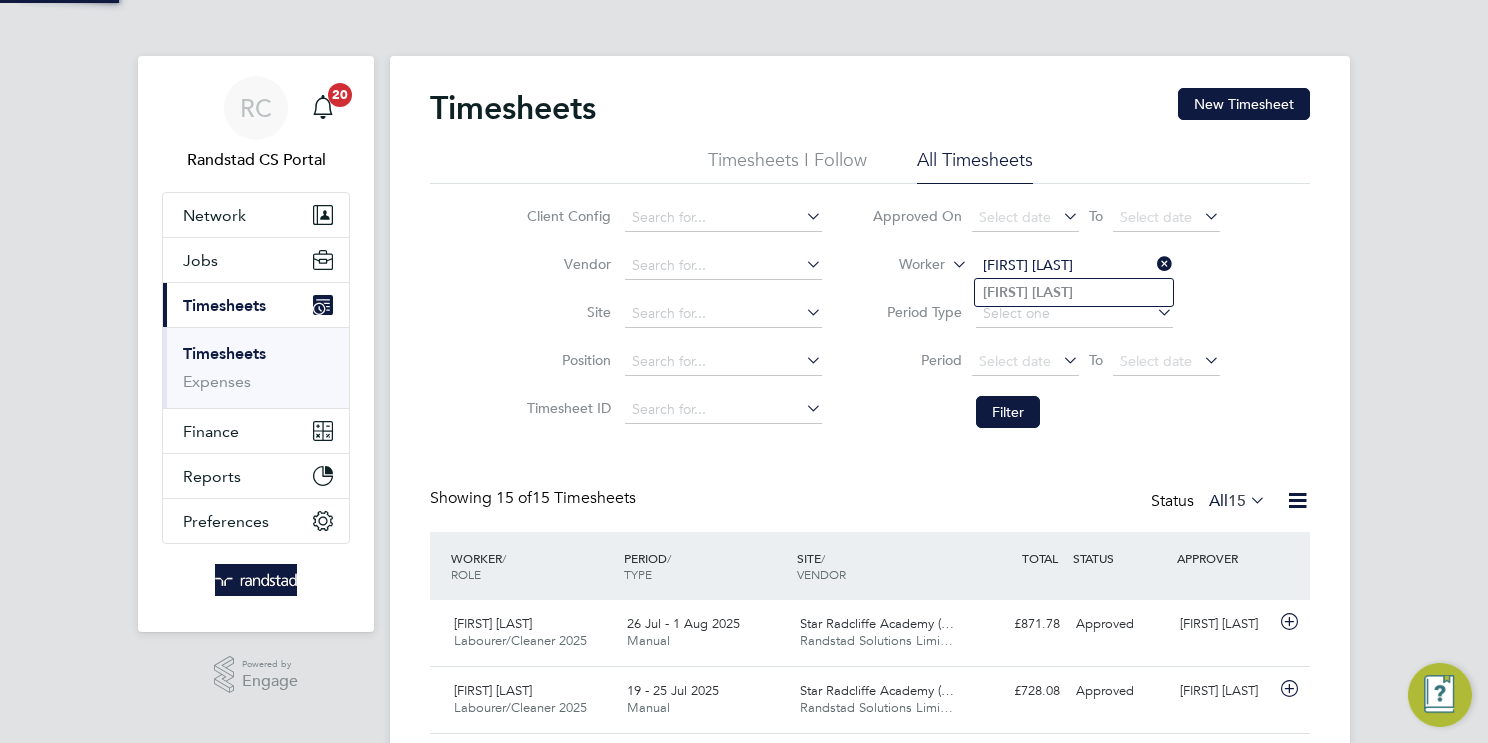 type on "Caitlin Dorey" 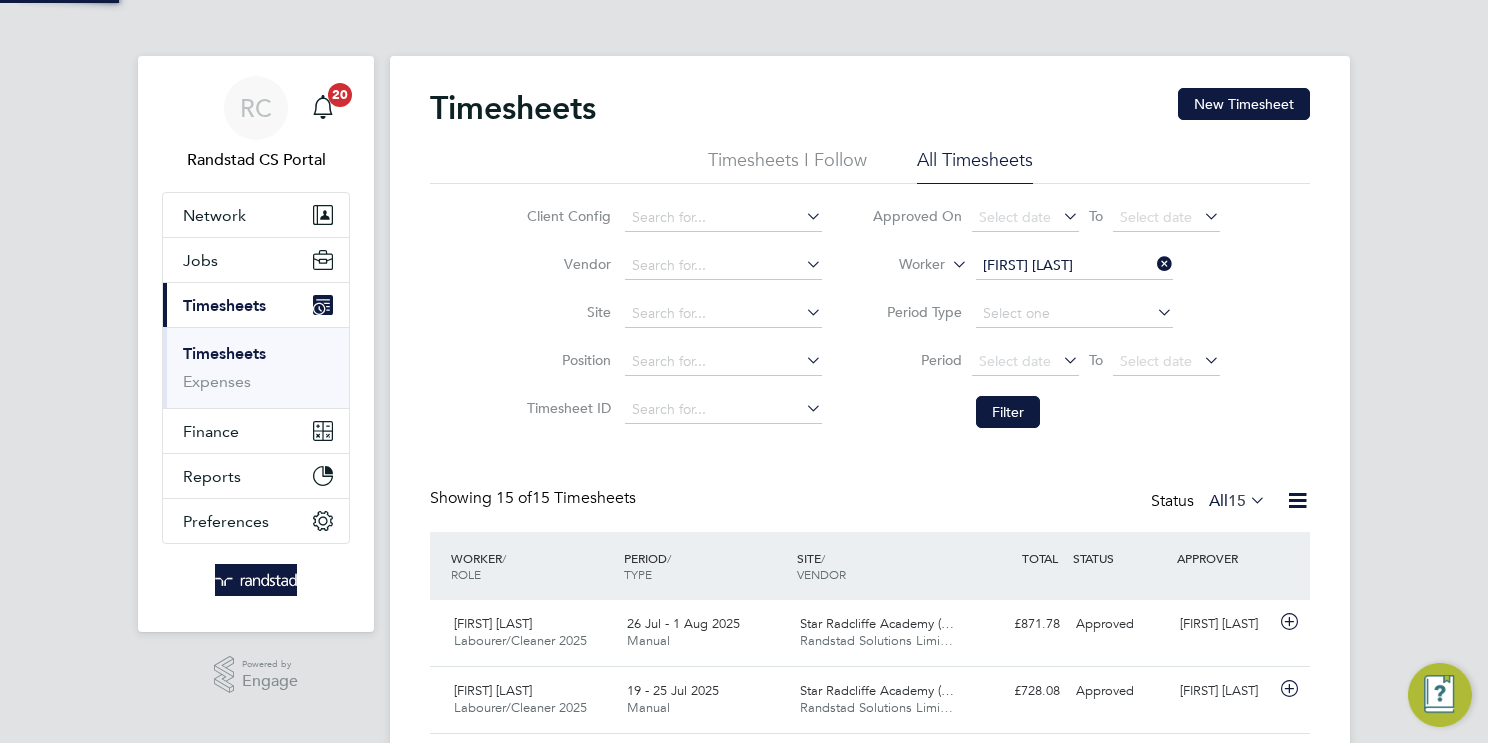 click on "Dorey" 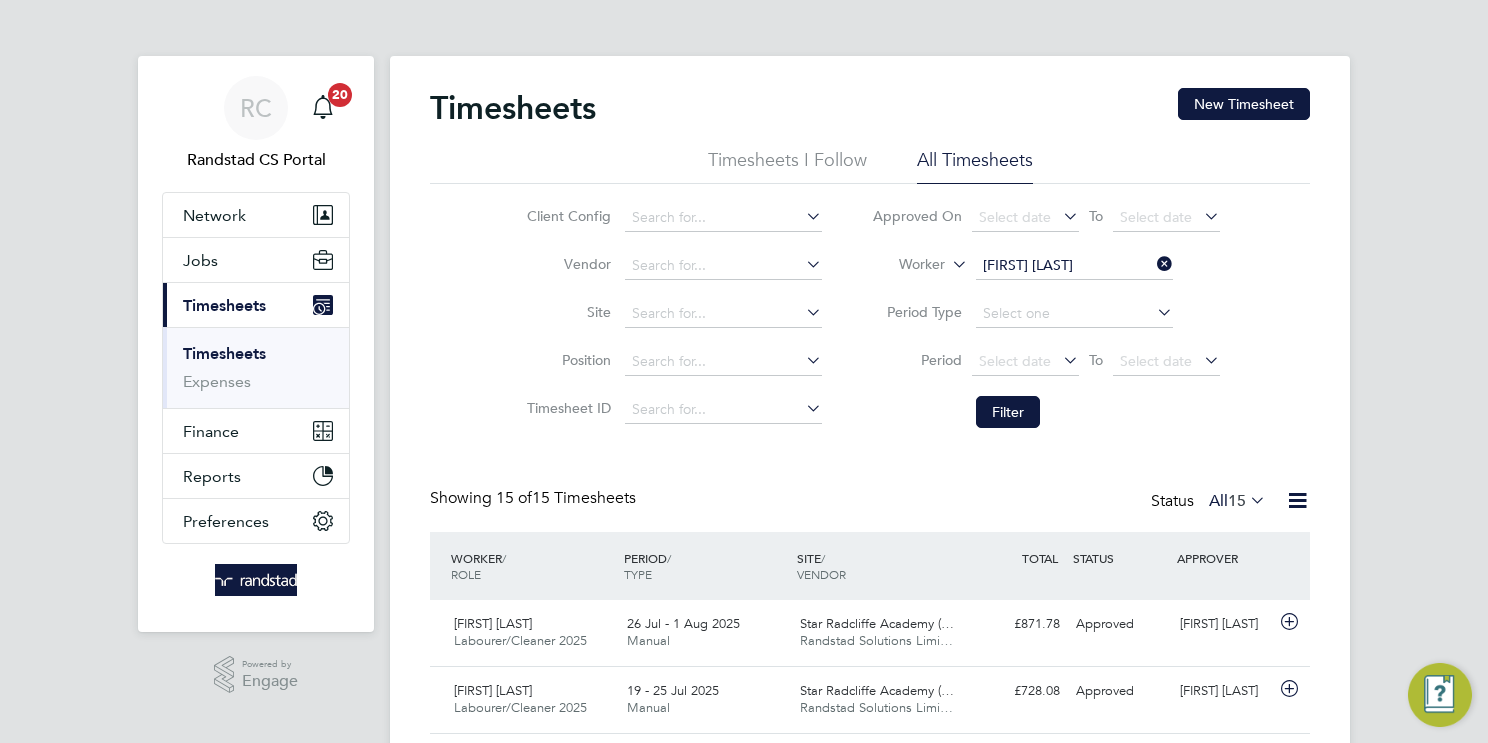 click on "Filter" 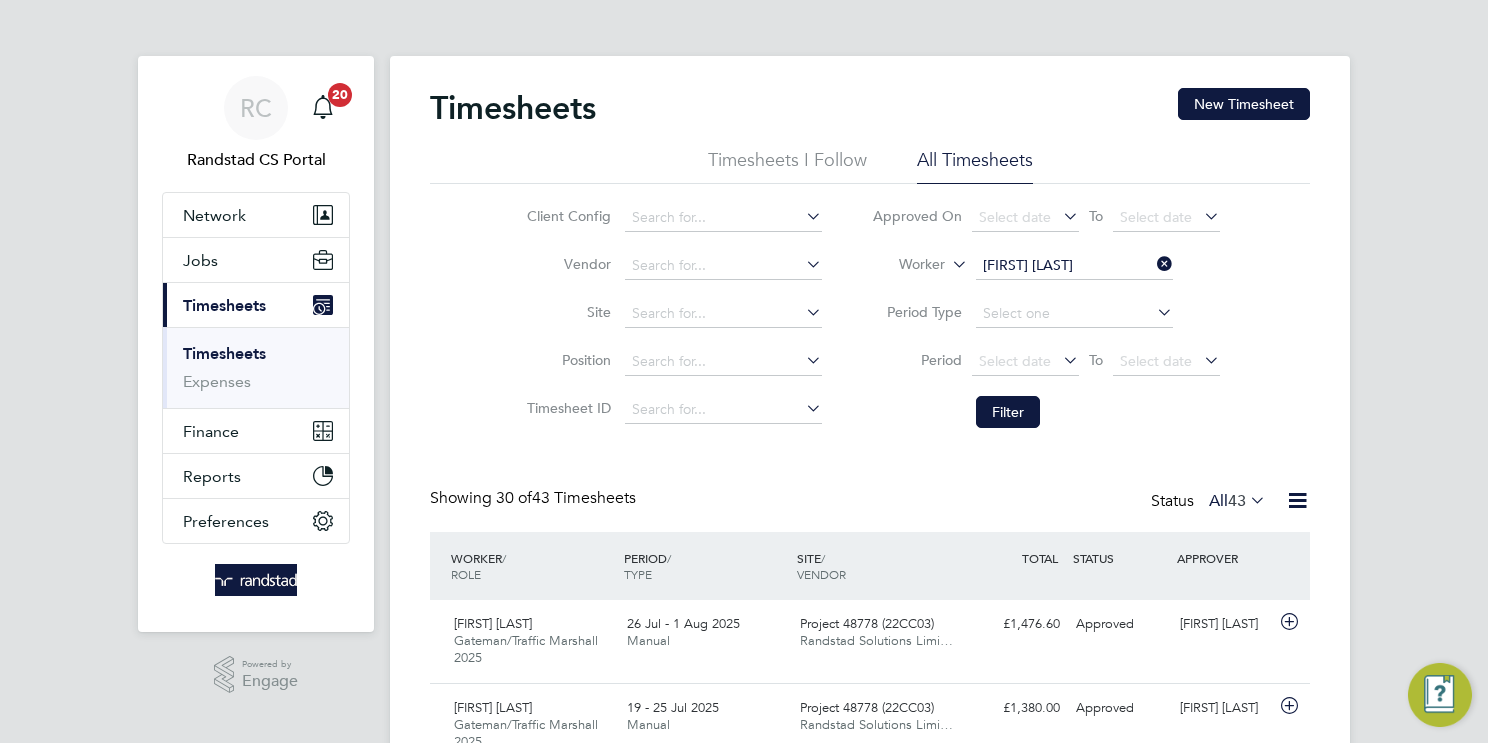 click on "Caitlin Dorey" 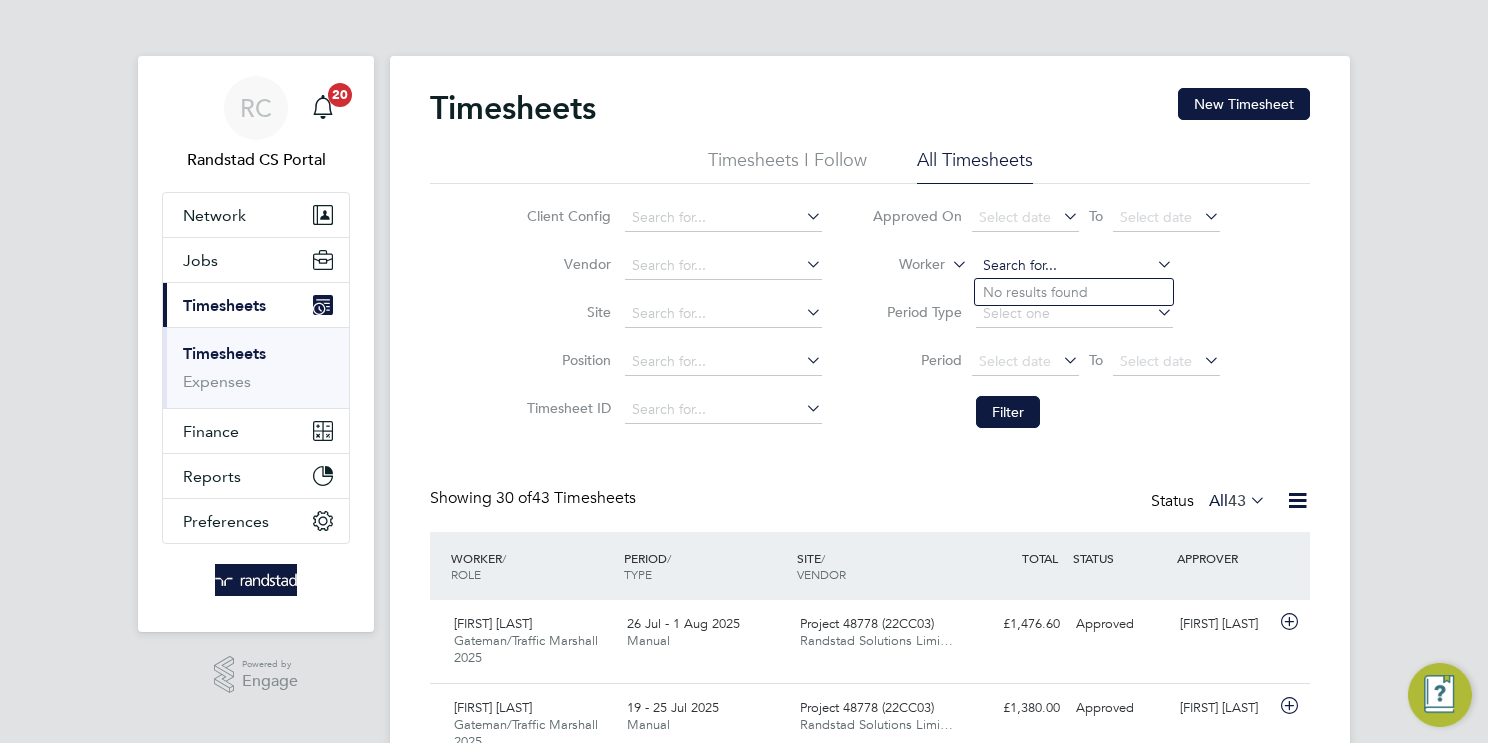 paste on "Lourenco Dias" 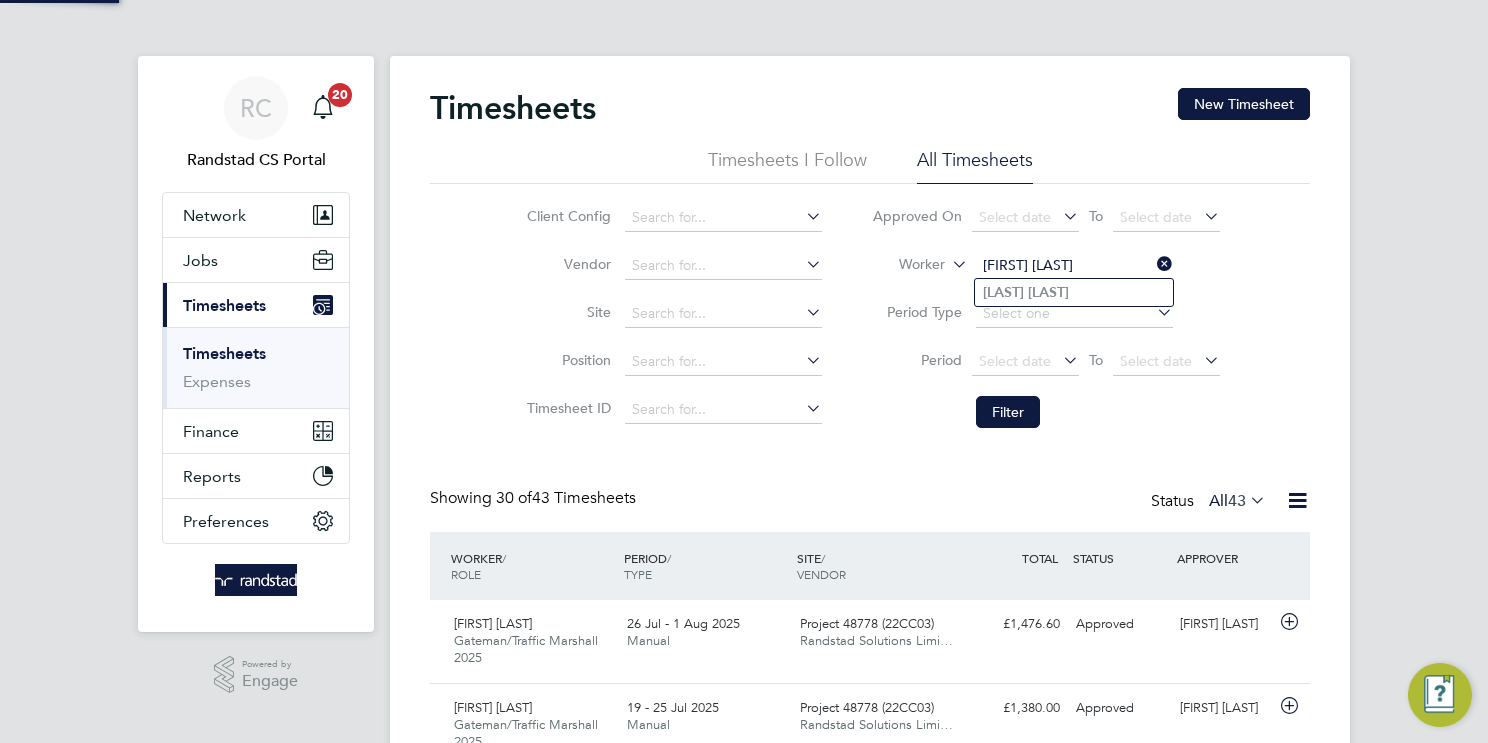 type on "Lourenco Dias" 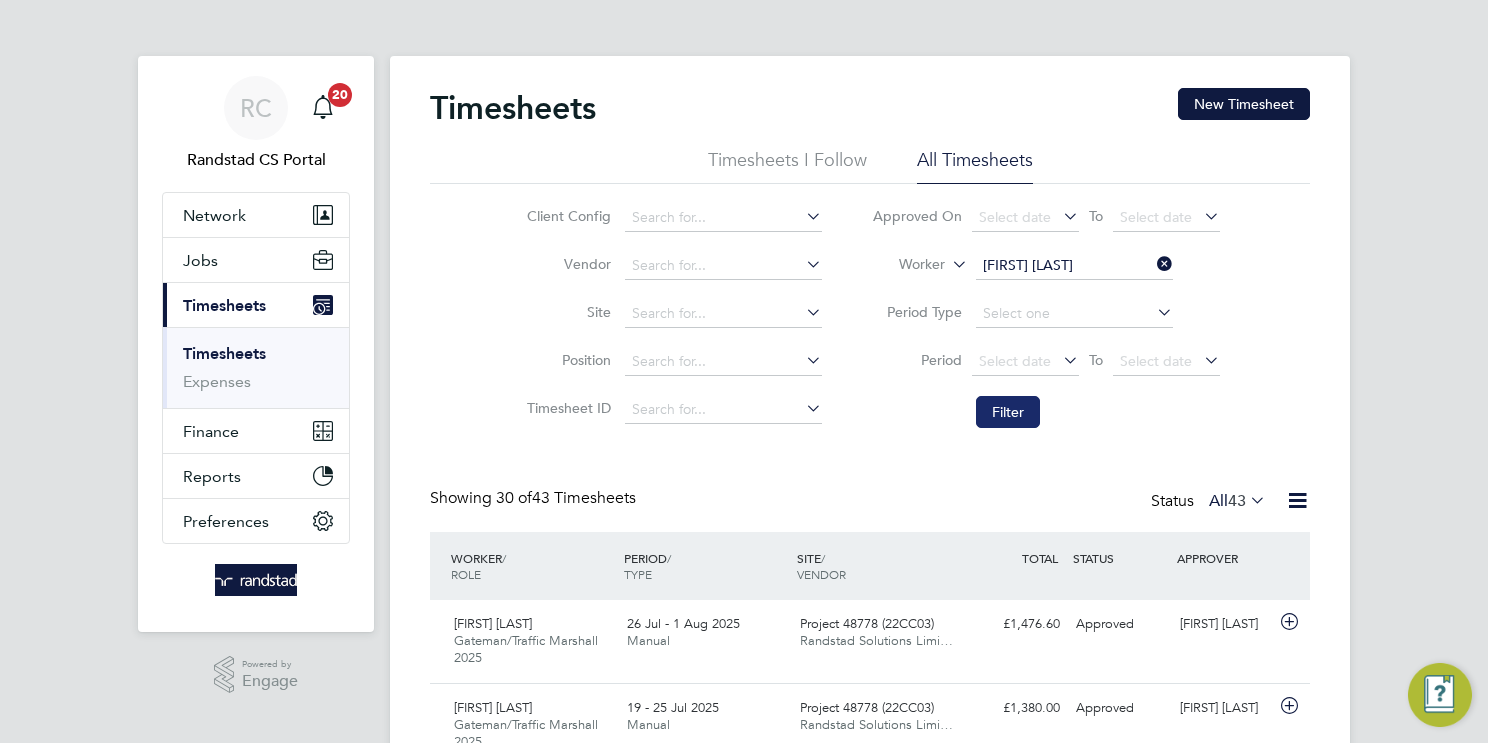 click on "Filter" 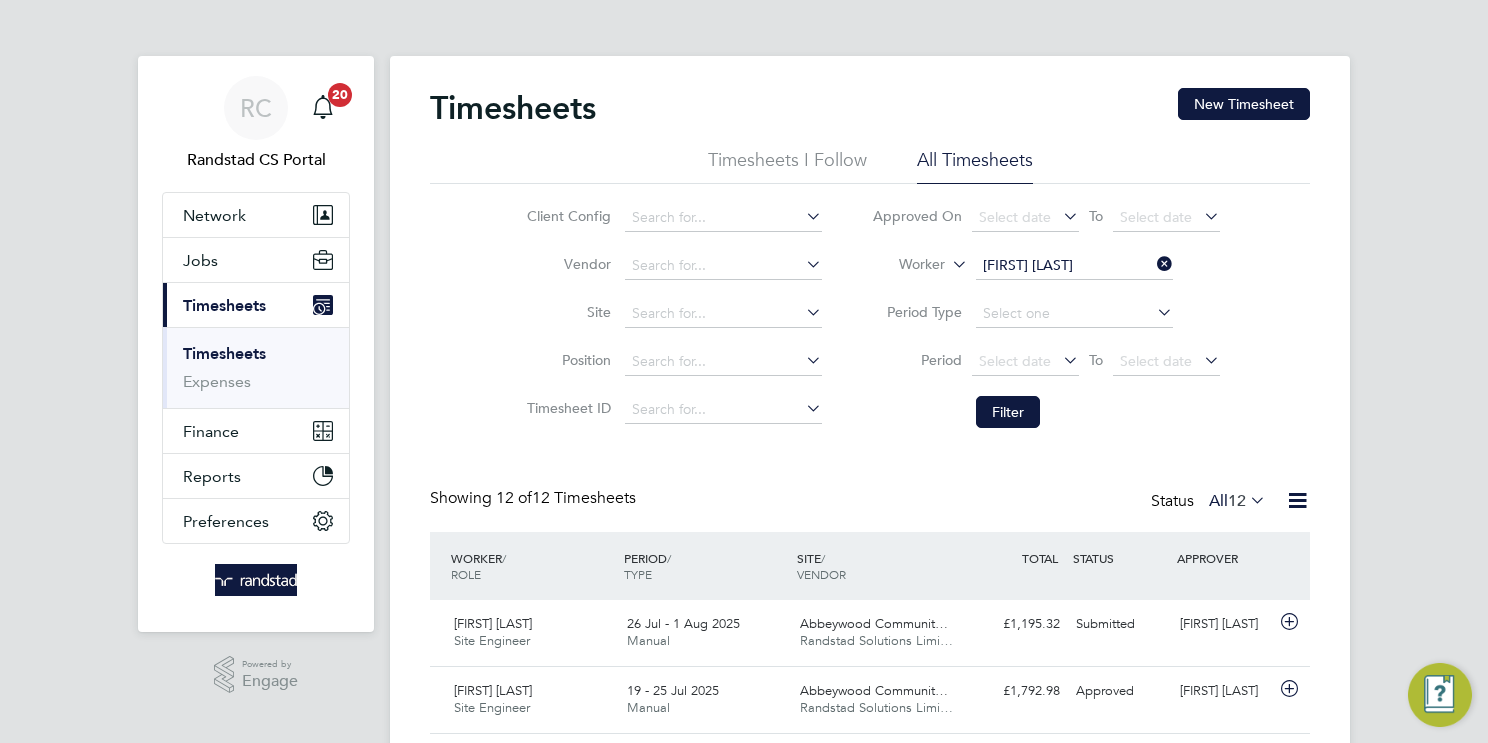 click on "Lourenco Dias" 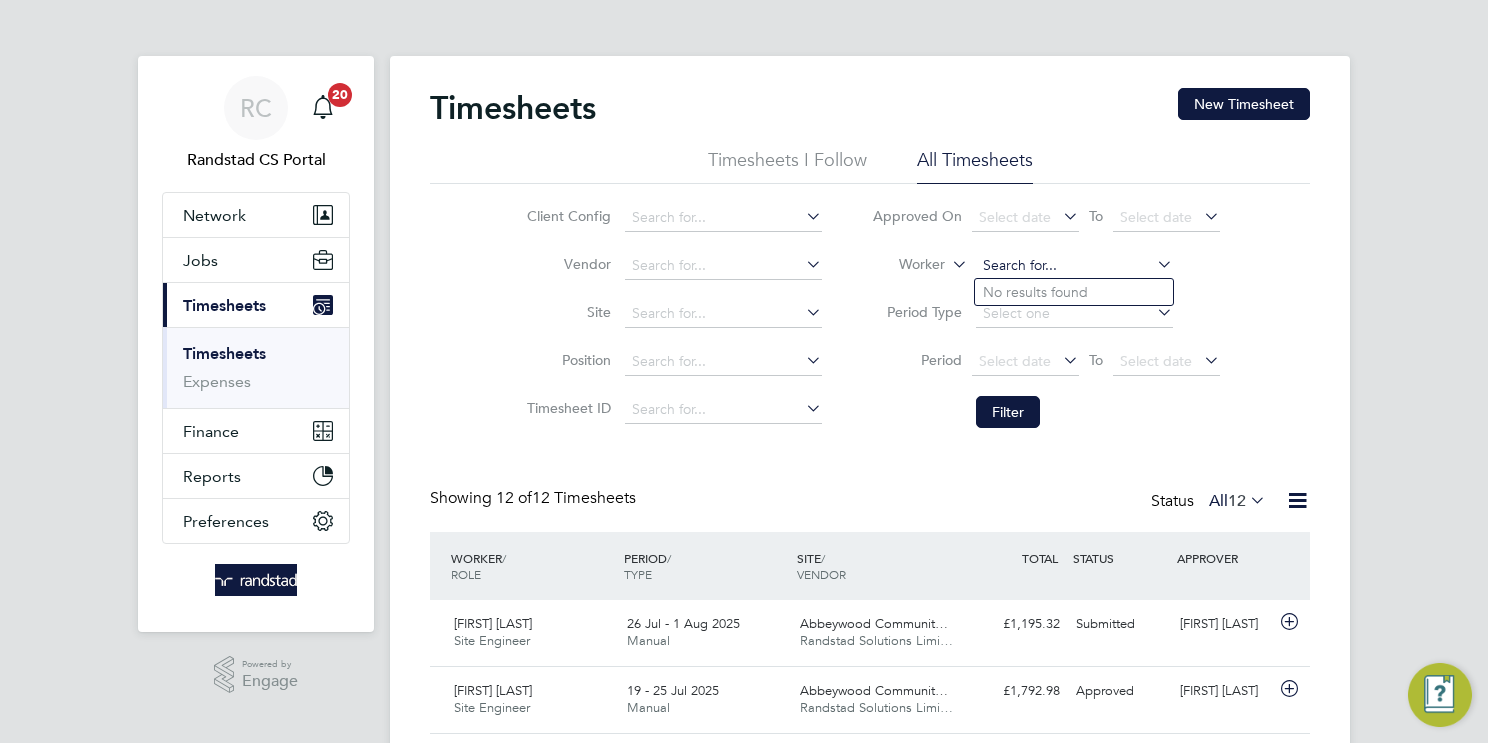 paste on "John Allwood" 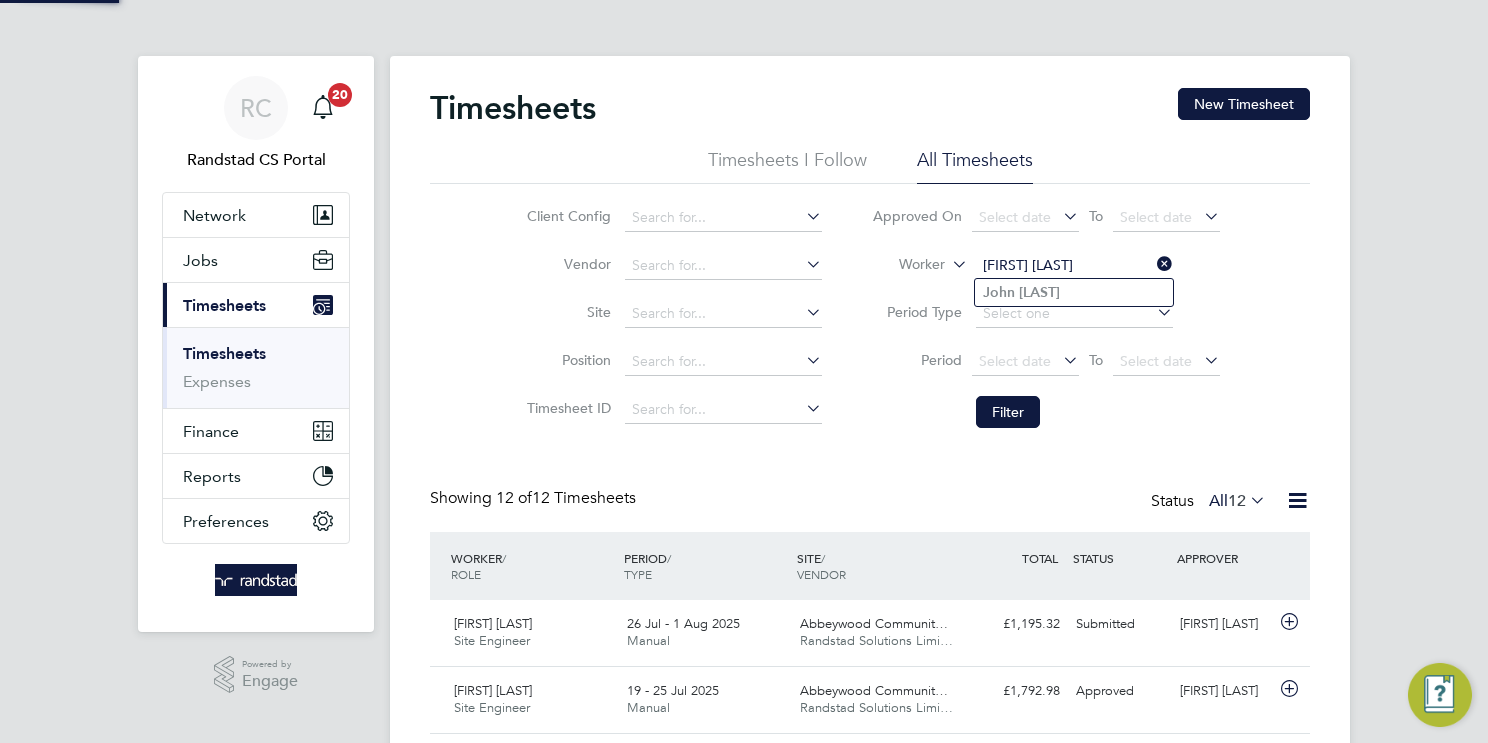 type on "John Allwood" 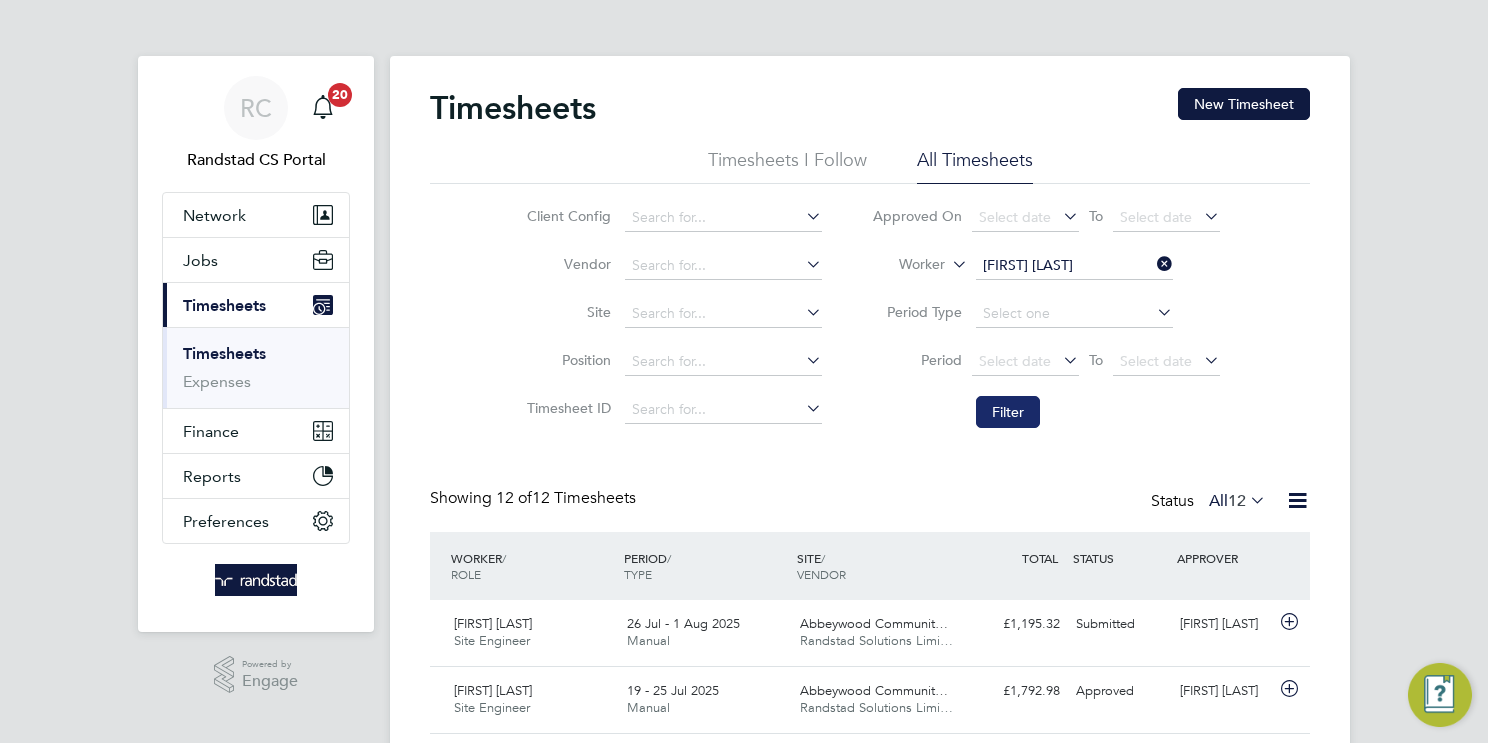 click on "Filter" 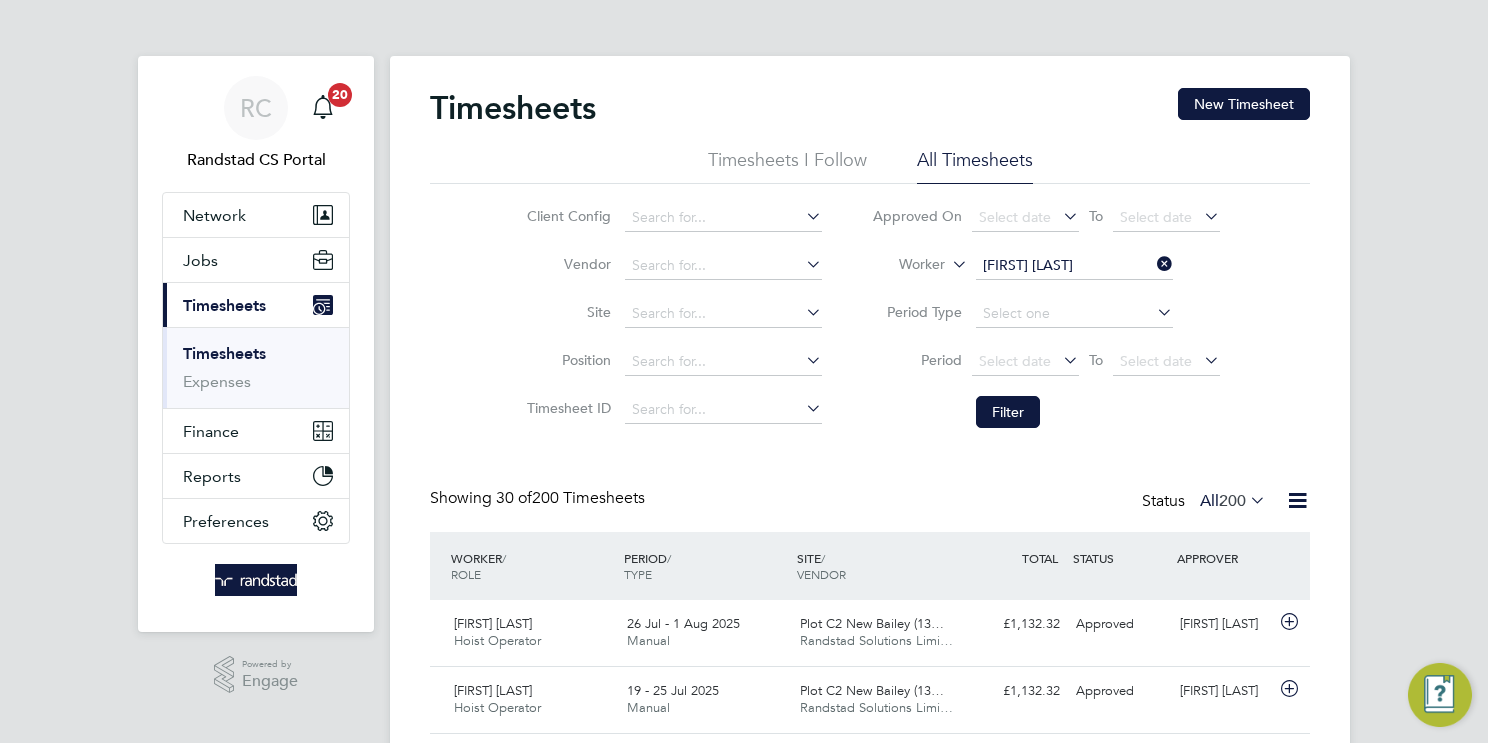 click on "Worker   John Allwood" 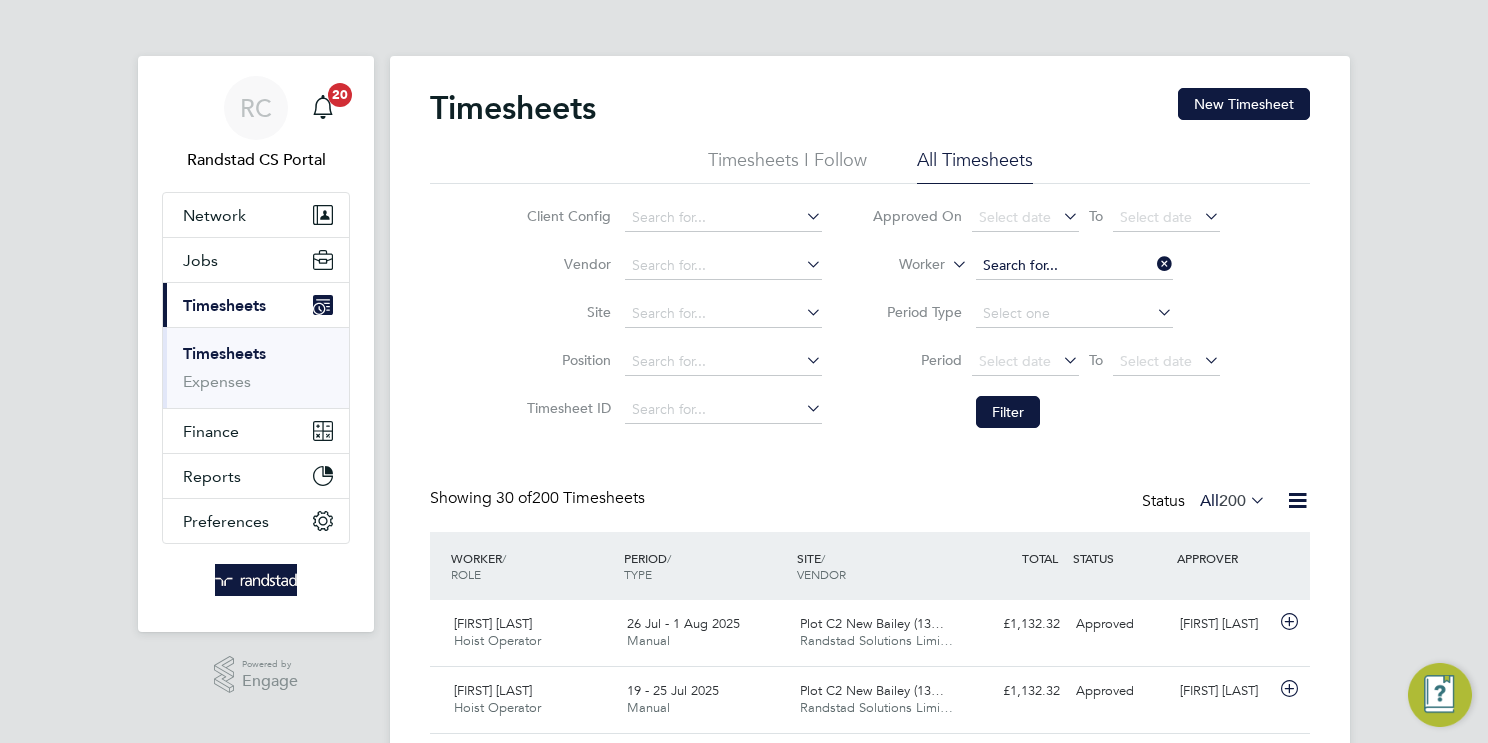 click 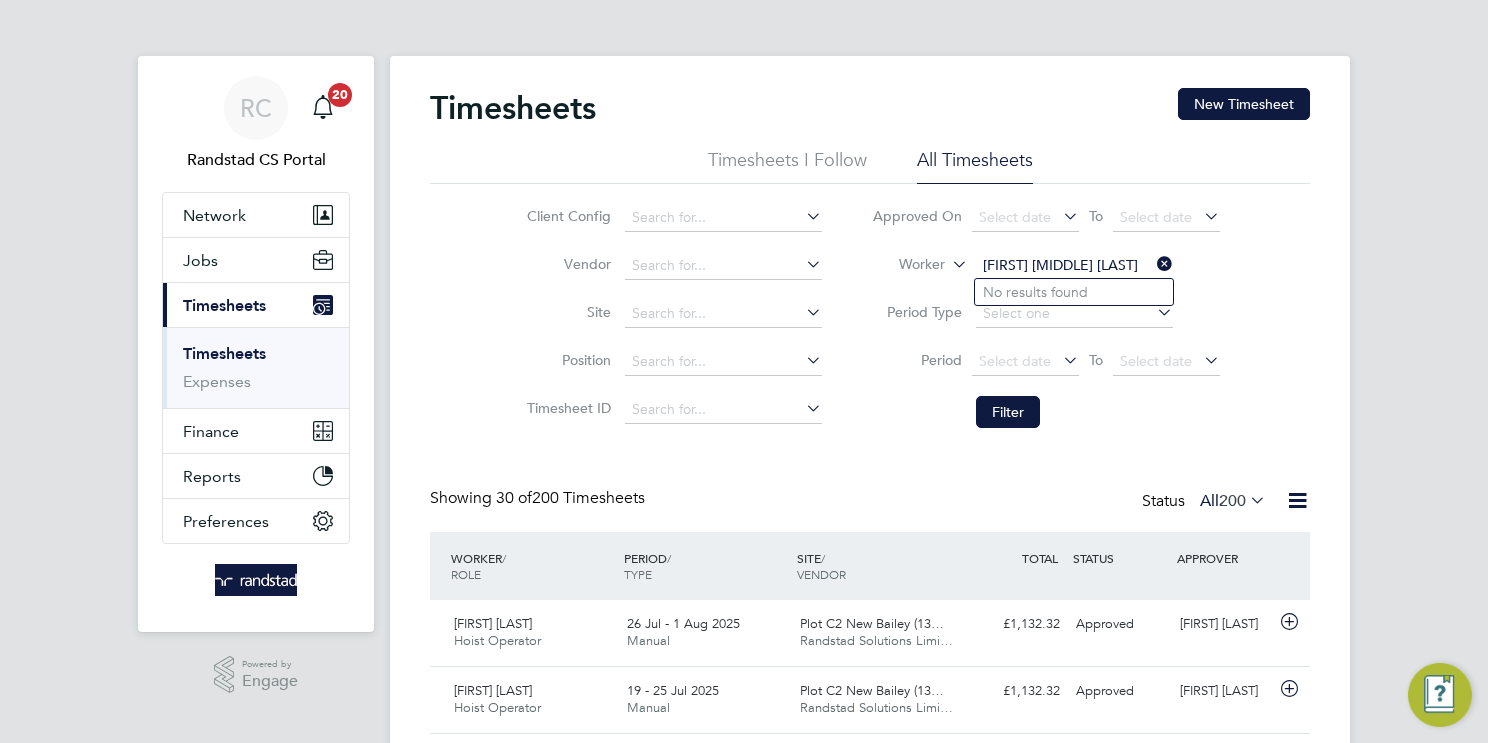 drag, startPoint x: 1046, startPoint y: 269, endPoint x: 1036, endPoint y: 268, distance: 10.049875 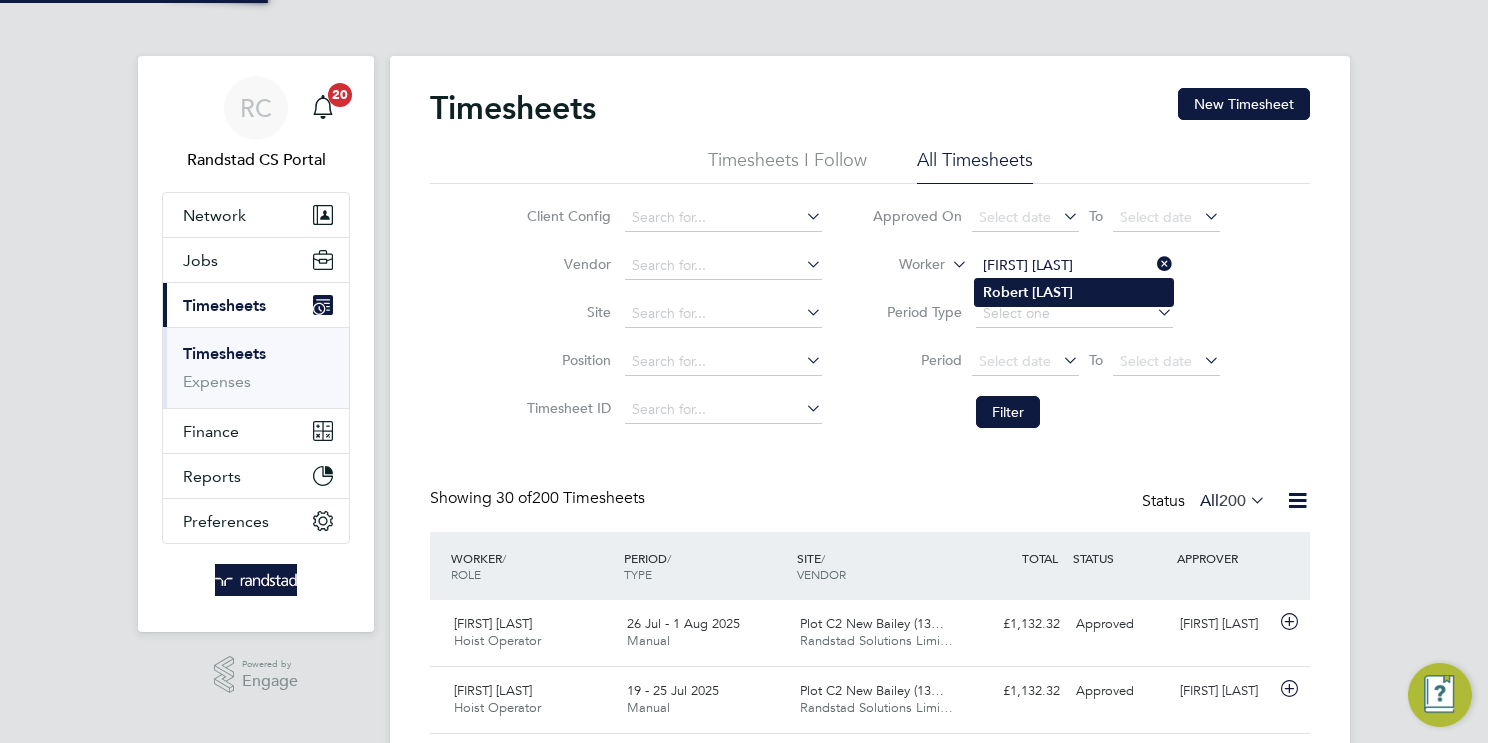 type on "Robert Whitehouse" 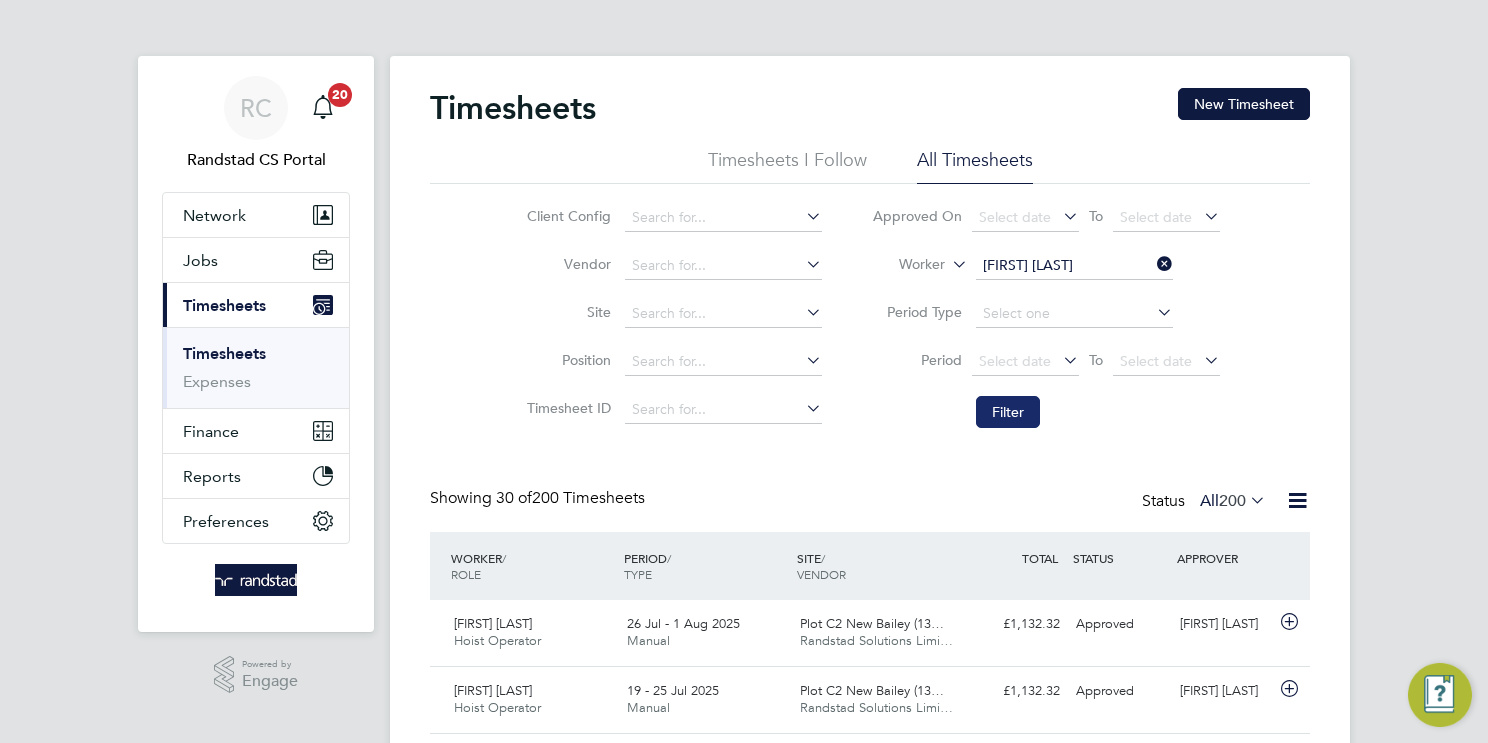 drag, startPoint x: 997, startPoint y: 433, endPoint x: 997, endPoint y: 422, distance: 11 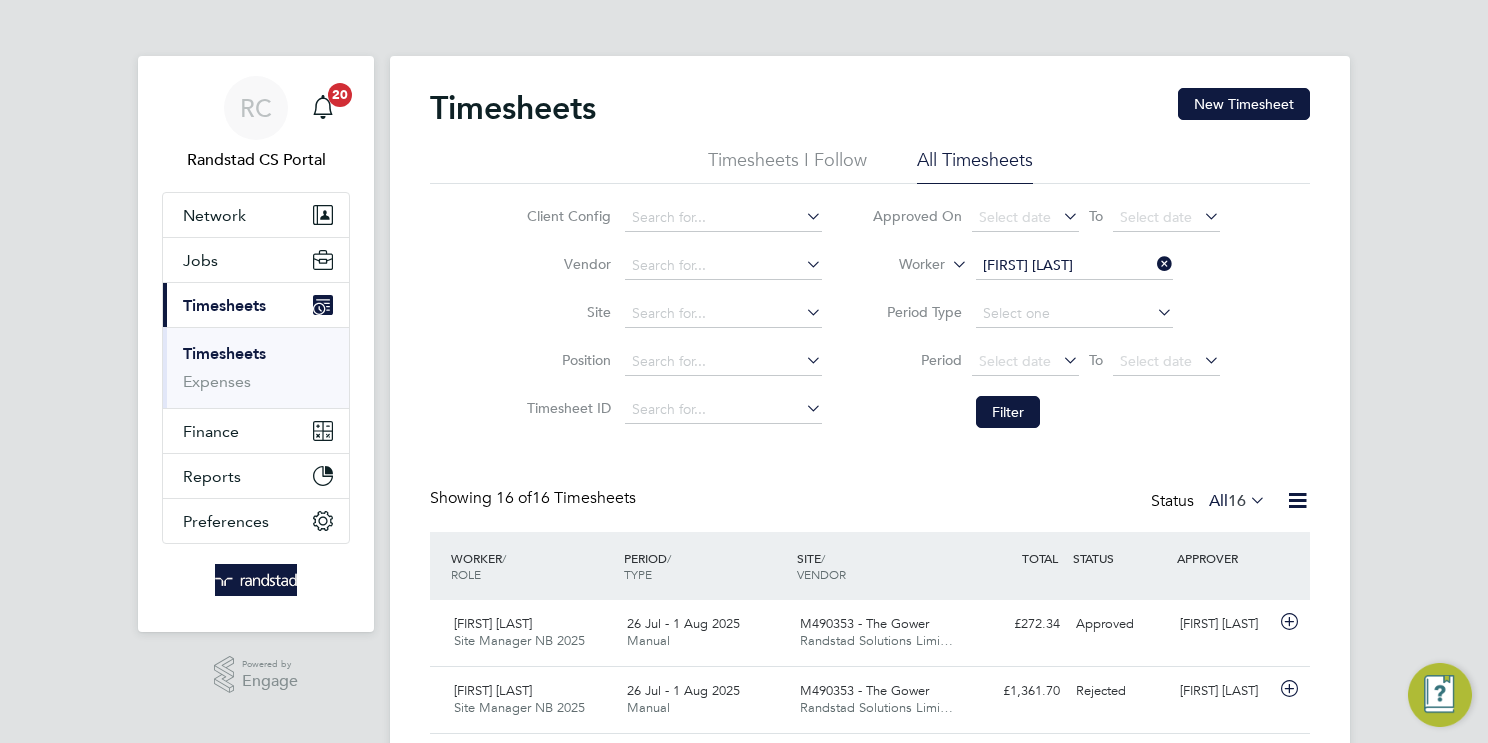 click on "Robert Whitehouse" 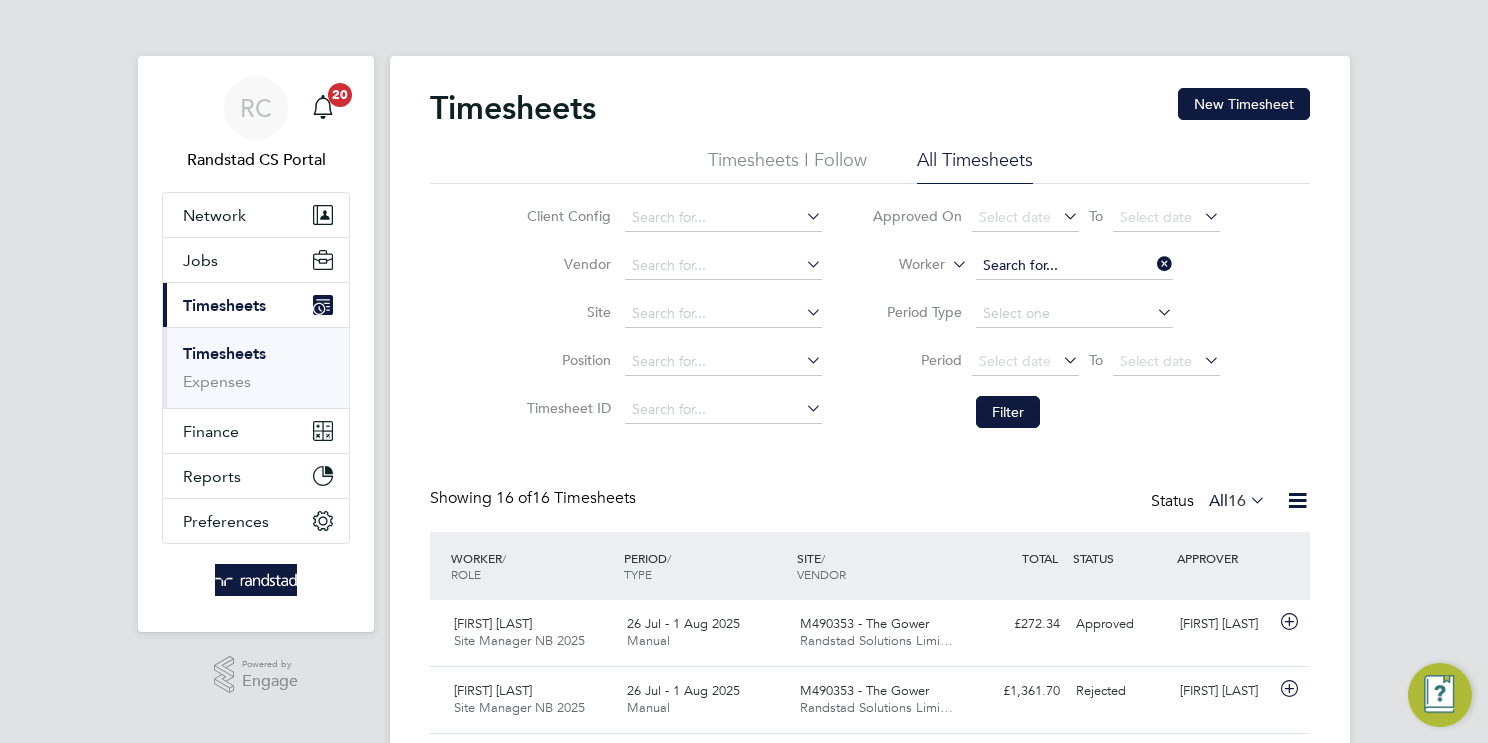 paste on "Daniel Flynn" 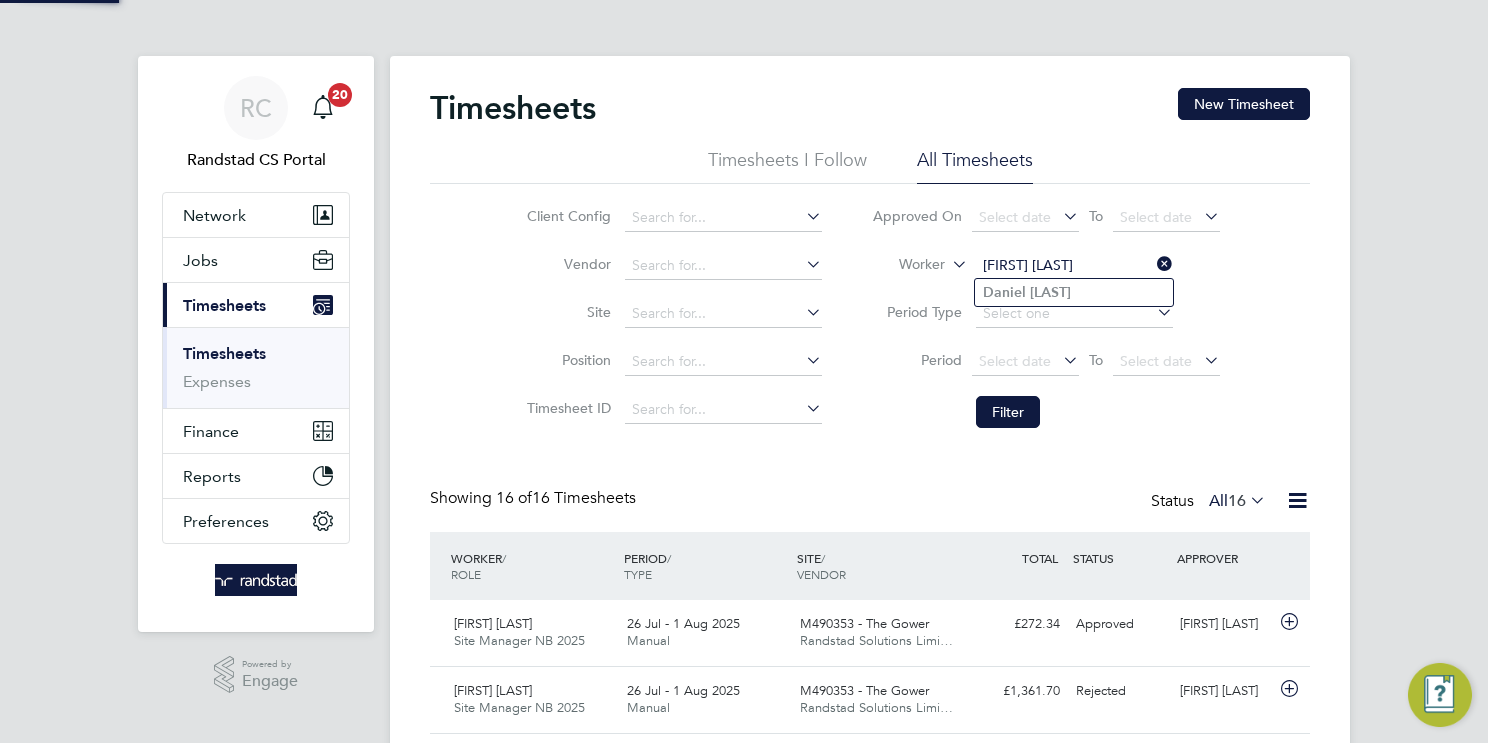 type on "Daniel Flynn" 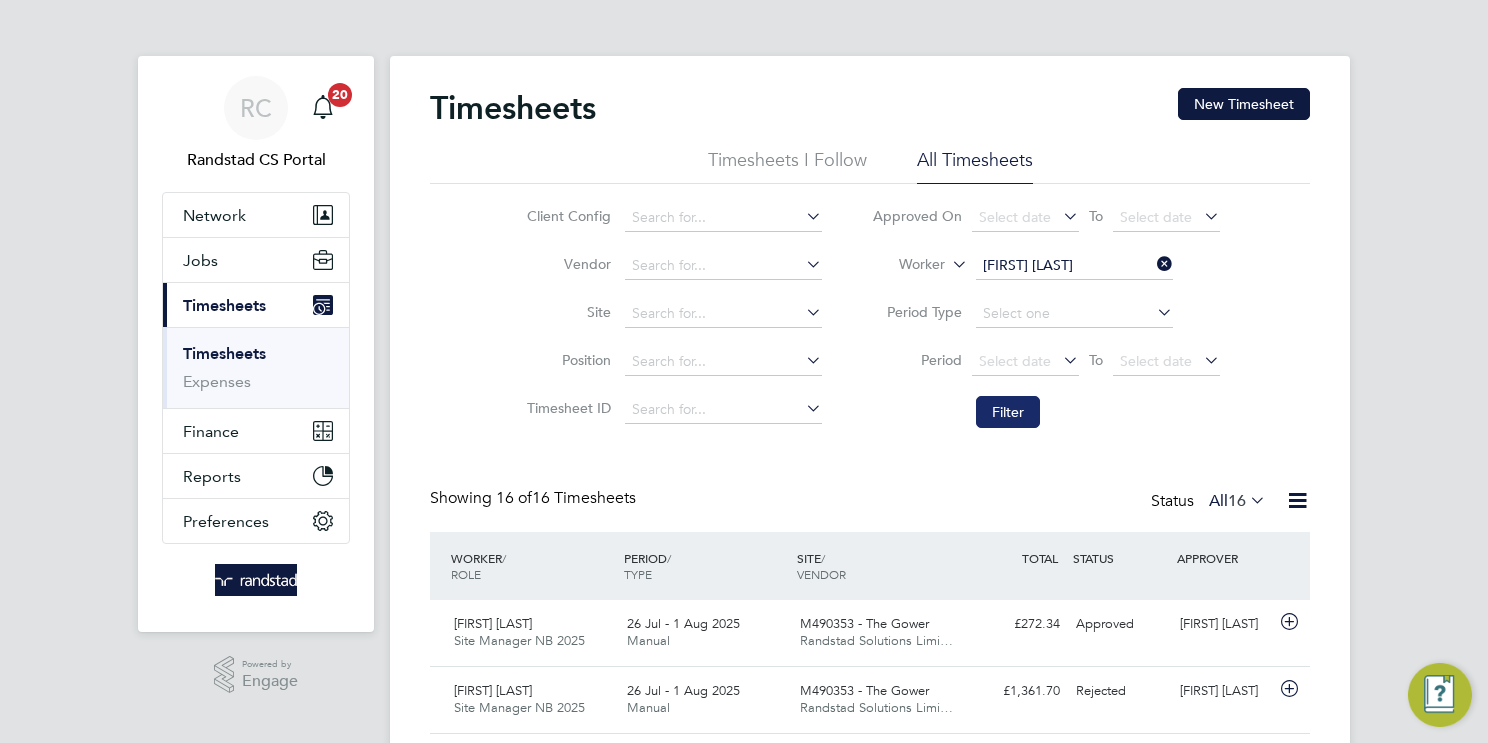 click on "Filter" 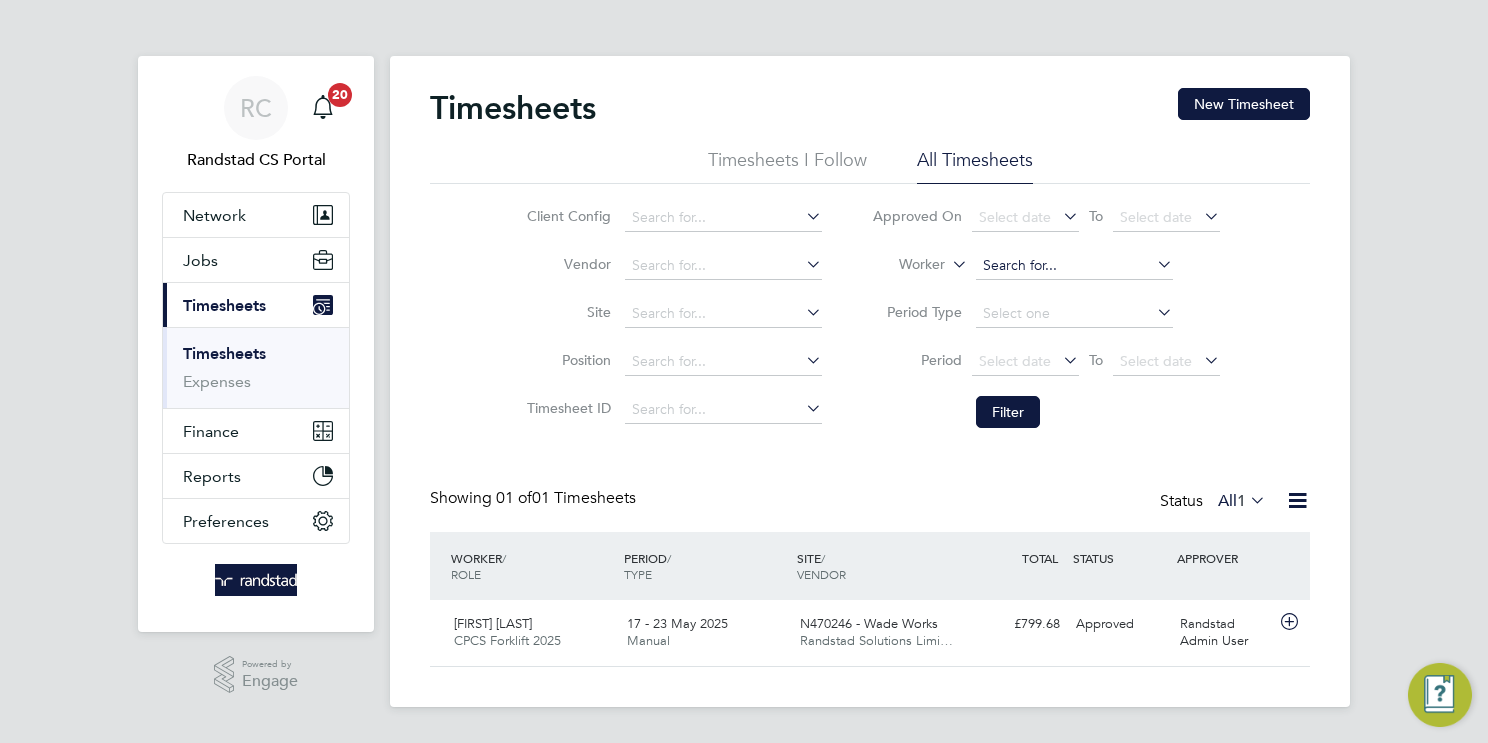 click 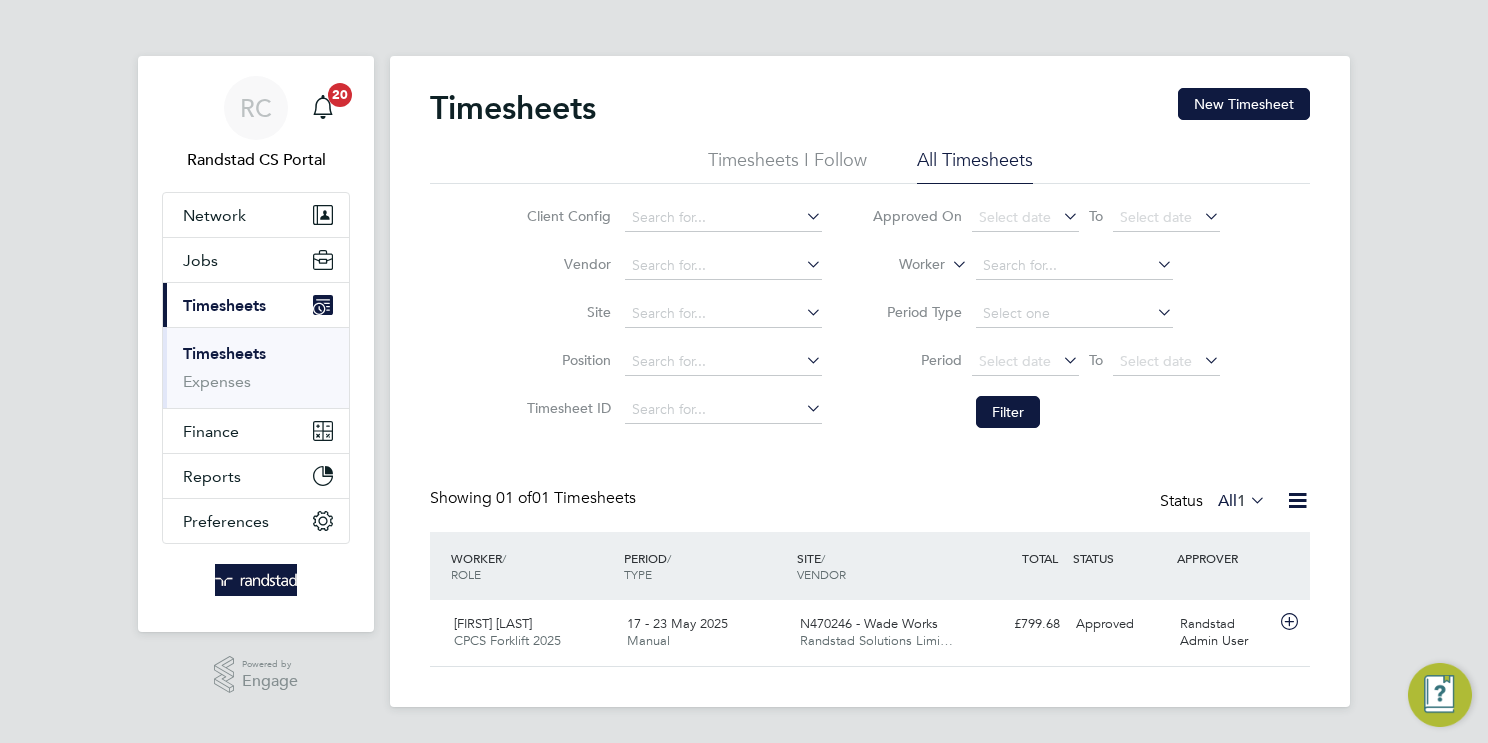 paste on "Jake Lawrence" 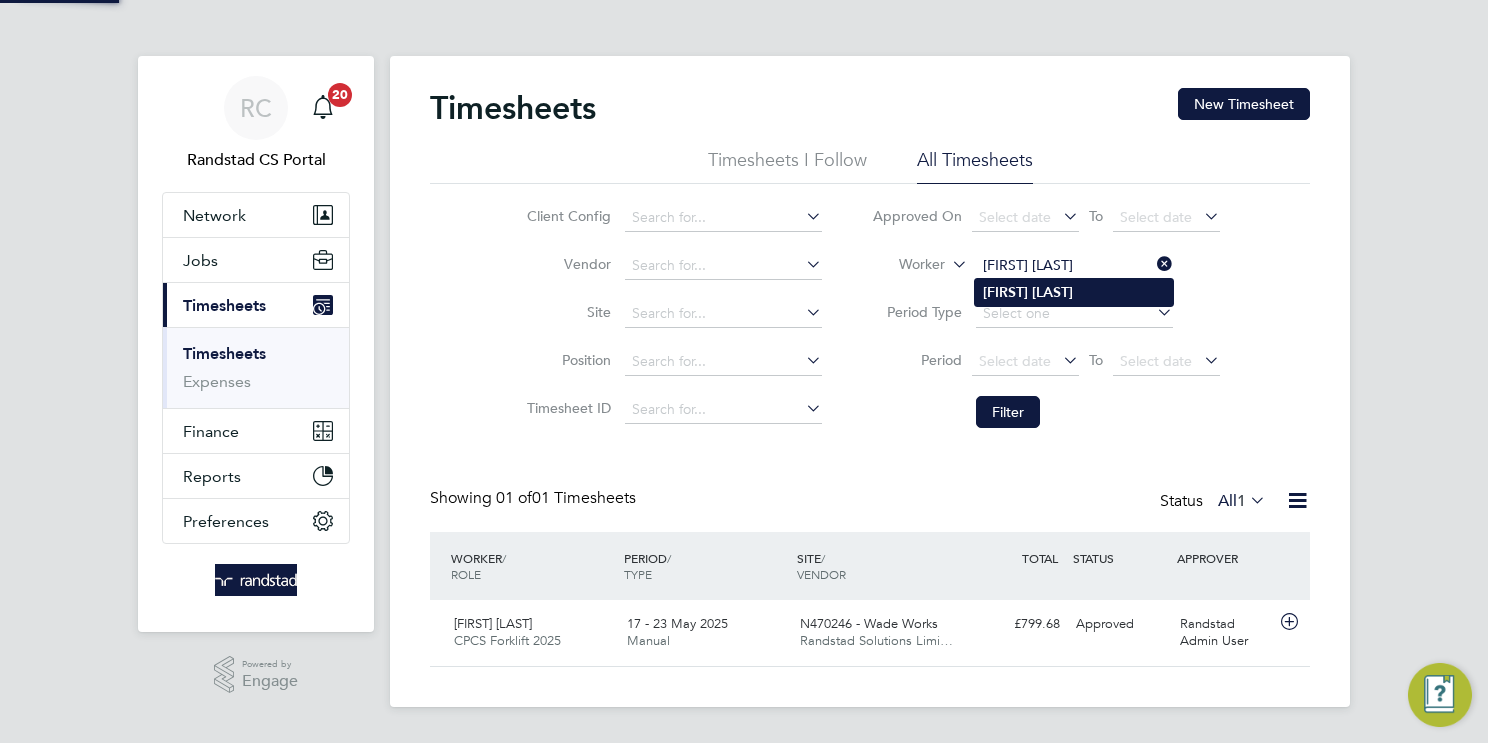 type on "Jake Lawrence" 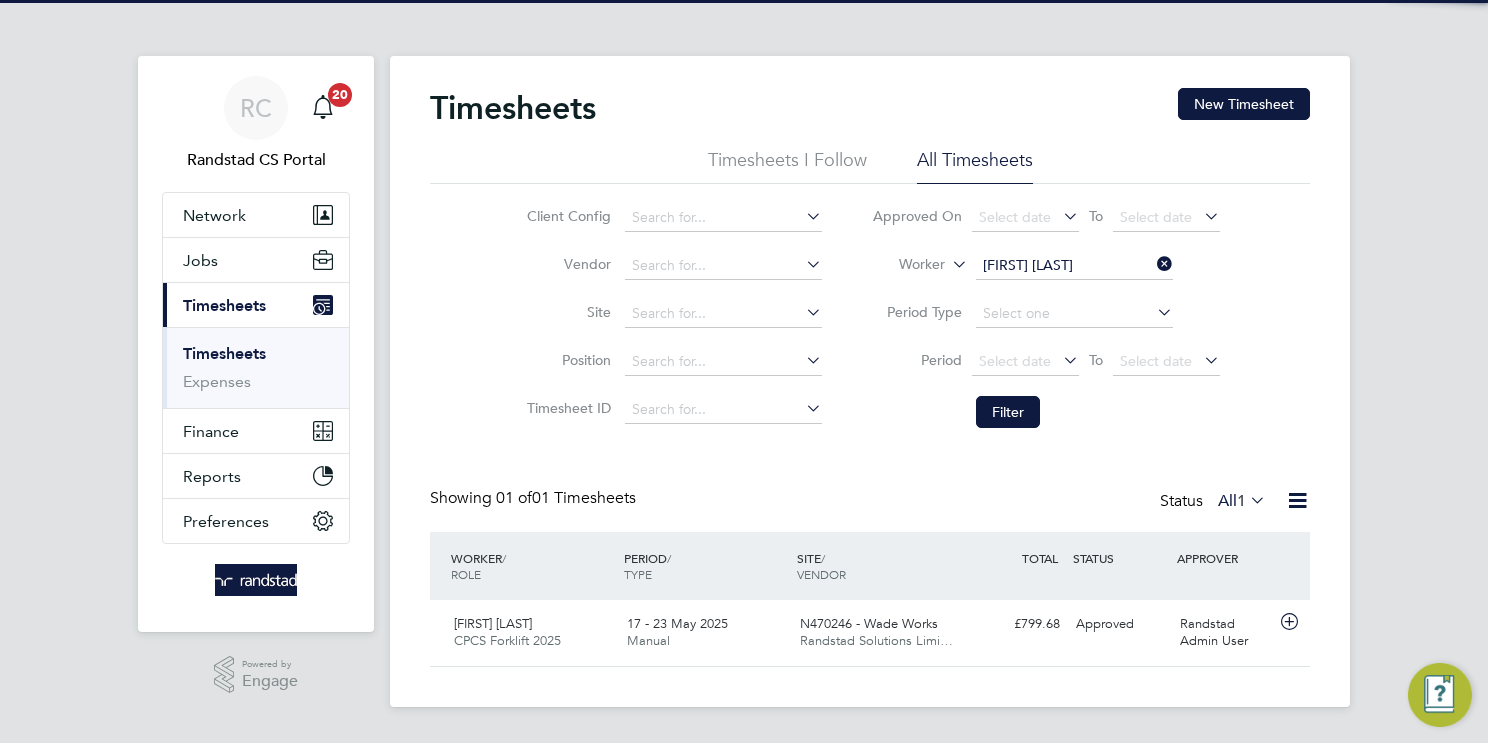click on "Jake   Lawrence" 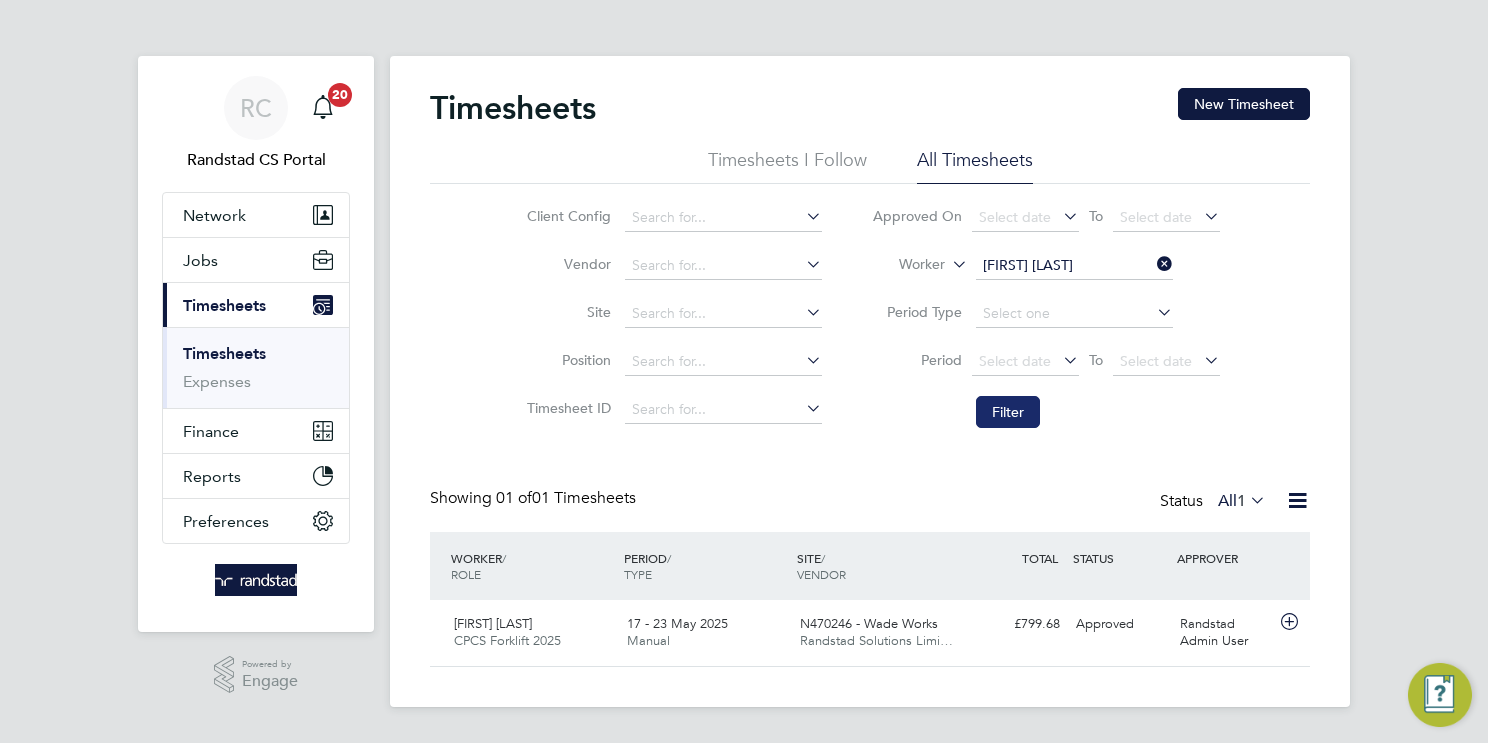 drag, startPoint x: 1038, startPoint y: 409, endPoint x: 1026, endPoint y: 412, distance: 12.369317 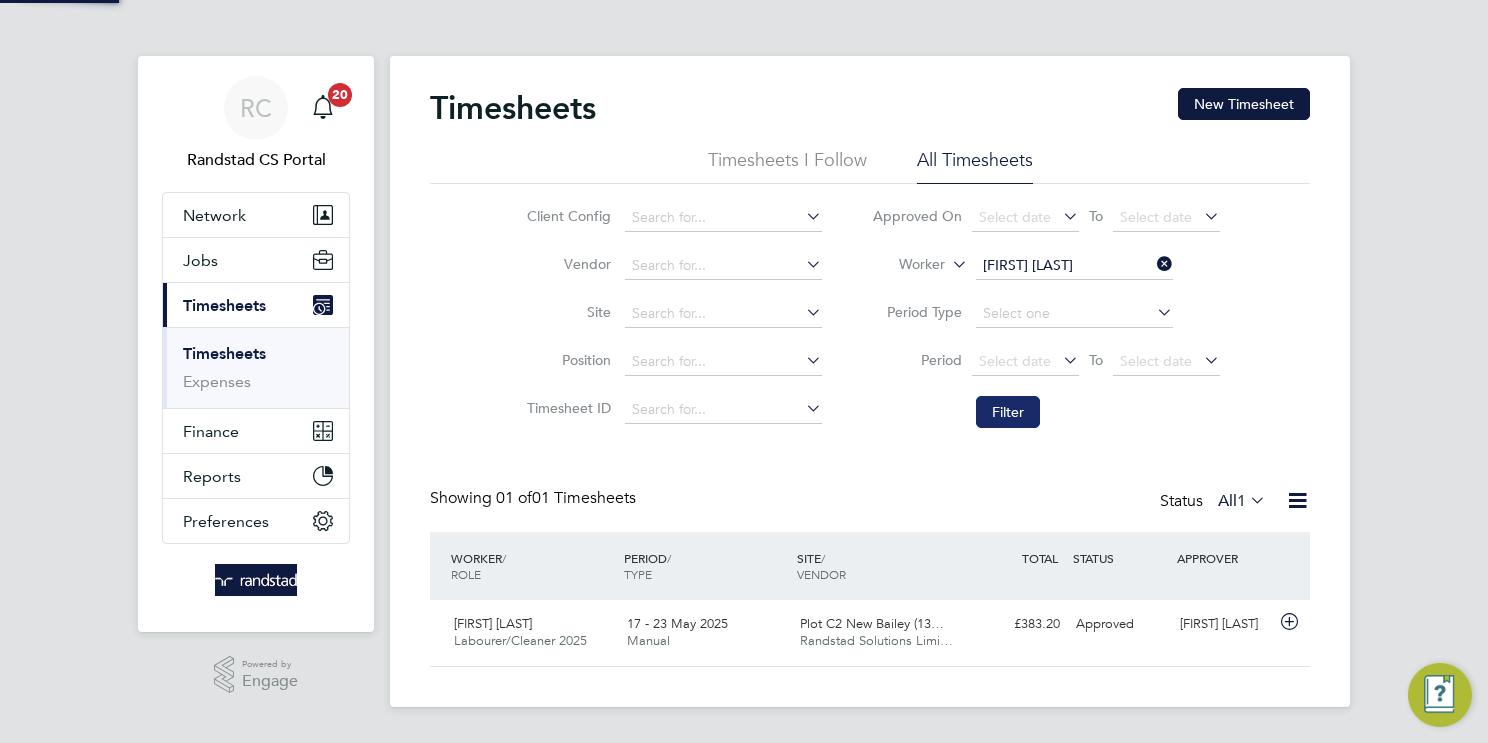 click on "Filter" 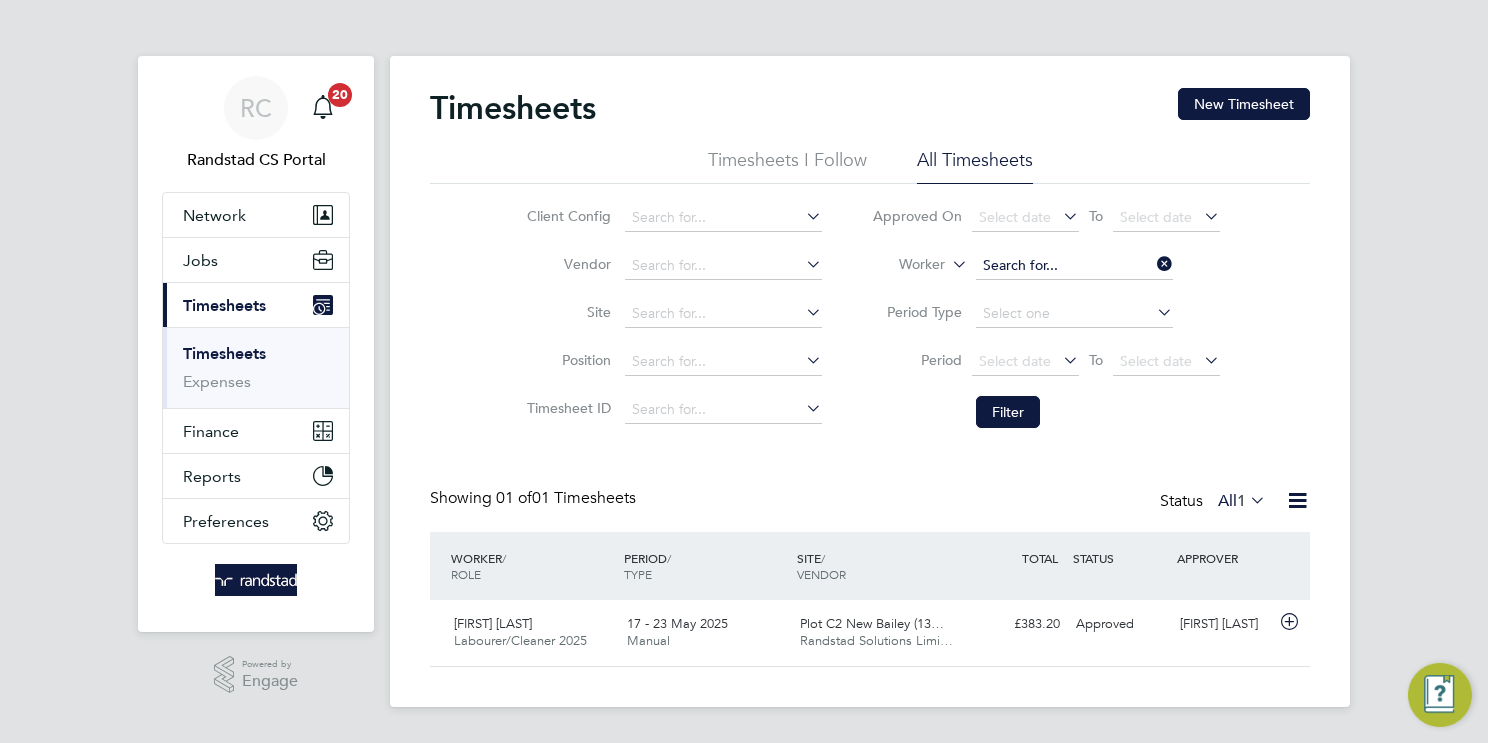 click 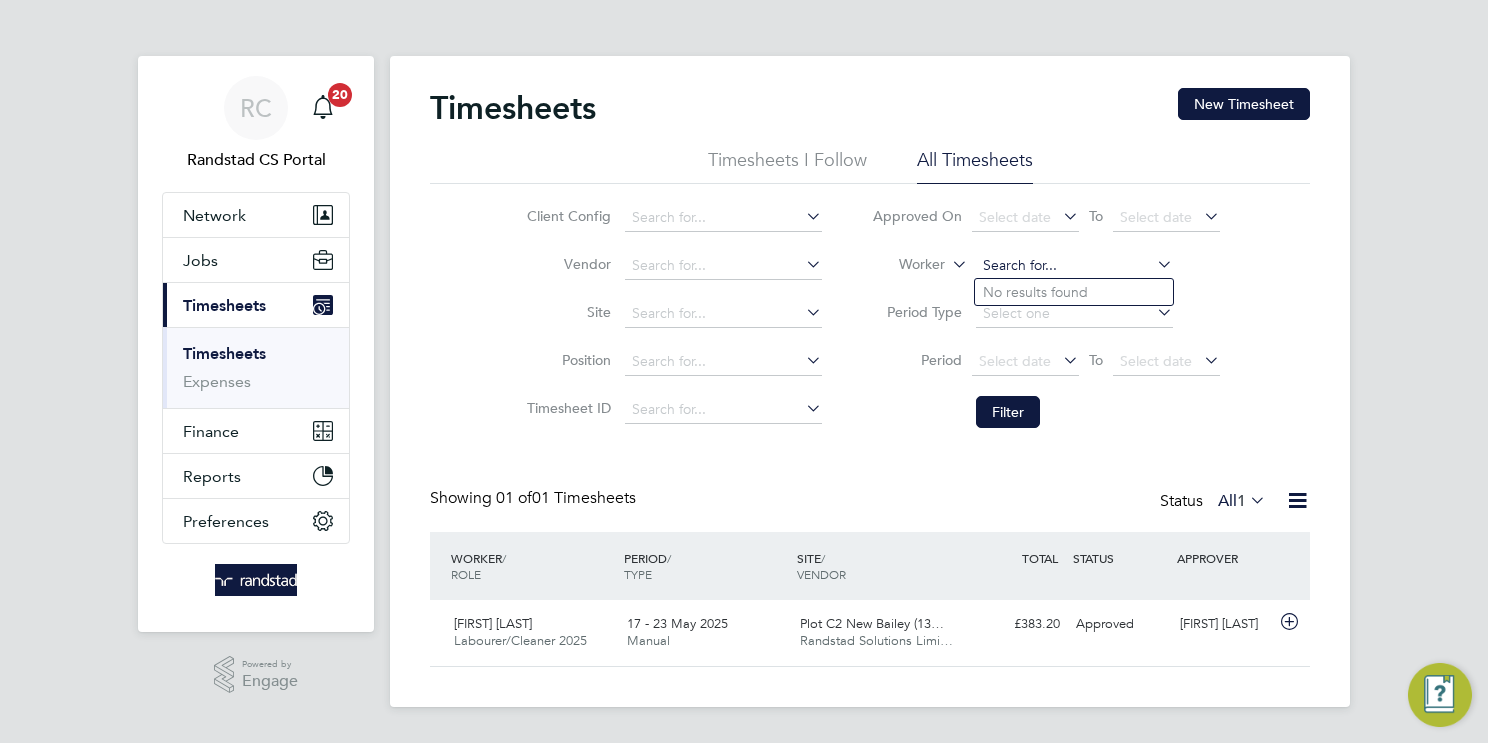 paste on "Olumide Princewill Oshindele" 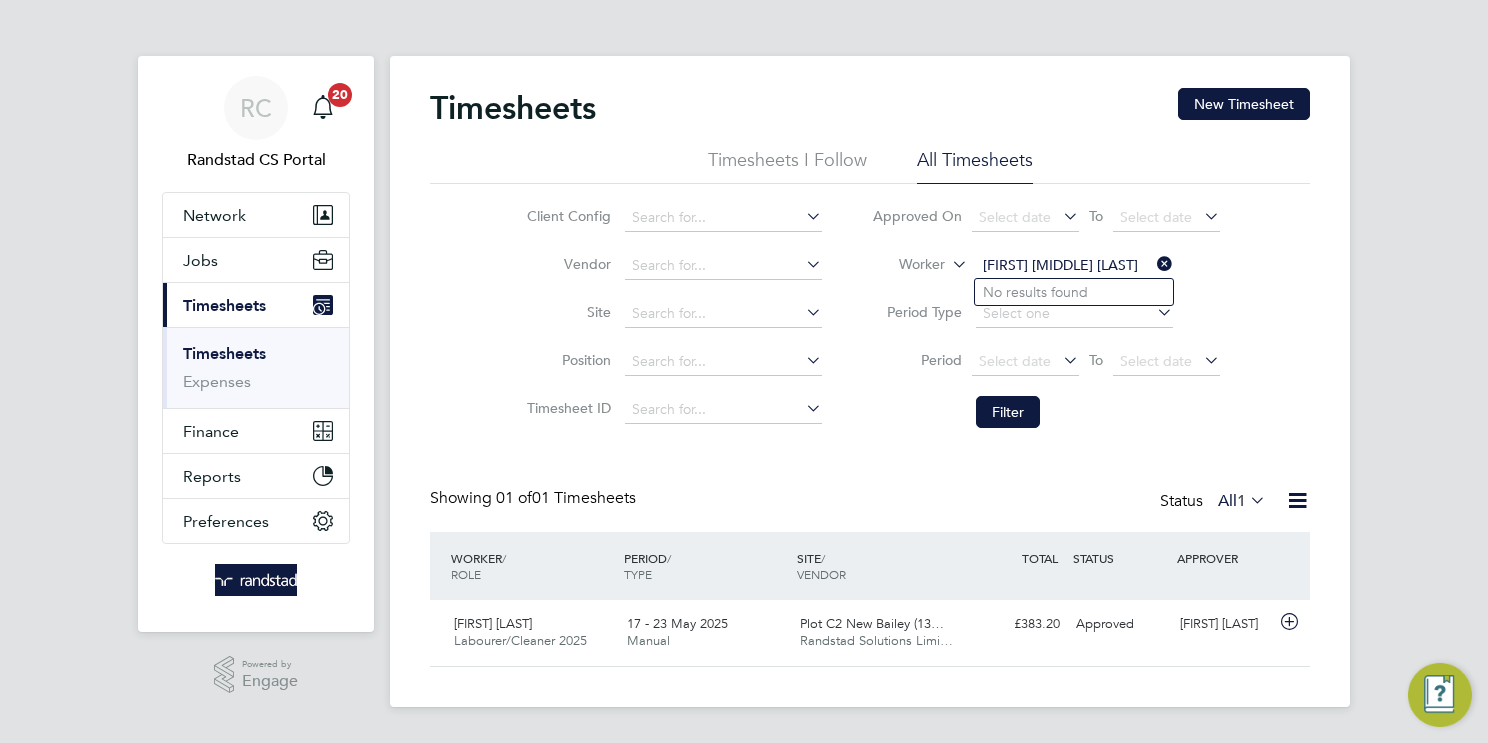 drag, startPoint x: 1100, startPoint y: 265, endPoint x: 1053, endPoint y: 268, distance: 47.095646 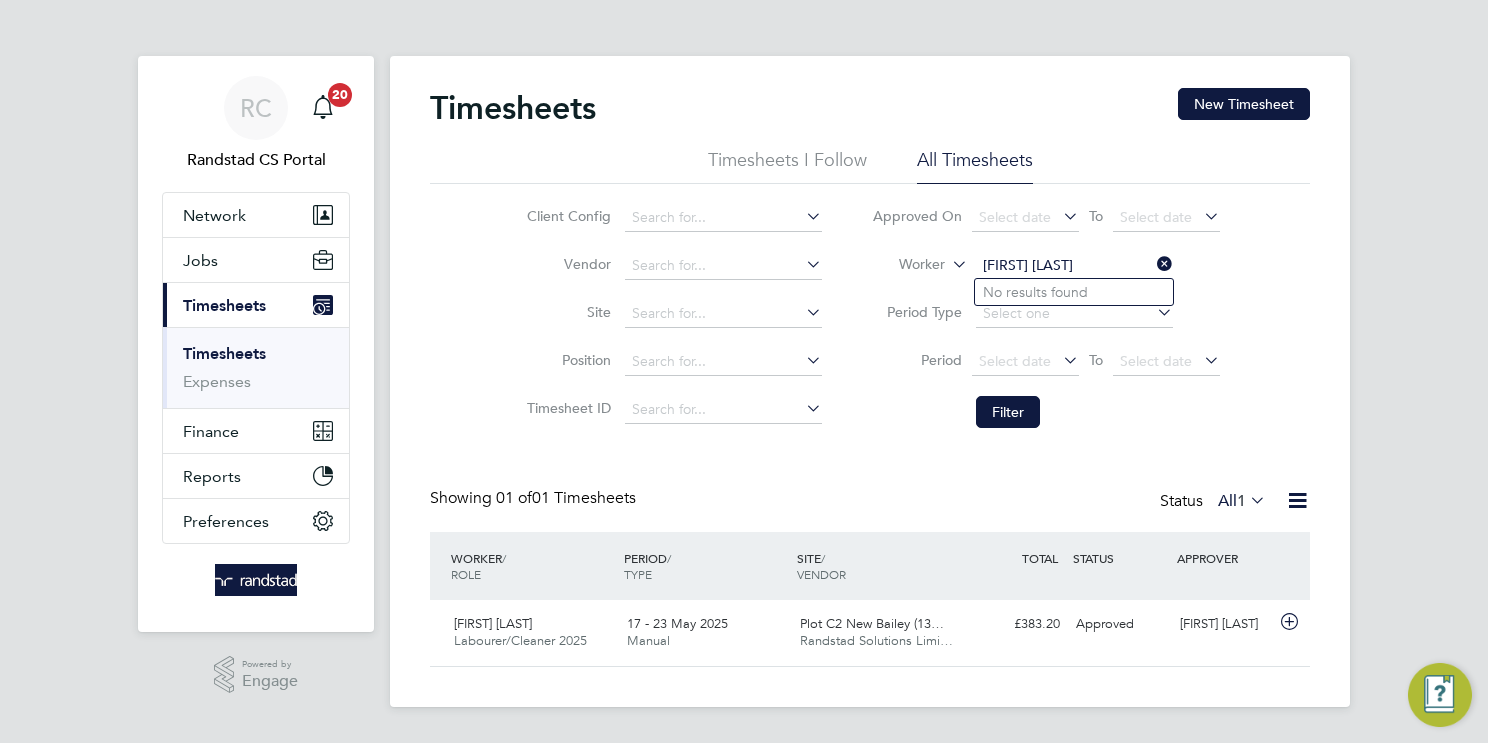 type on "Olumide Oshindele" 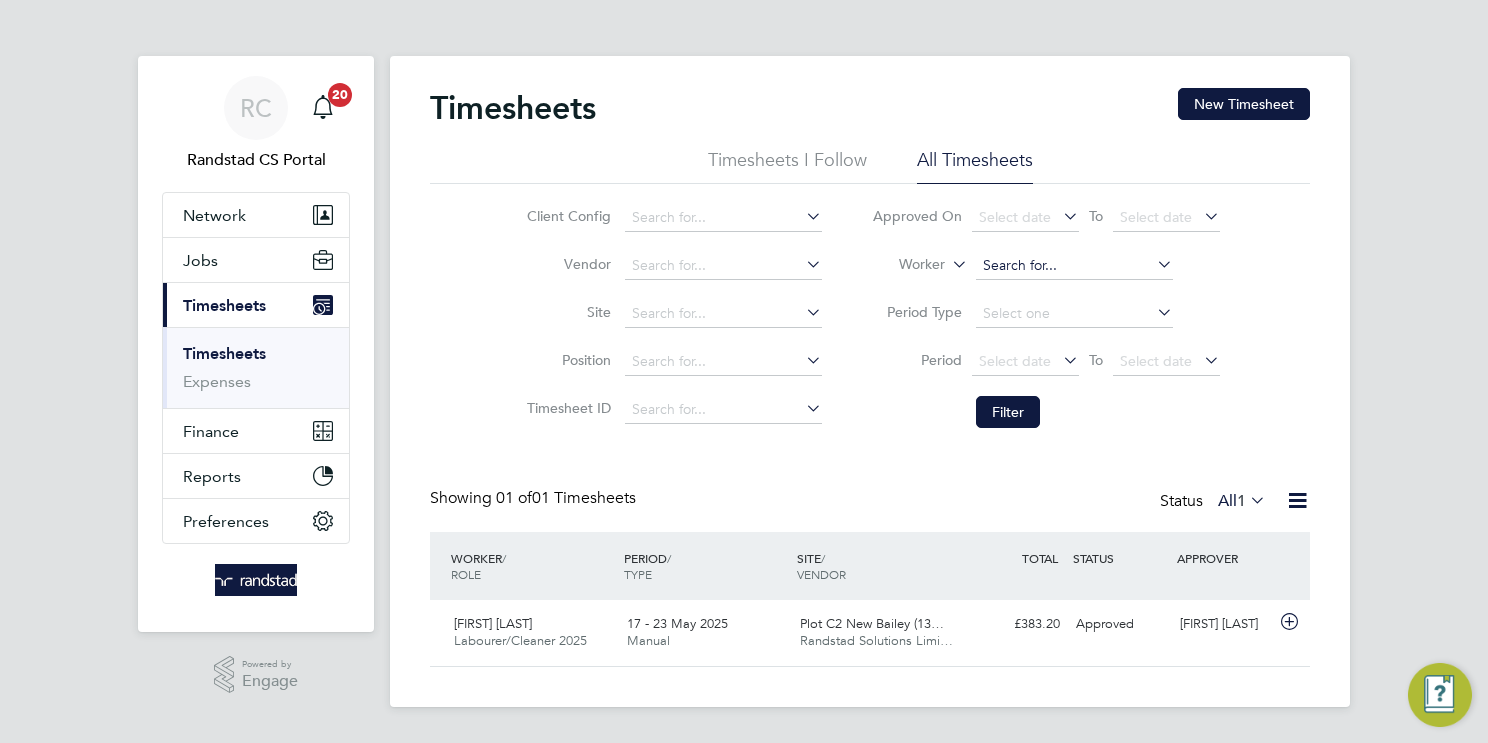 click 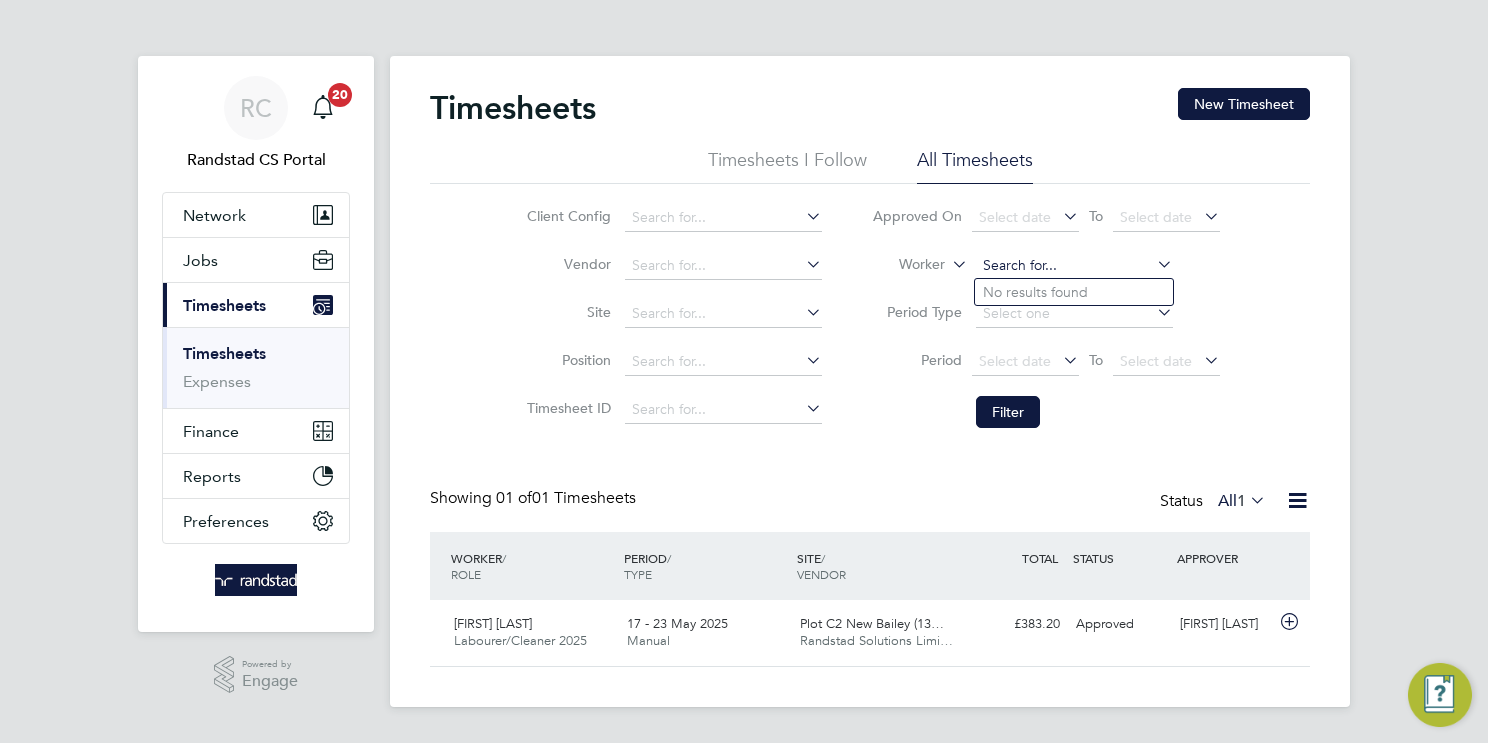 paste on "Emmanuel Akwesi Adjei Siaw" 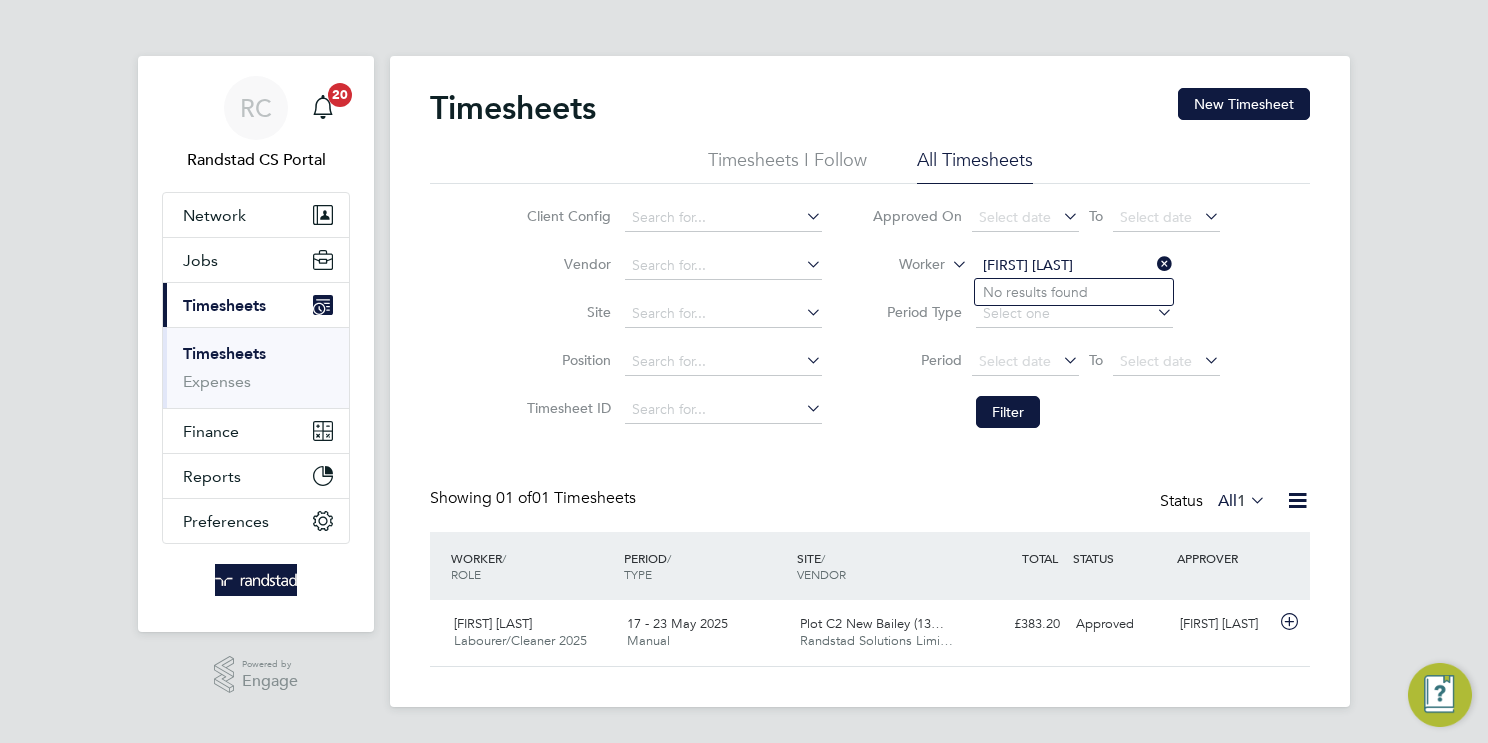 drag, startPoint x: 1052, startPoint y: 269, endPoint x: 1129, endPoint y: 272, distance: 77.05842 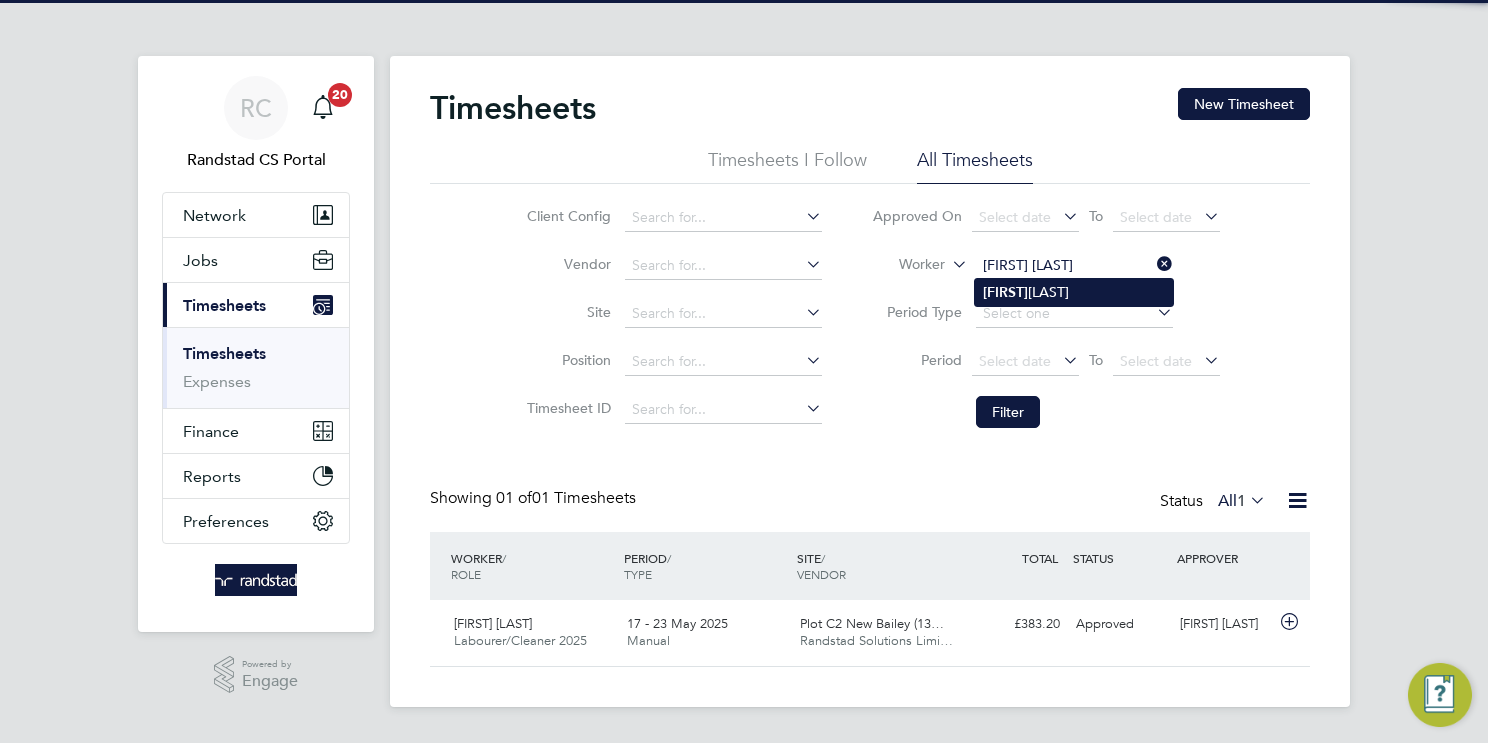 click on "Emmanuel  Sian" 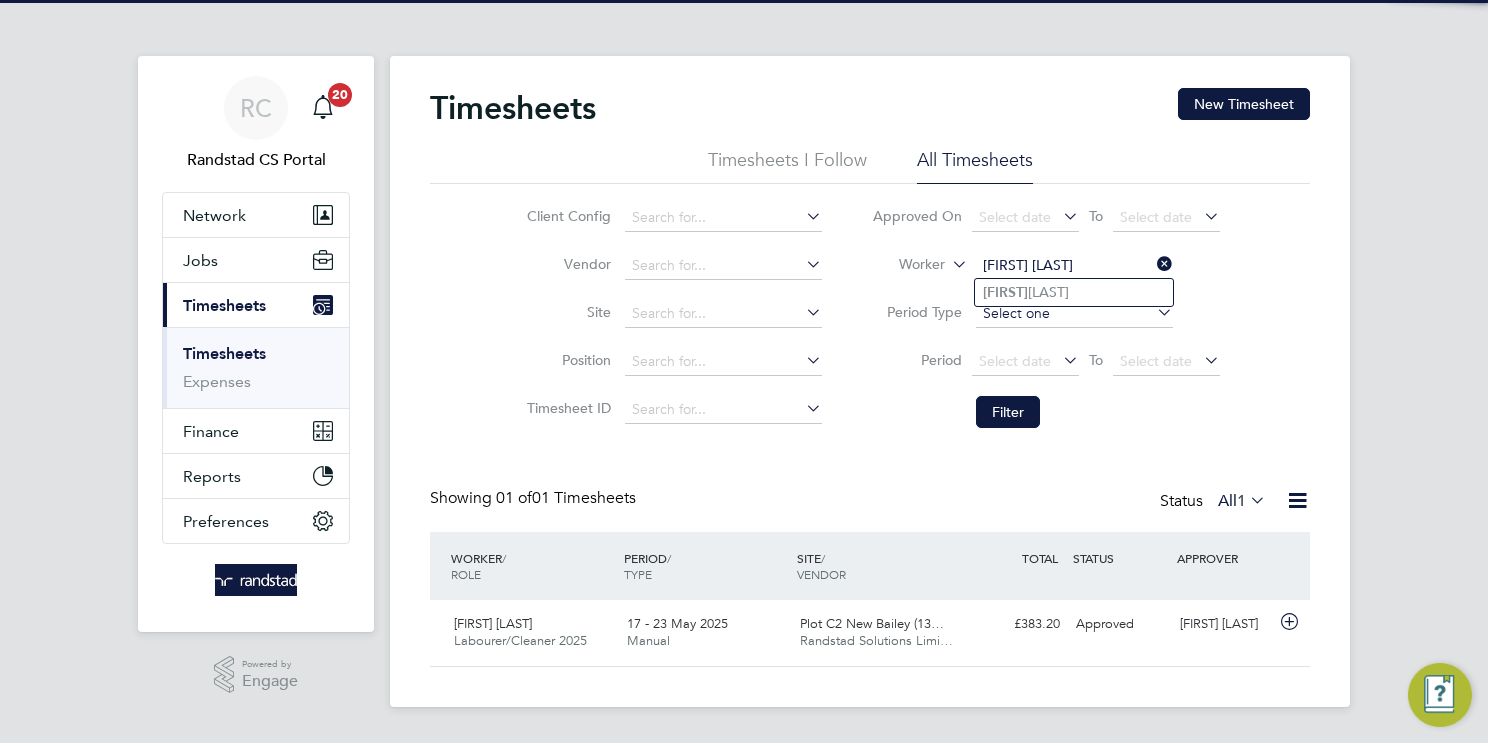 type on "Emmanuel Sian" 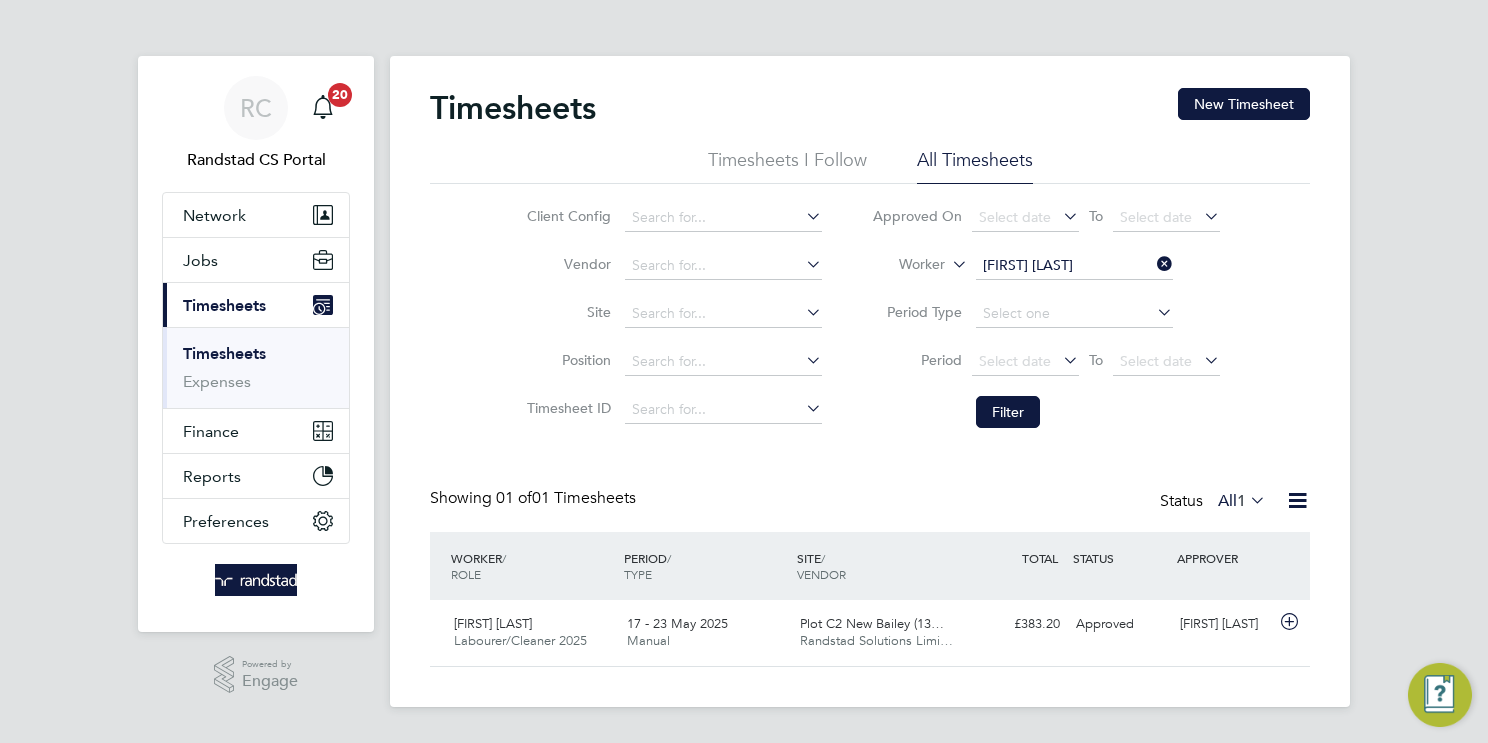 drag, startPoint x: 1011, startPoint y: 420, endPoint x: 1008, endPoint y: 282, distance: 138.03261 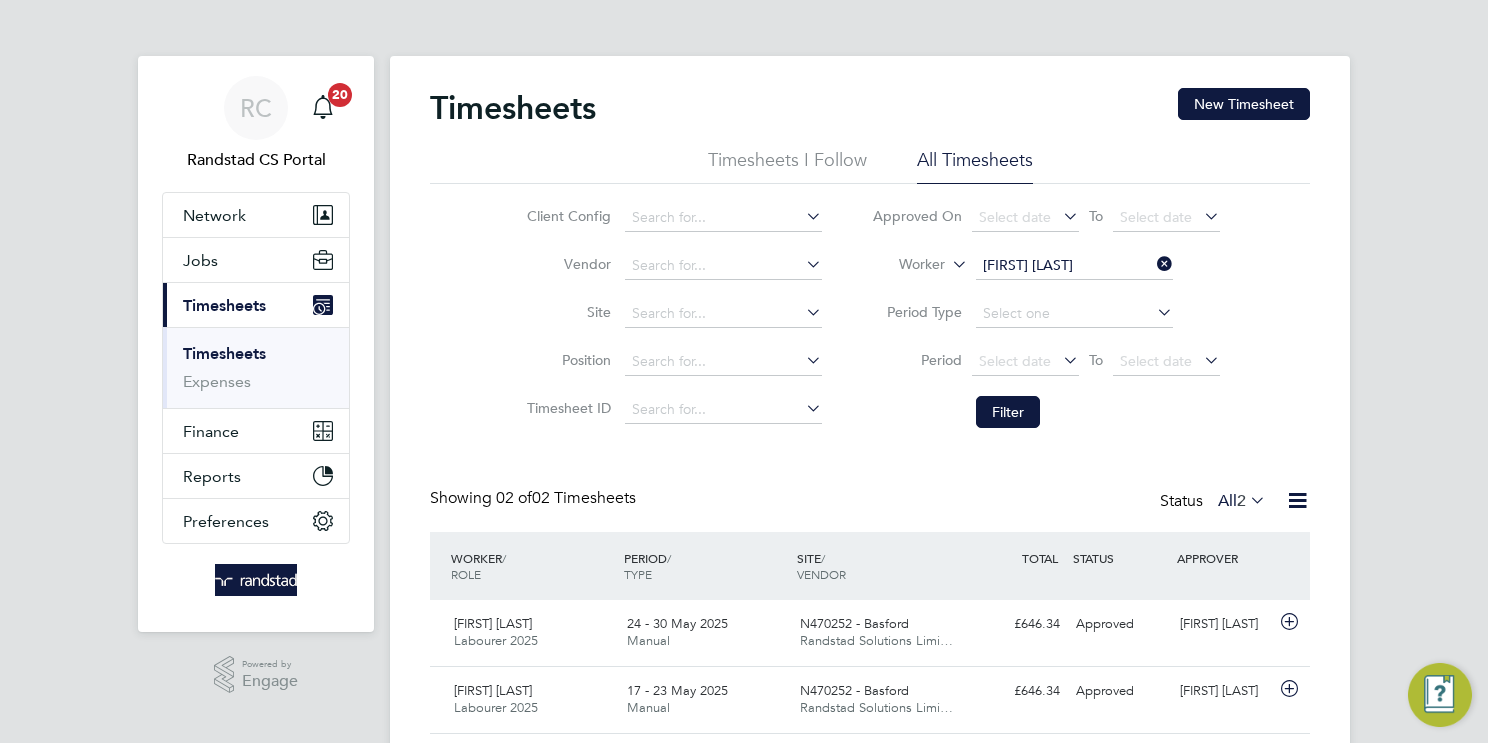 click on "Emmanuel Sian" 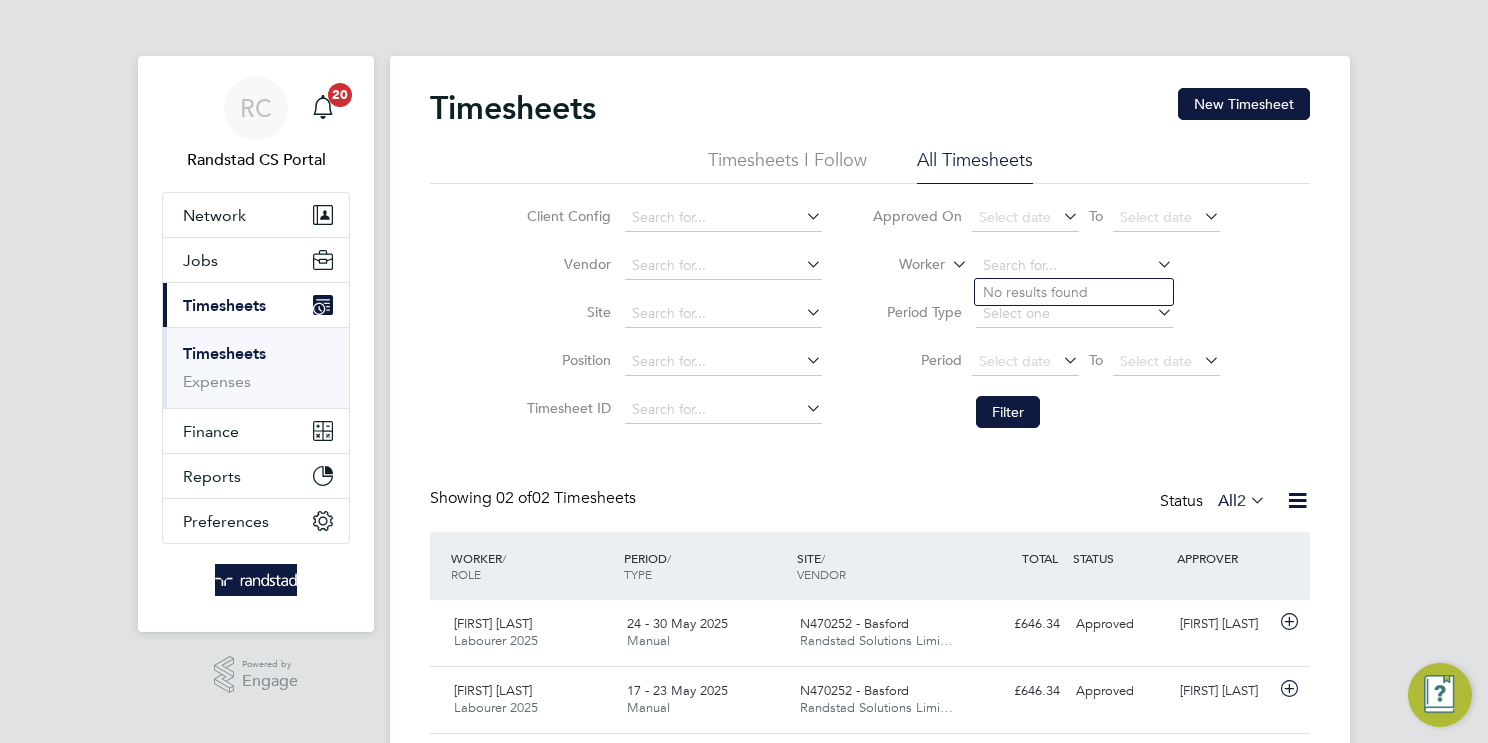 paste on "Olanrewaju Banjo" 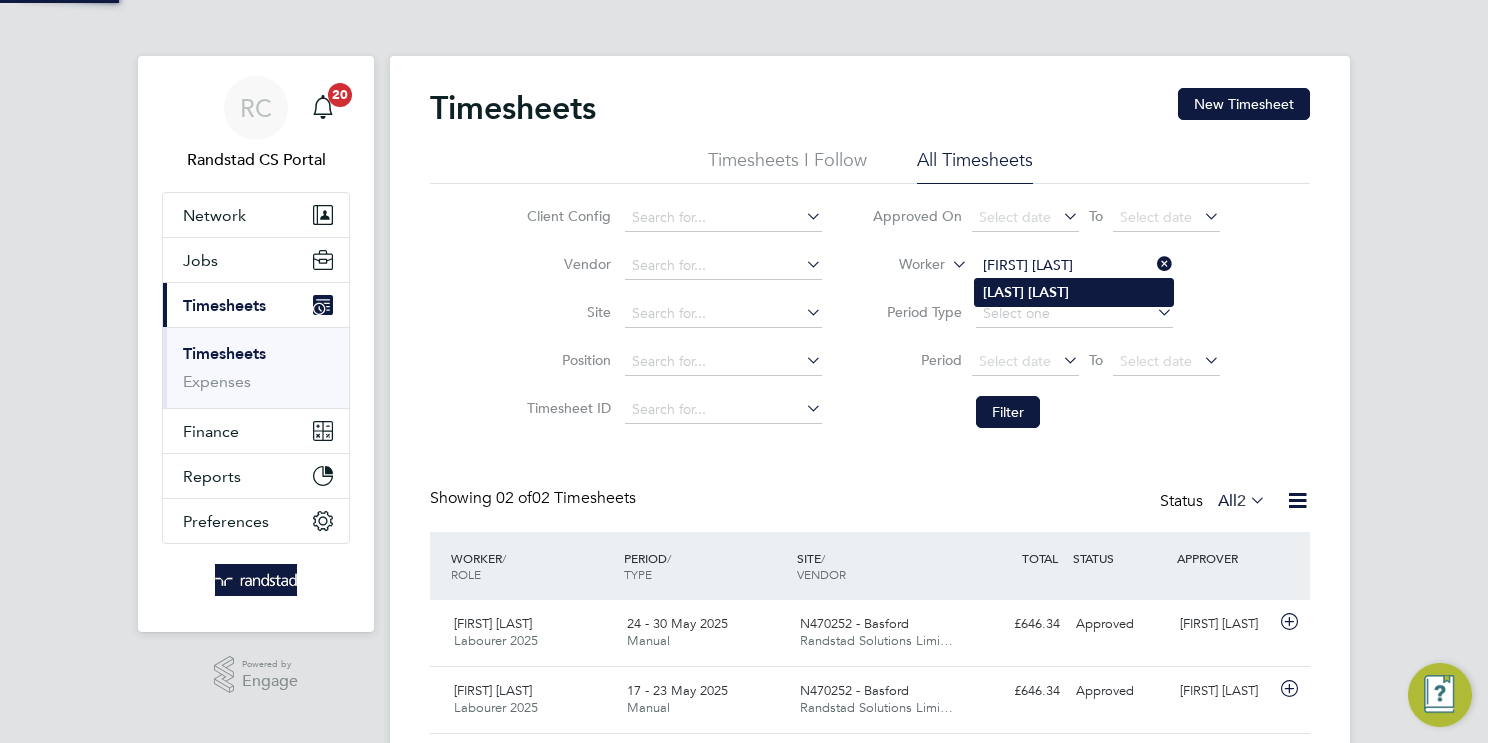 type on "Olanrewaju Banjo" 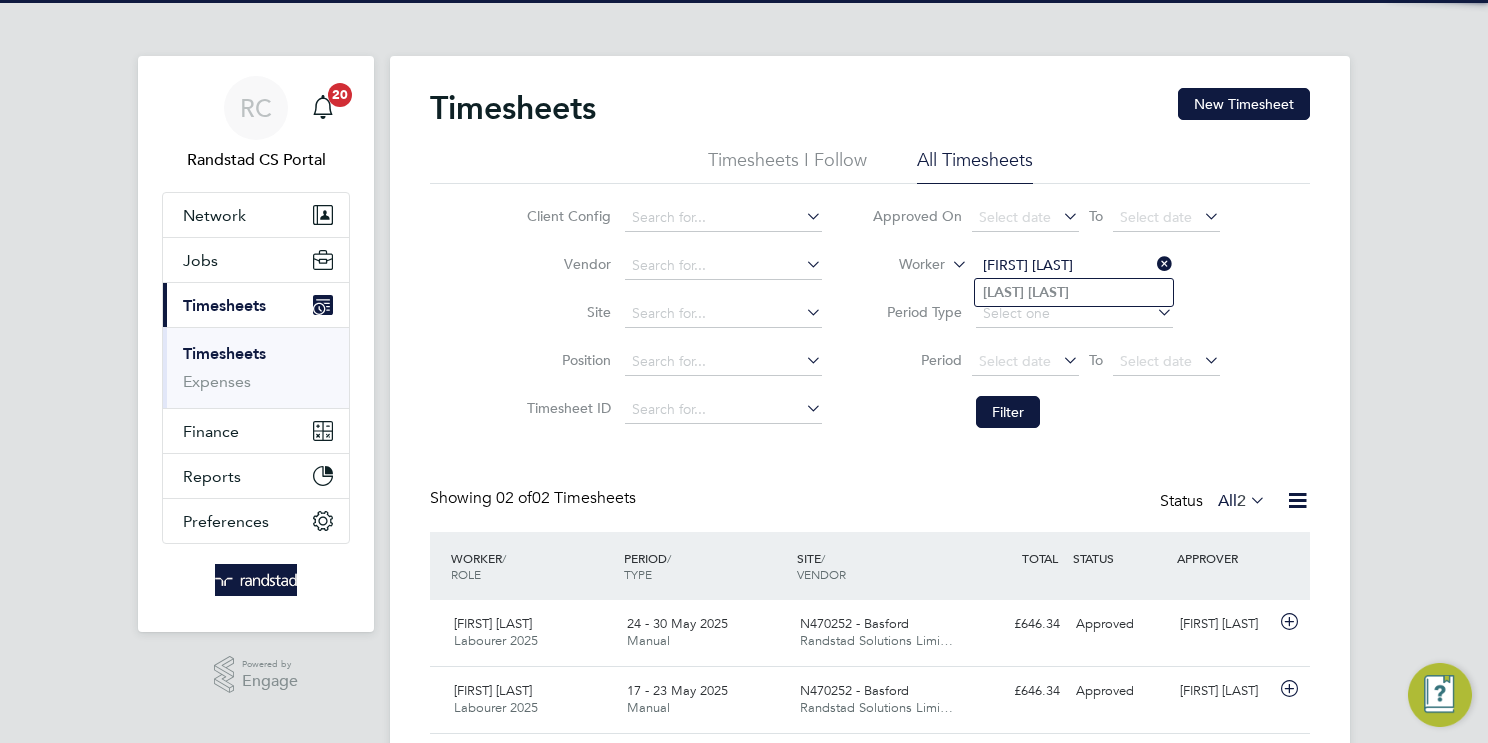 drag, startPoint x: 1065, startPoint y: 287, endPoint x: 1065, endPoint y: 305, distance: 18 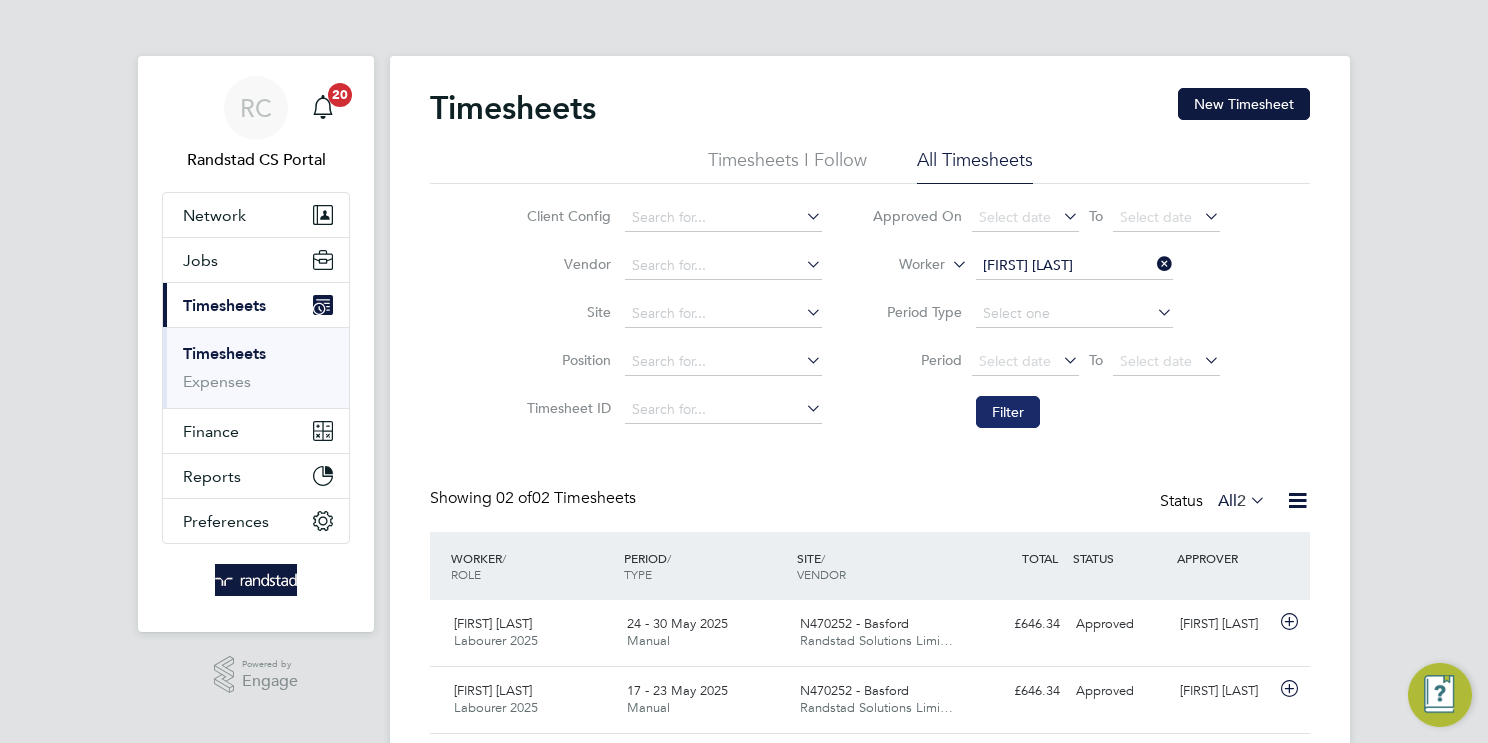 click on "Filter" 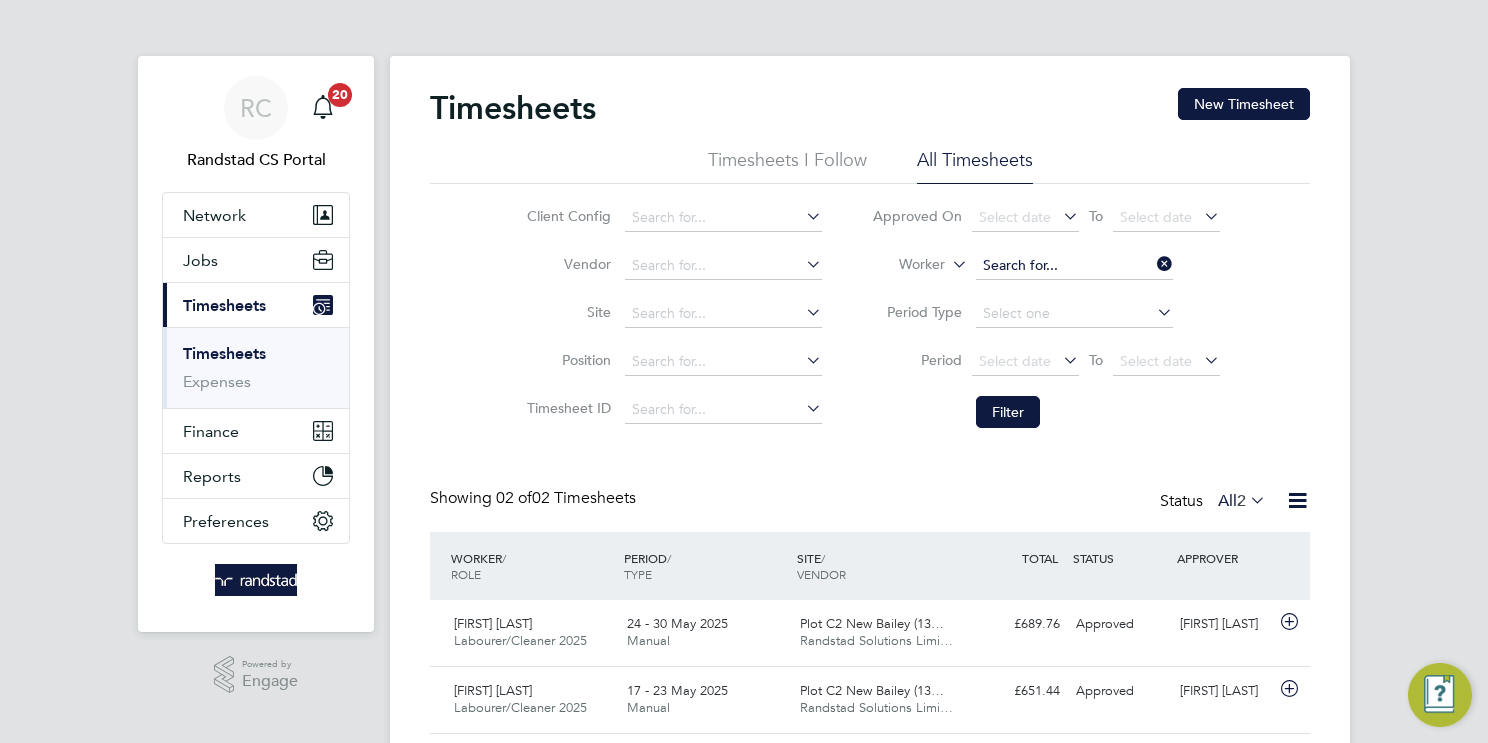 click 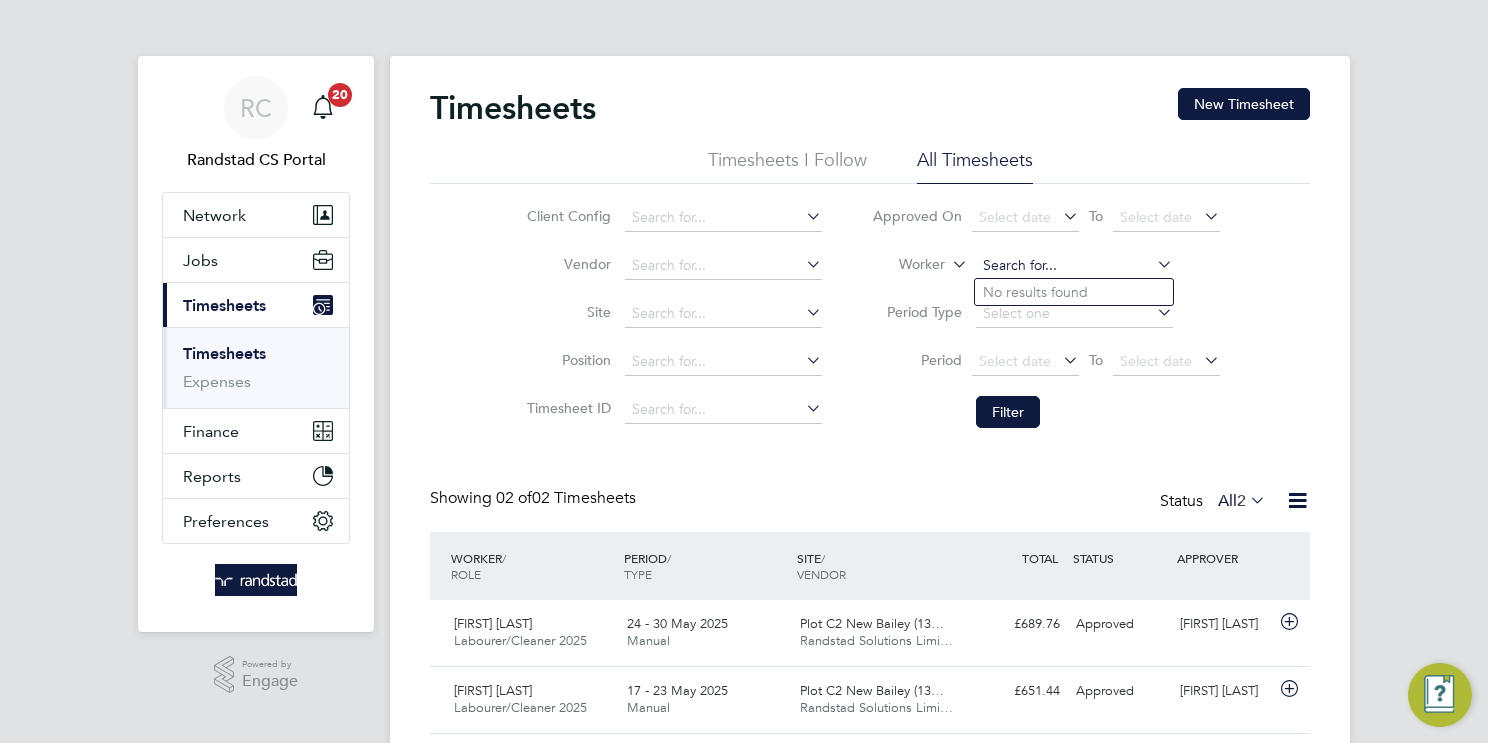 paste on "John Dunn" 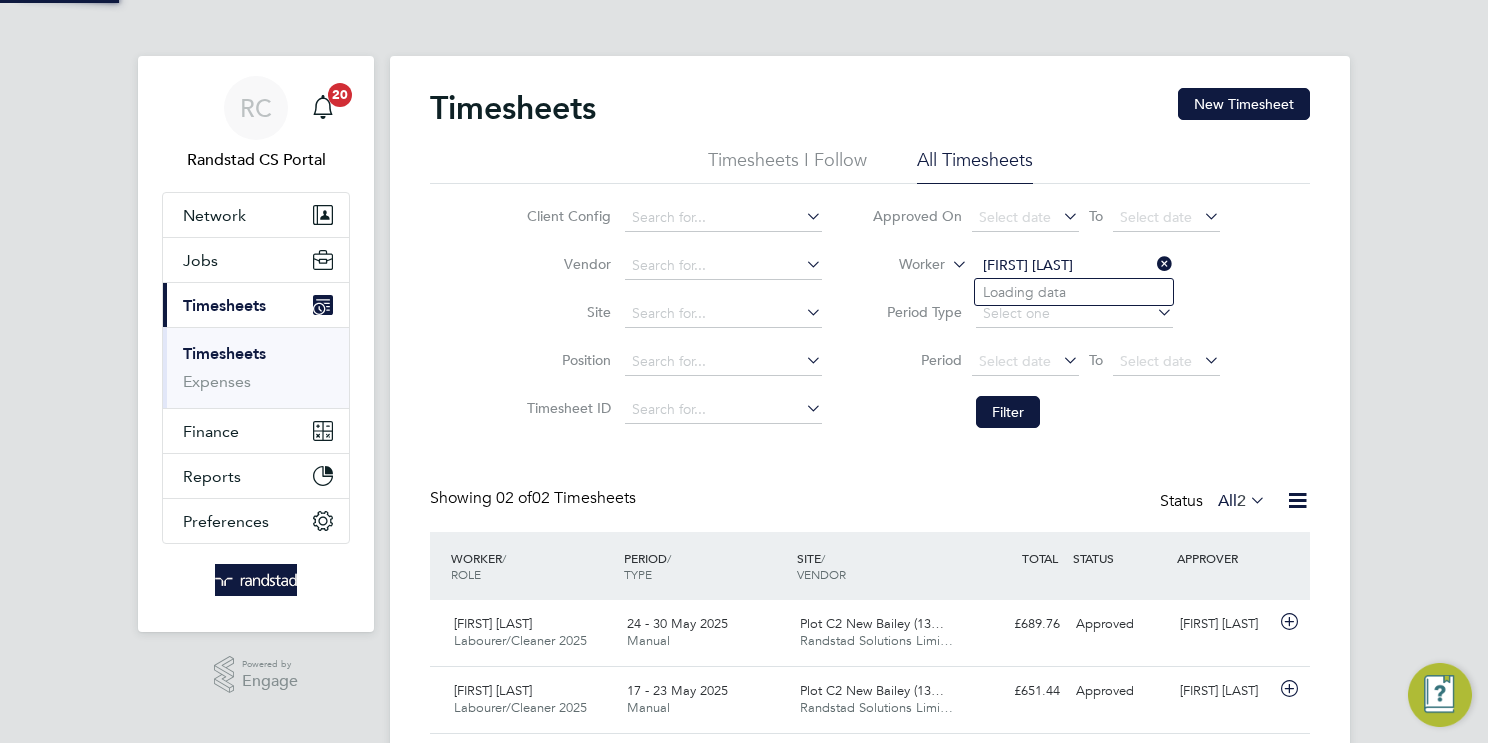 type on "John Dunn" 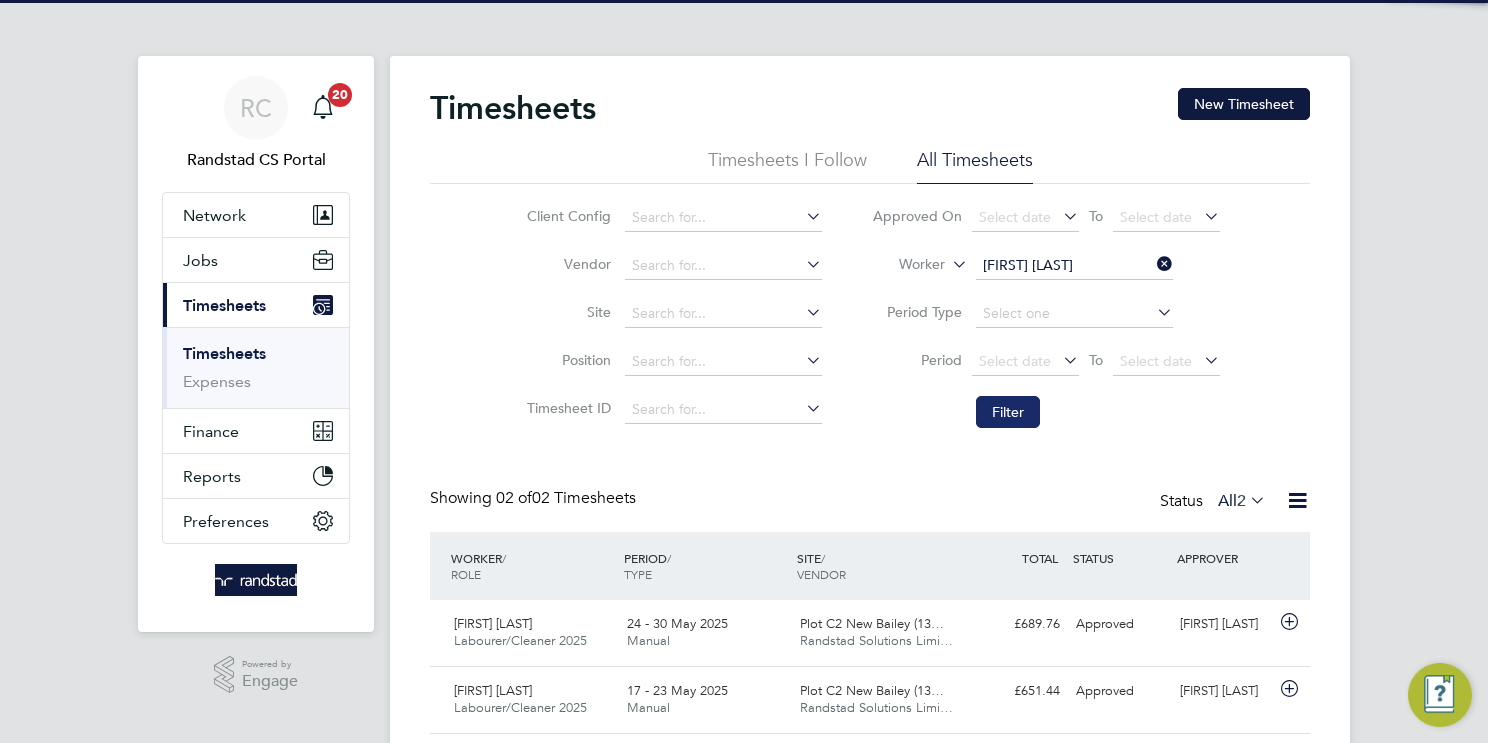 click on "Filter" 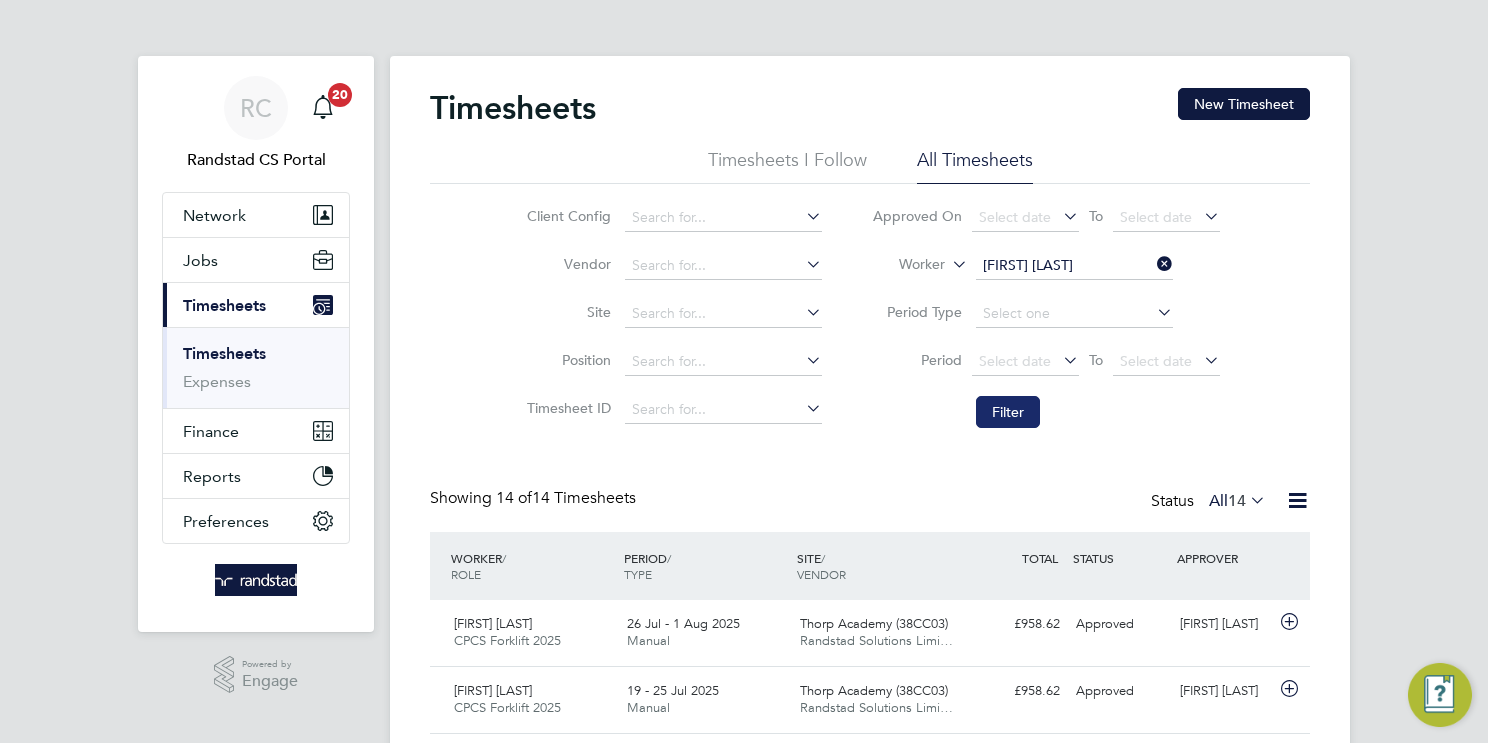 scroll, scrollTop: 9, scrollLeft: 10, axis: both 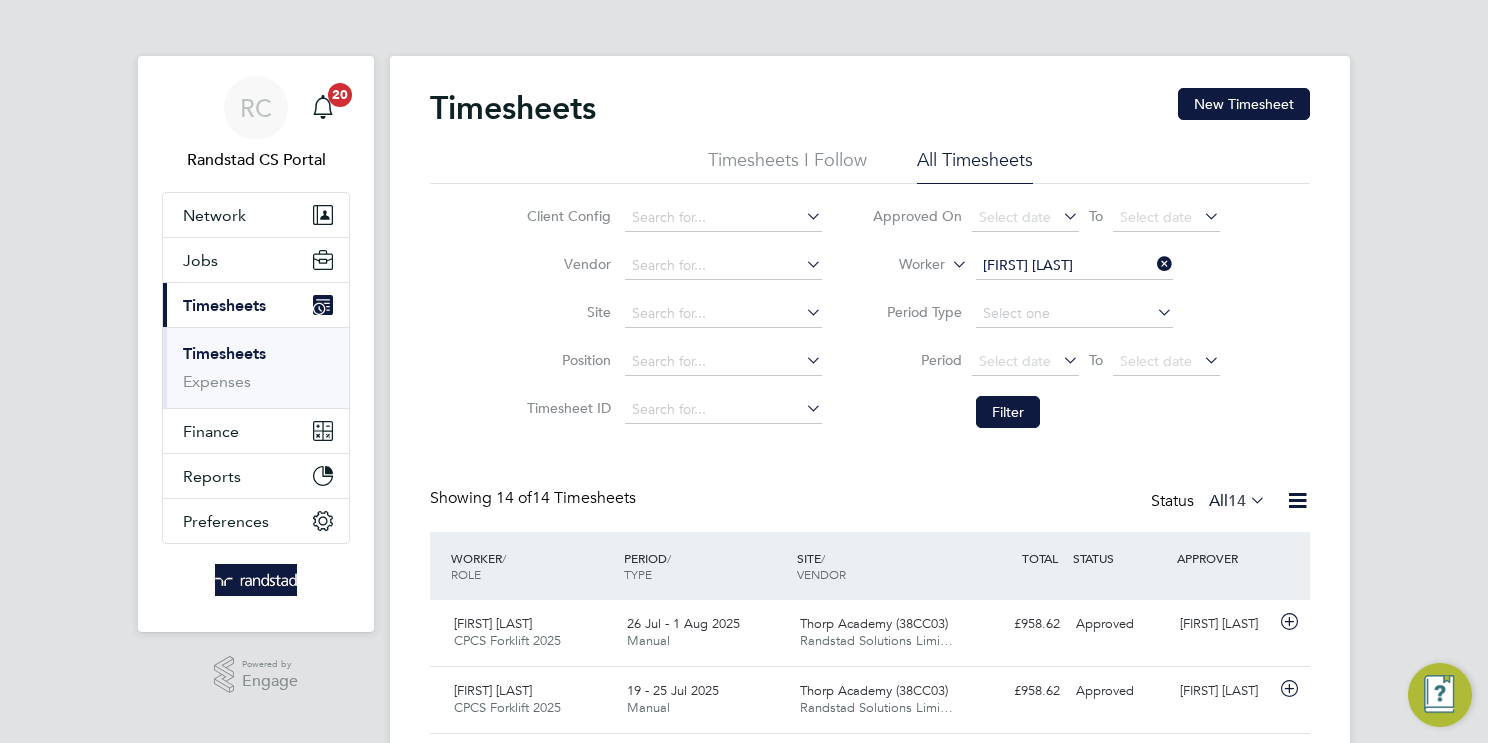 click on "John Dunn" 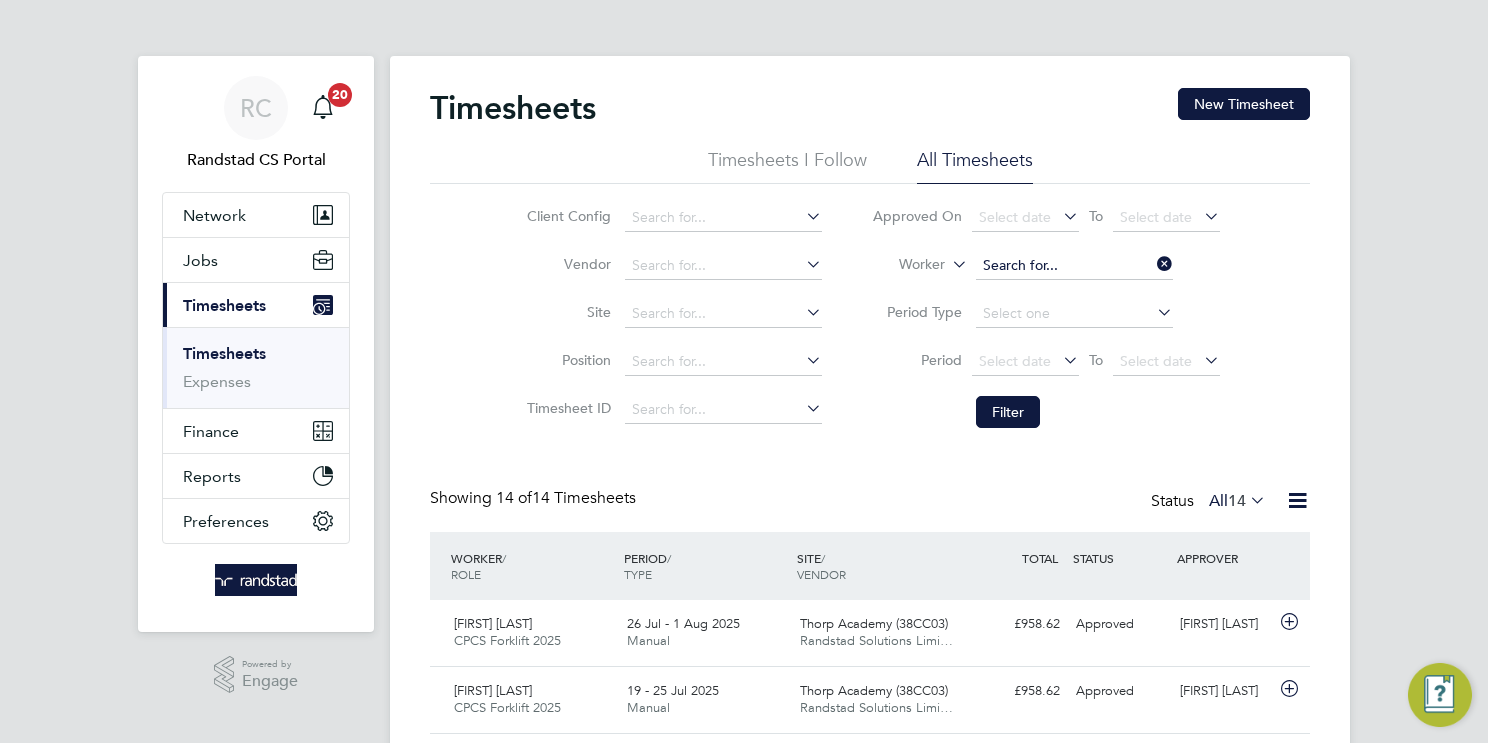 paste on "Daniel Catalin Grama" 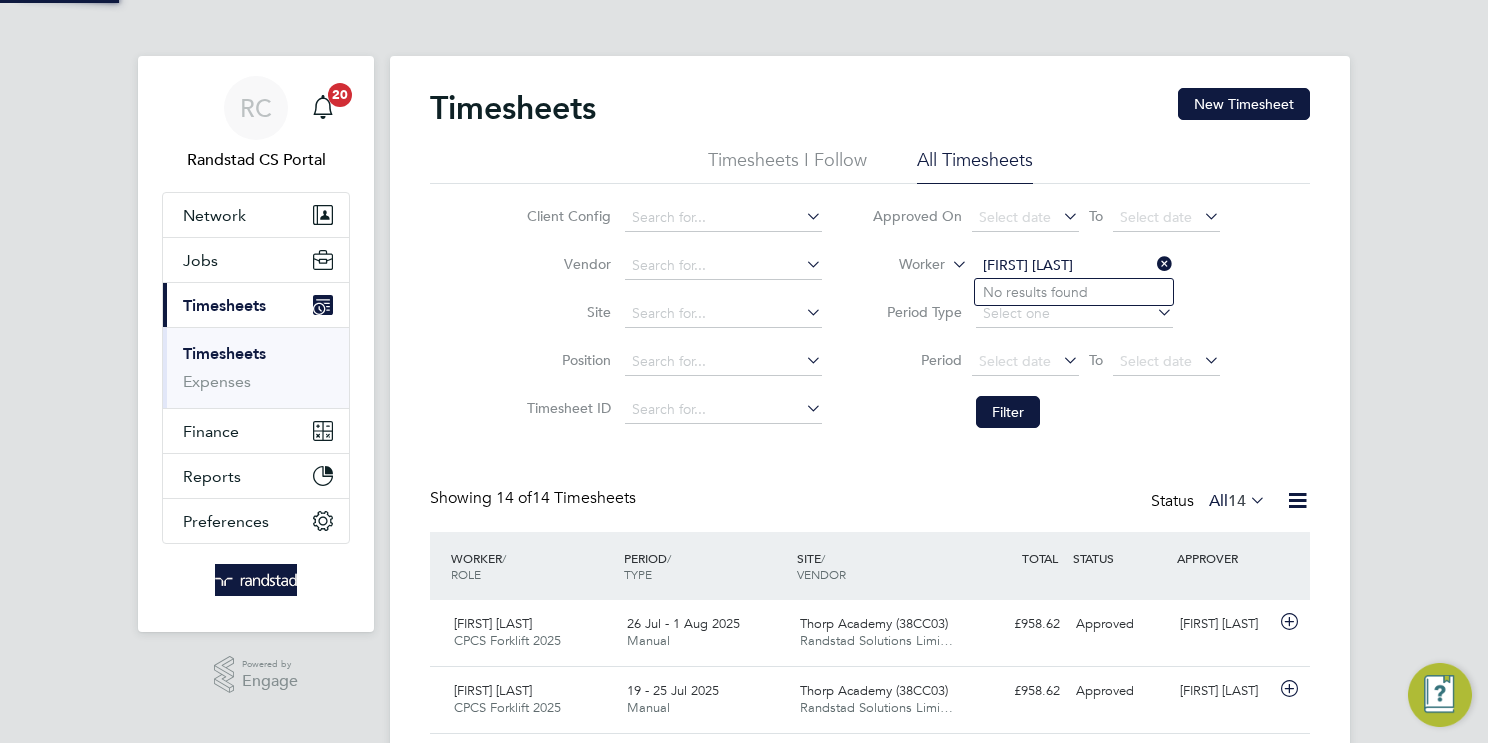 type on "Daniel Catalin Grama" 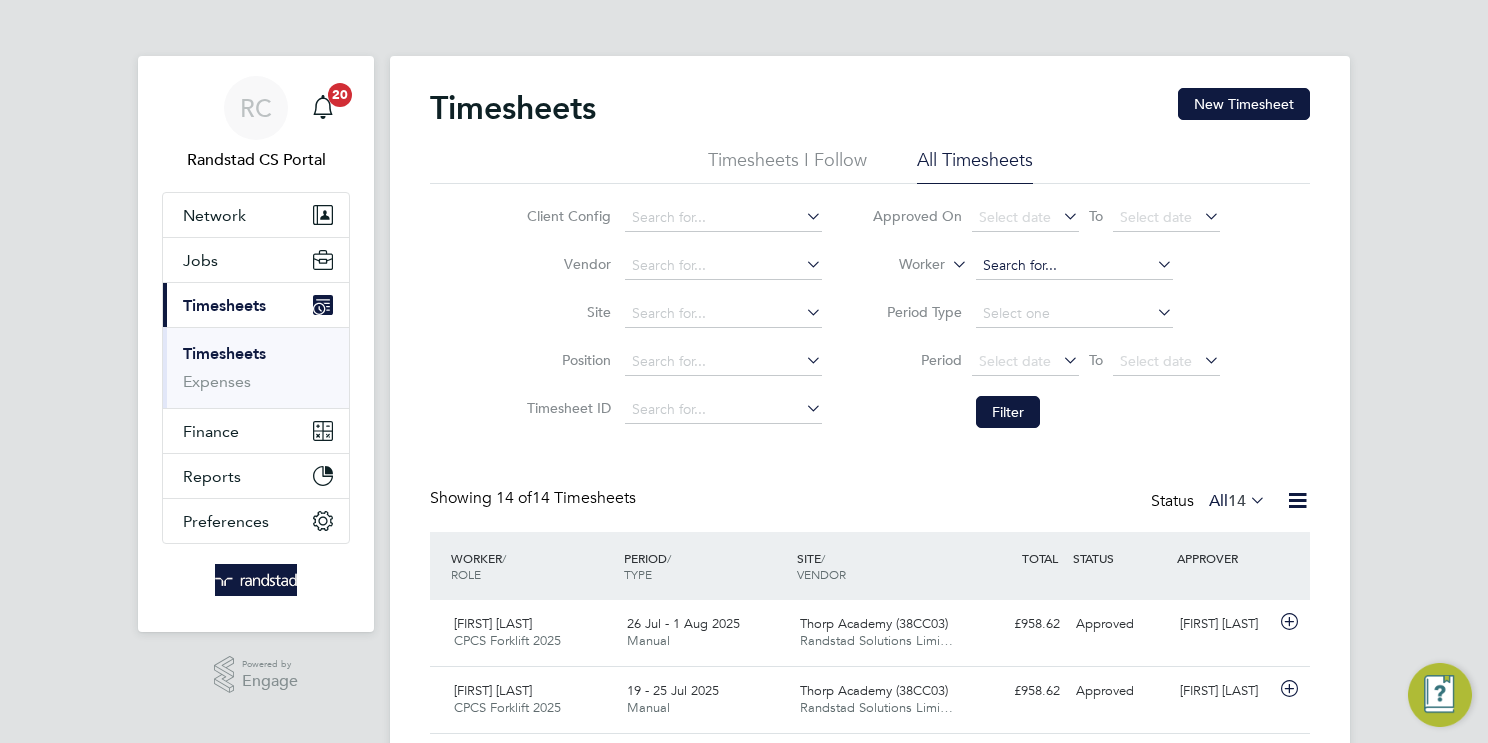 click 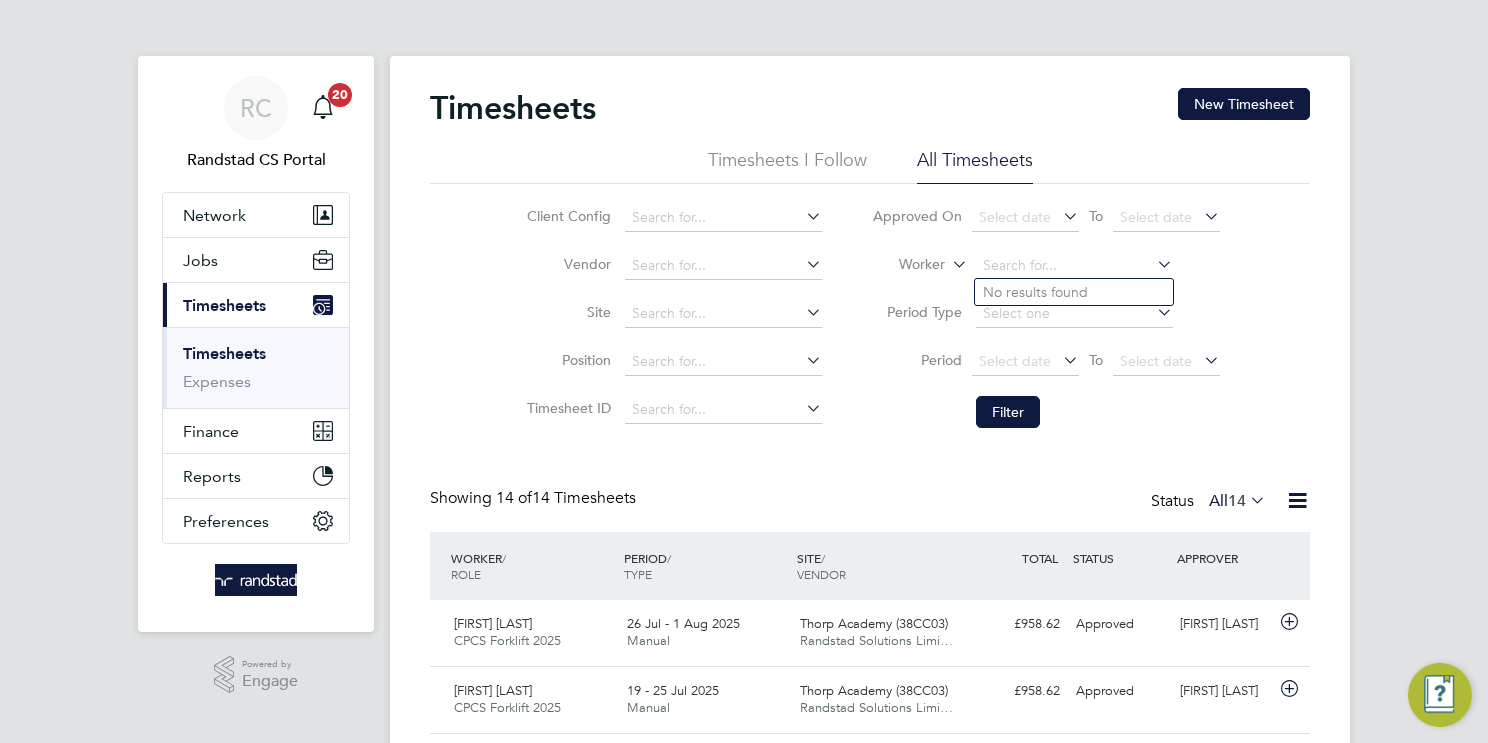 paste on "Daniel Catalin Grama" 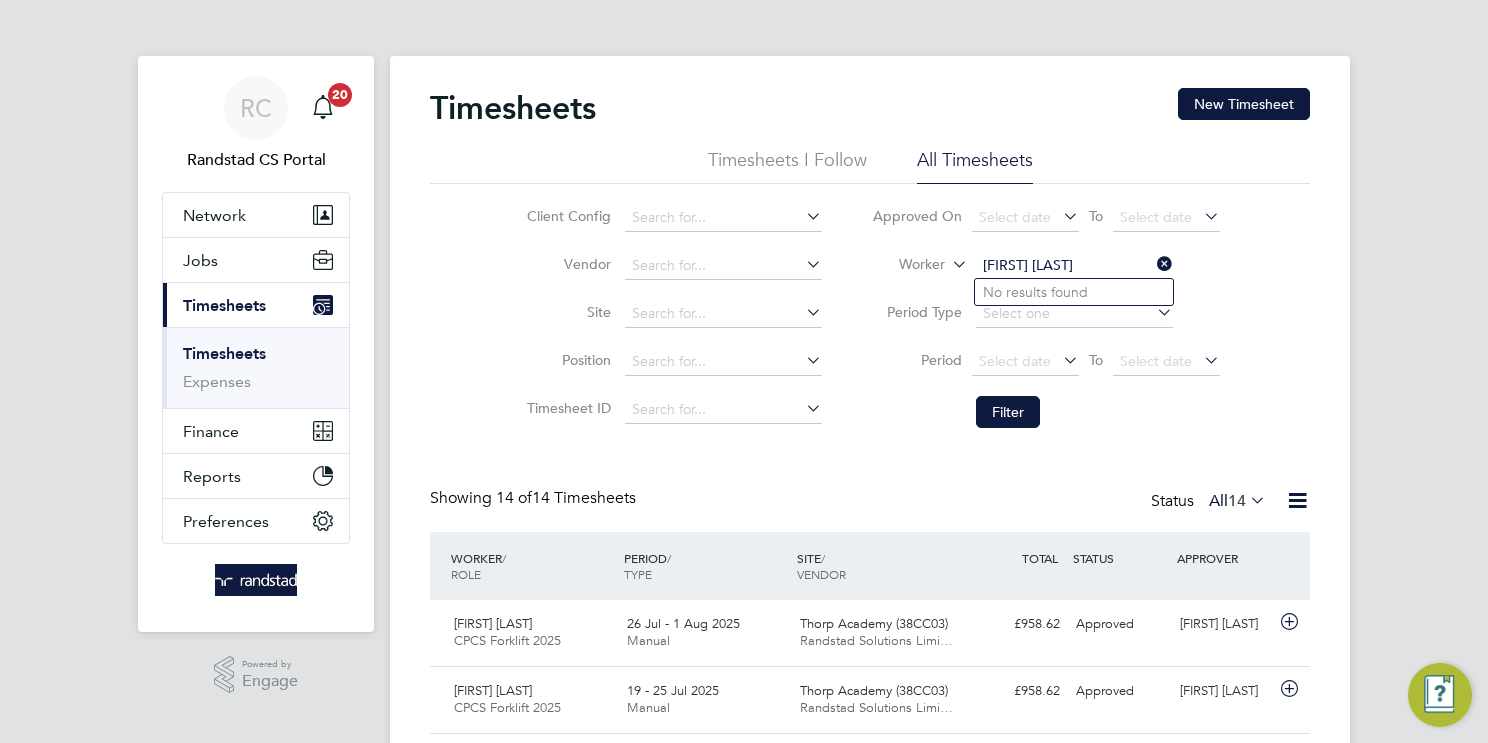 drag, startPoint x: 1067, startPoint y: 273, endPoint x: 1036, endPoint y: 271, distance: 31.06445 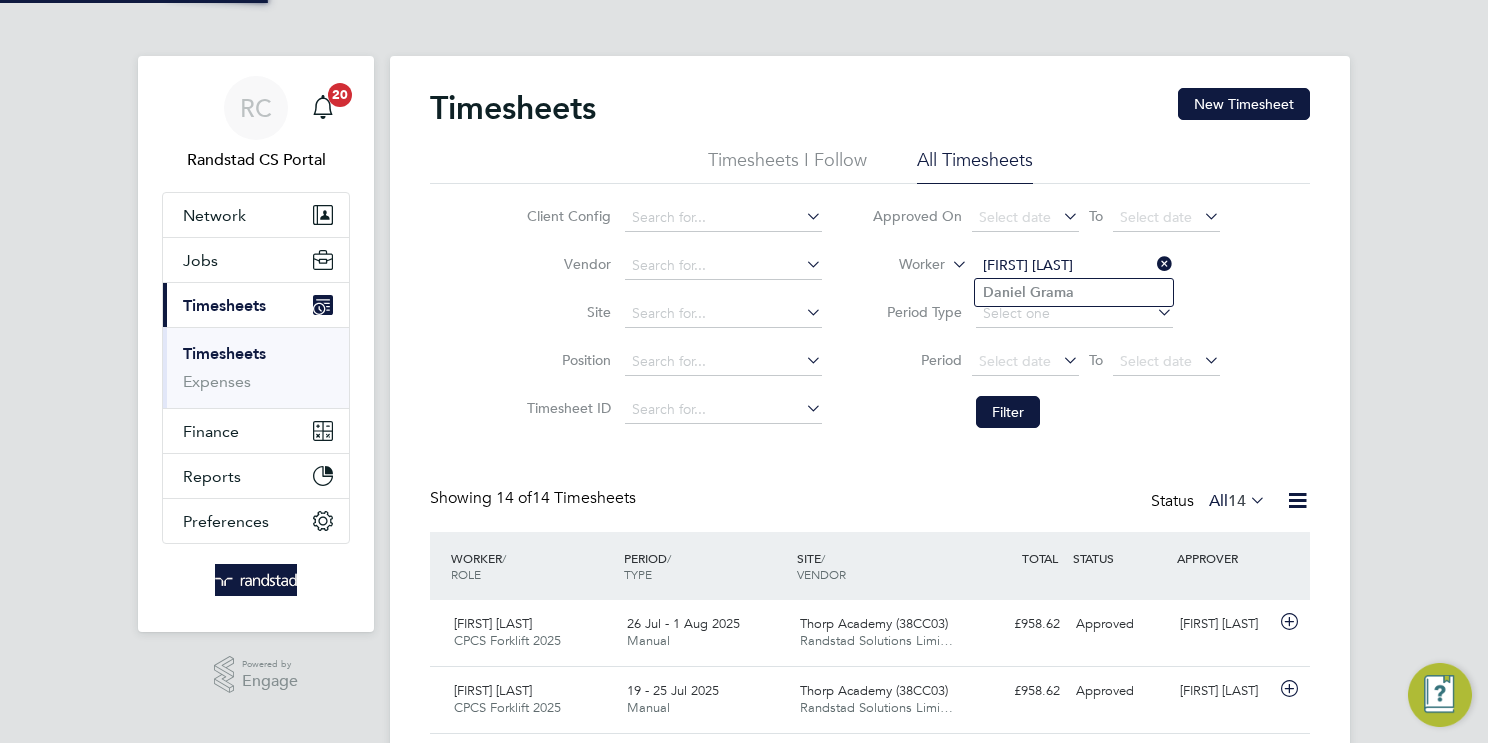 type on "Daniel Grama" 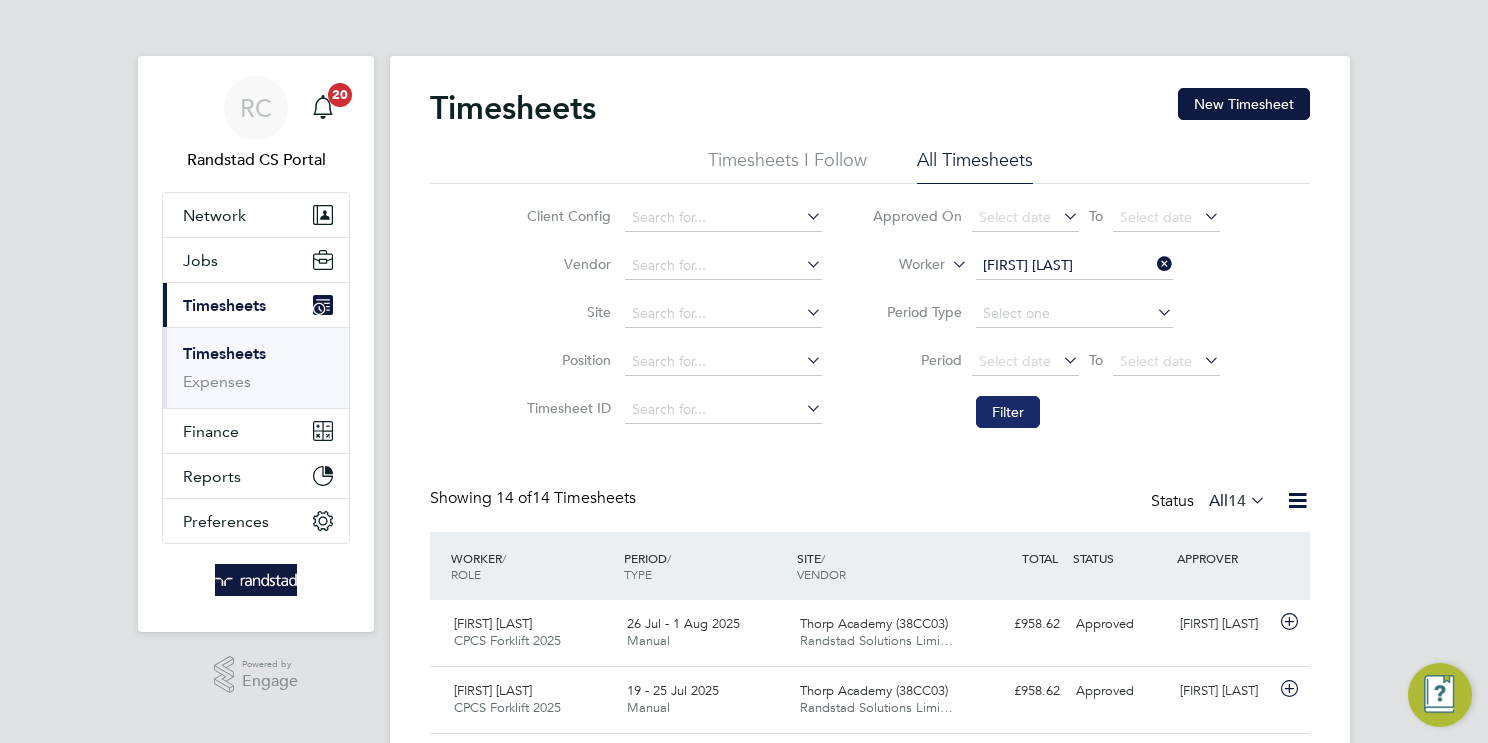 click on "Filter" 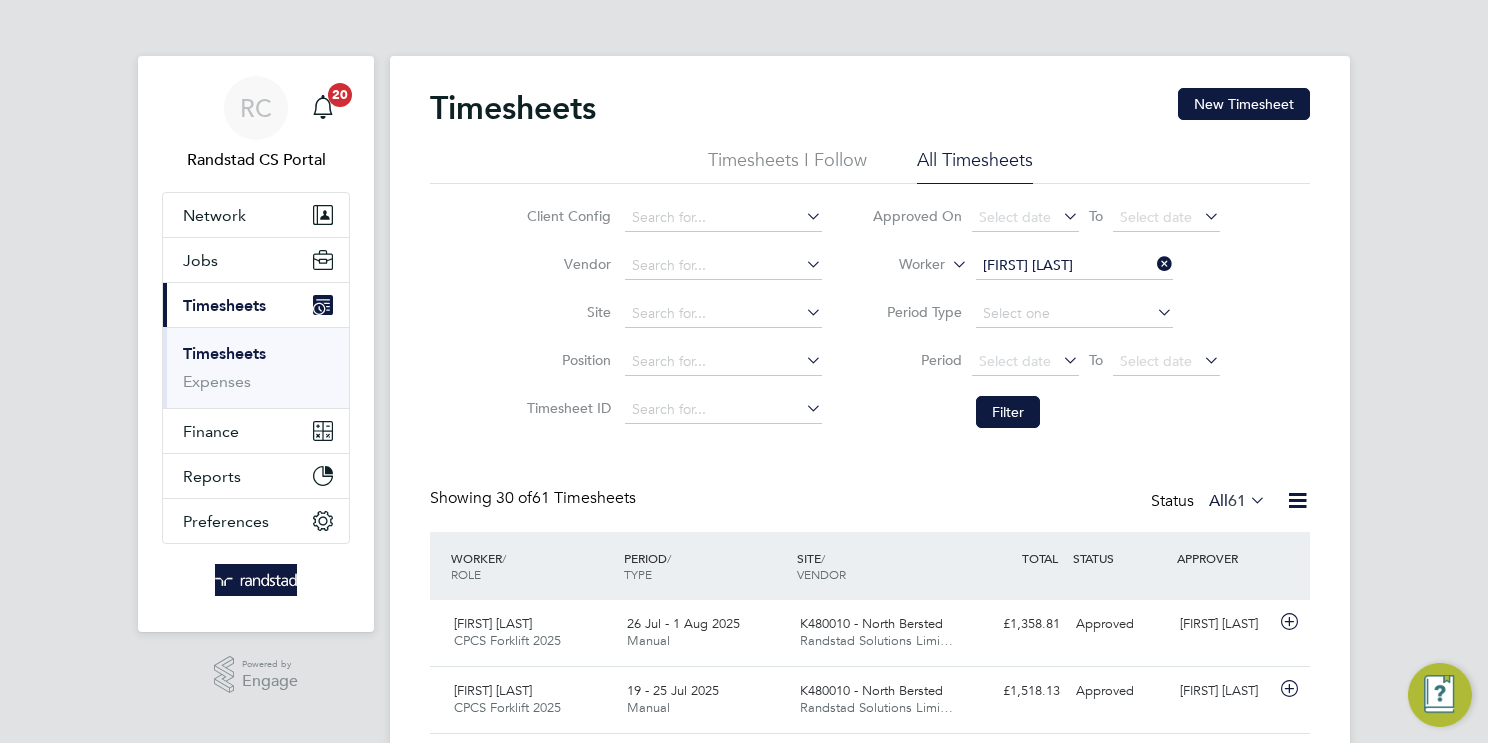 click on "Daniel Grama" 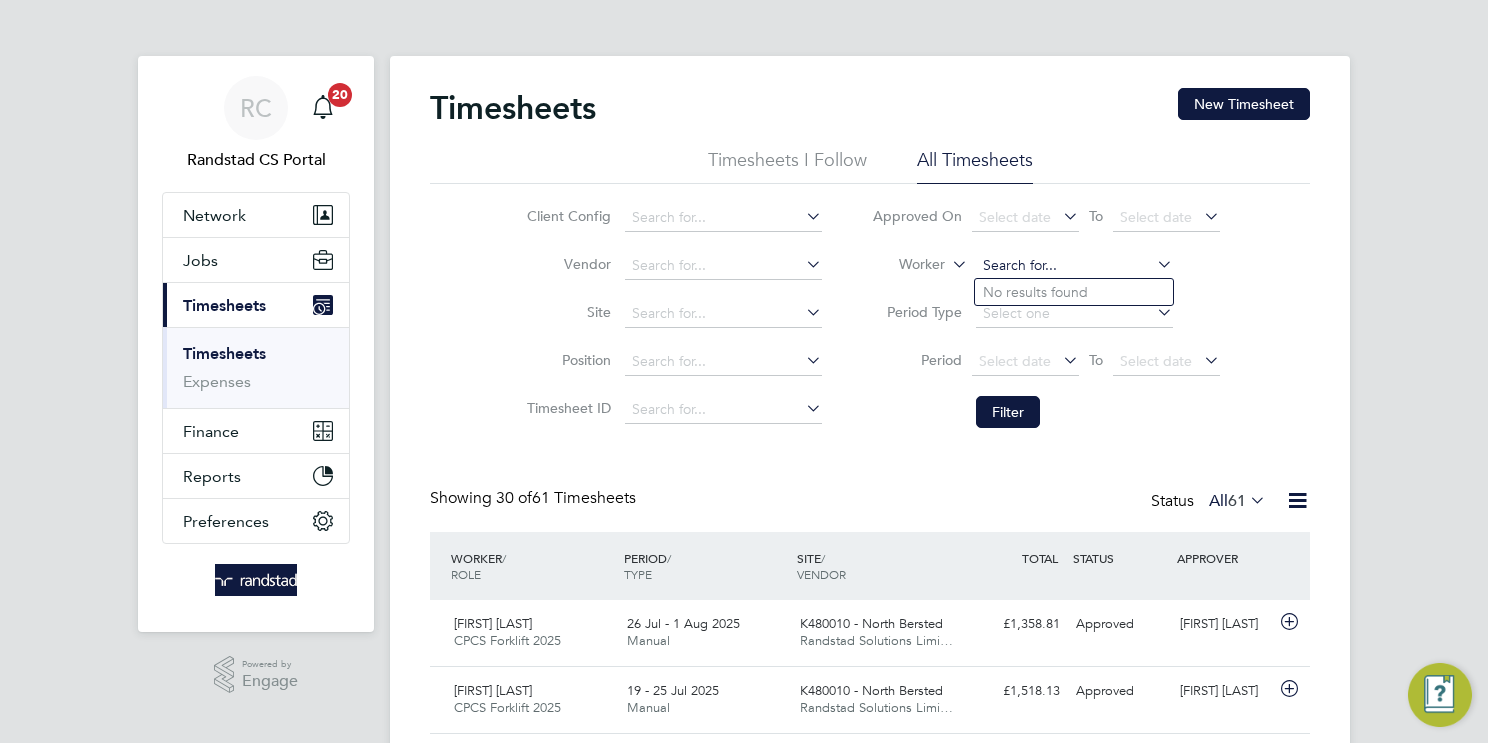 paste on "Paul Roberts" 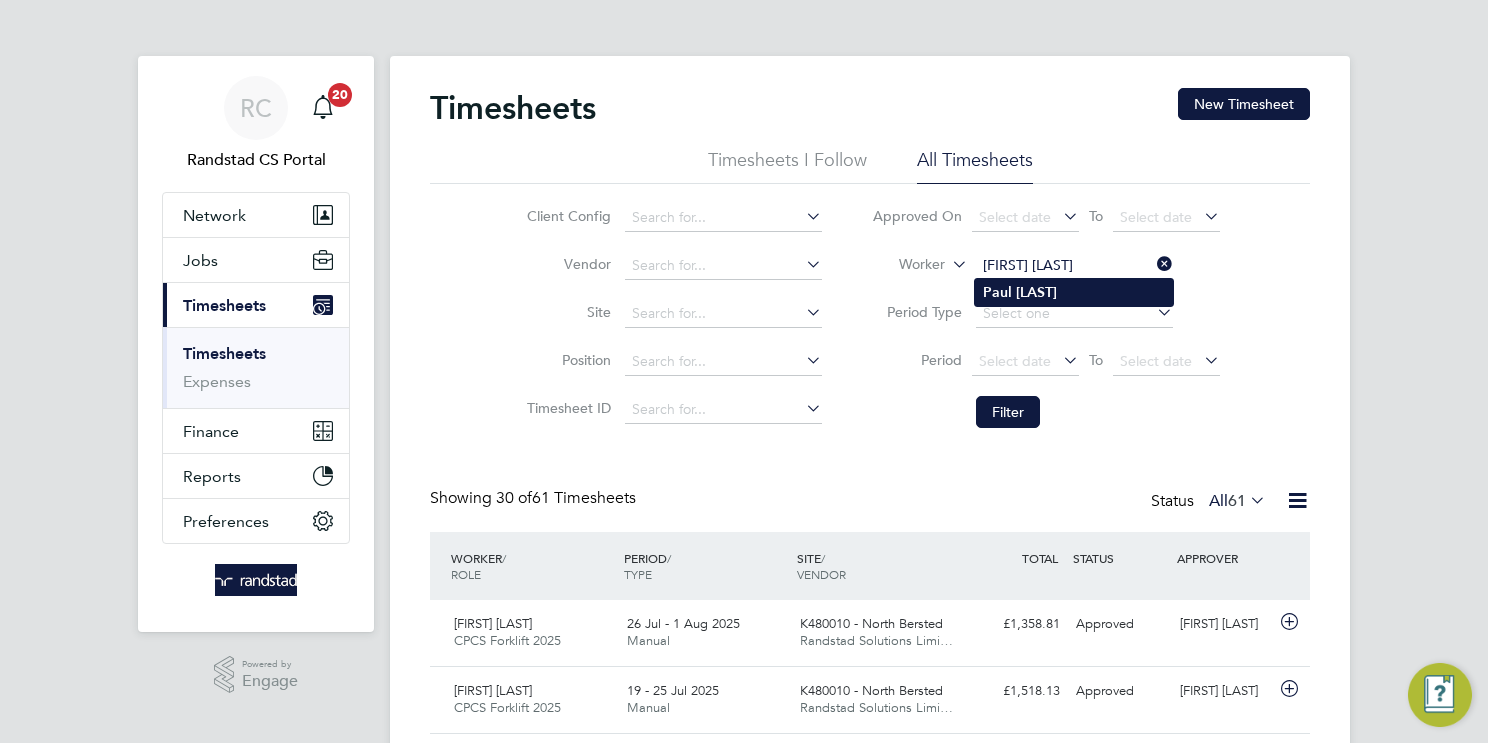 type on "Paul Roberts" 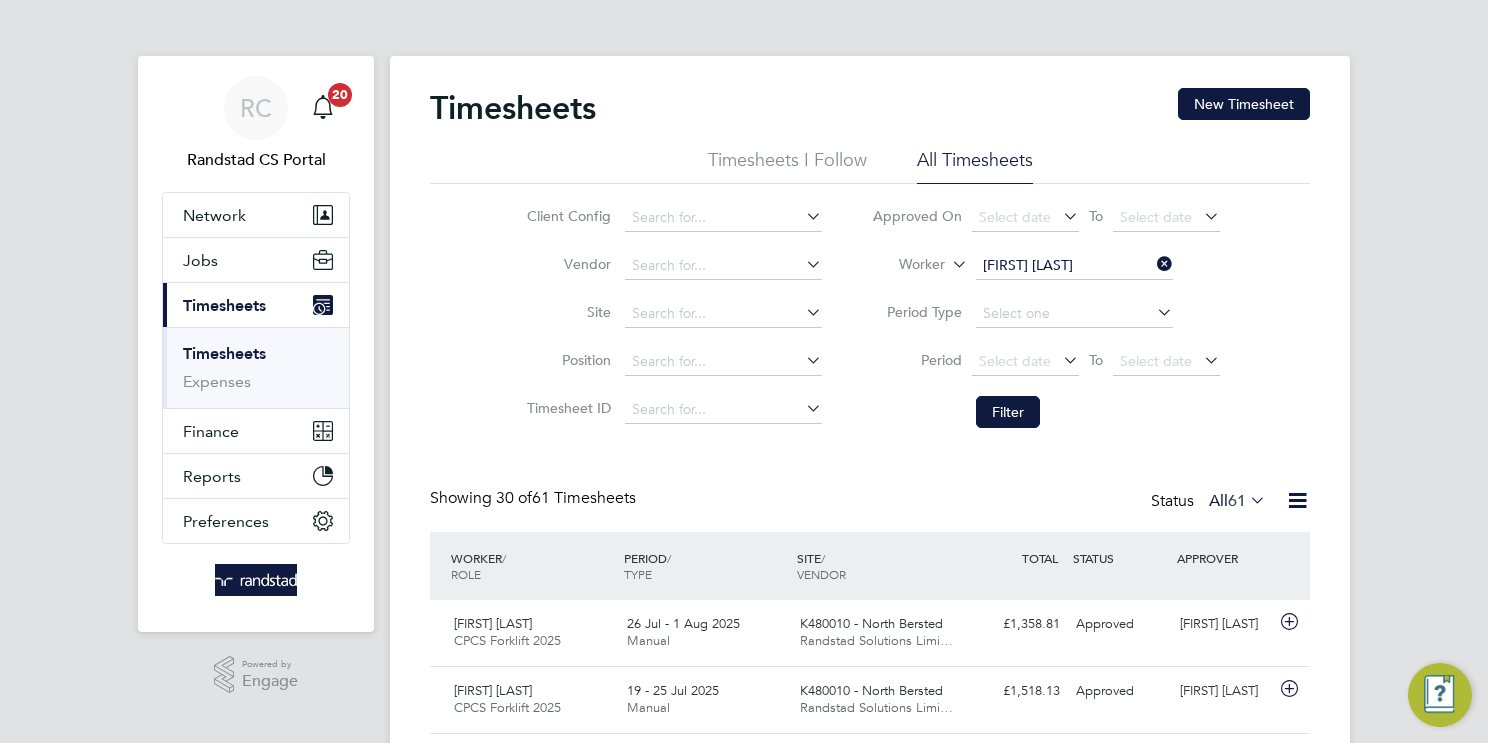 drag, startPoint x: 1025, startPoint y: 416, endPoint x: 843, endPoint y: 9, distance: 445.83966 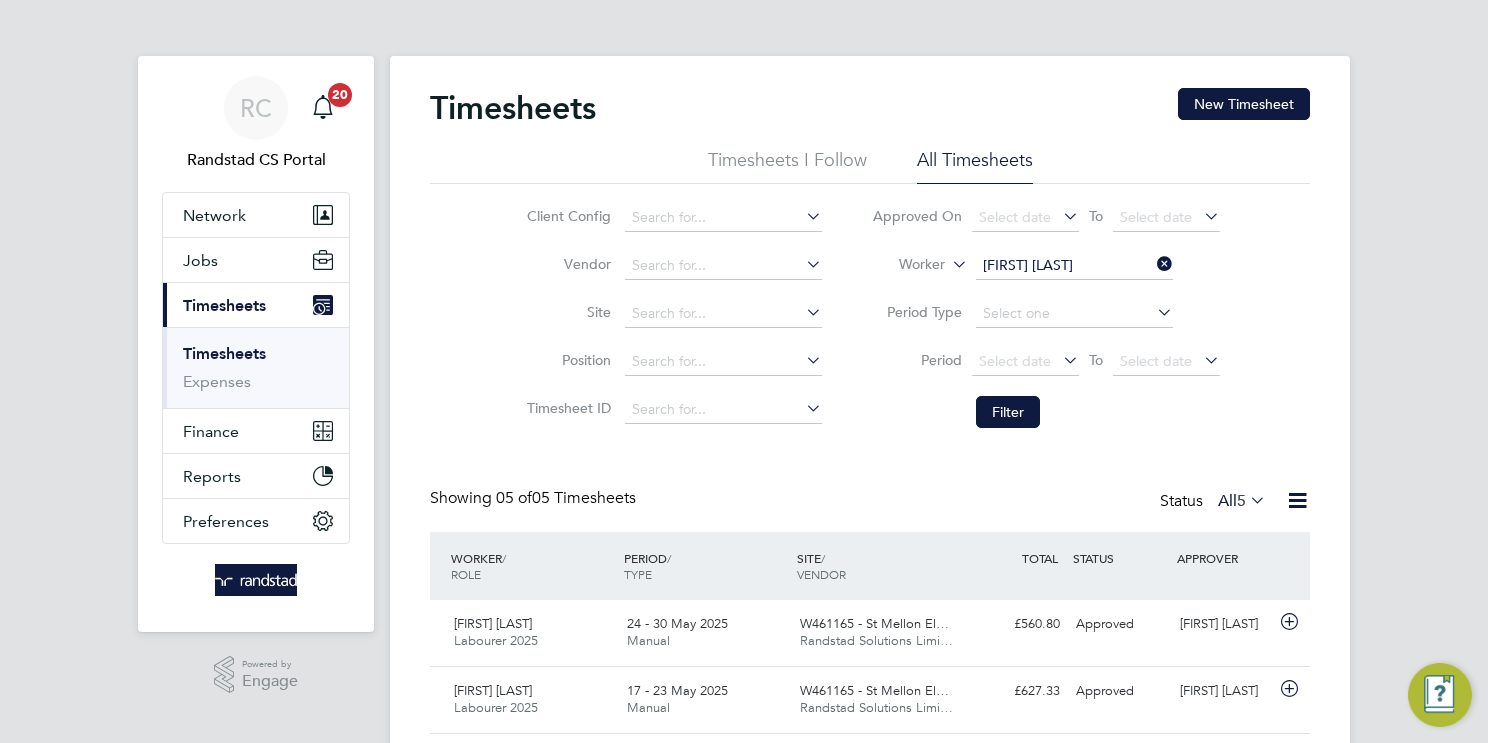 click on "Paul Roberts" 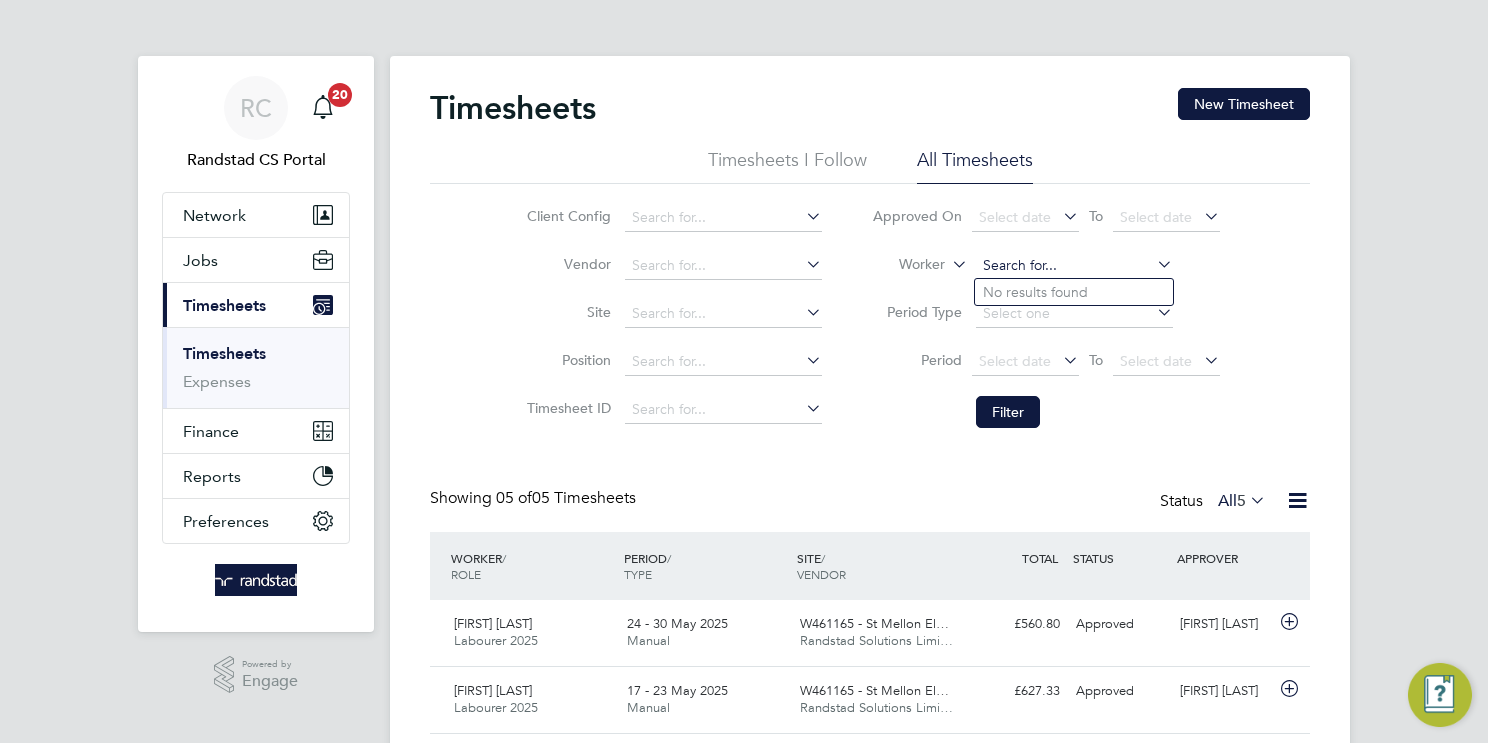paste on "Opeyemi Akintade" 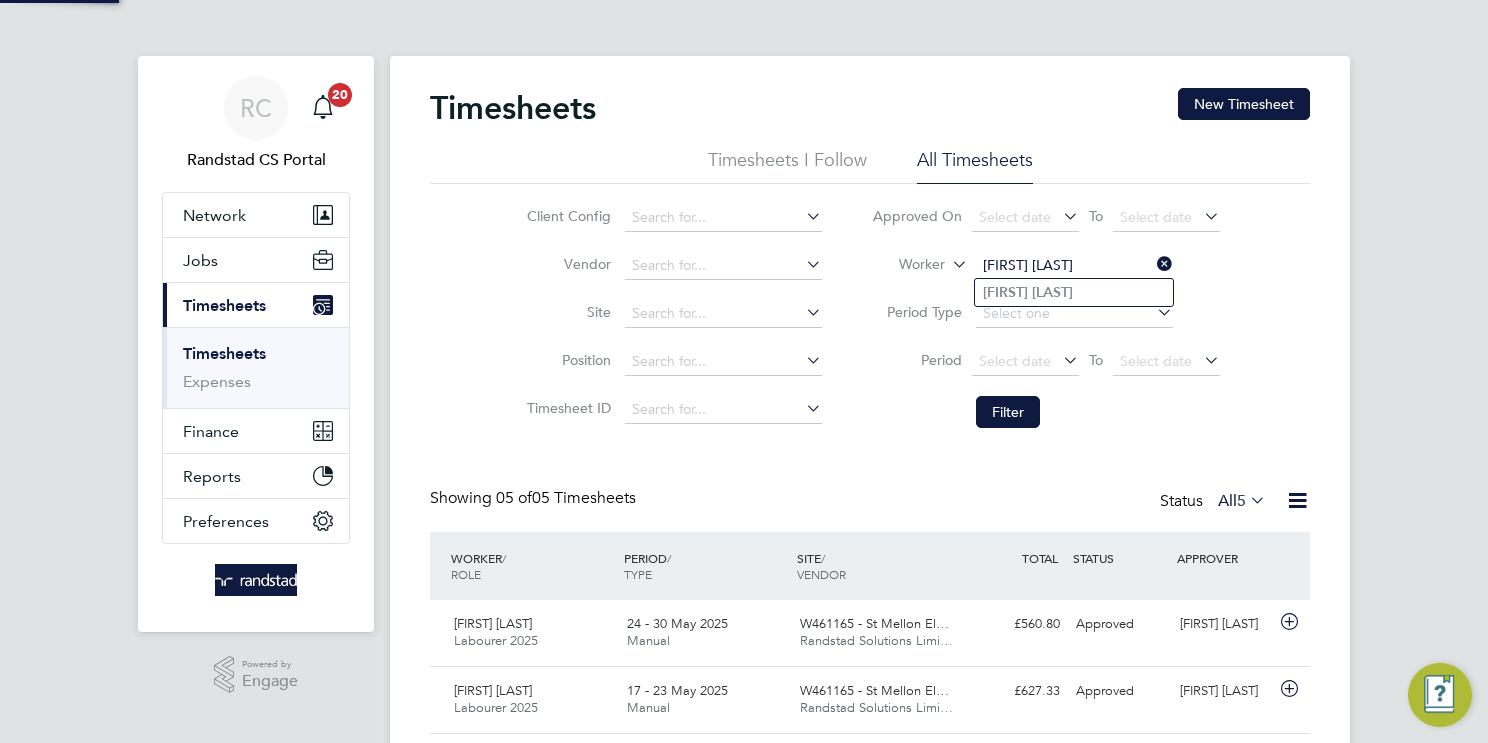 type on "Opeyemi Akintade" 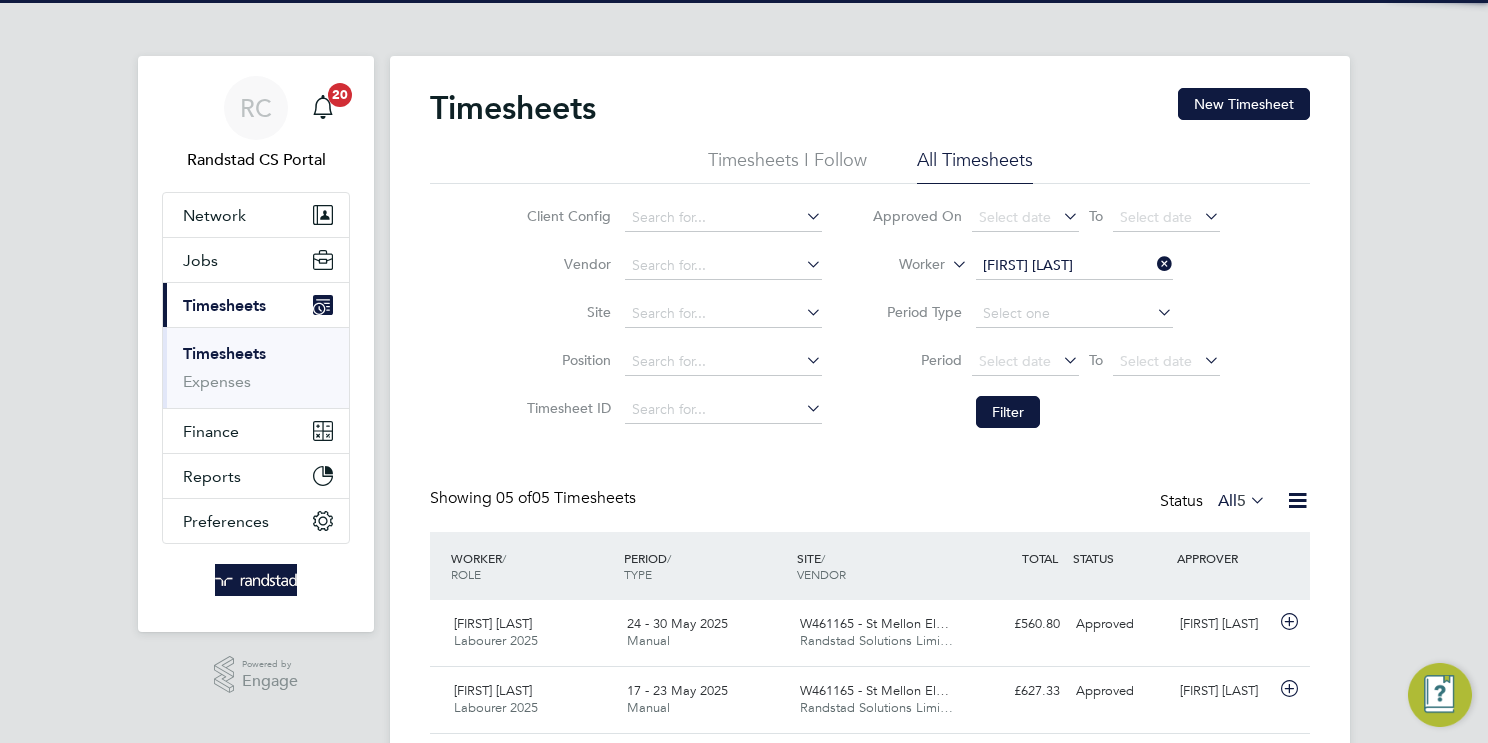 drag, startPoint x: 1014, startPoint y: 413, endPoint x: 977, endPoint y: 269, distance: 148.6775 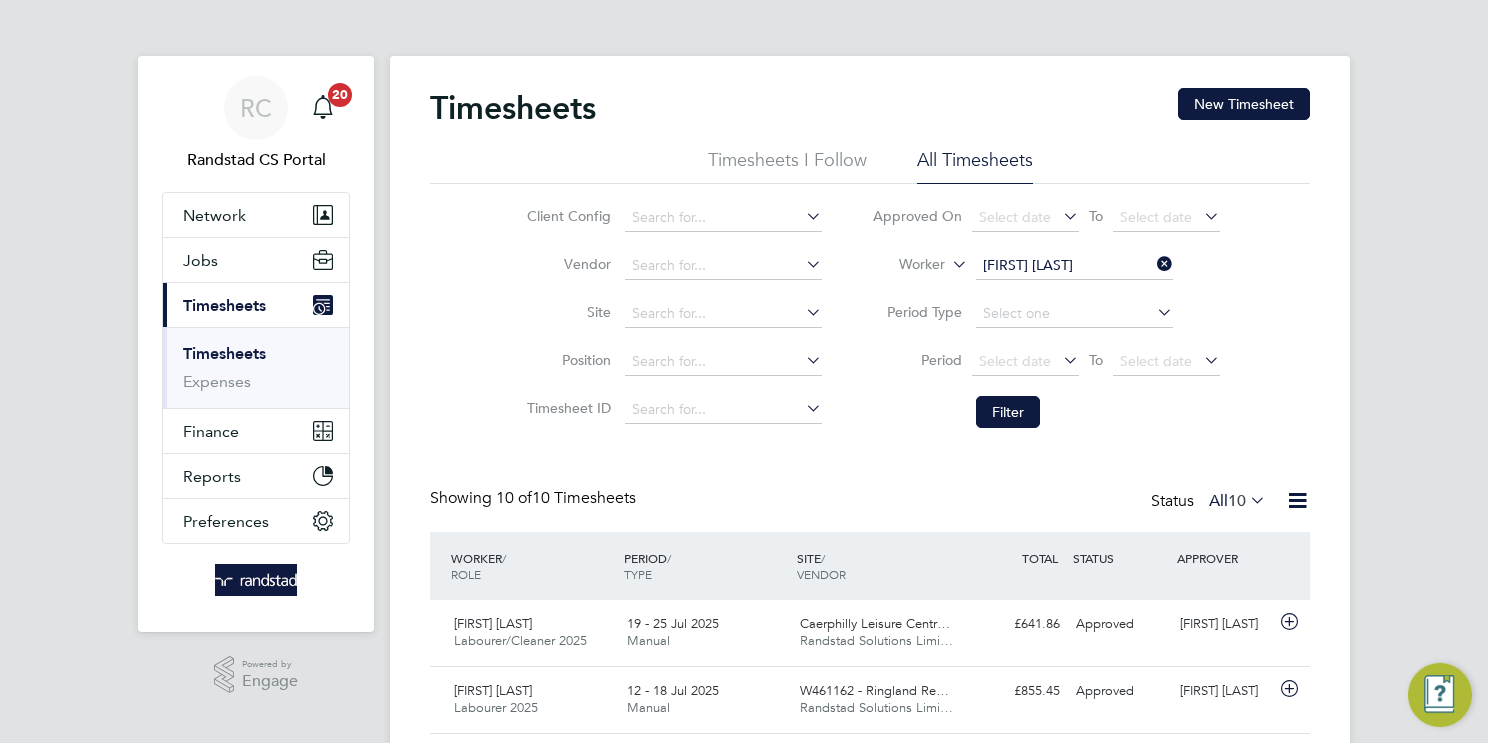 click on "Opeyemi Akintade" 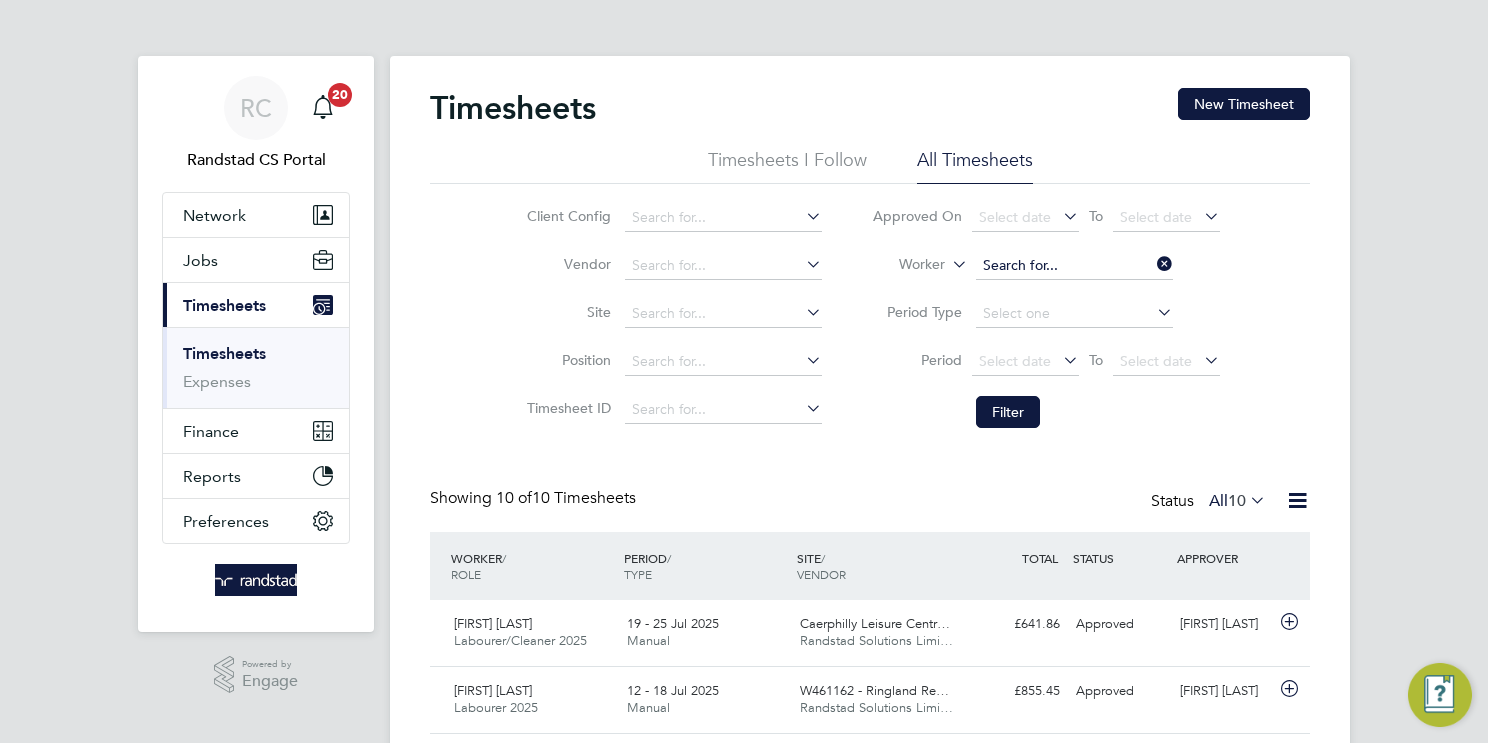 paste on "Tony Strong" 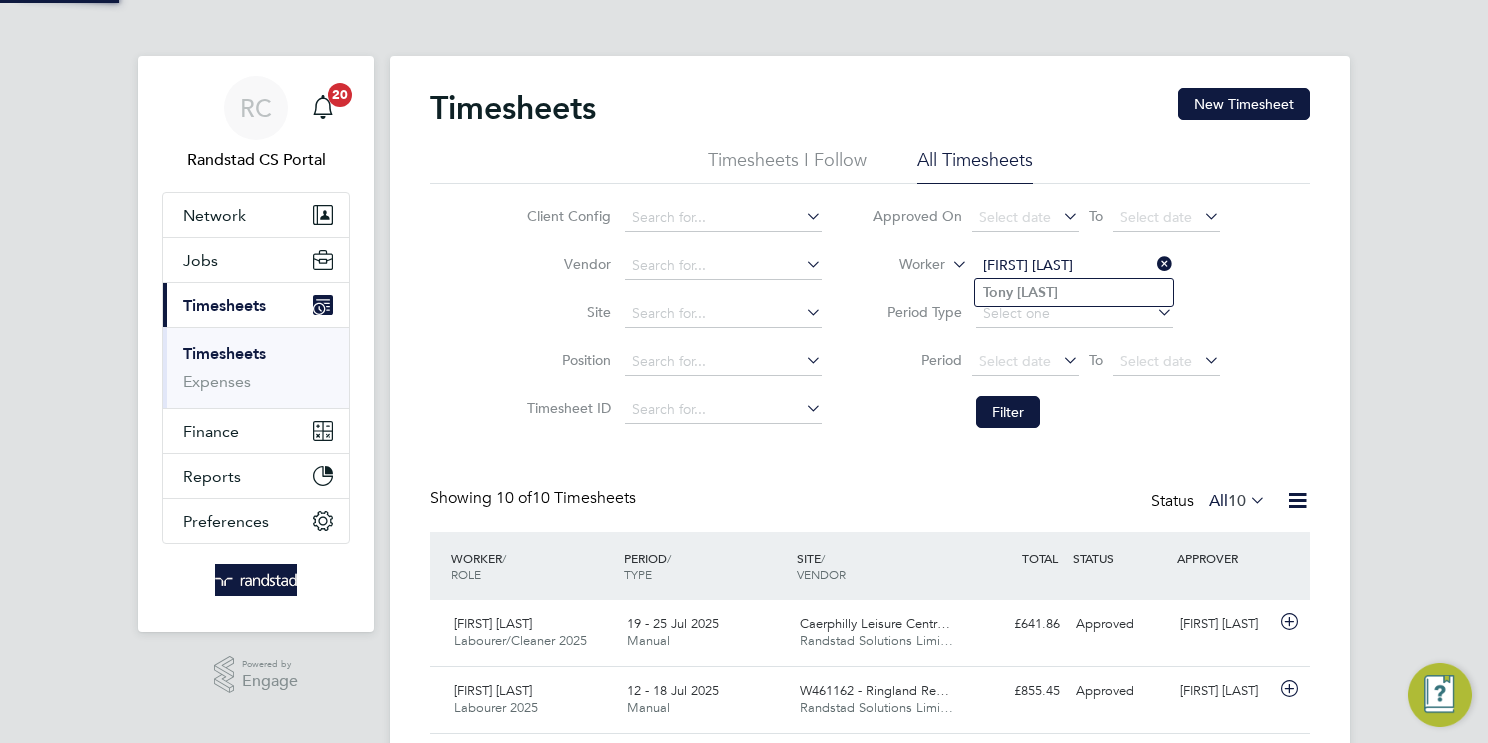 type on "Tony Strong" 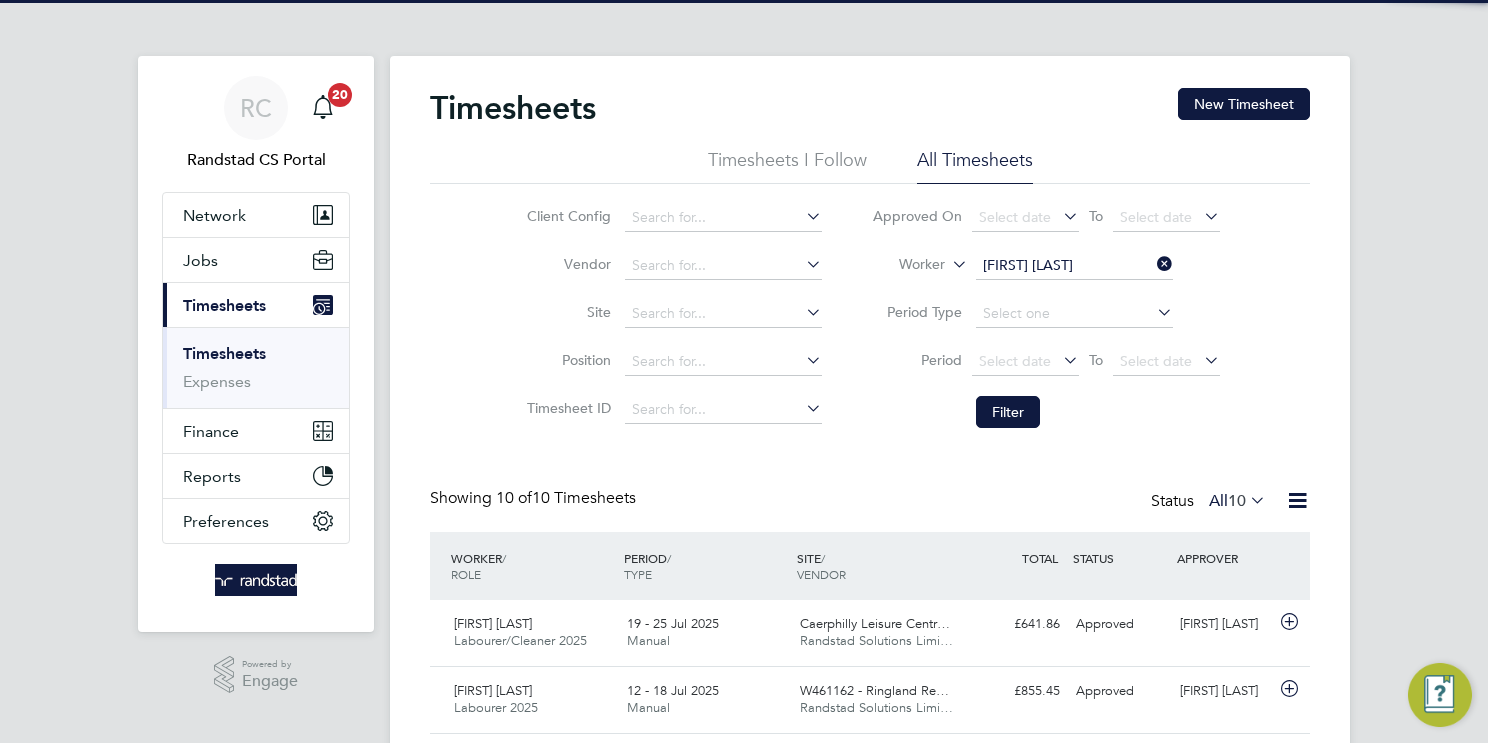 drag, startPoint x: 1021, startPoint y: 410, endPoint x: 1009, endPoint y: 394, distance: 20 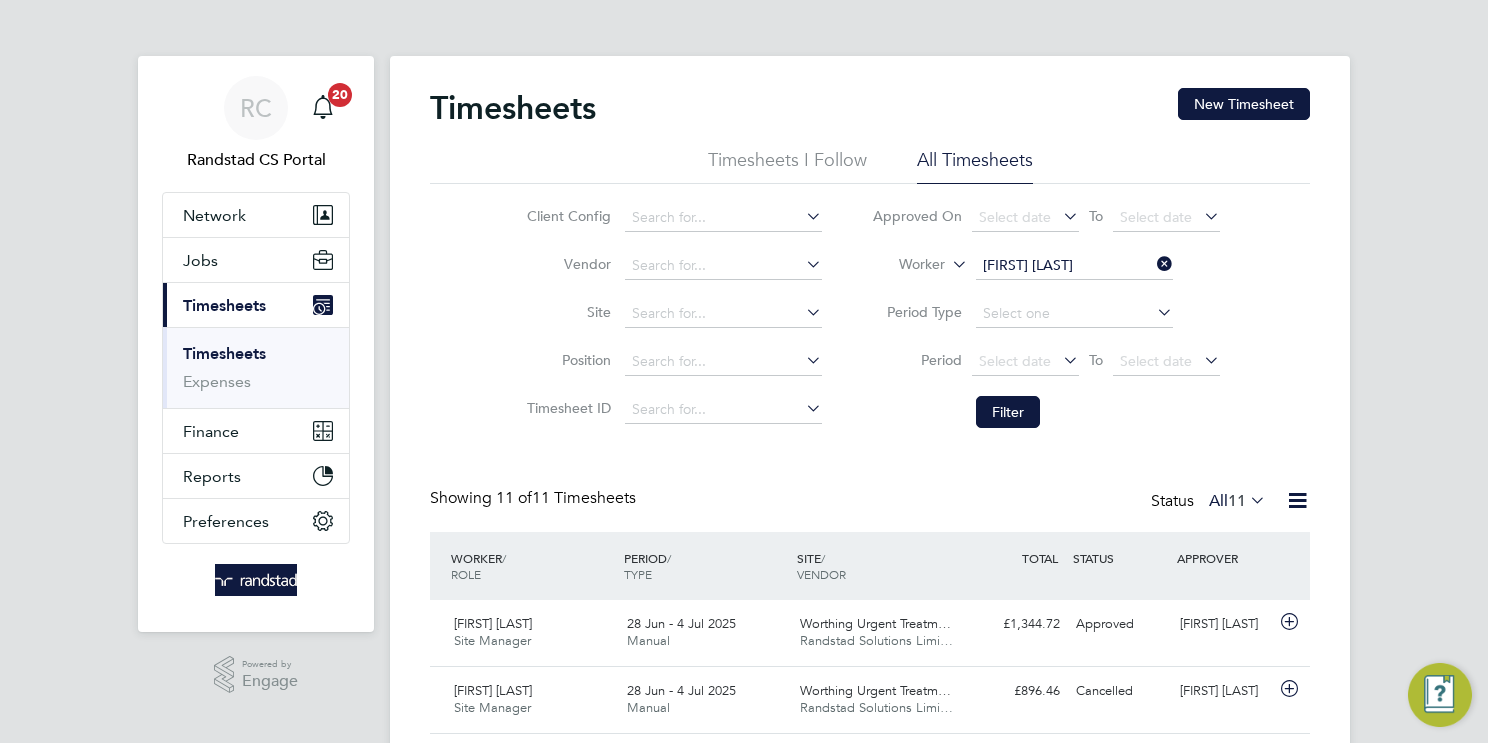 click on "Tony Strong" 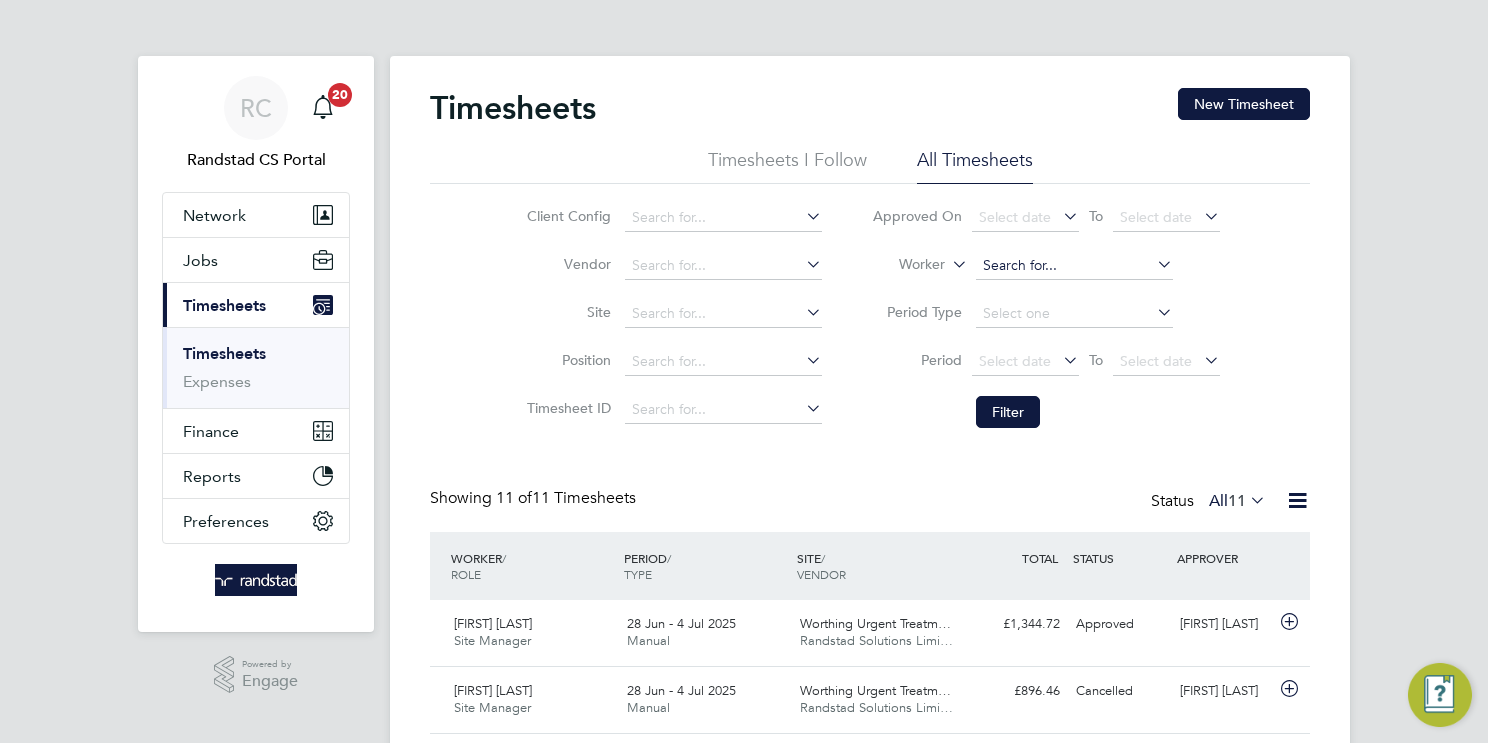 paste on "Florin Adrian Radu" 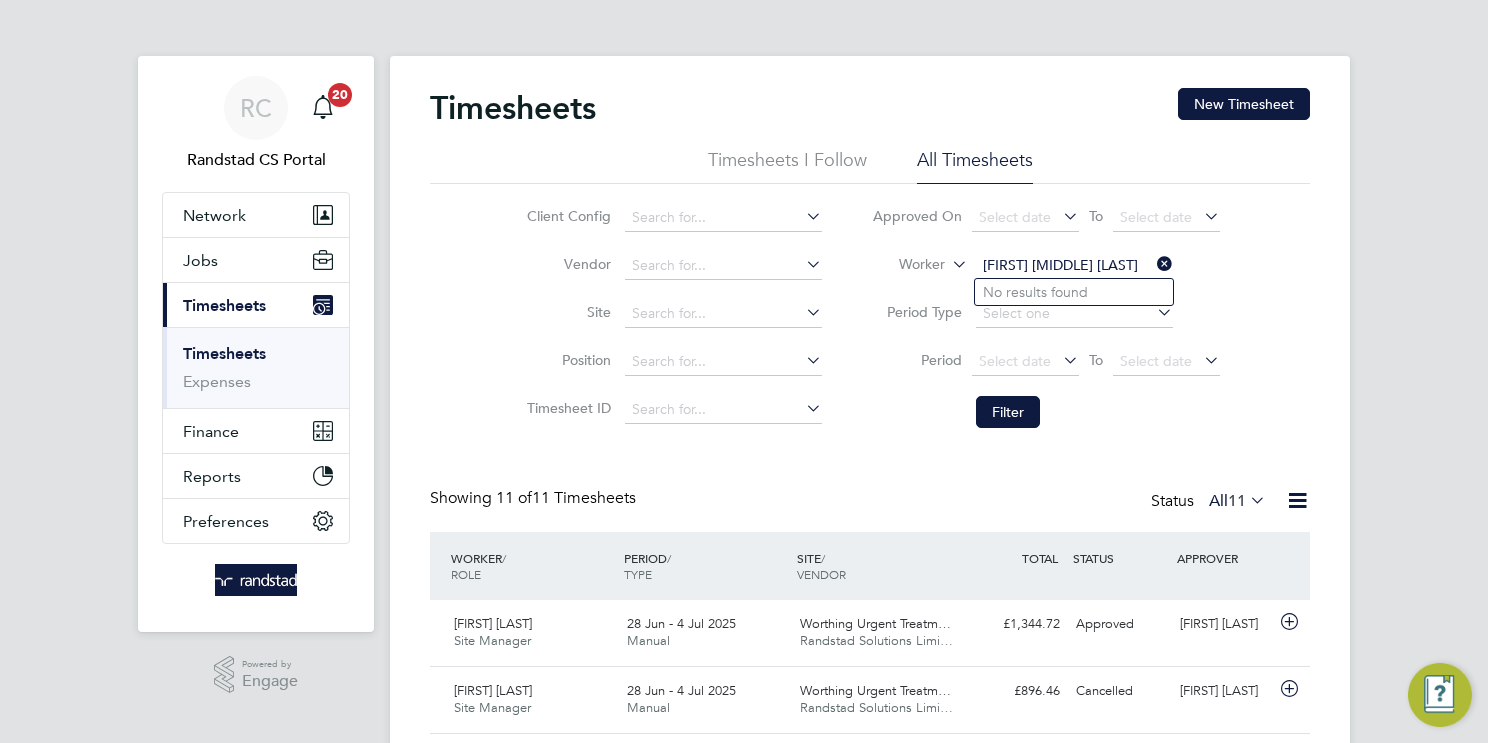 drag, startPoint x: 1047, startPoint y: 260, endPoint x: 961, endPoint y: 282, distance: 88.76936 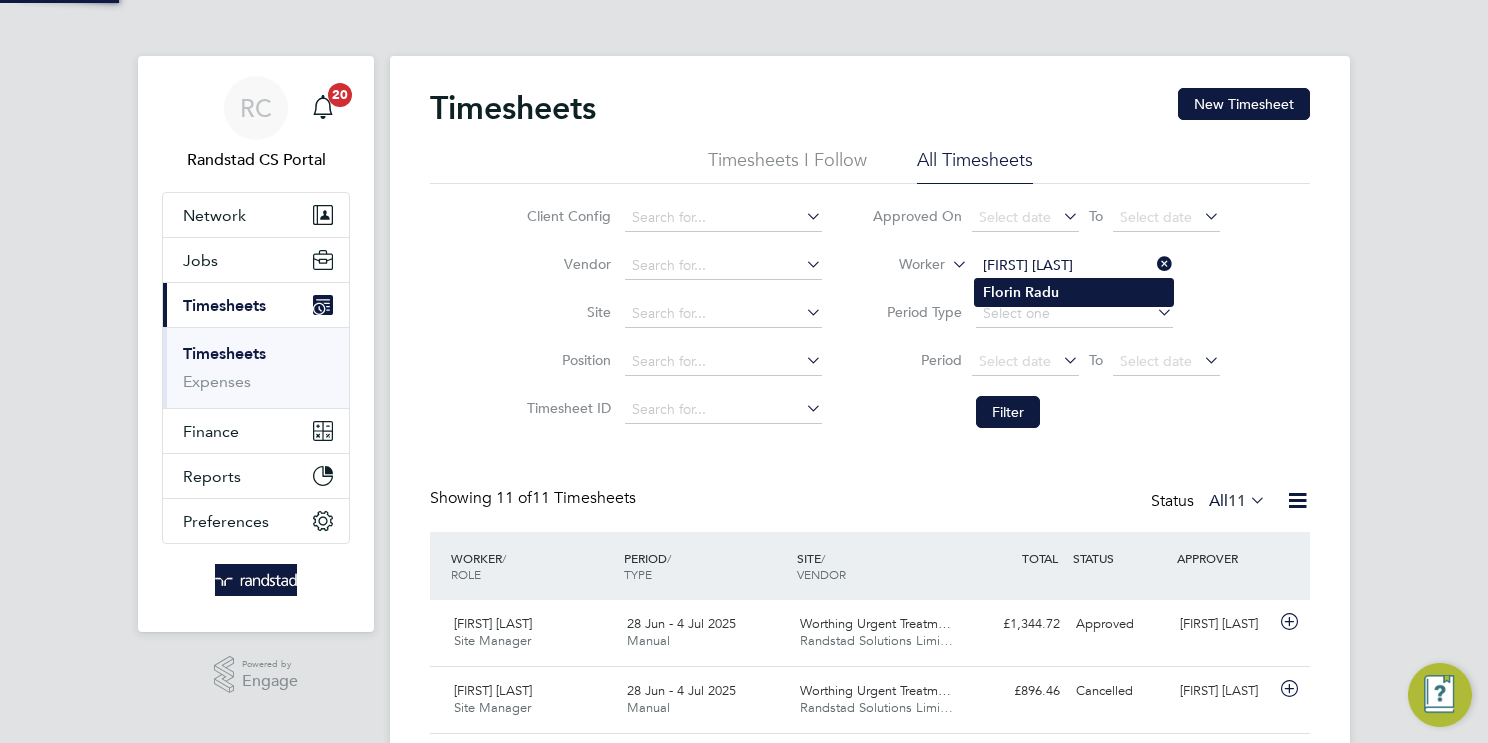 type on "Florin Radu" 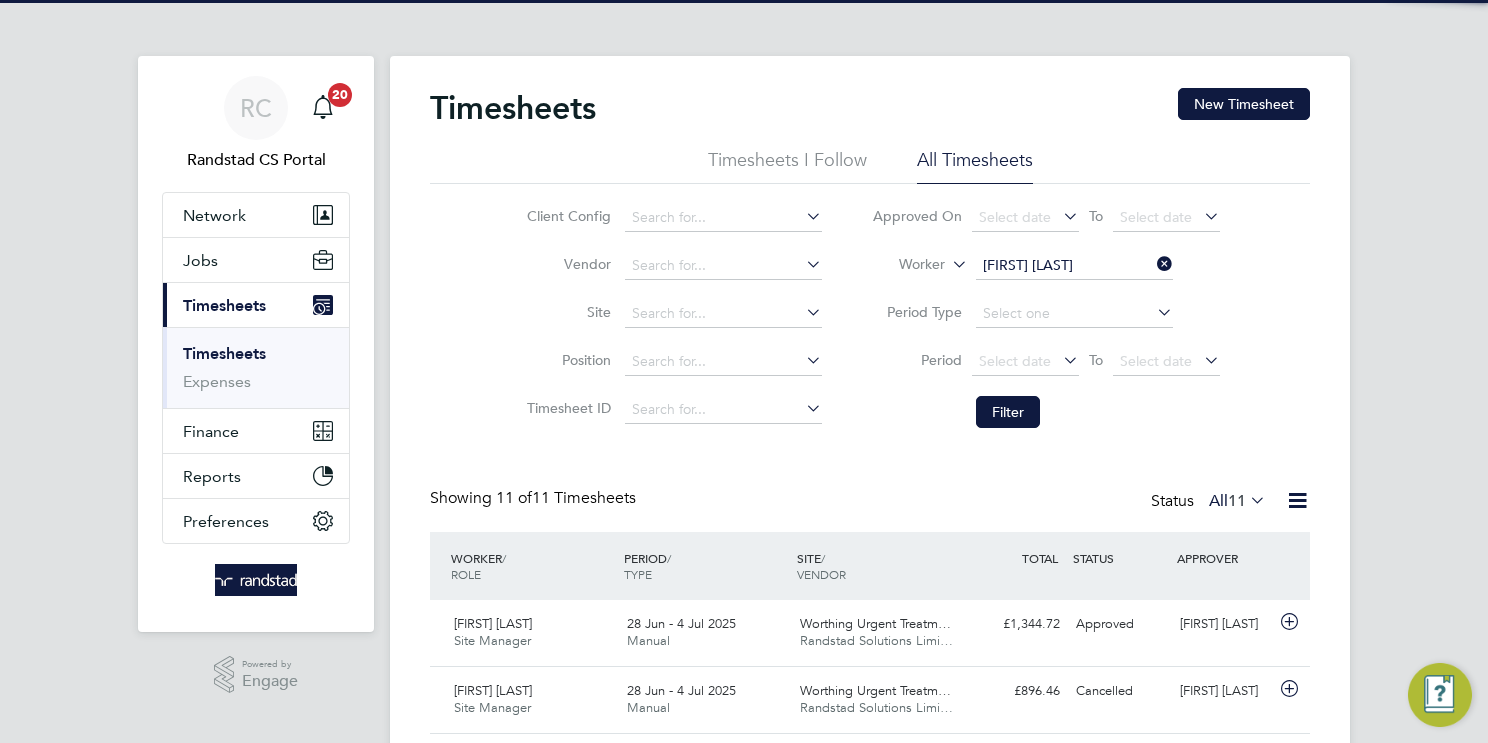 click on "Florin   Radu" 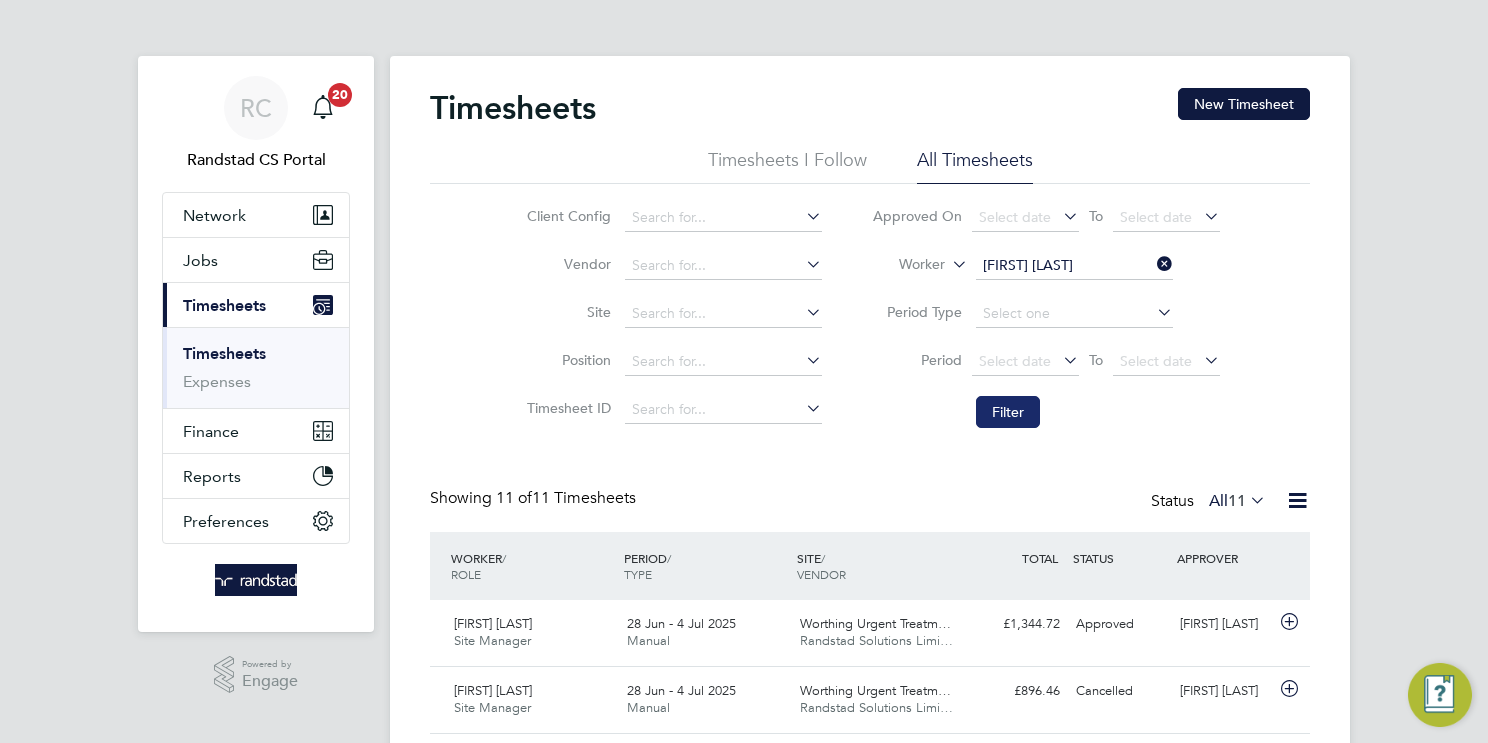 click on "Filter" 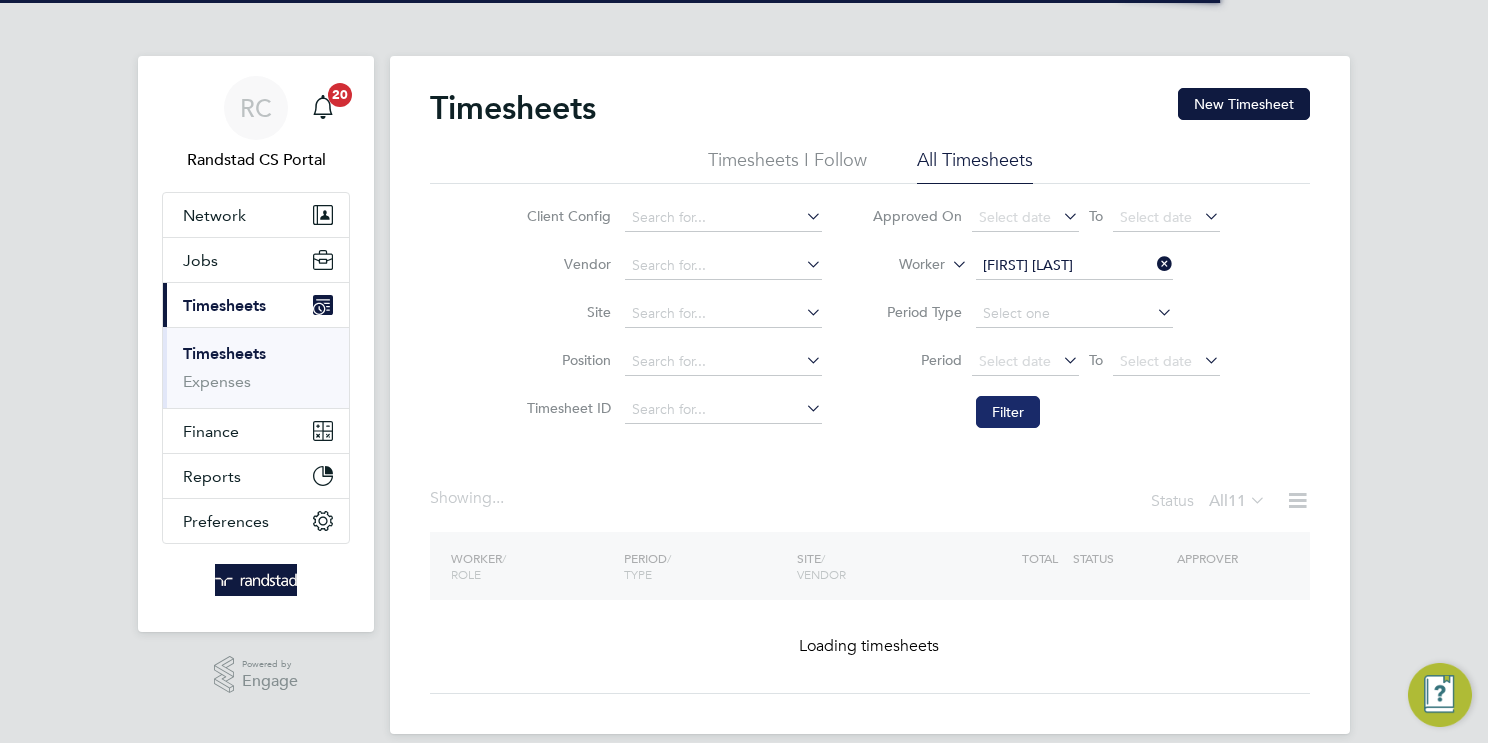 click on "Filter" 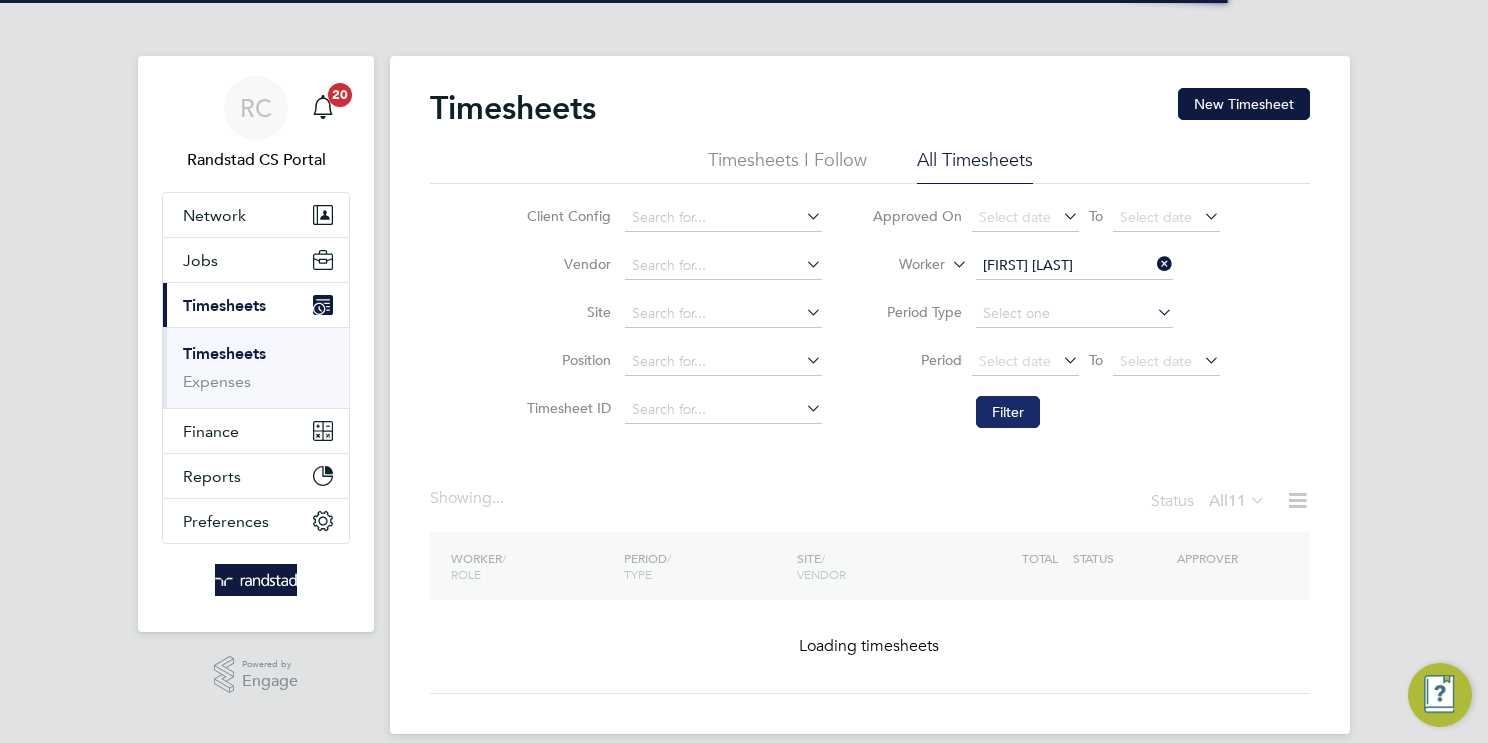 click on "Filter" 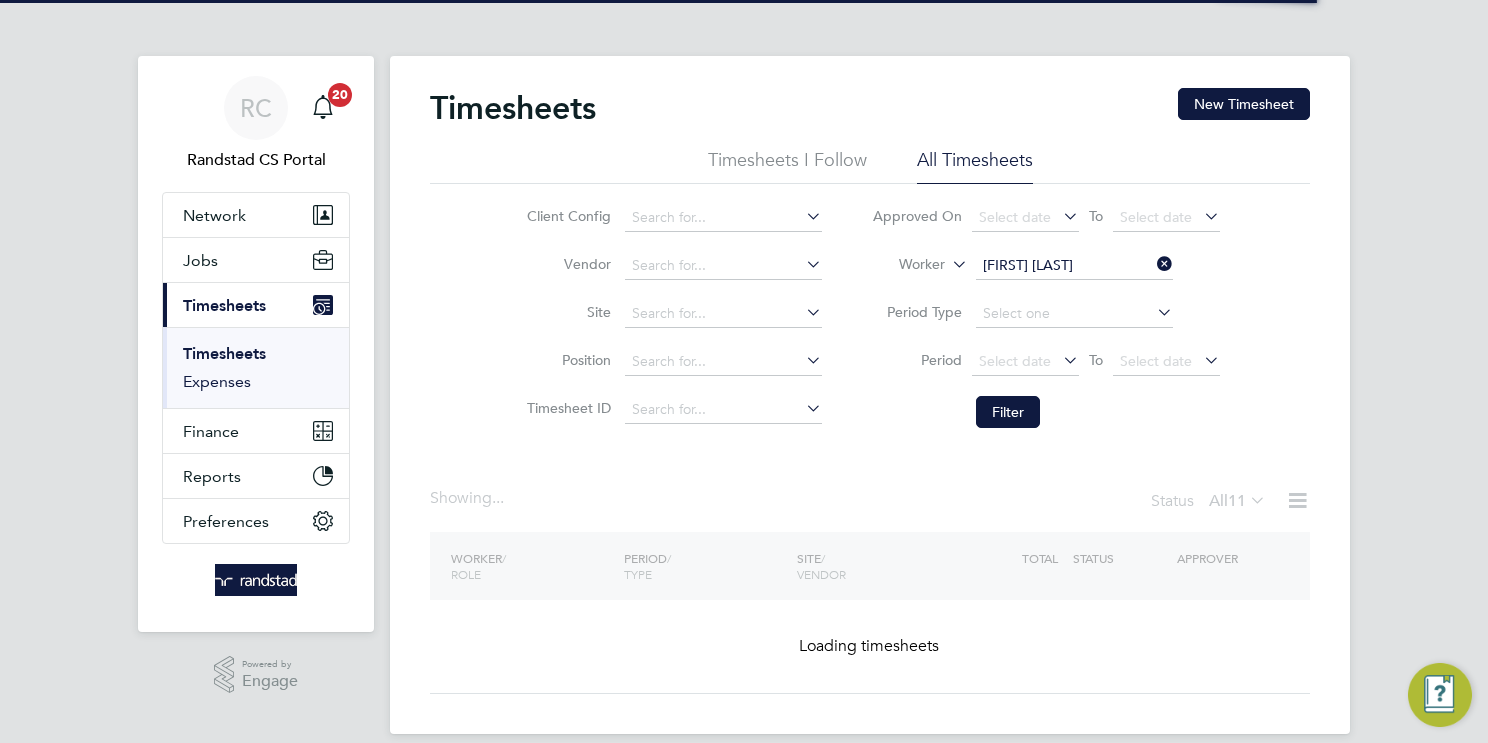 click on "Expenses" at bounding box center (217, 381) 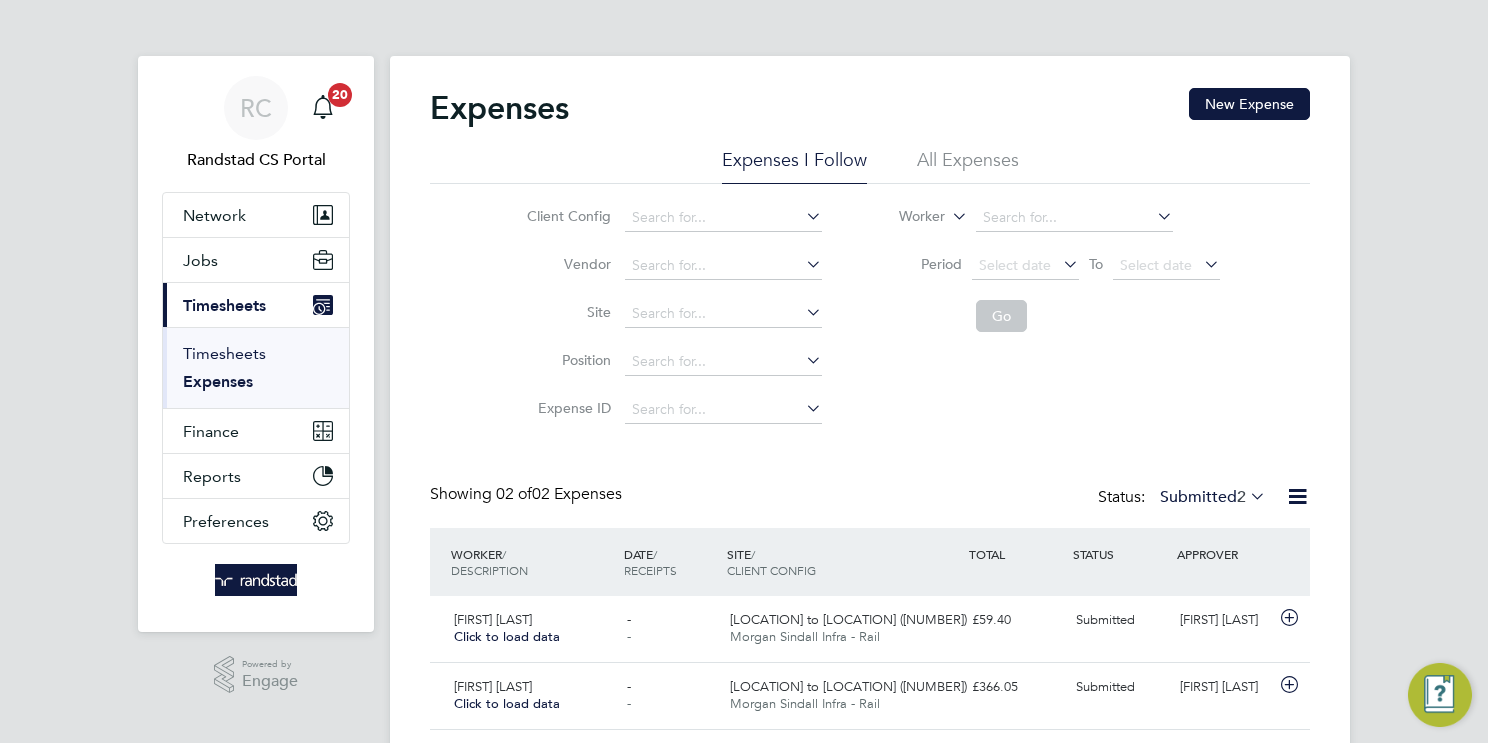 click on "Timesheets" at bounding box center [224, 353] 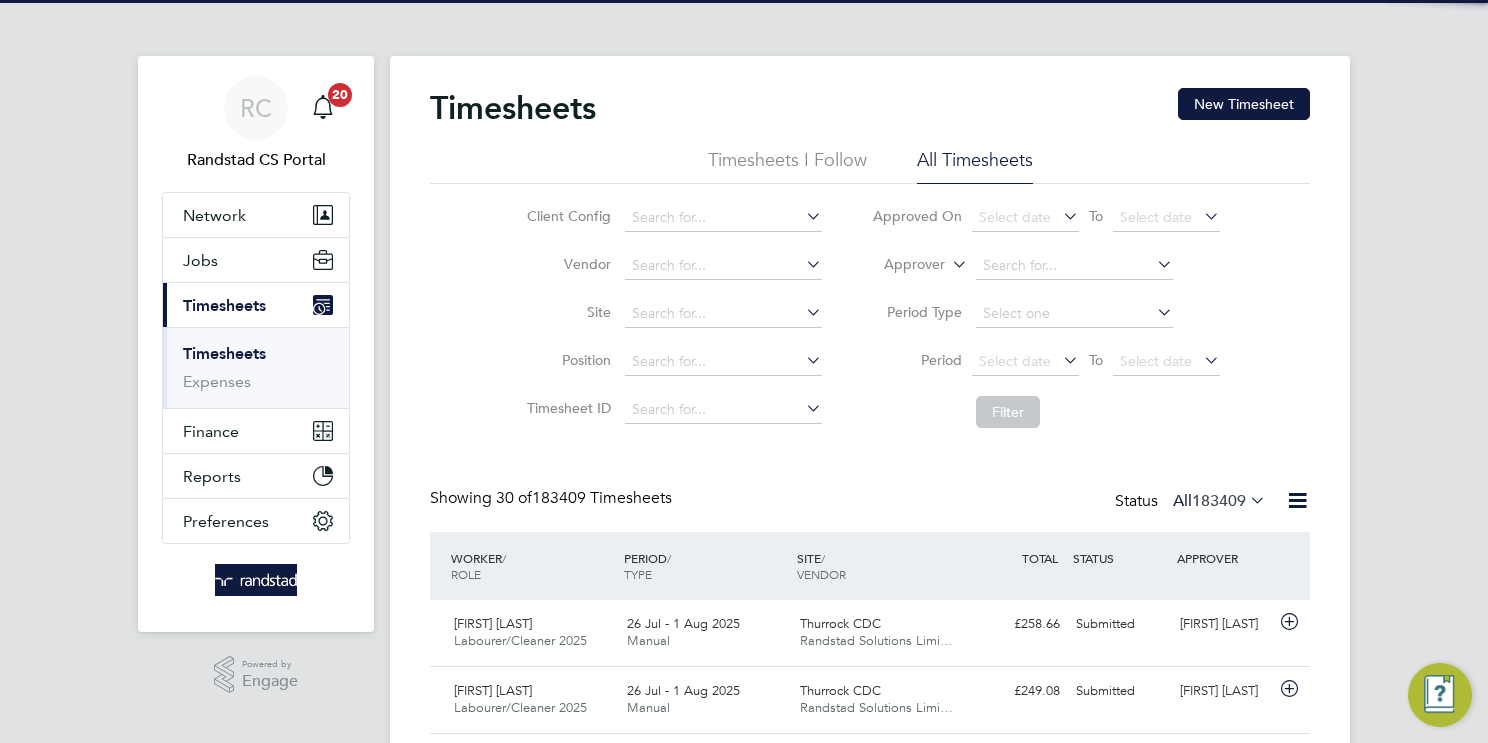 click on "Approver" 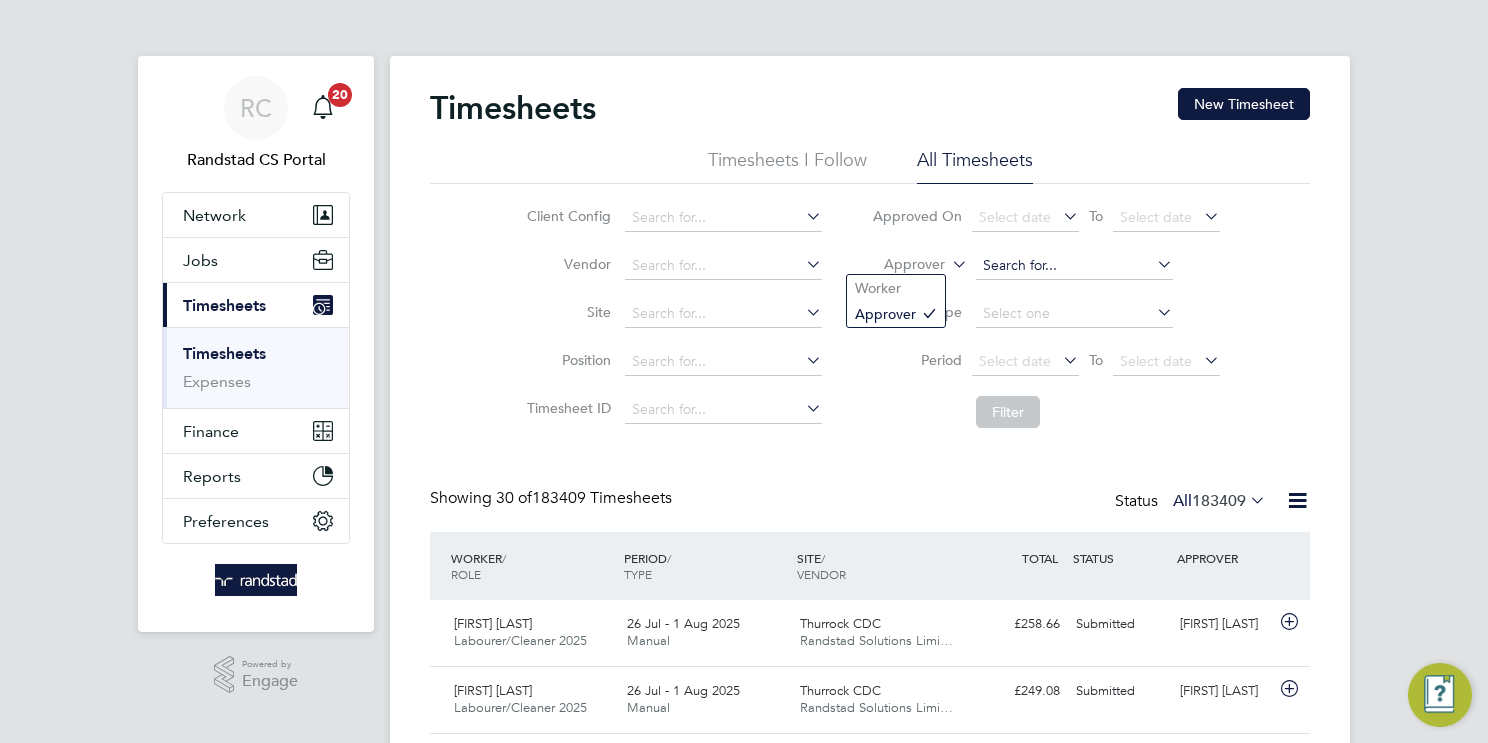 drag, startPoint x: 942, startPoint y: 276, endPoint x: 1027, endPoint y: 264, distance: 85.84288 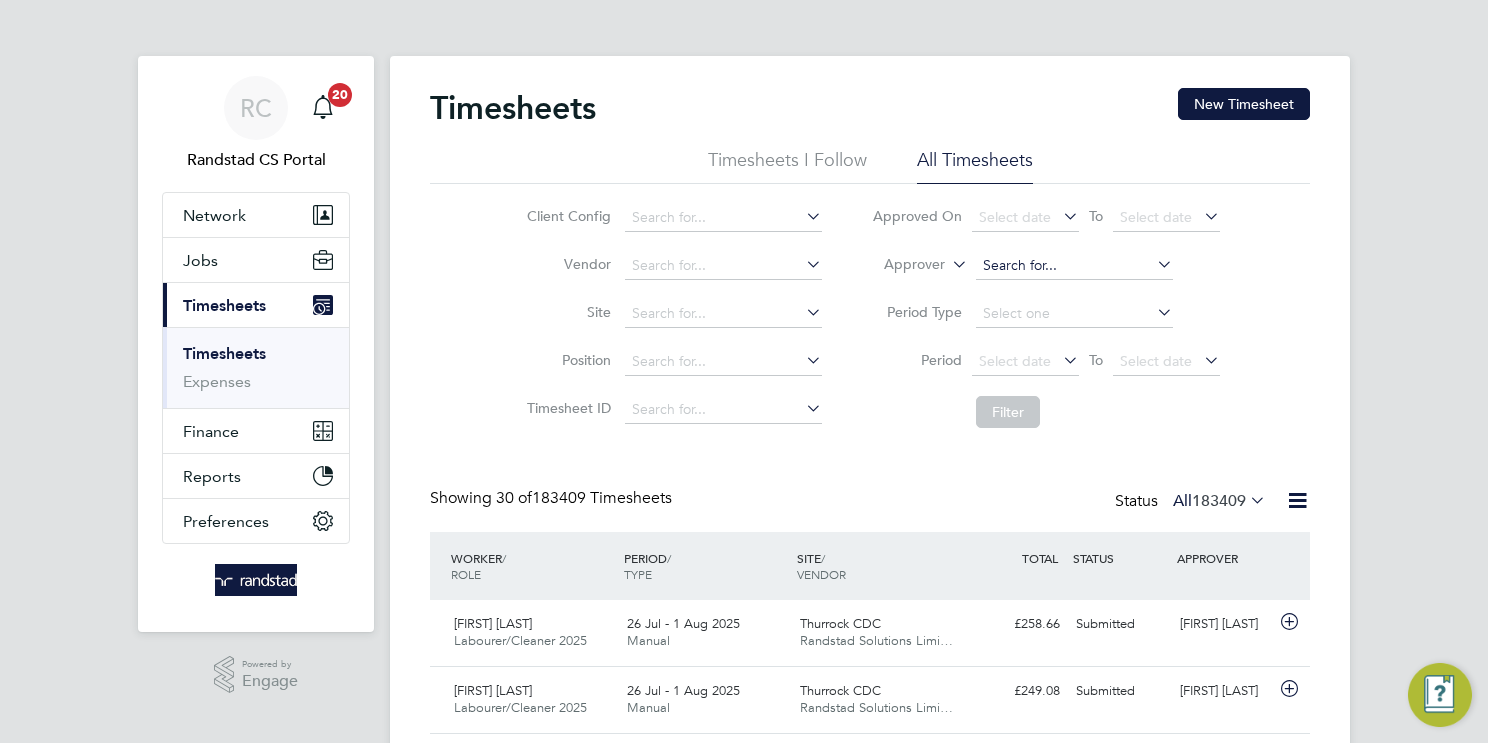 click 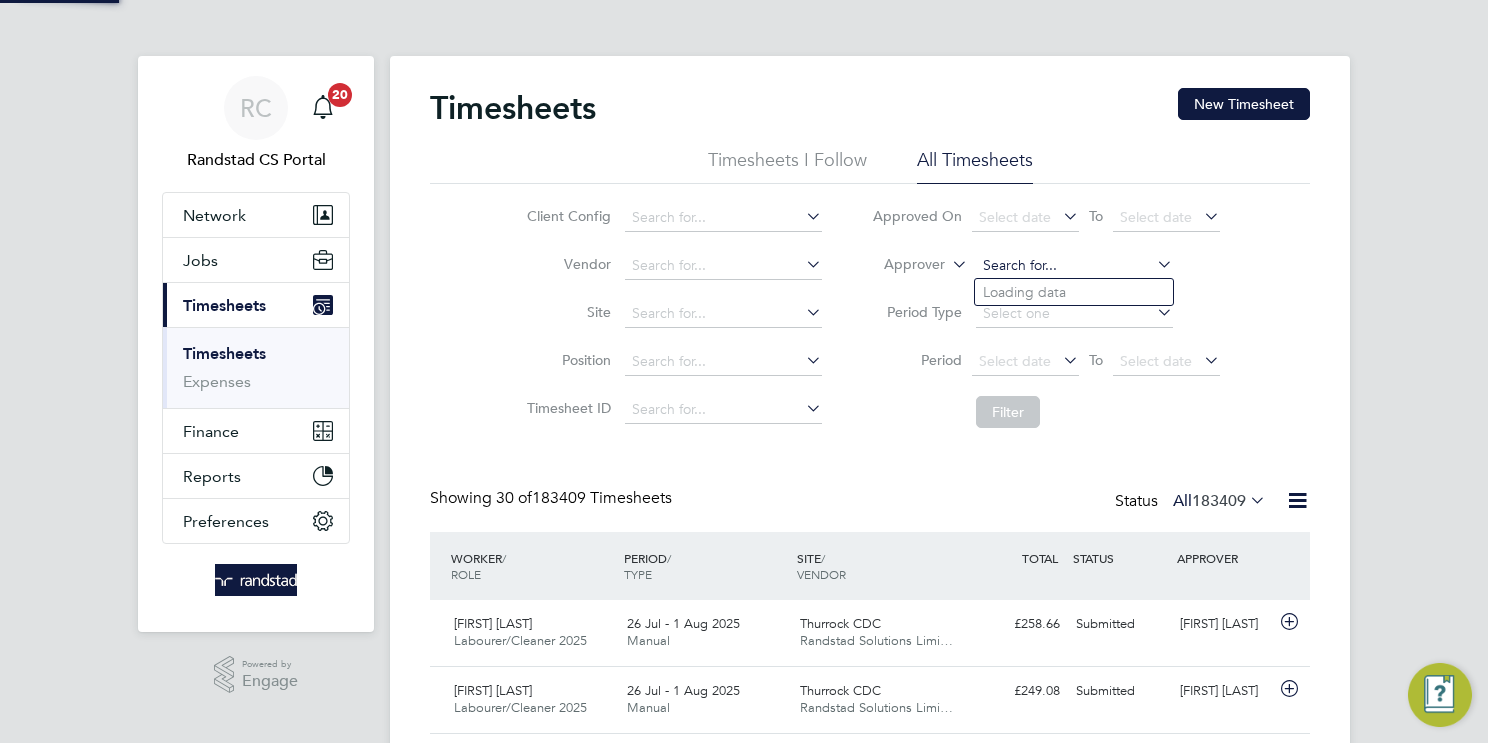 paste on "Florin Adrian Radu" 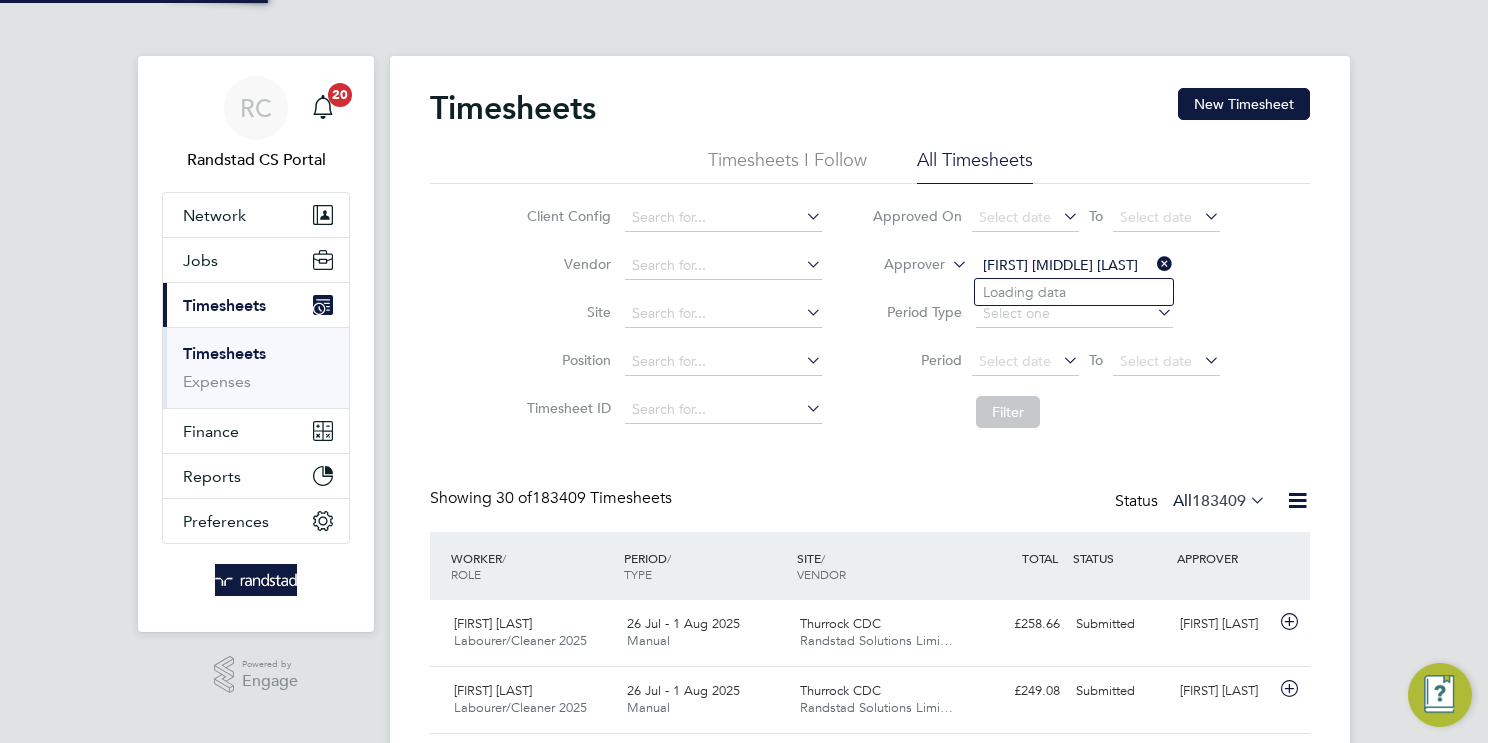 drag, startPoint x: 1060, startPoint y: 271, endPoint x: 1019, endPoint y: 283, distance: 42.72002 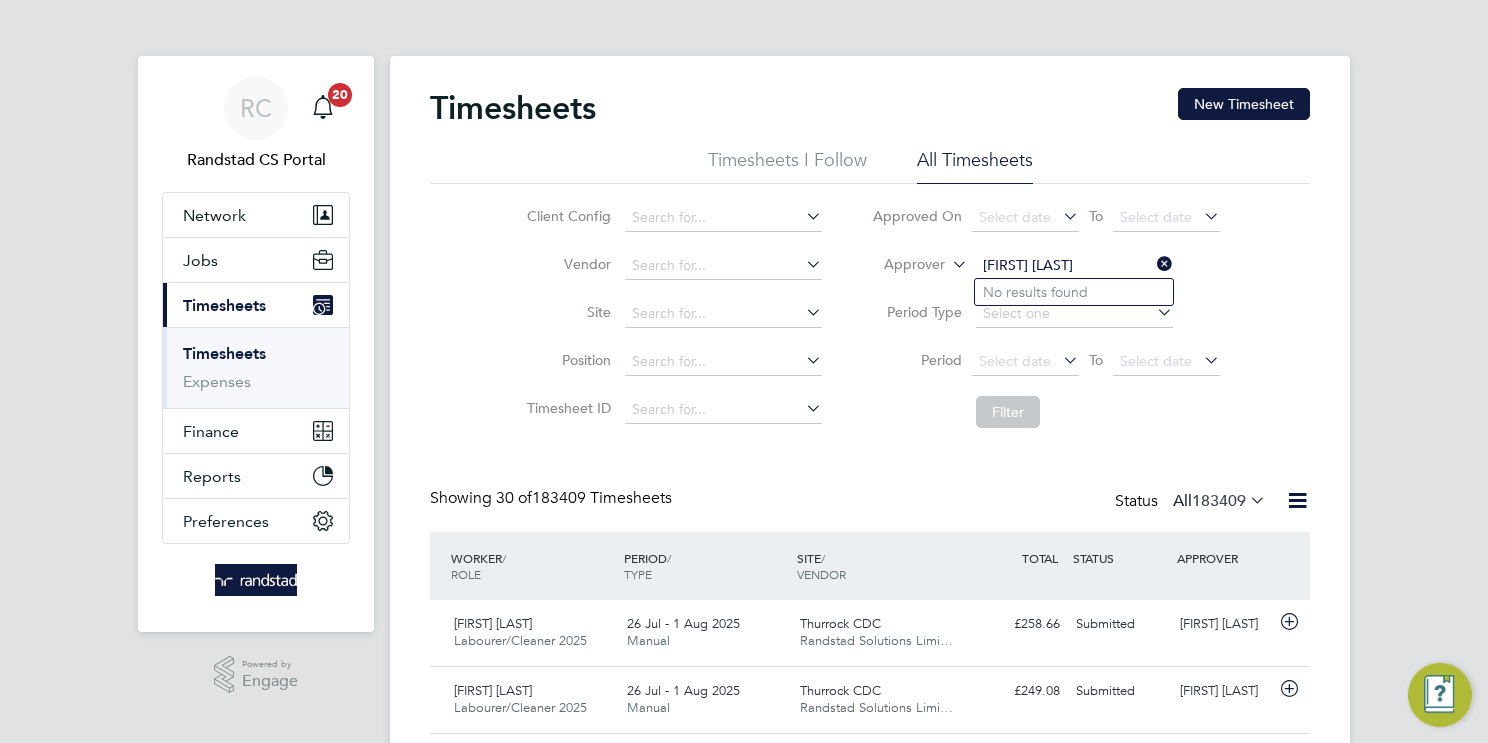 type on "Florin Radu" 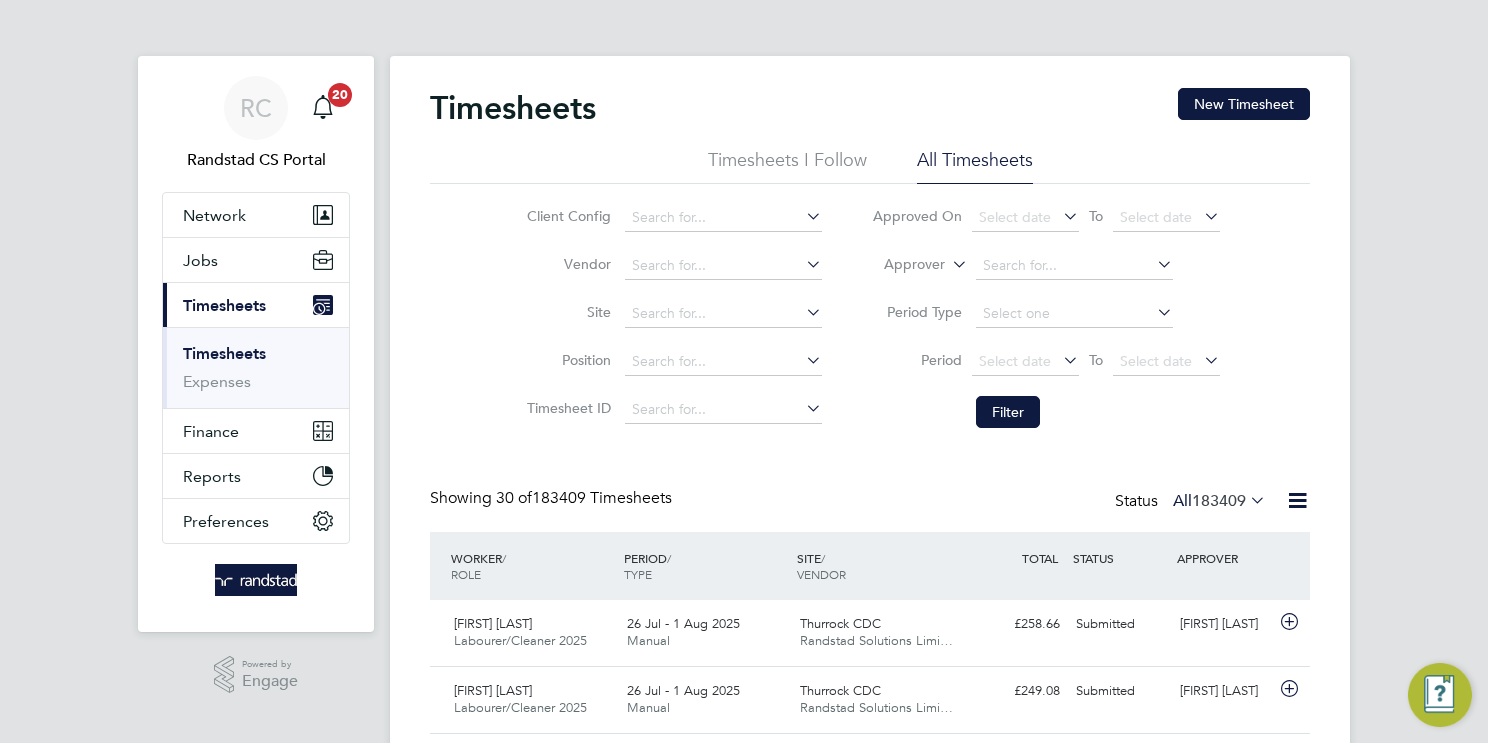 click on "Approver" 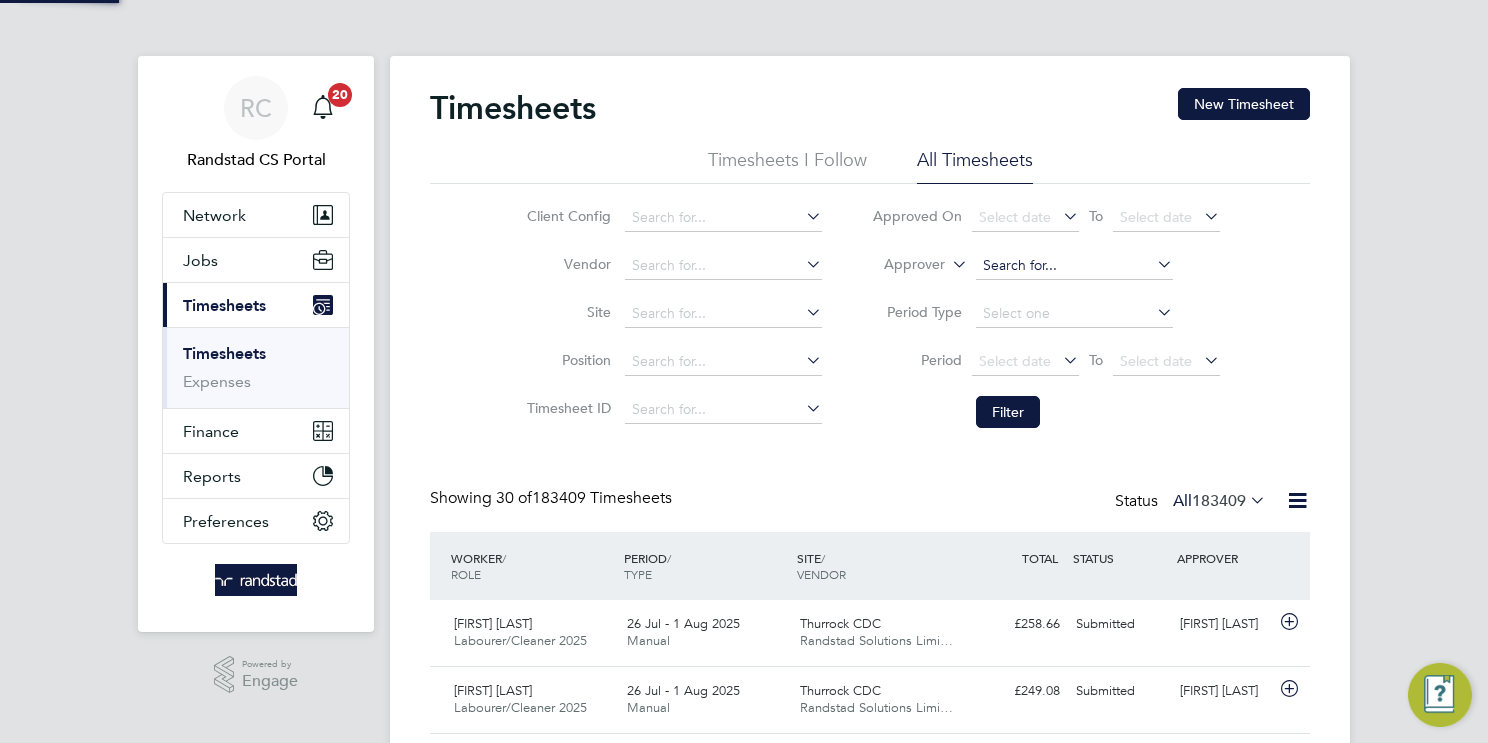 click 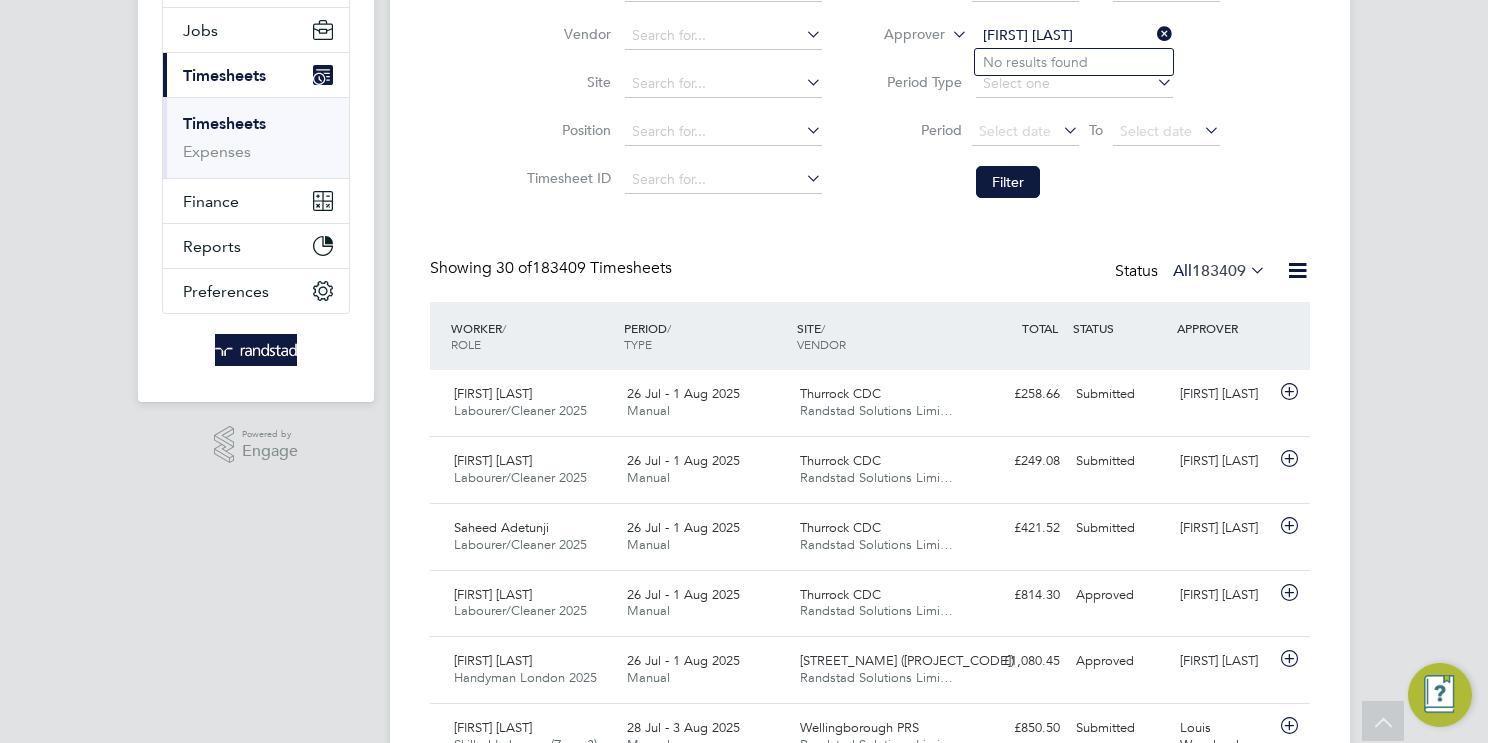 type on "Lazaros Zarkali" 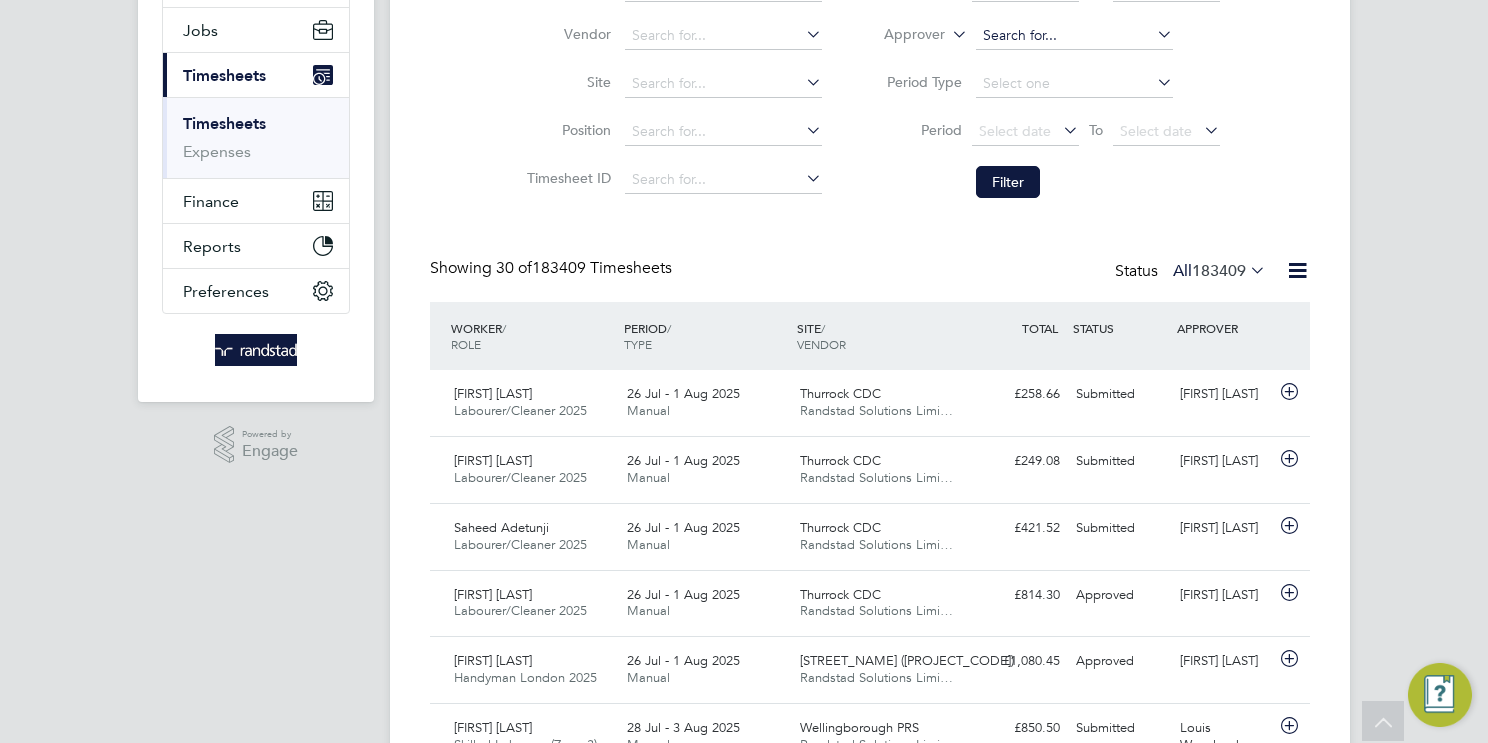 click 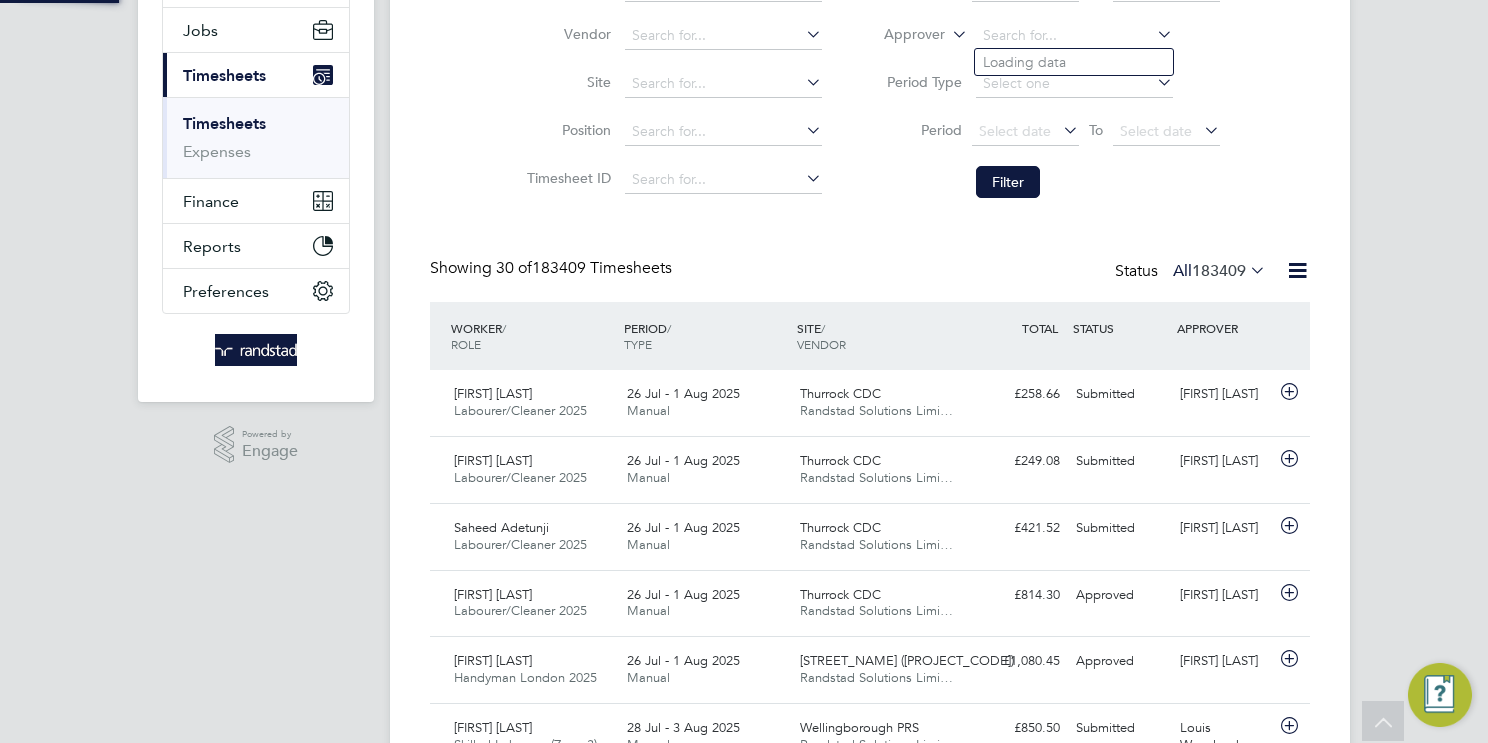 click 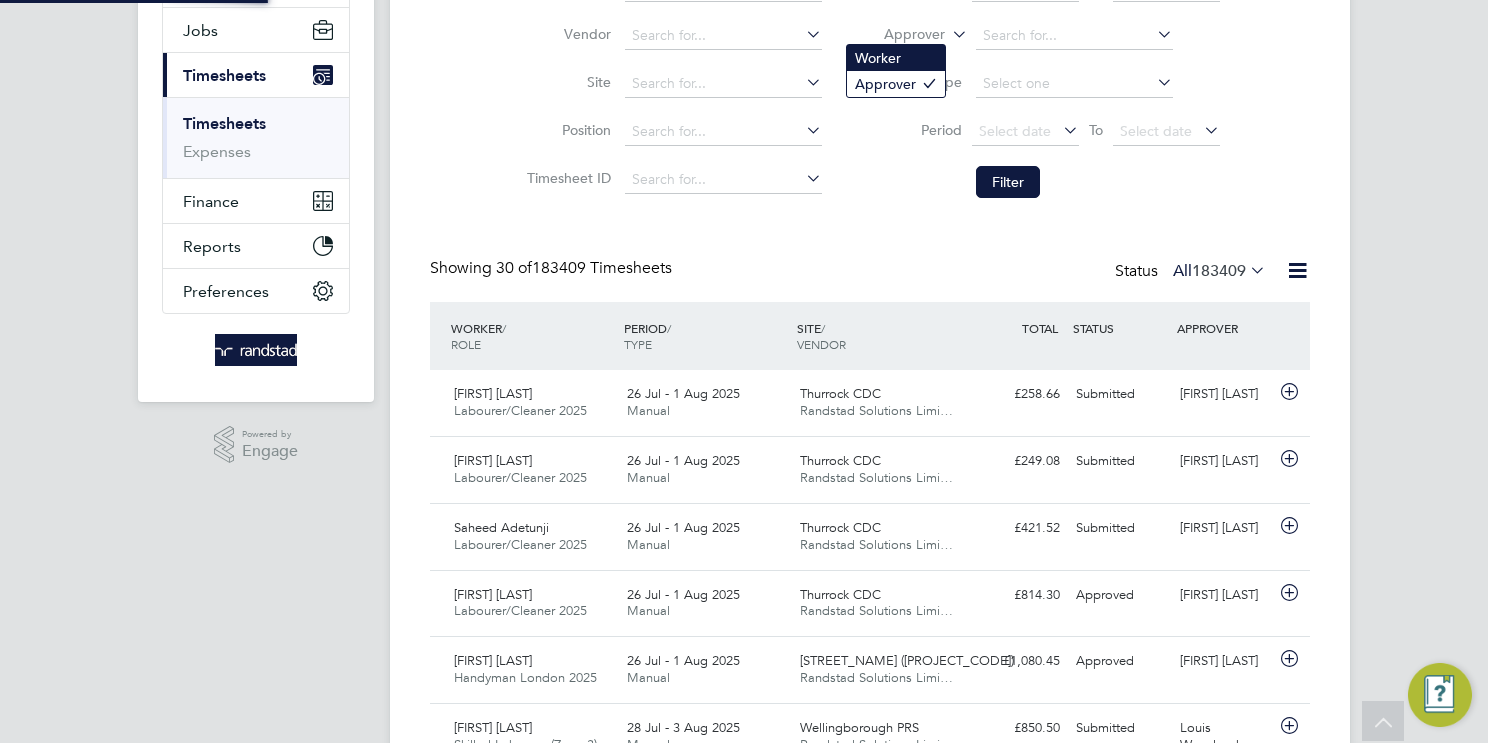 click on "Worker" 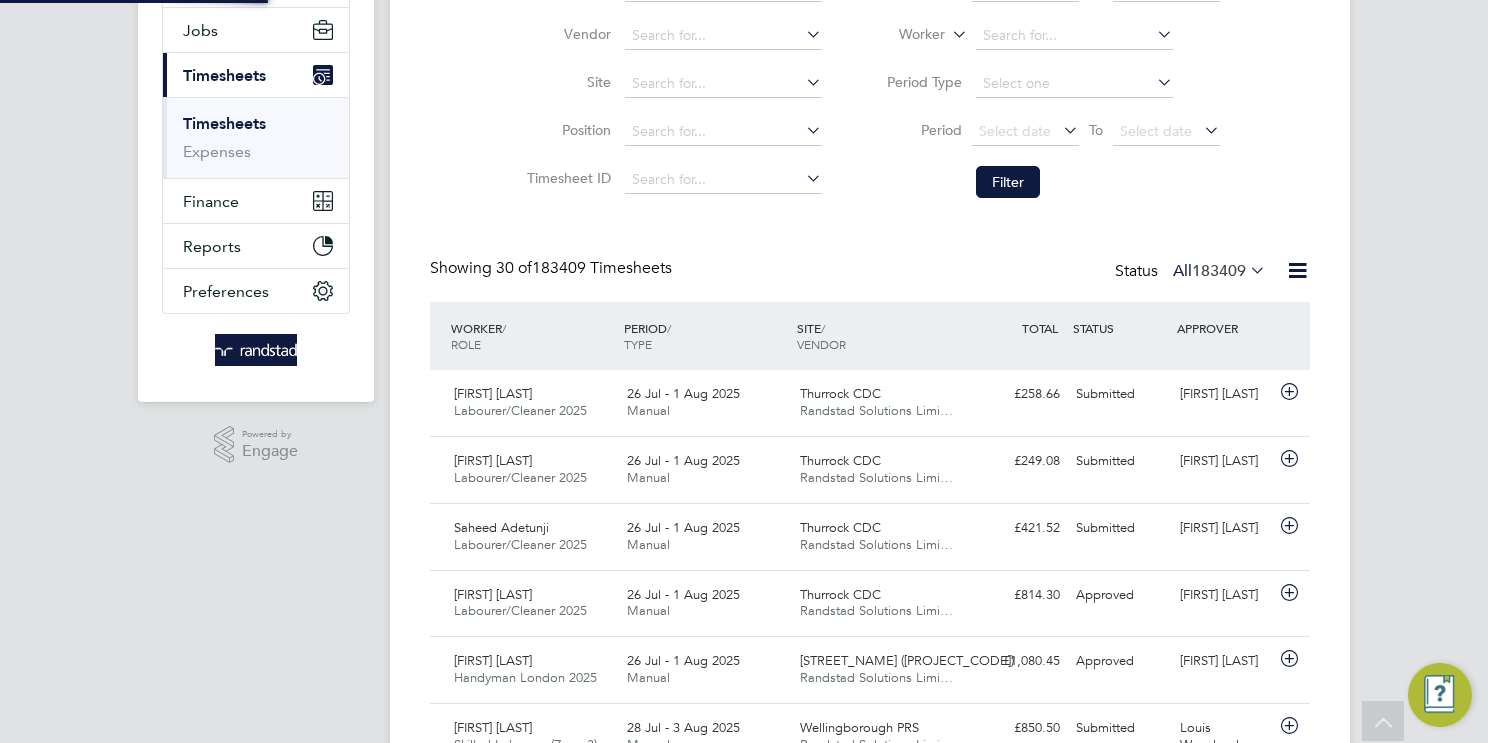 click 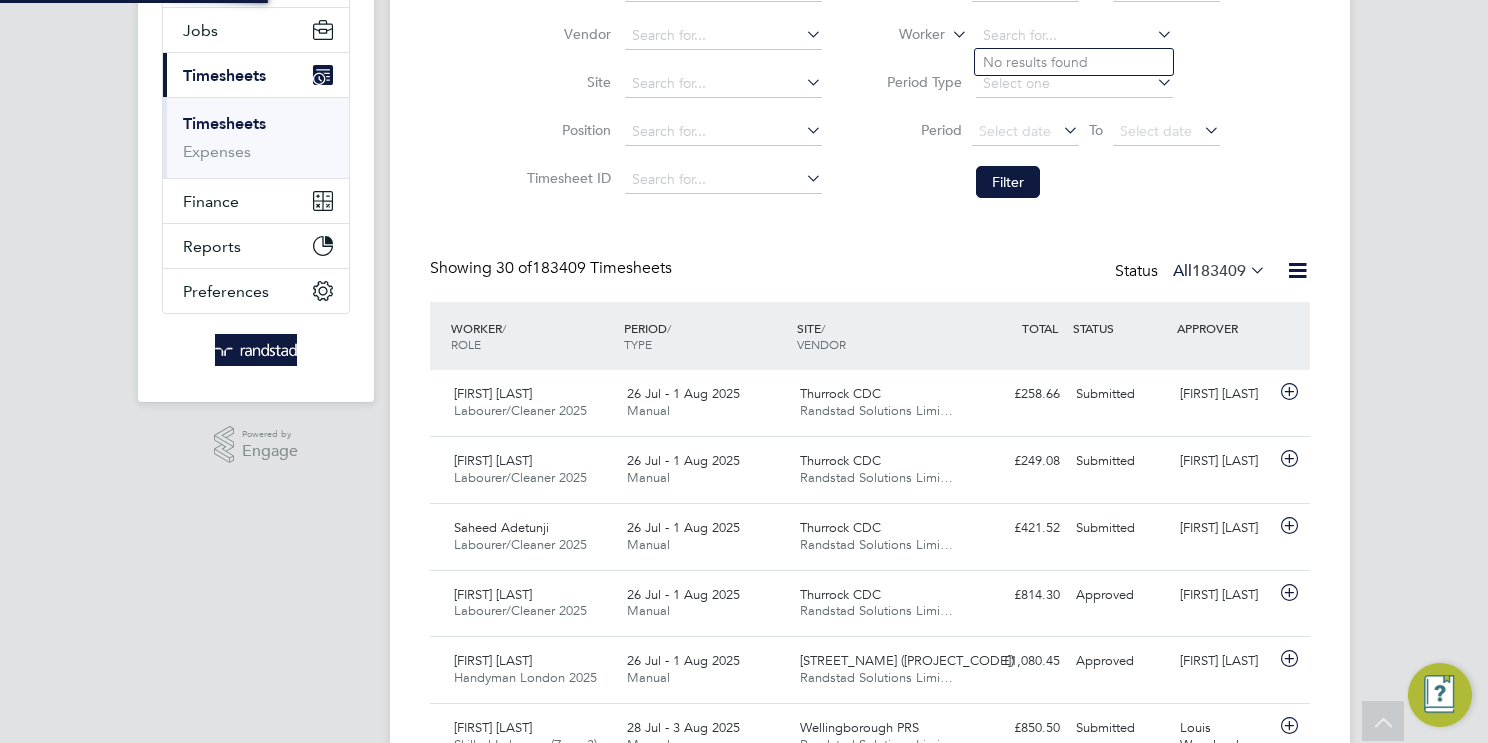 paste on "Iosif Paulet" 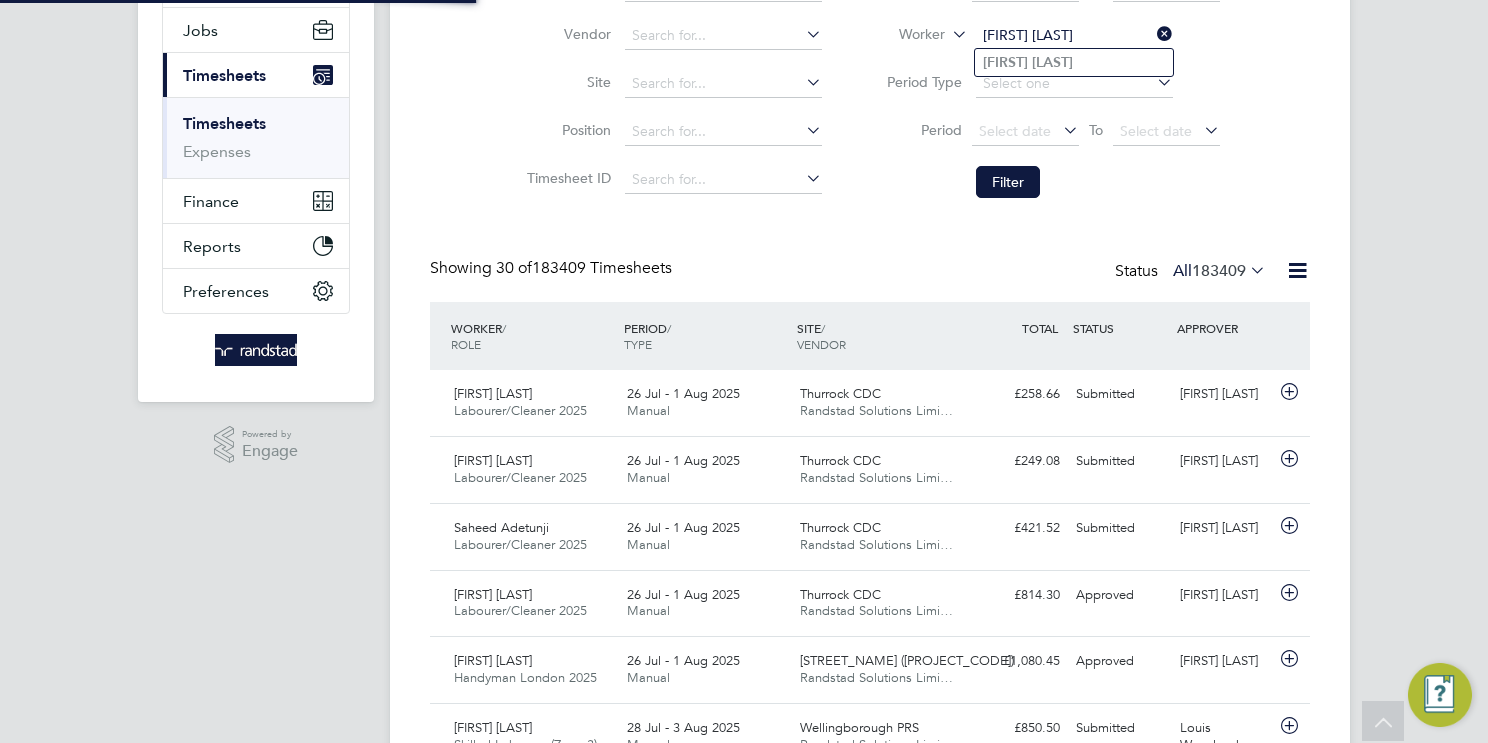 type on "Iosif Paulet" 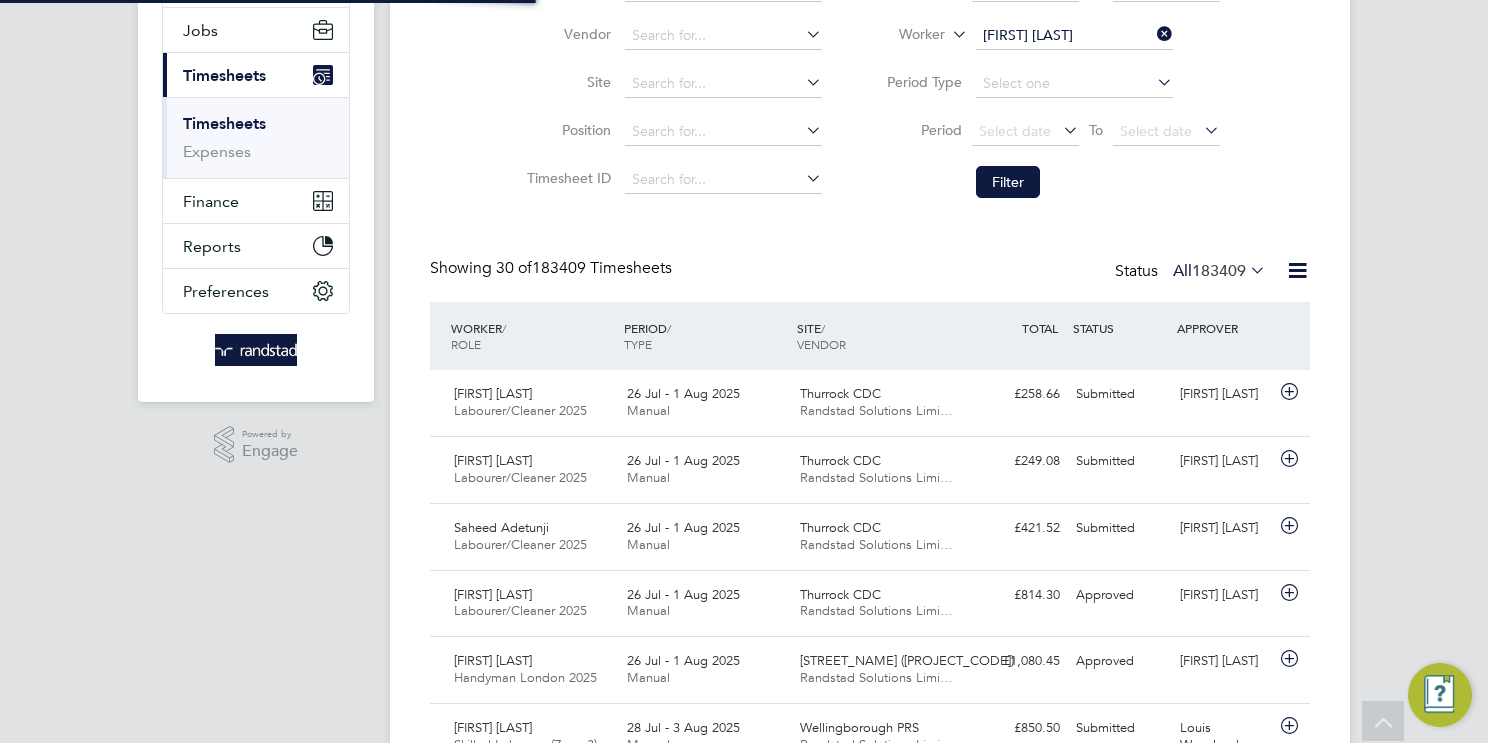 click on "Filter" 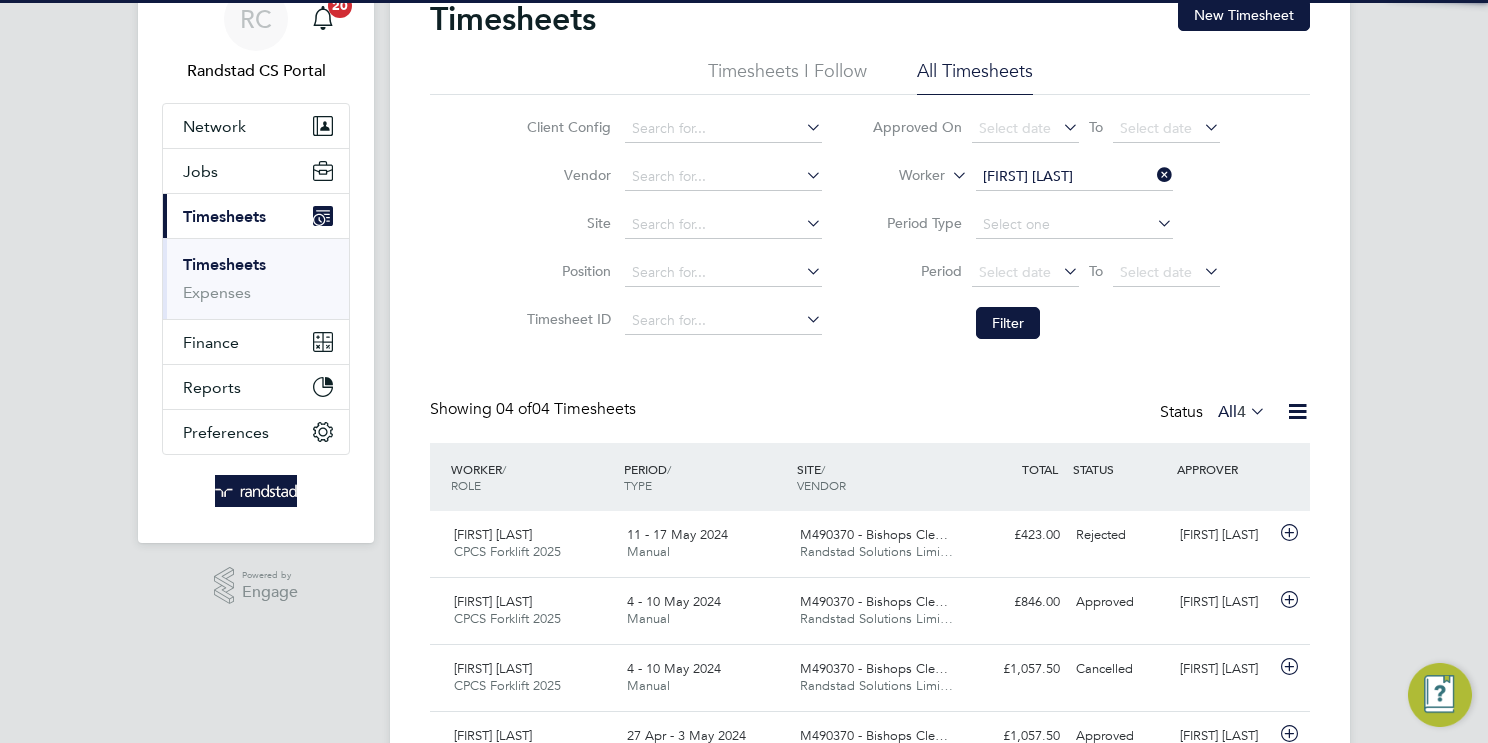 click on "Iosif Paulet" 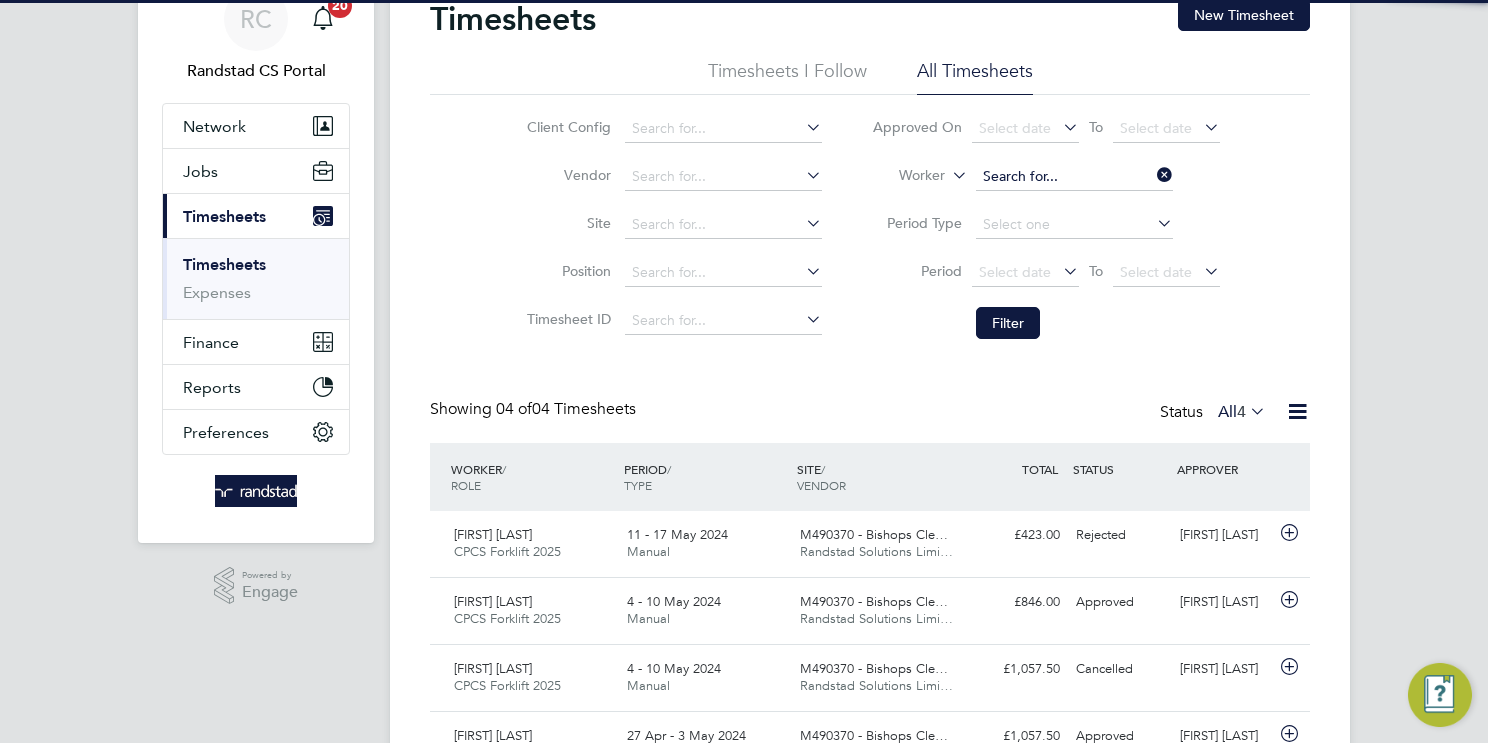 paste on "Lazaros Zarkali" 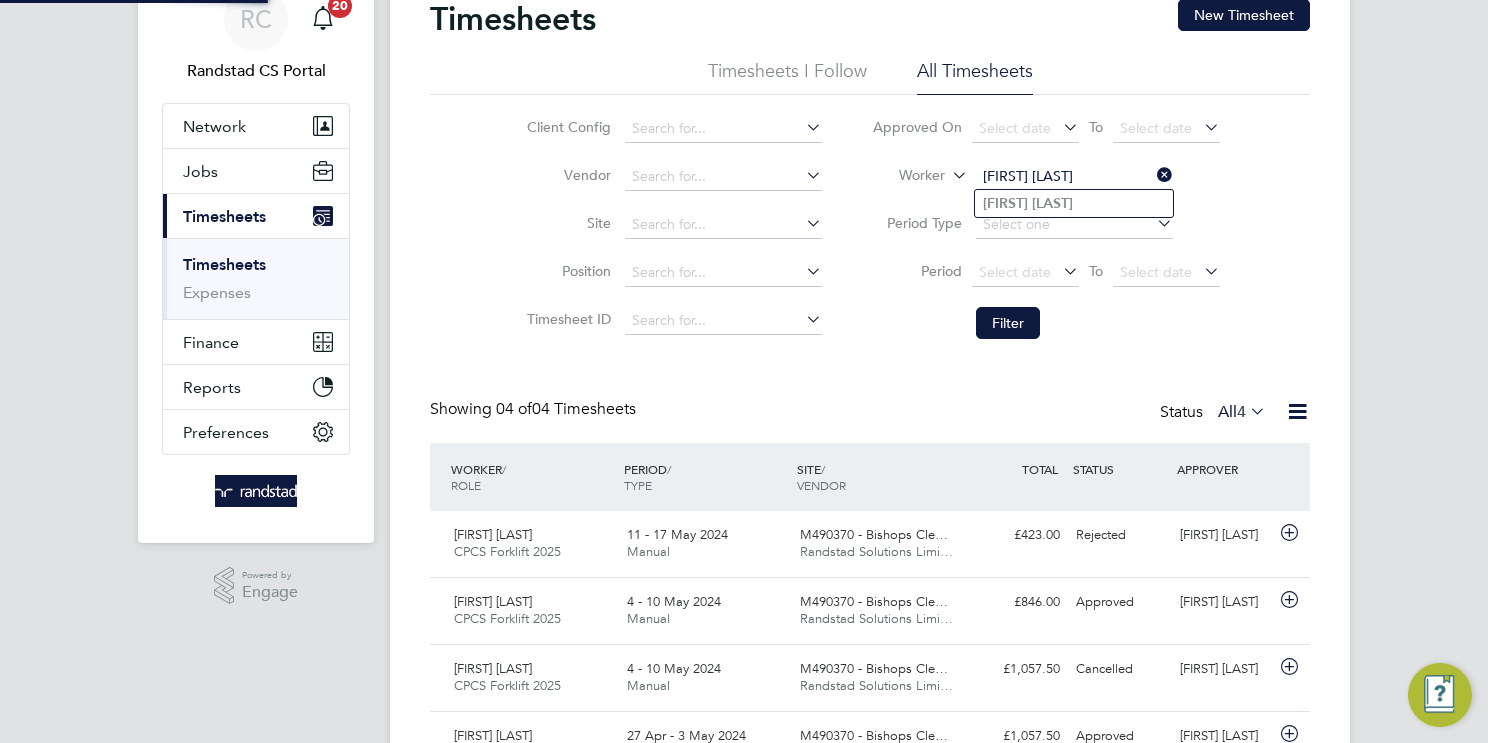 type on "Lazaros Zarkali" 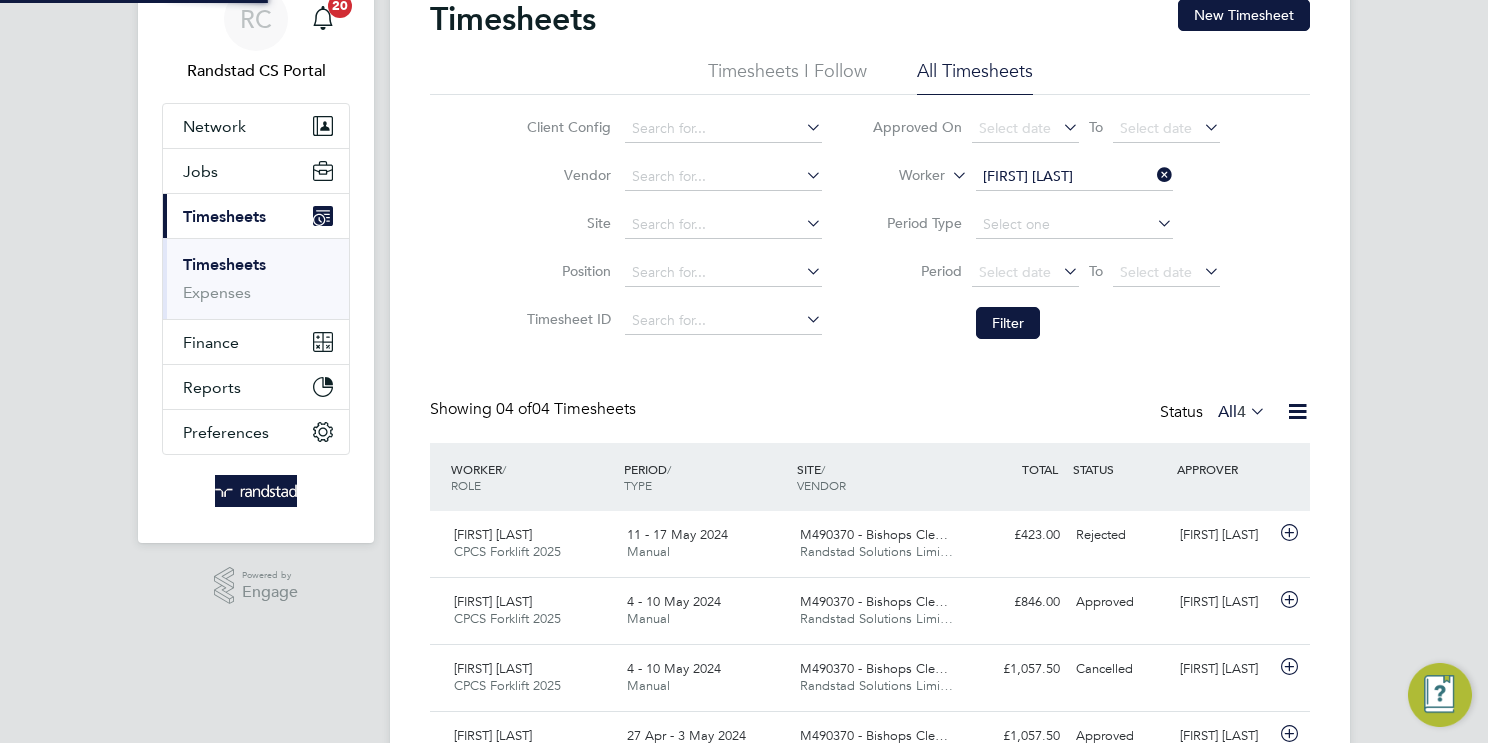 click on "Lazaros" 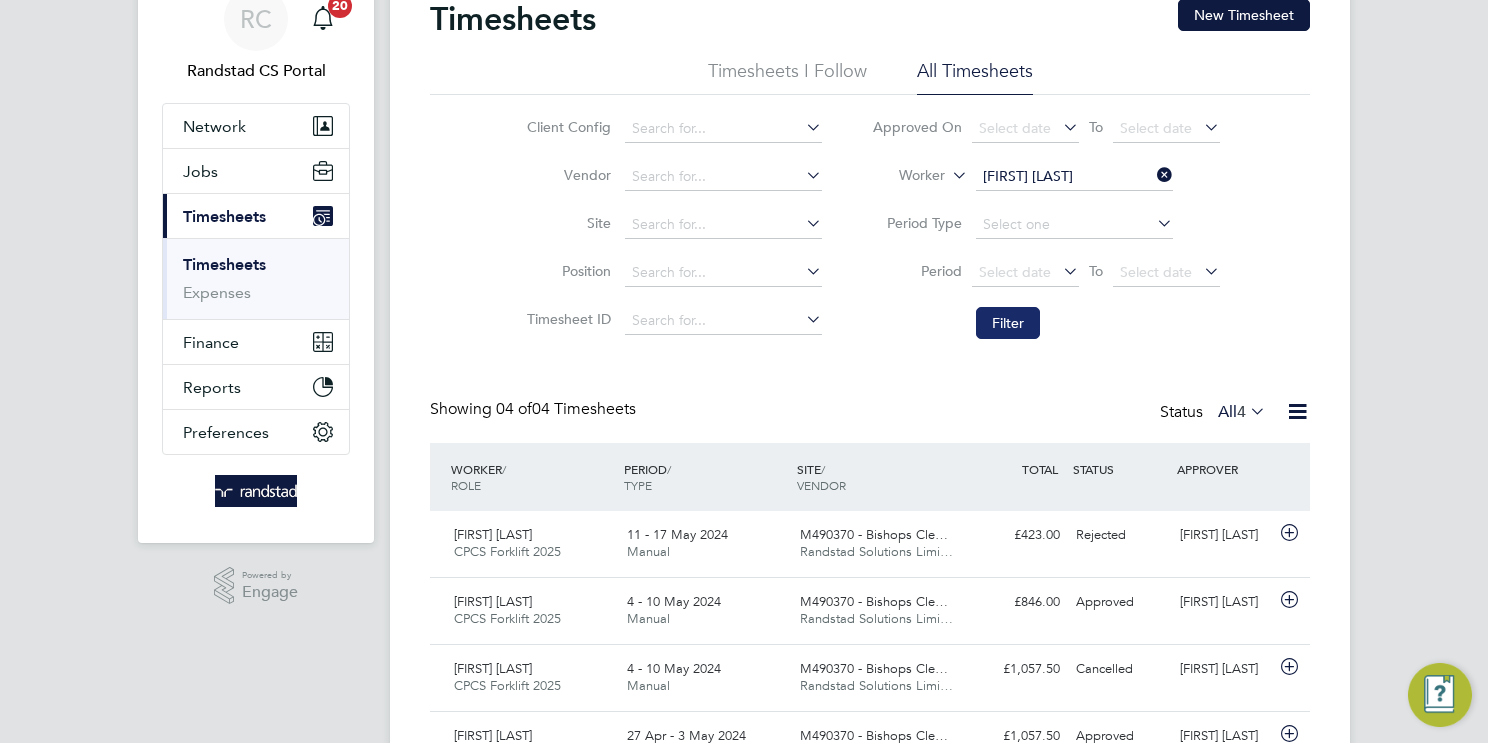 click on "Filter" 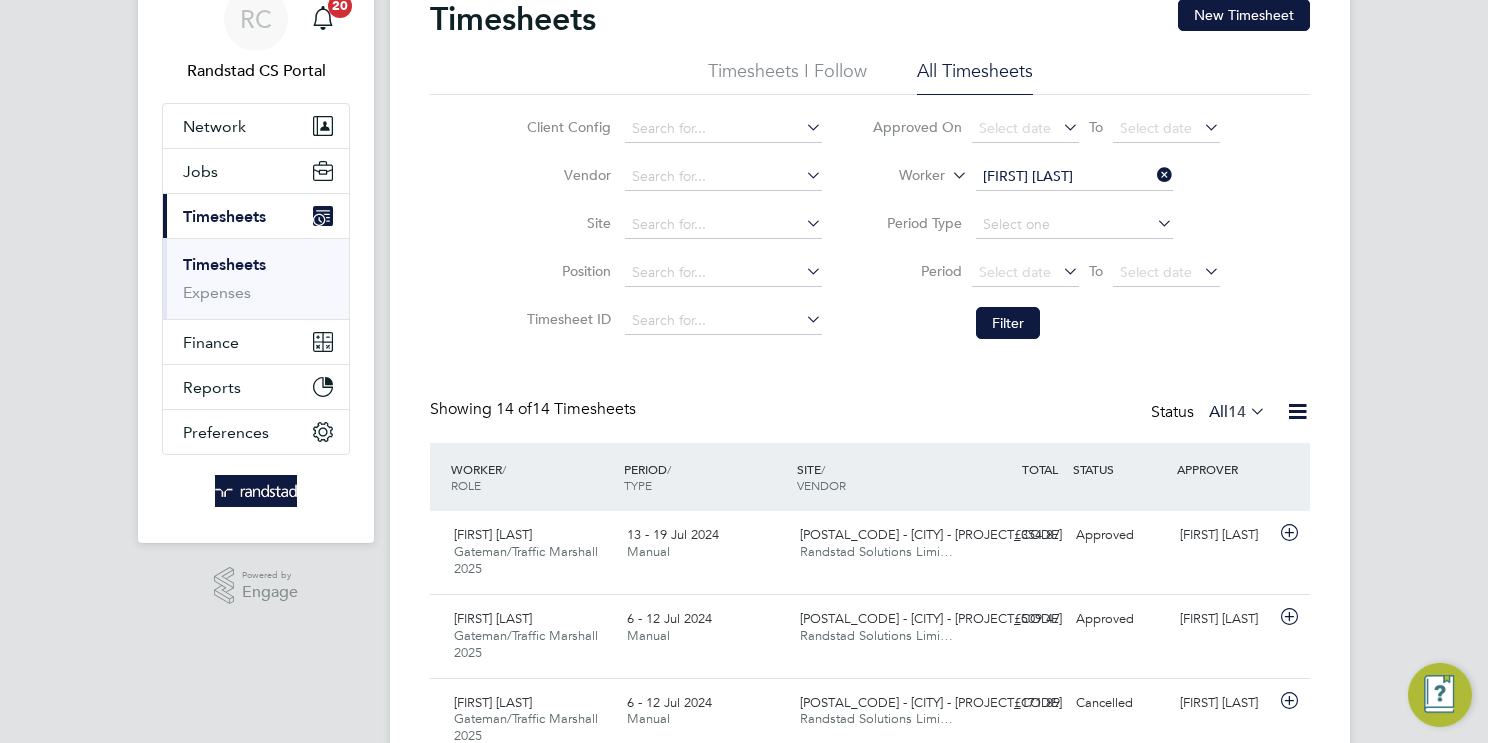 click on "Lazaros Zarkali" 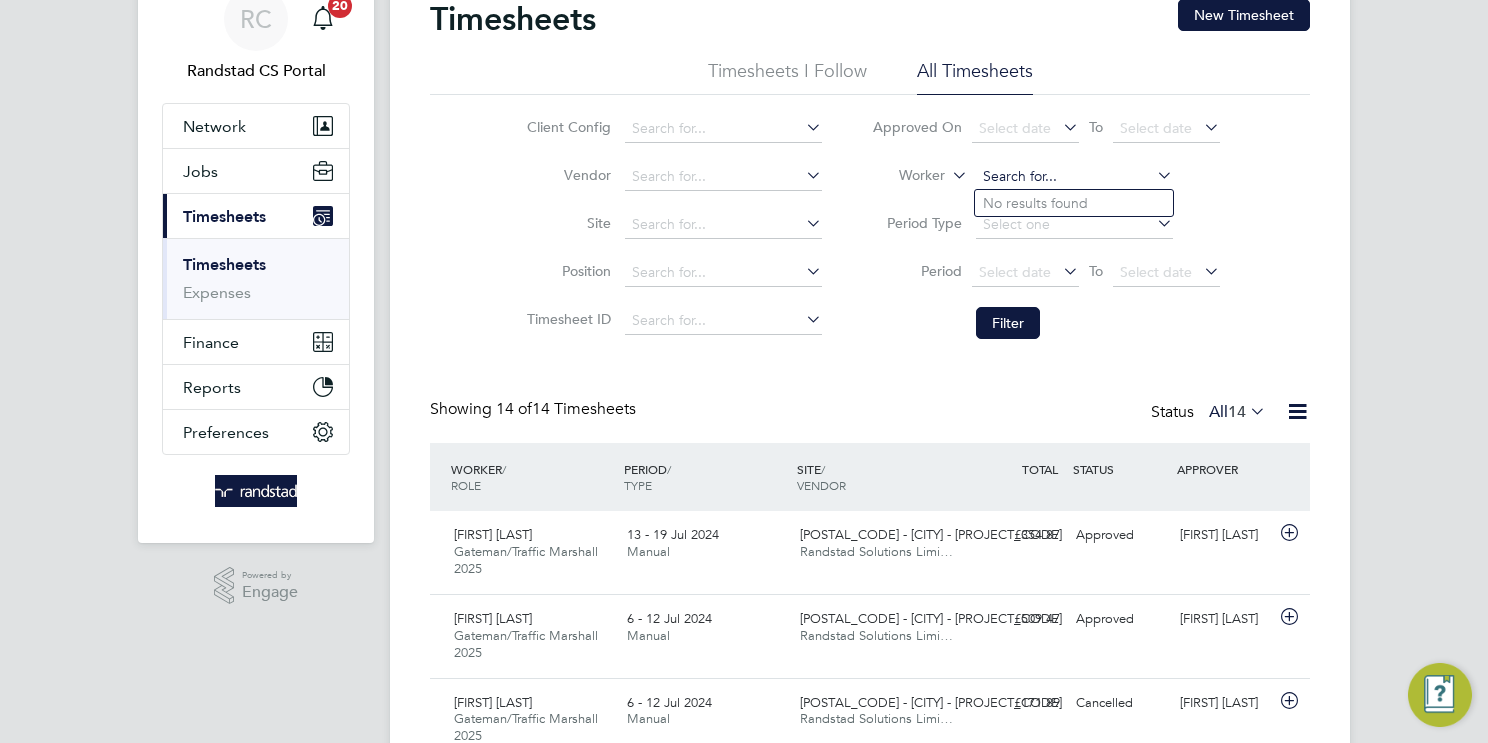 paste on "Frankie Coles" 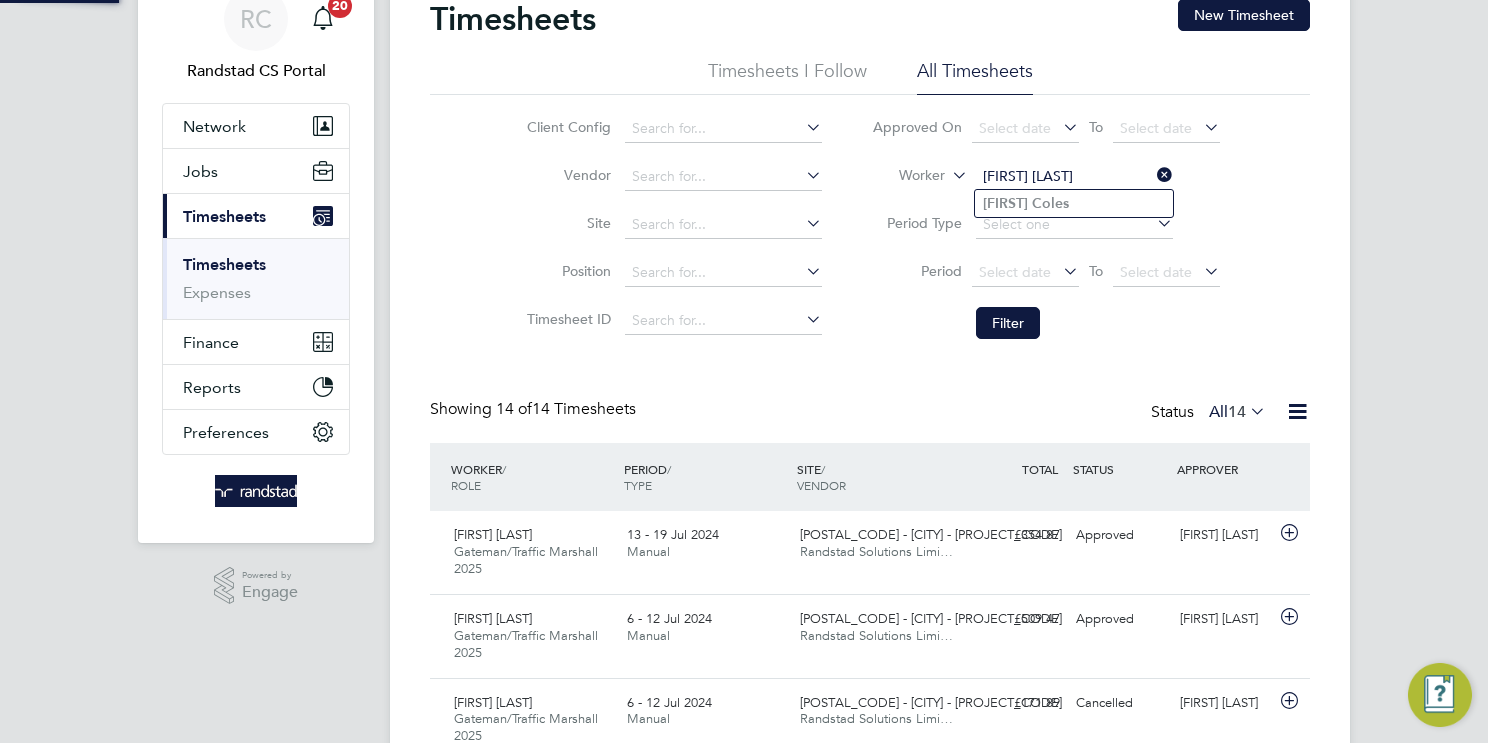 type on "Frankie Coles" 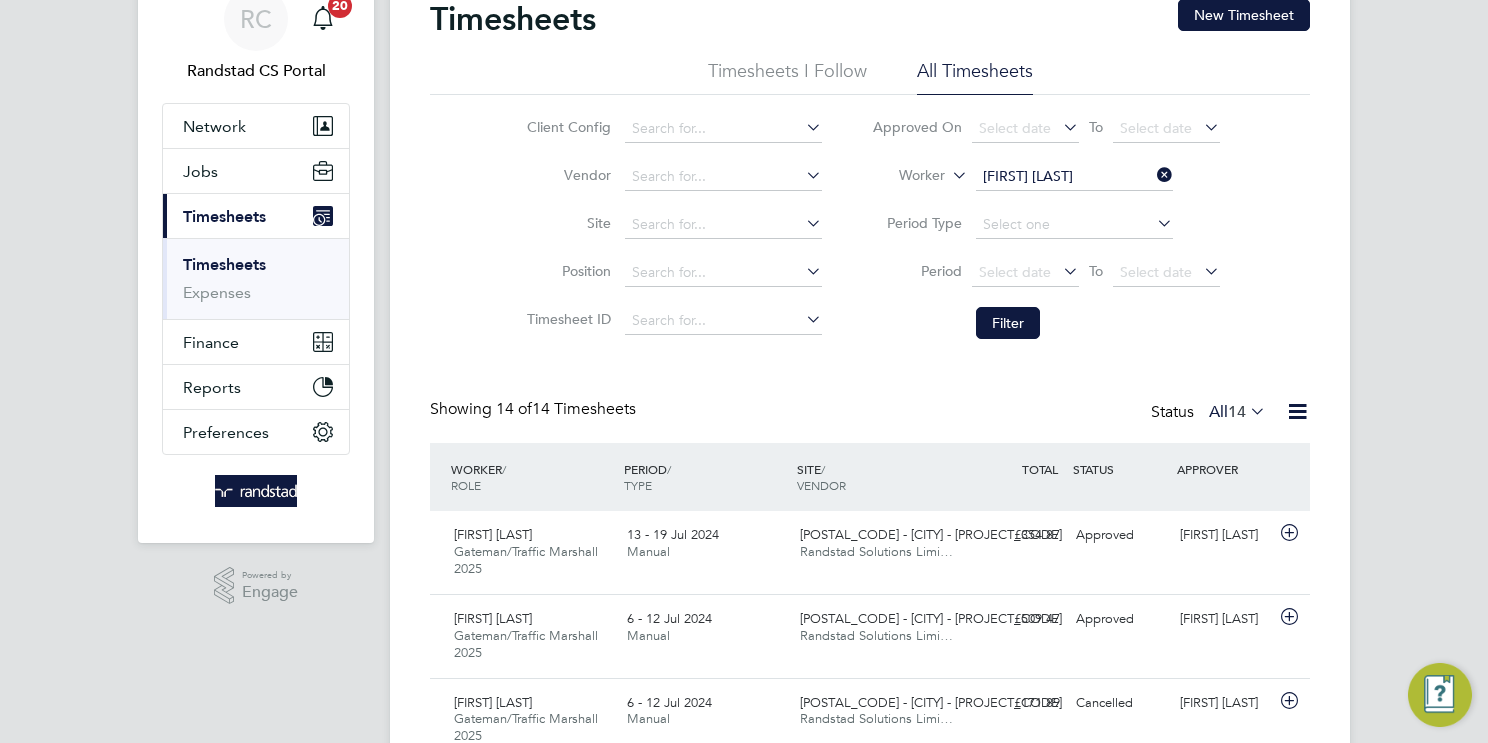 drag, startPoint x: 996, startPoint y: 319, endPoint x: 940, endPoint y: 235, distance: 100.95544 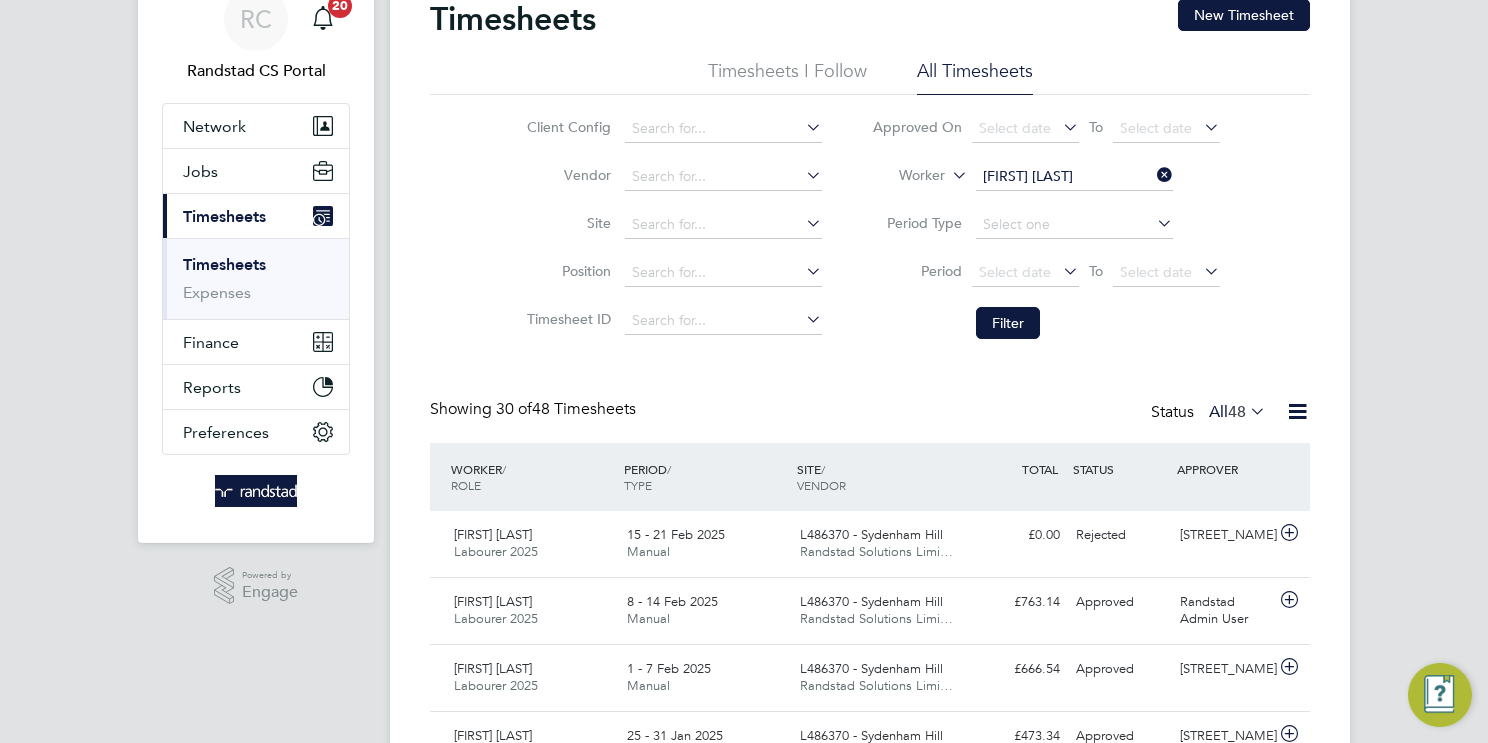 click on "Worker   Frankie Coles" 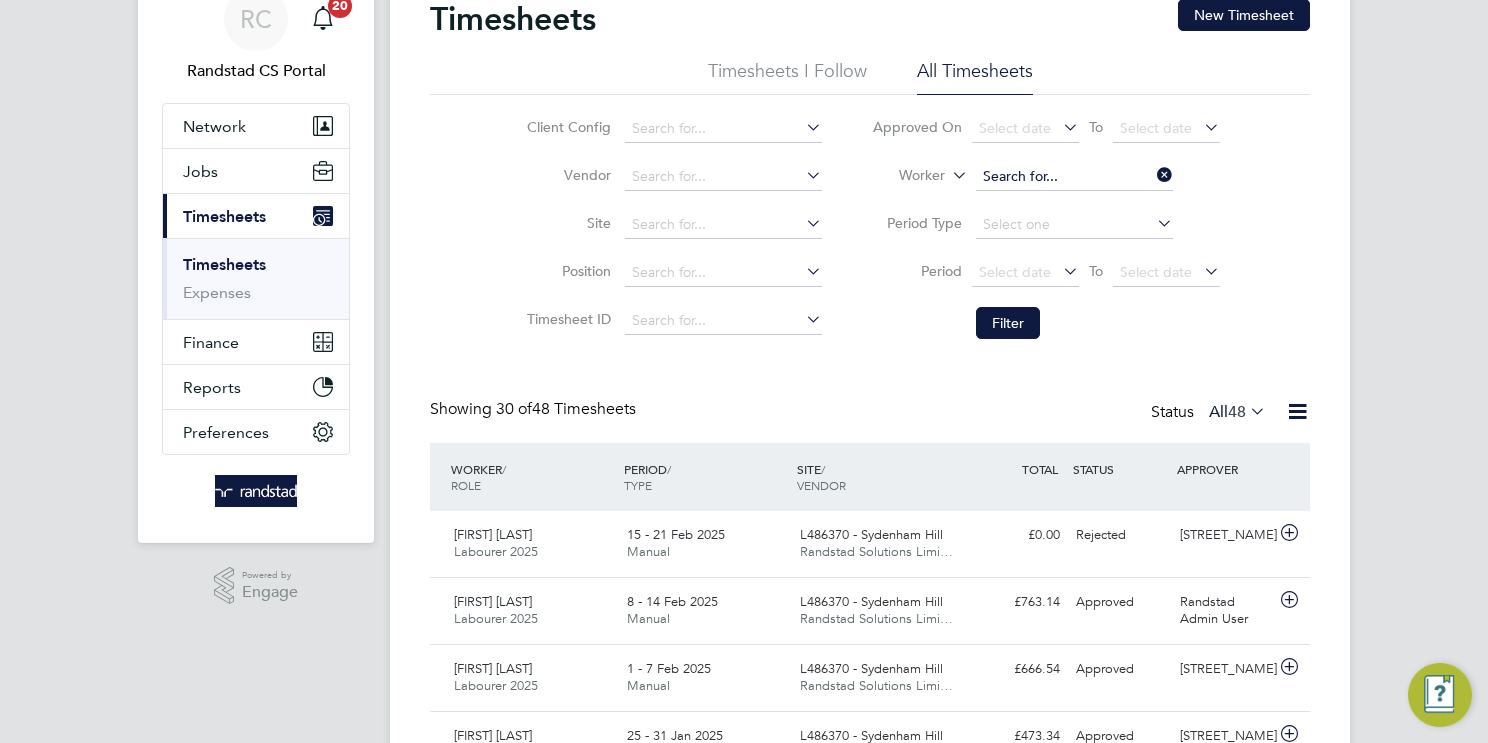 click 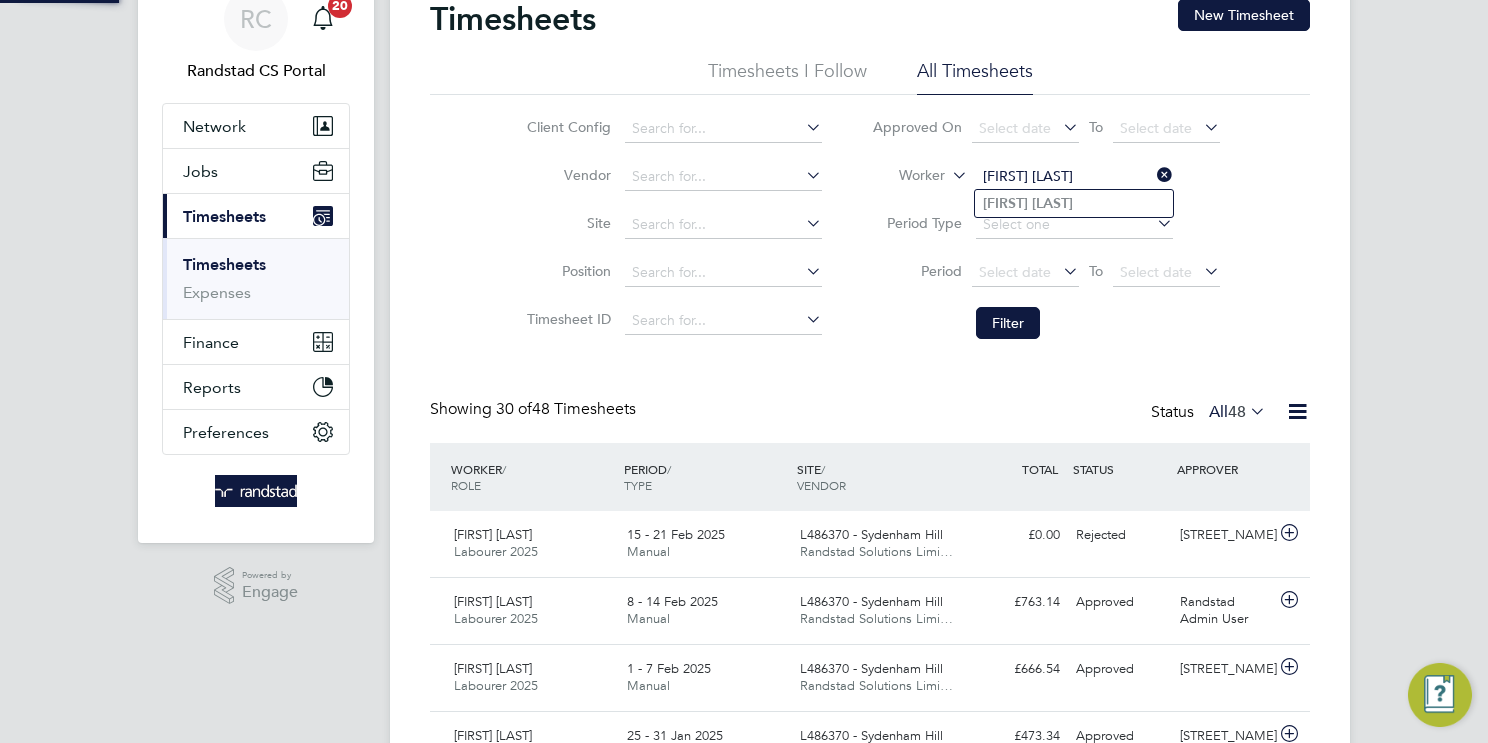type on "Benjamin Okafor" 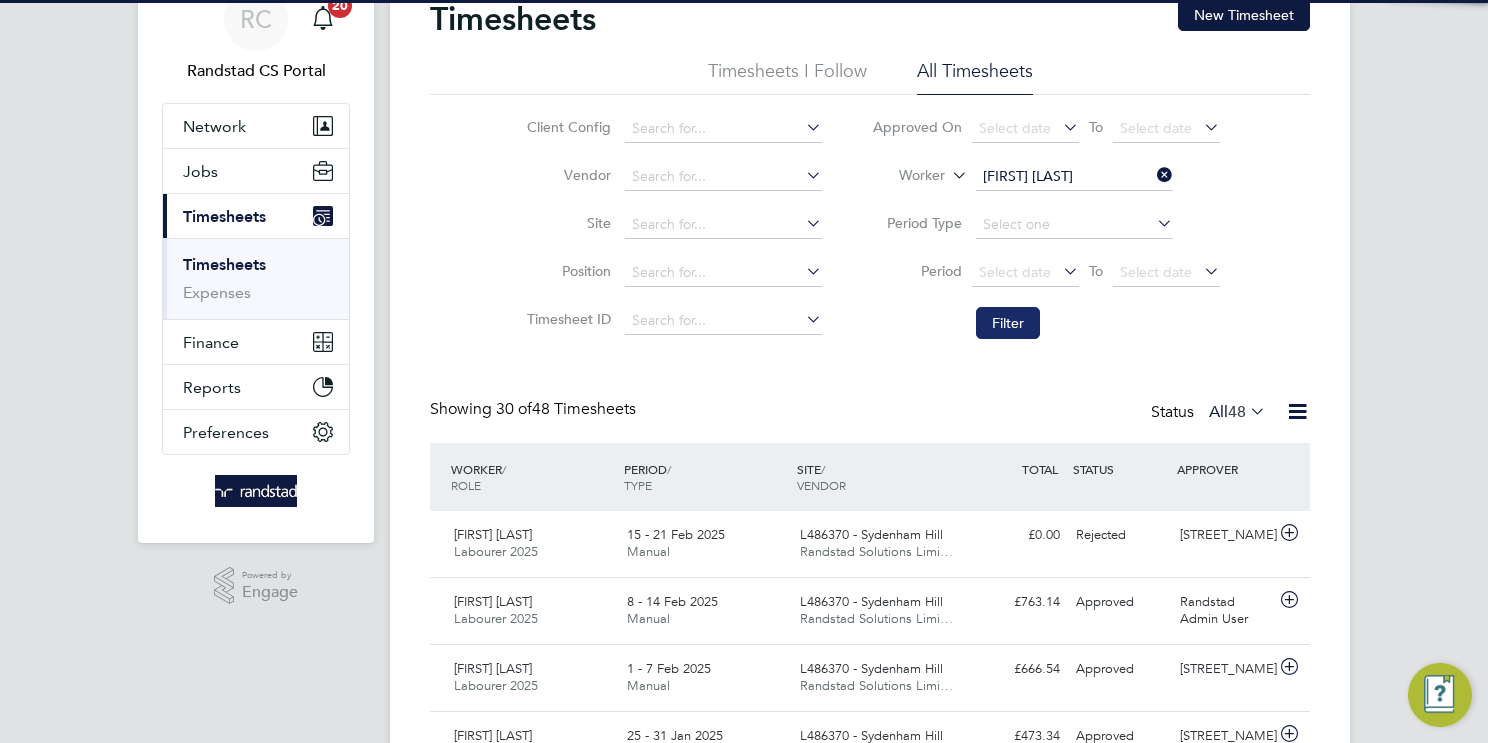 click on "Filter" 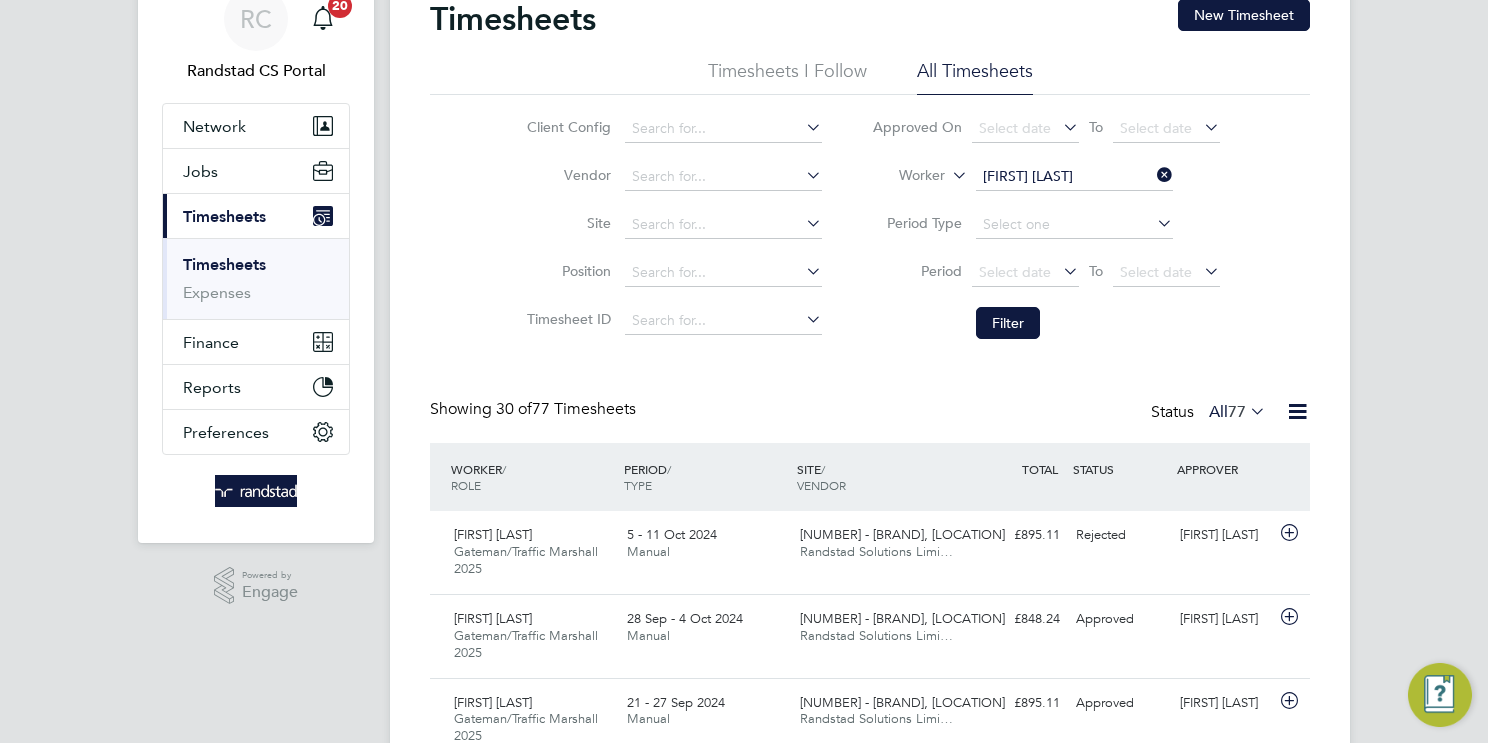 click on "Benjamin Okafor" 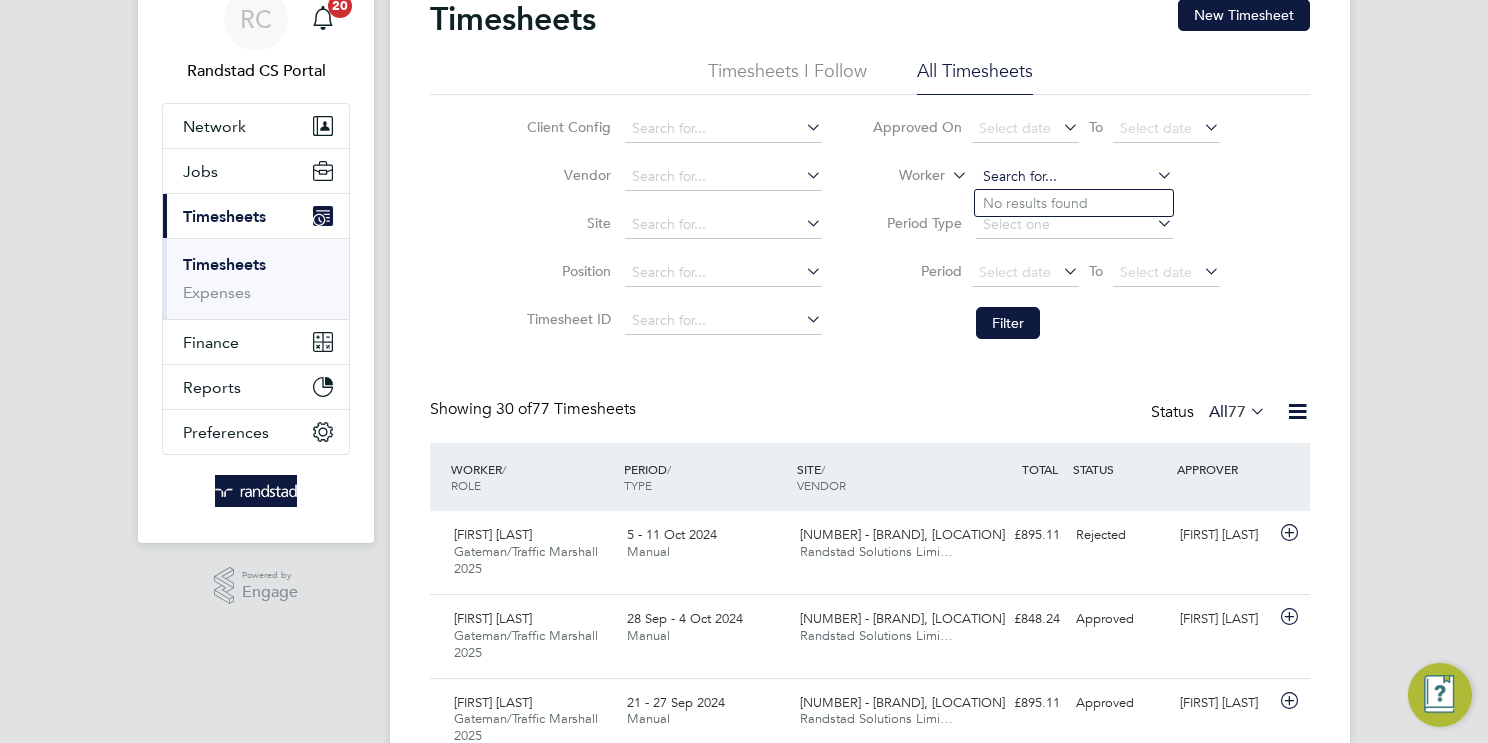 paste on "Joseph Stretton" 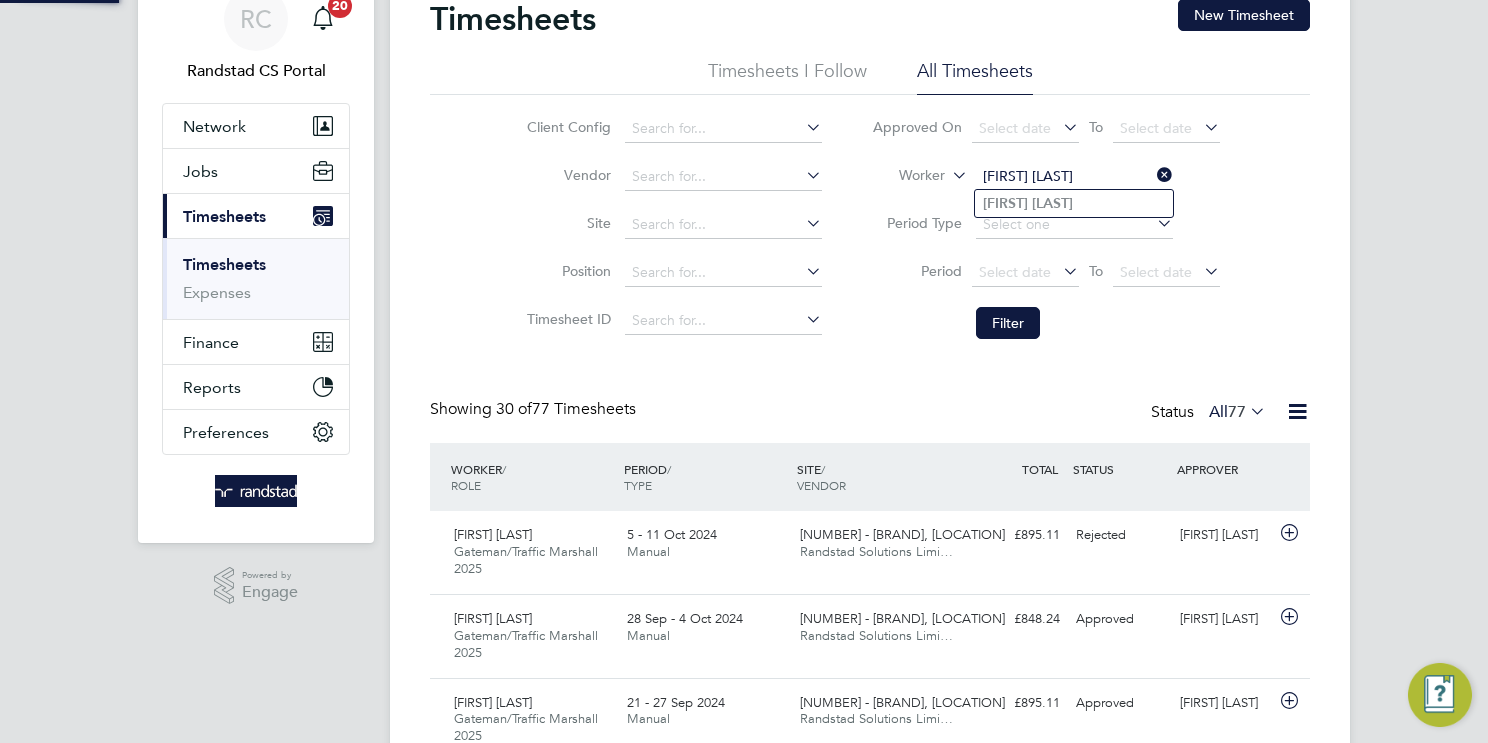 type on "Joseph Stretton" 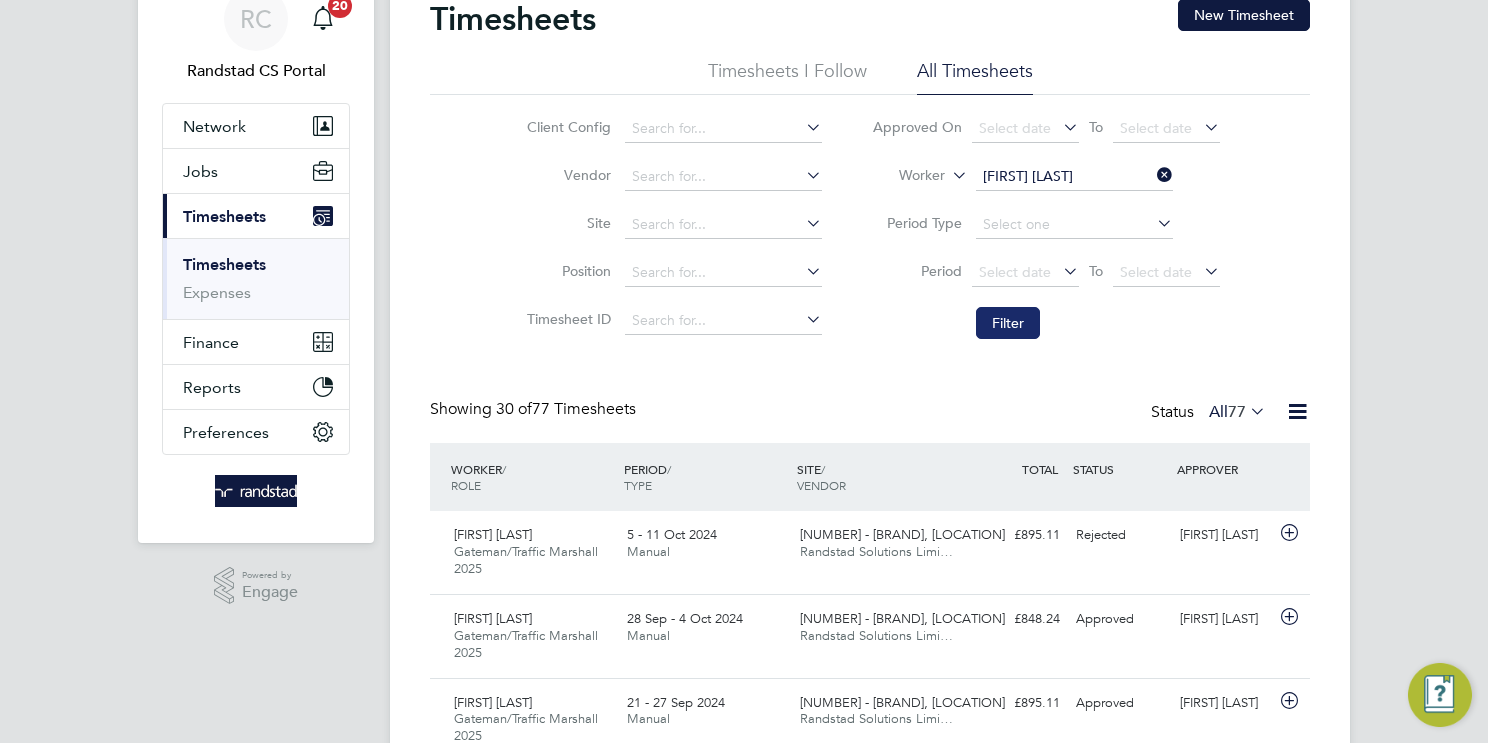 click on "Filter" 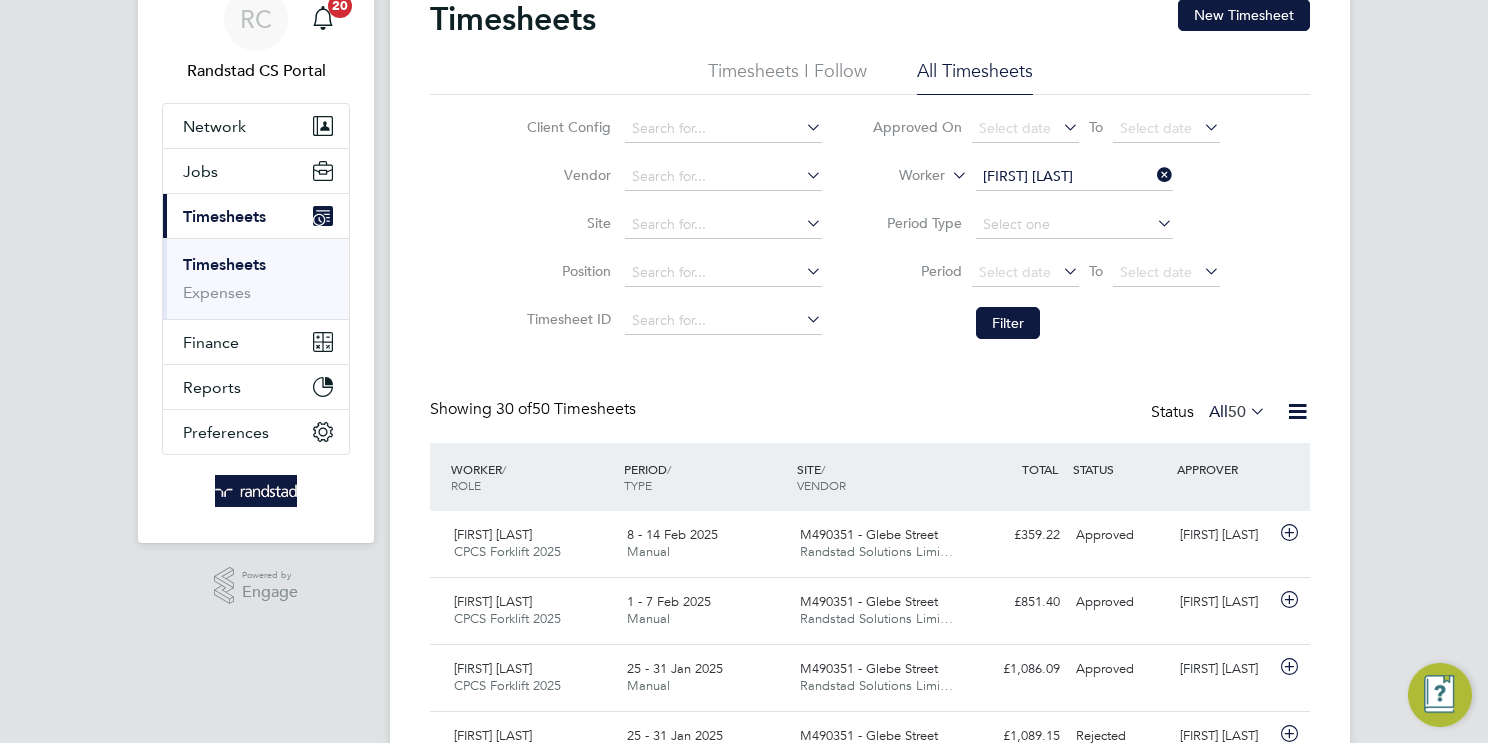 click on "Joseph Stretton" 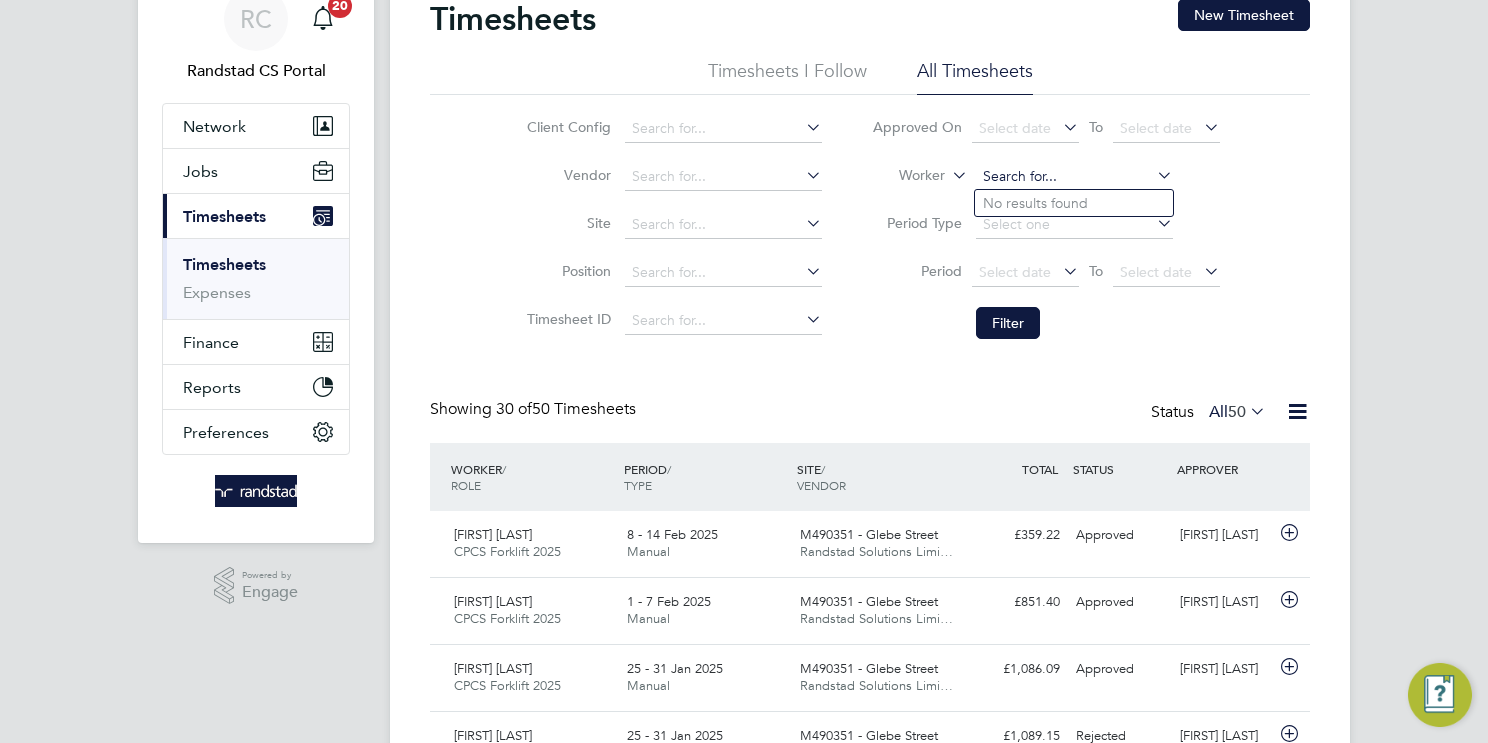 paste on "Lewis Sokhi" 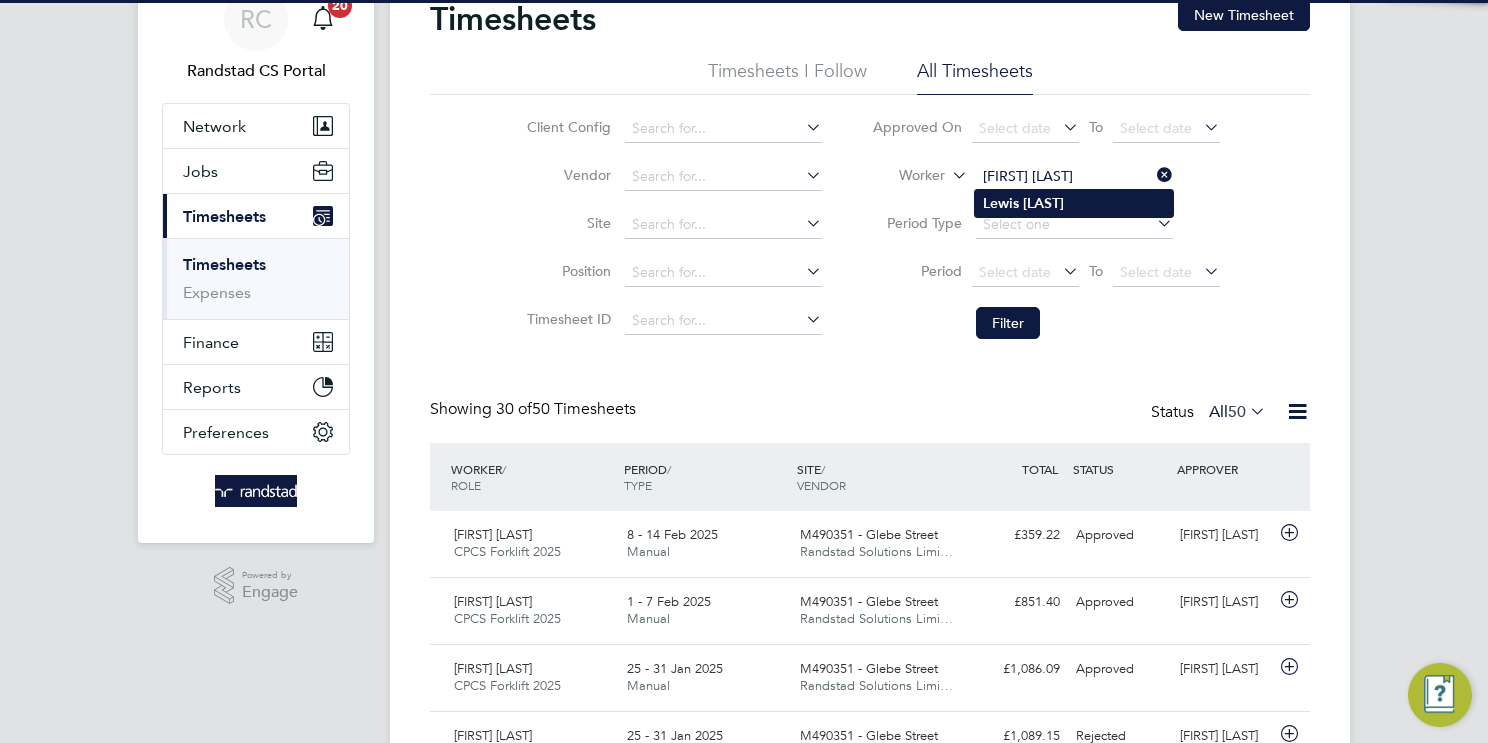 type on "Lewis Sokhi" 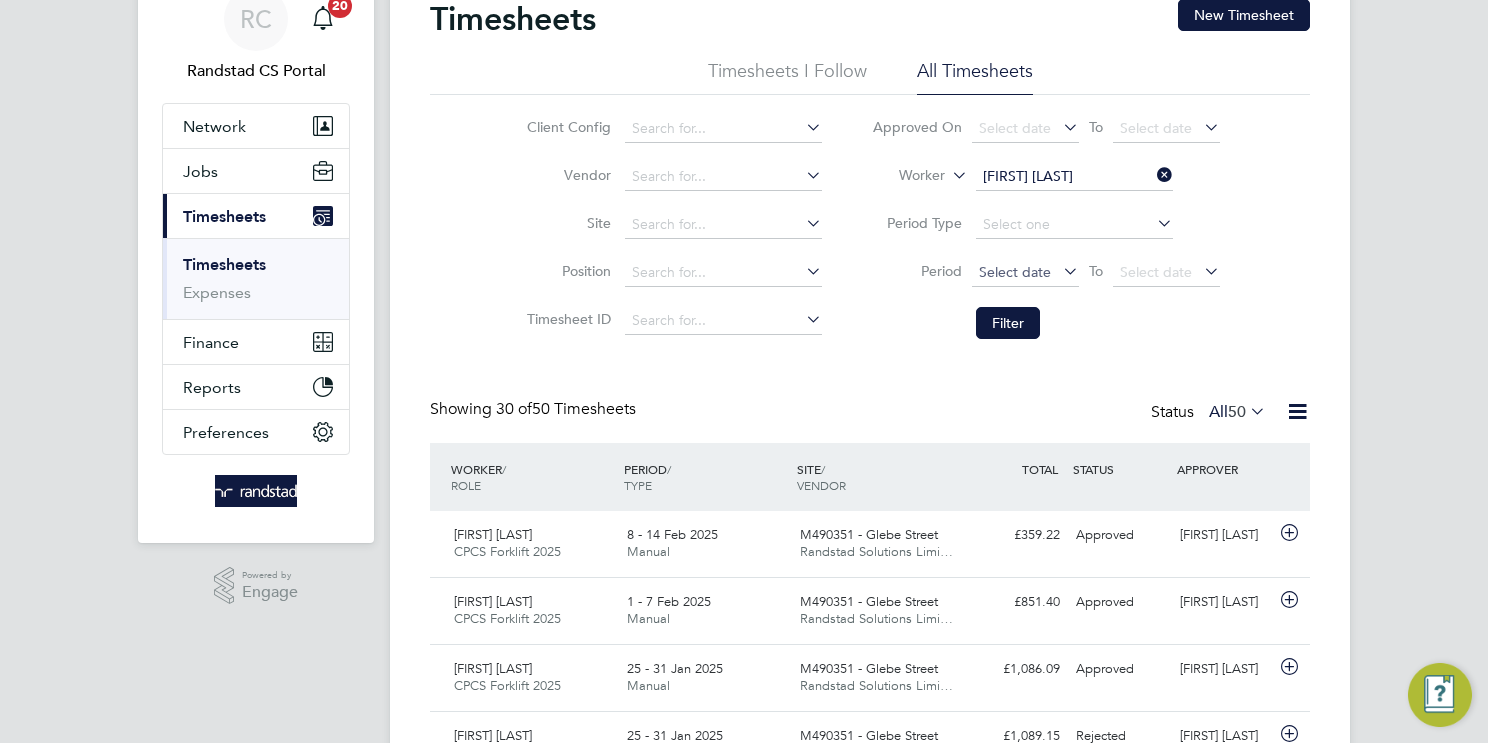 click on "Filter" 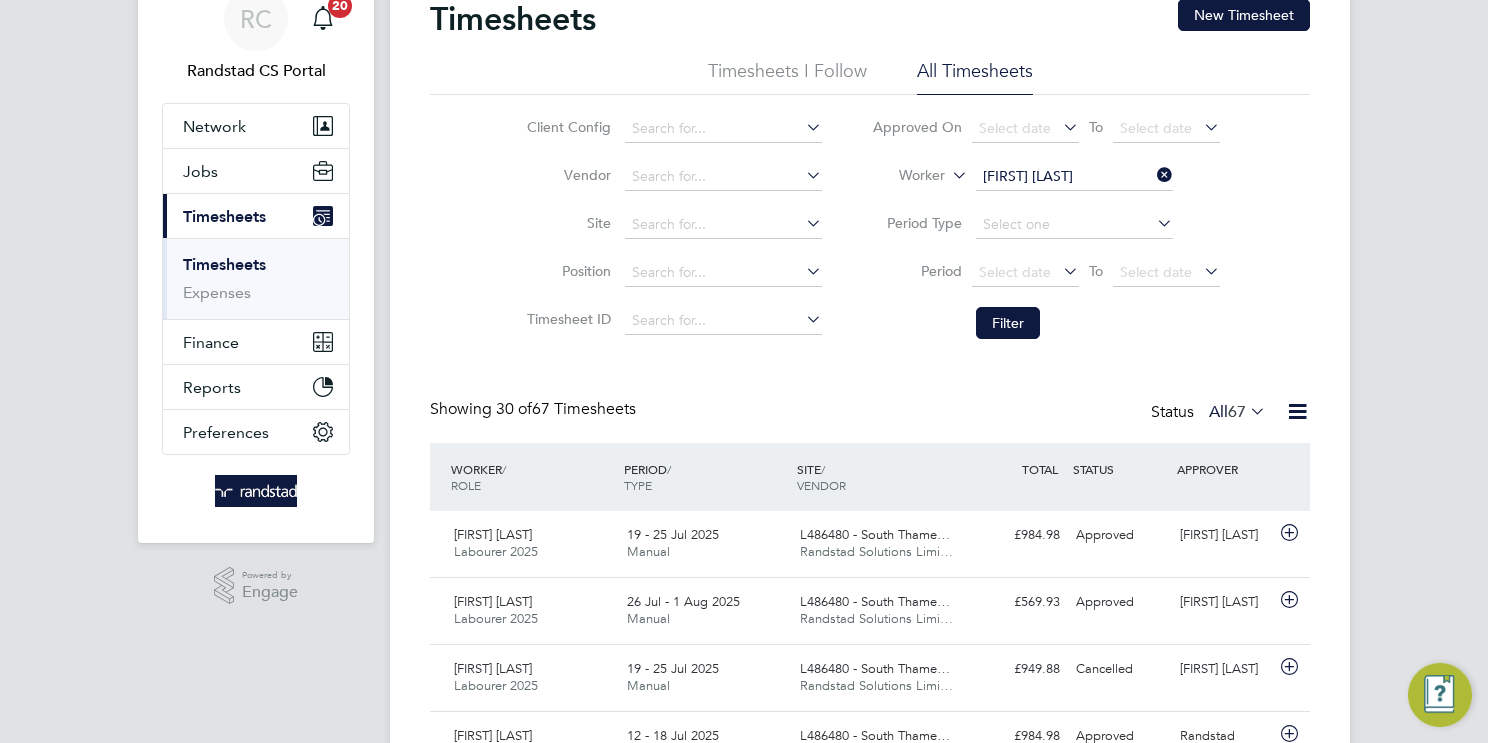 click on "Lewis Sokhi" 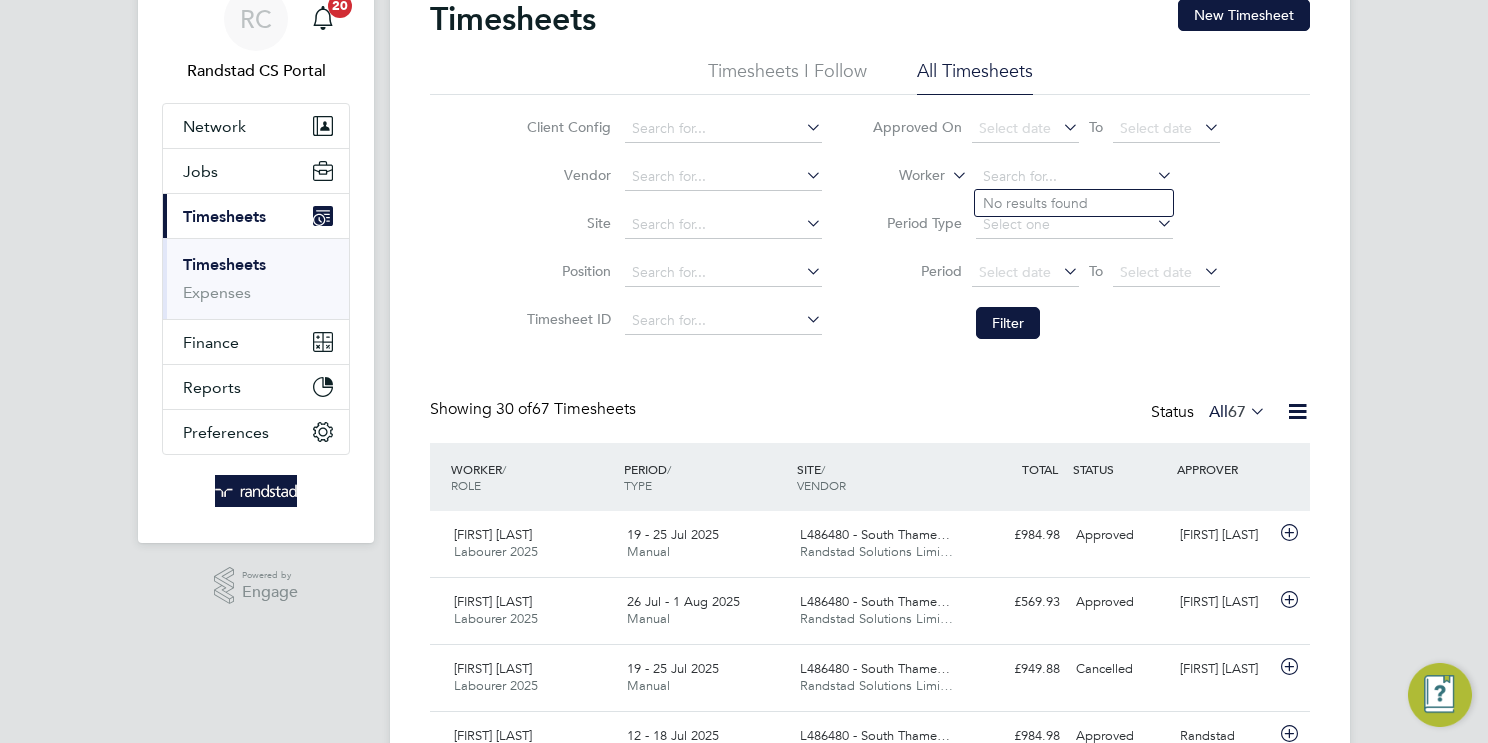 paste on "Carlos Miguel De Vasconcelos Tavares" 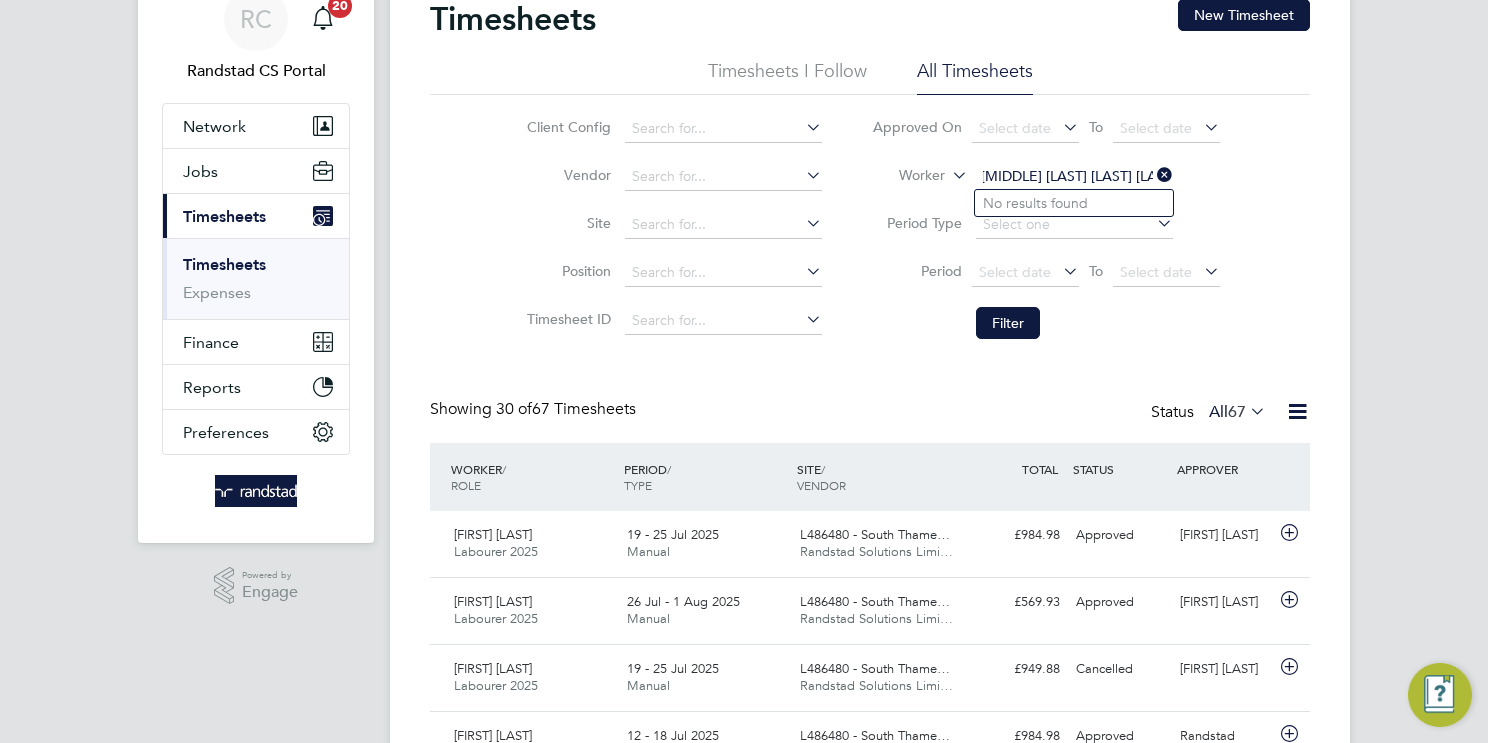 drag, startPoint x: 1027, startPoint y: 174, endPoint x: 1124, endPoint y: 179, distance: 97.128784 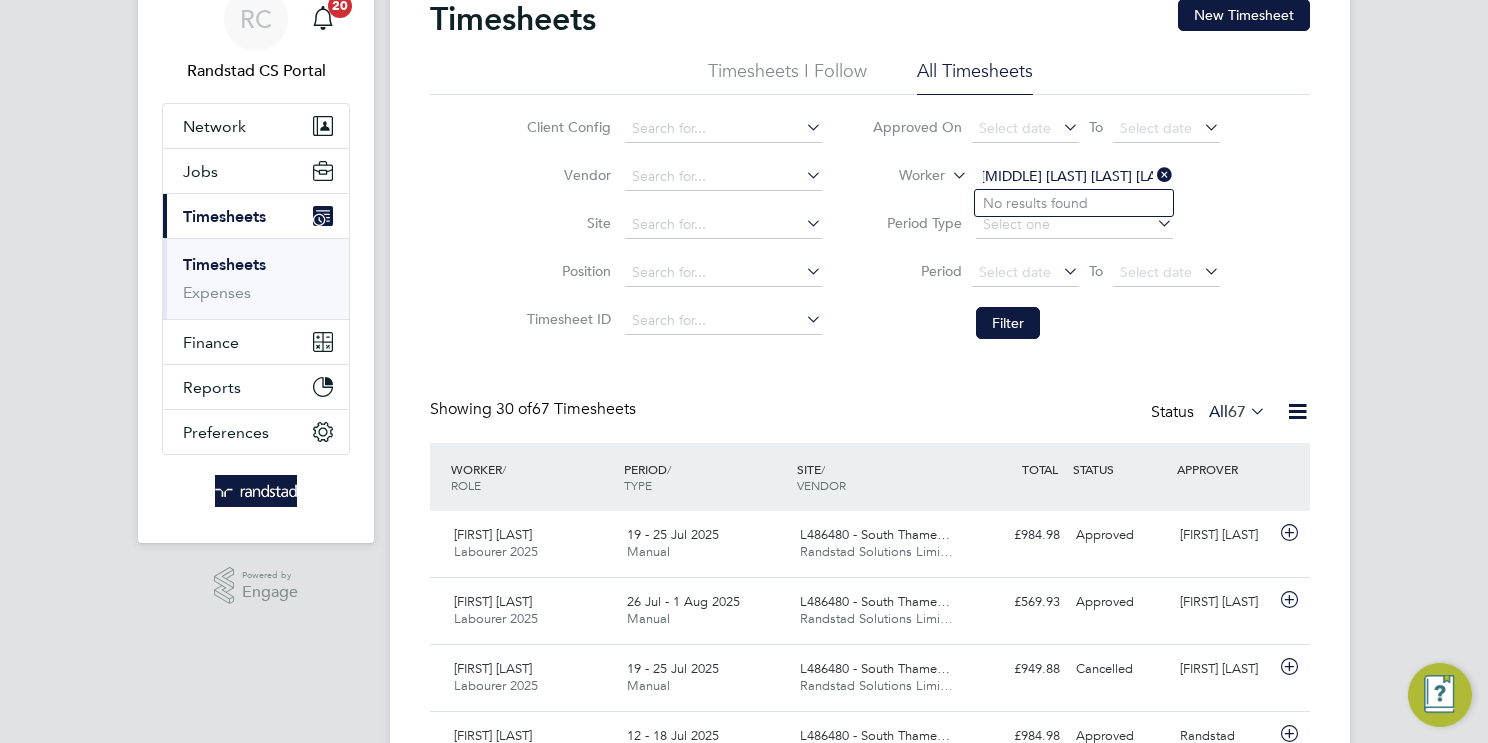 click on "Carlos Miguel De Vasconcelos Tavares" 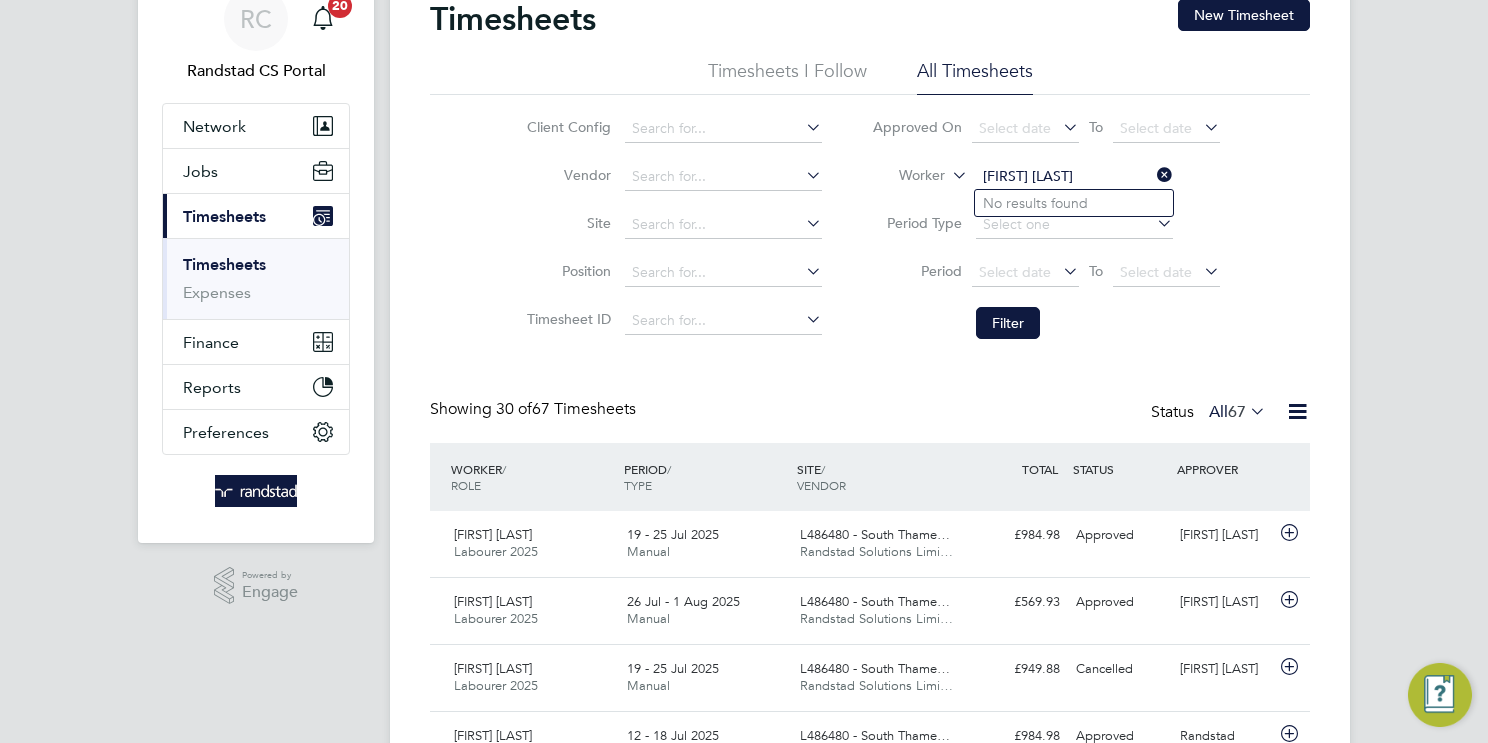 type on "Carlos Tavares" 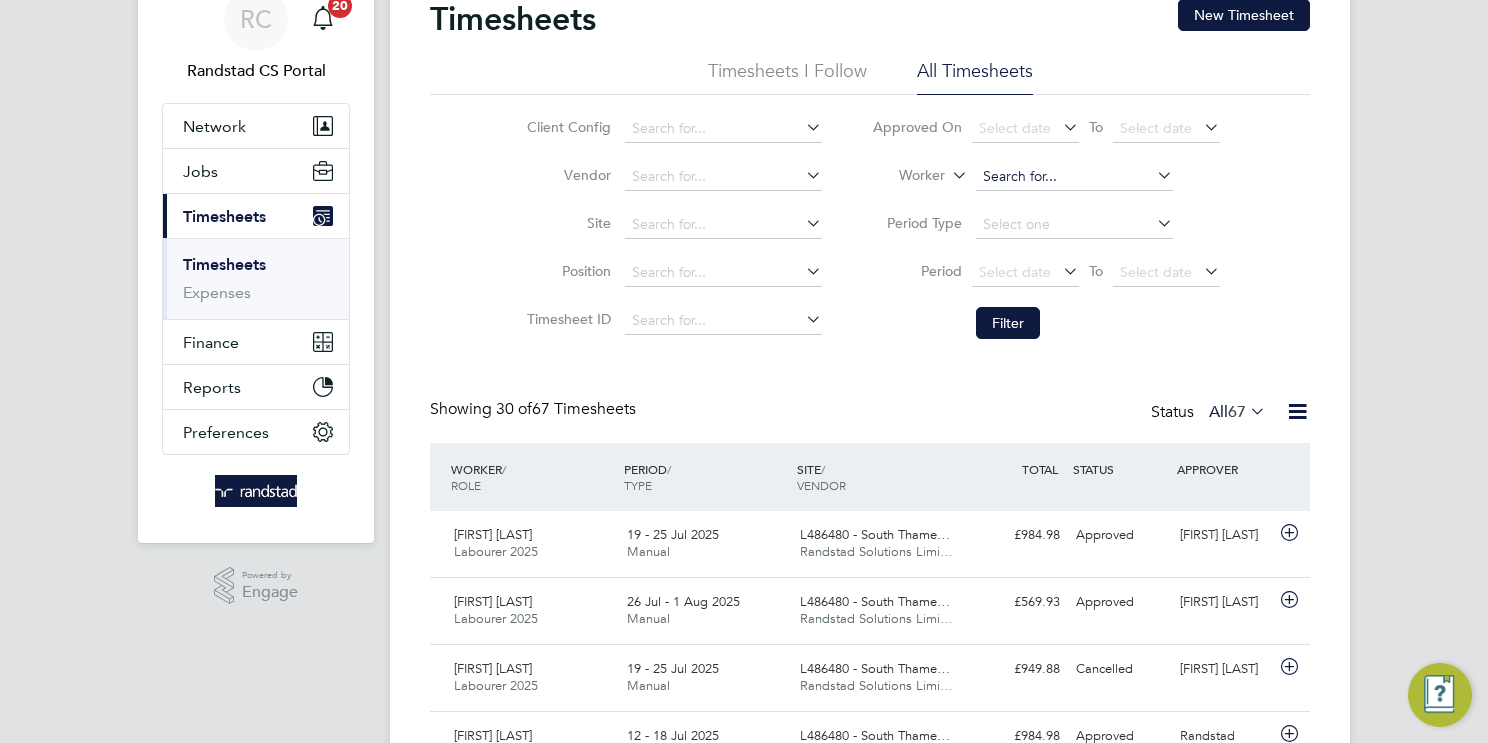 click 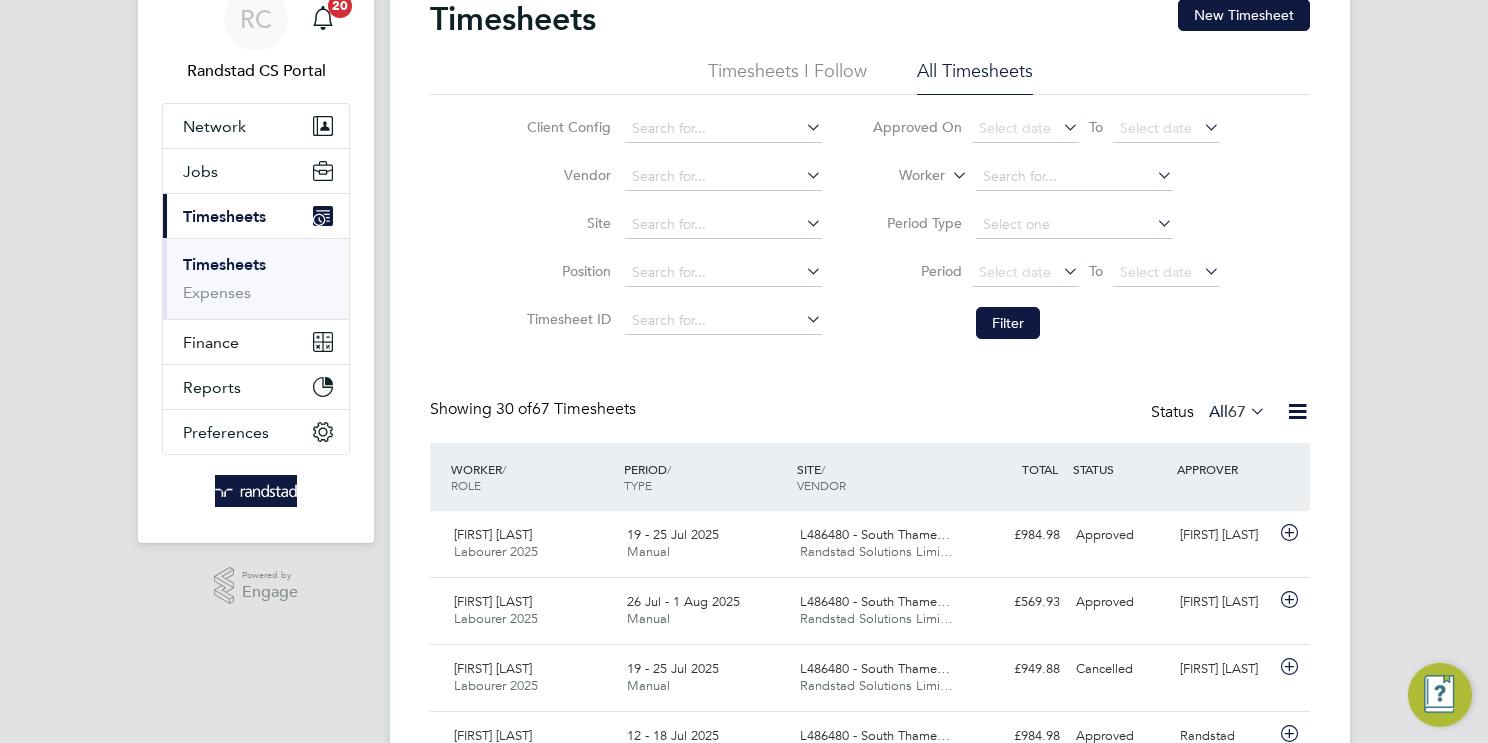 paste on "Stephen Alston" 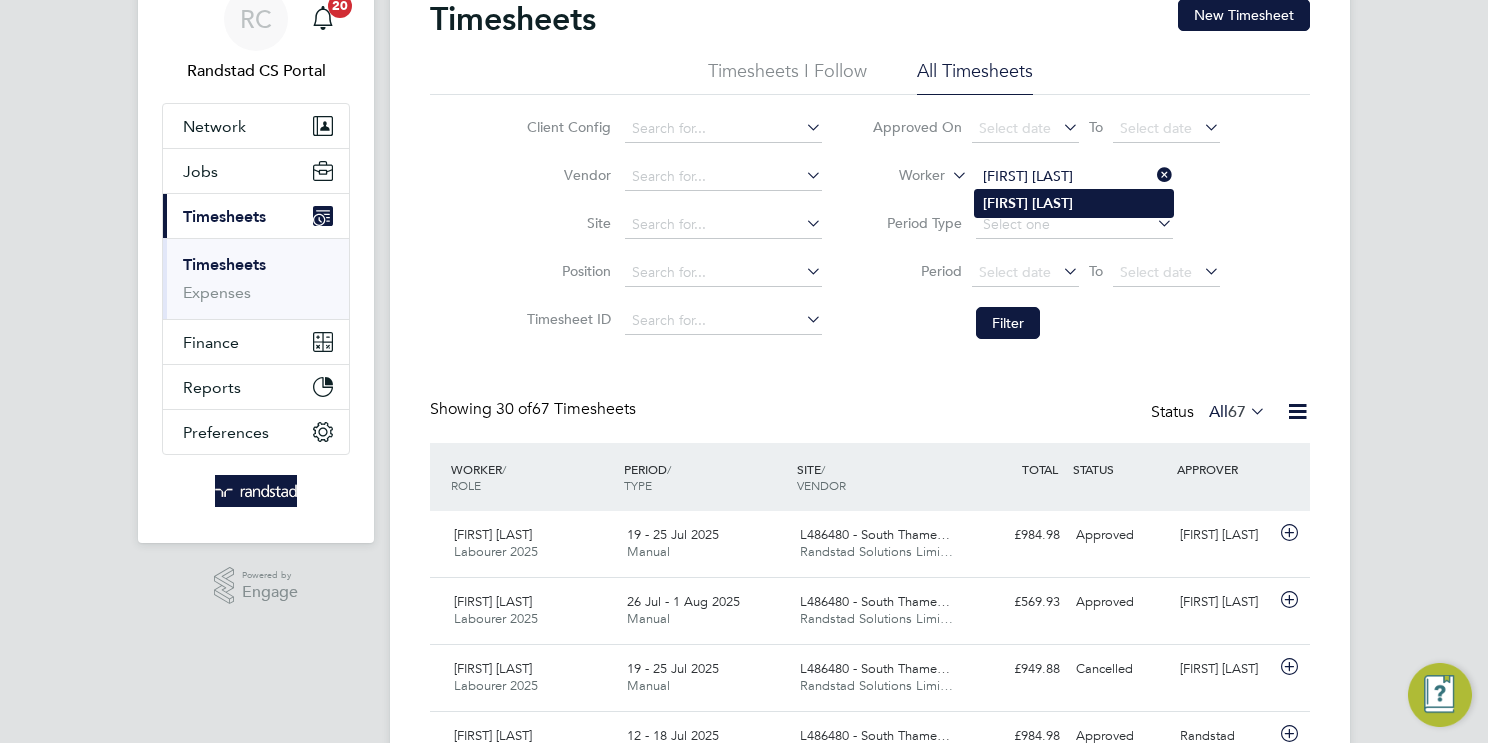 type on "Stephen Alston" 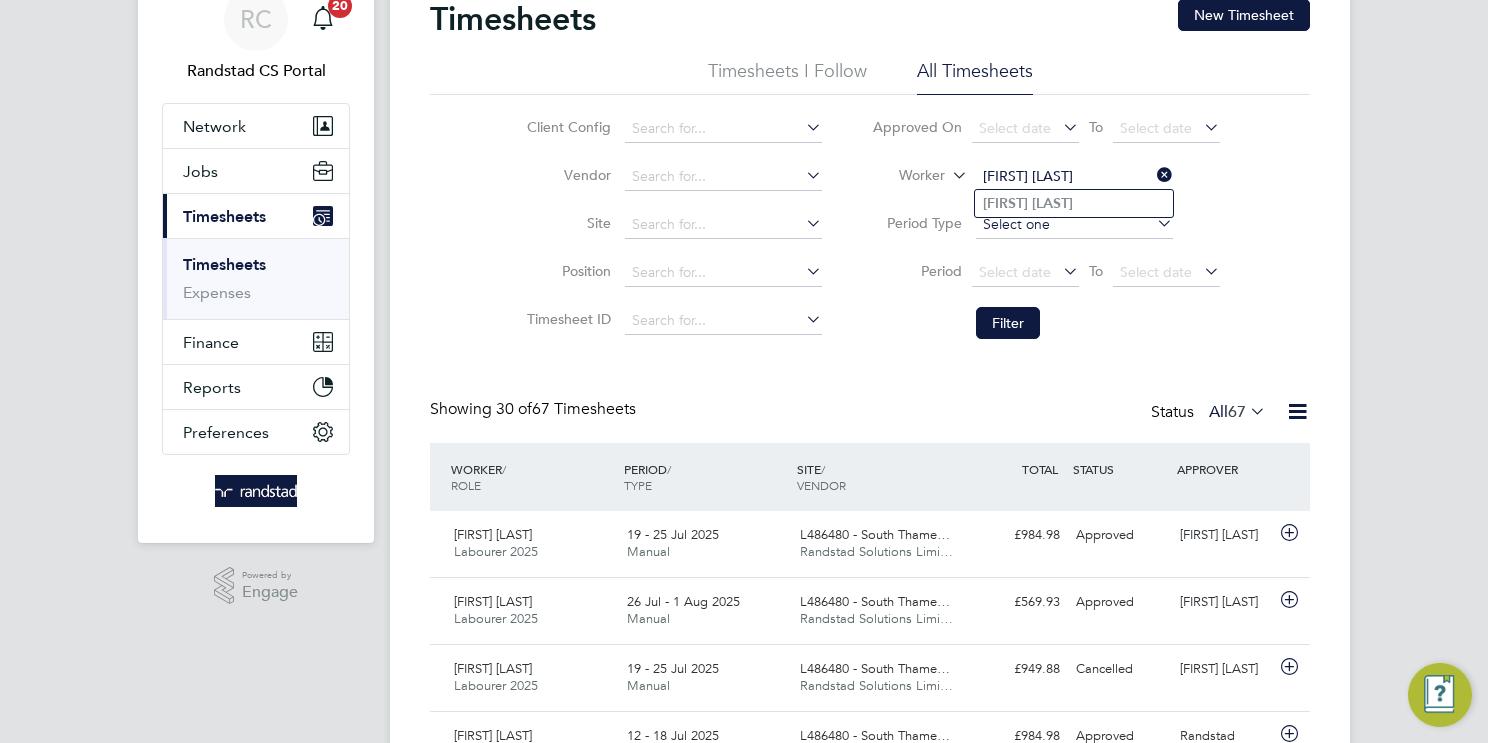drag, startPoint x: 1038, startPoint y: 203, endPoint x: 1035, endPoint y: 233, distance: 30.149628 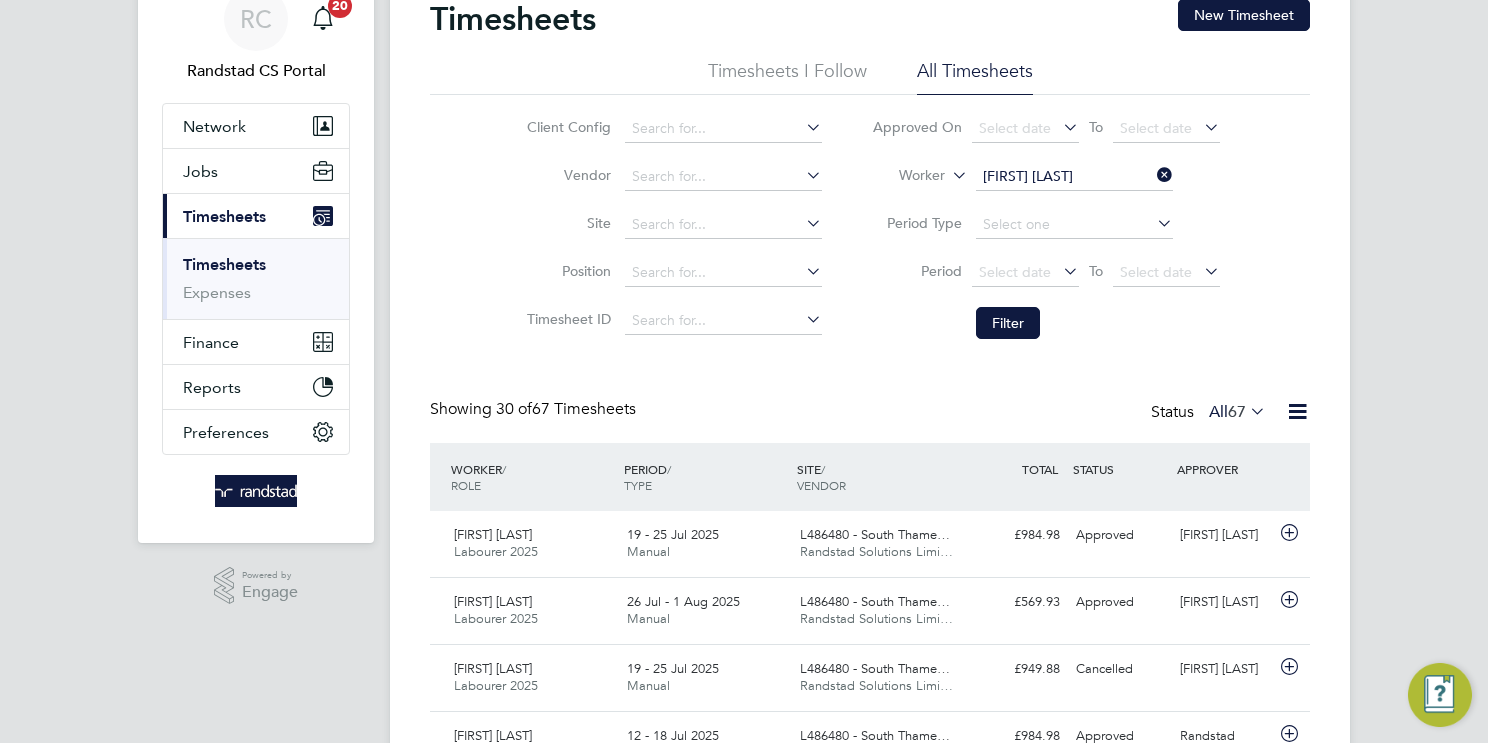 click on "Filter" 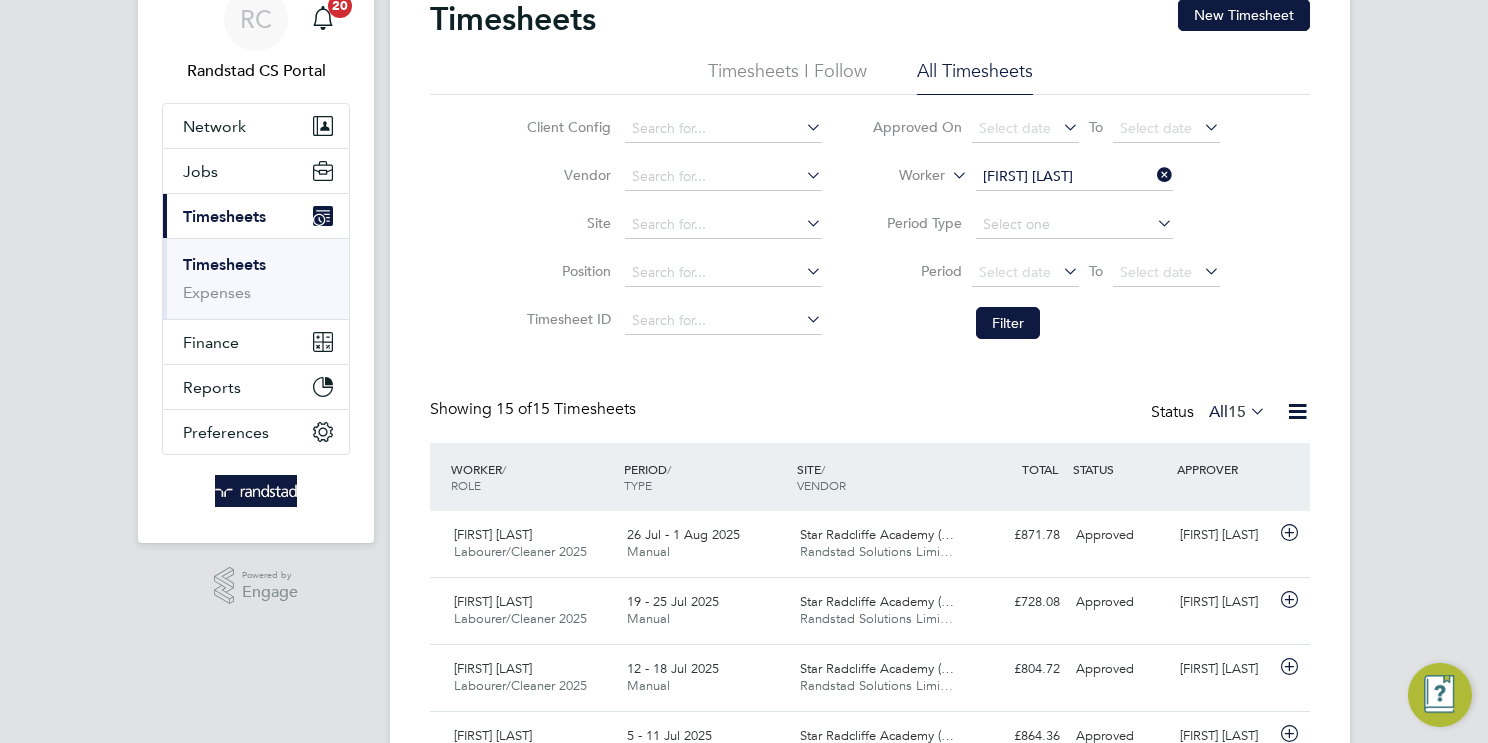 click on "Stephen Alston" 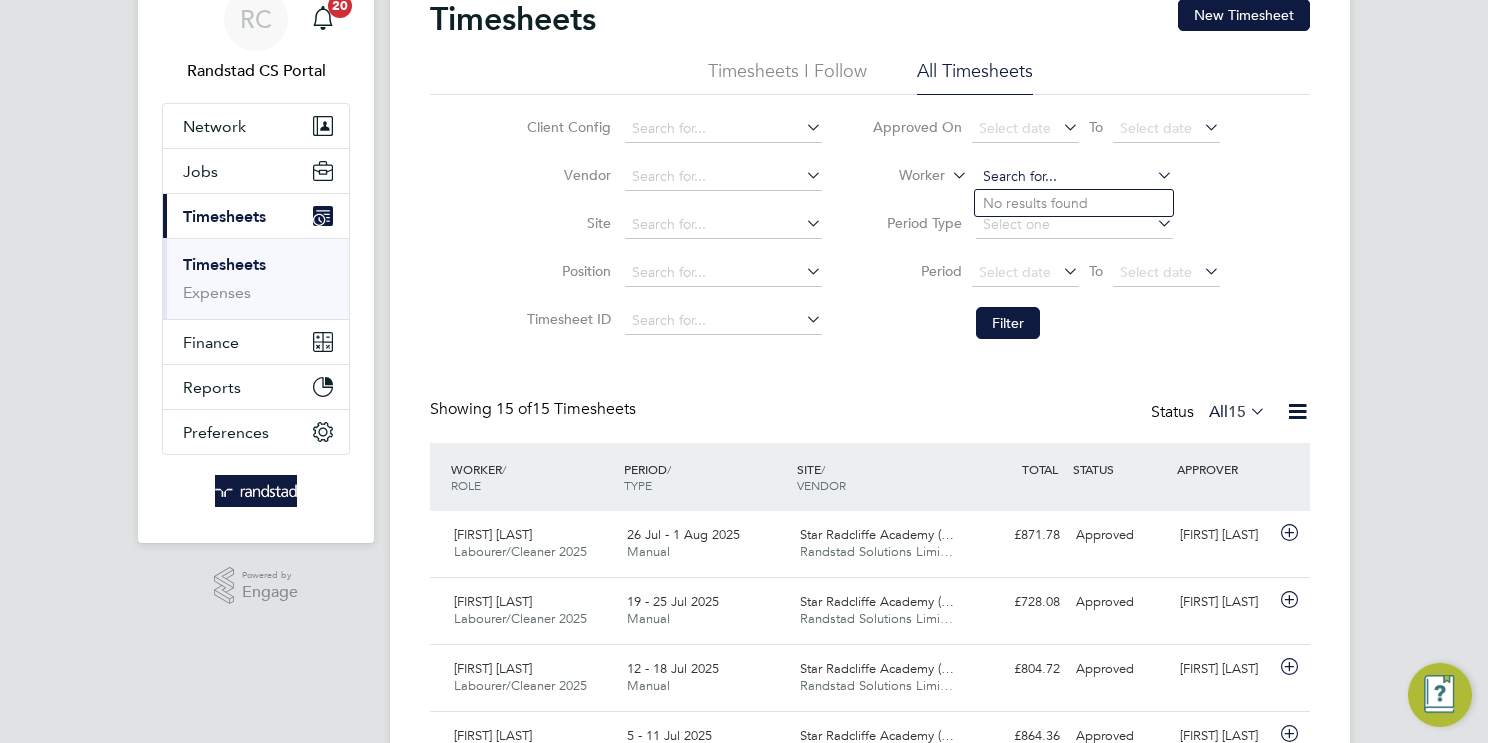 paste on "Harrison Foot" 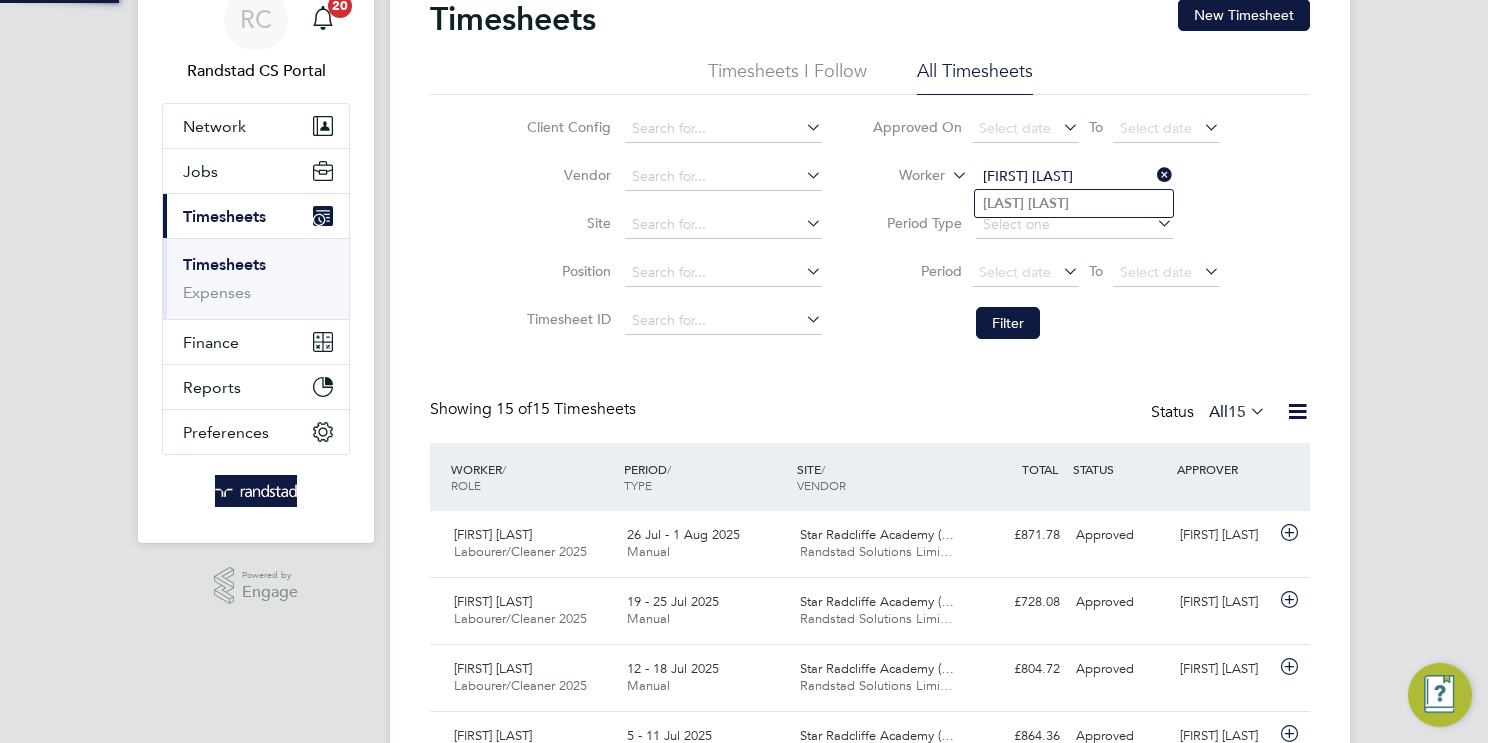 type on "Harrison Foot" 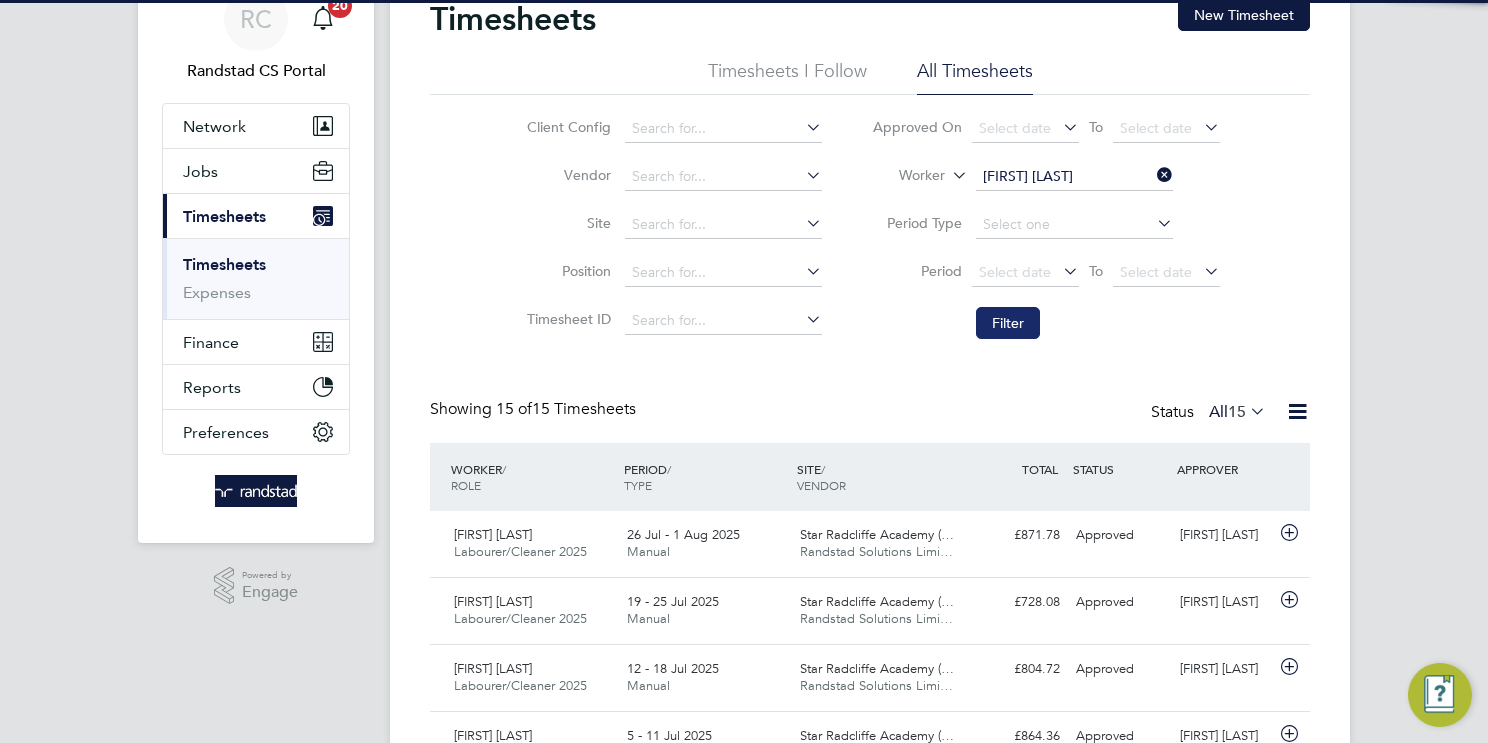 click on "Filter" 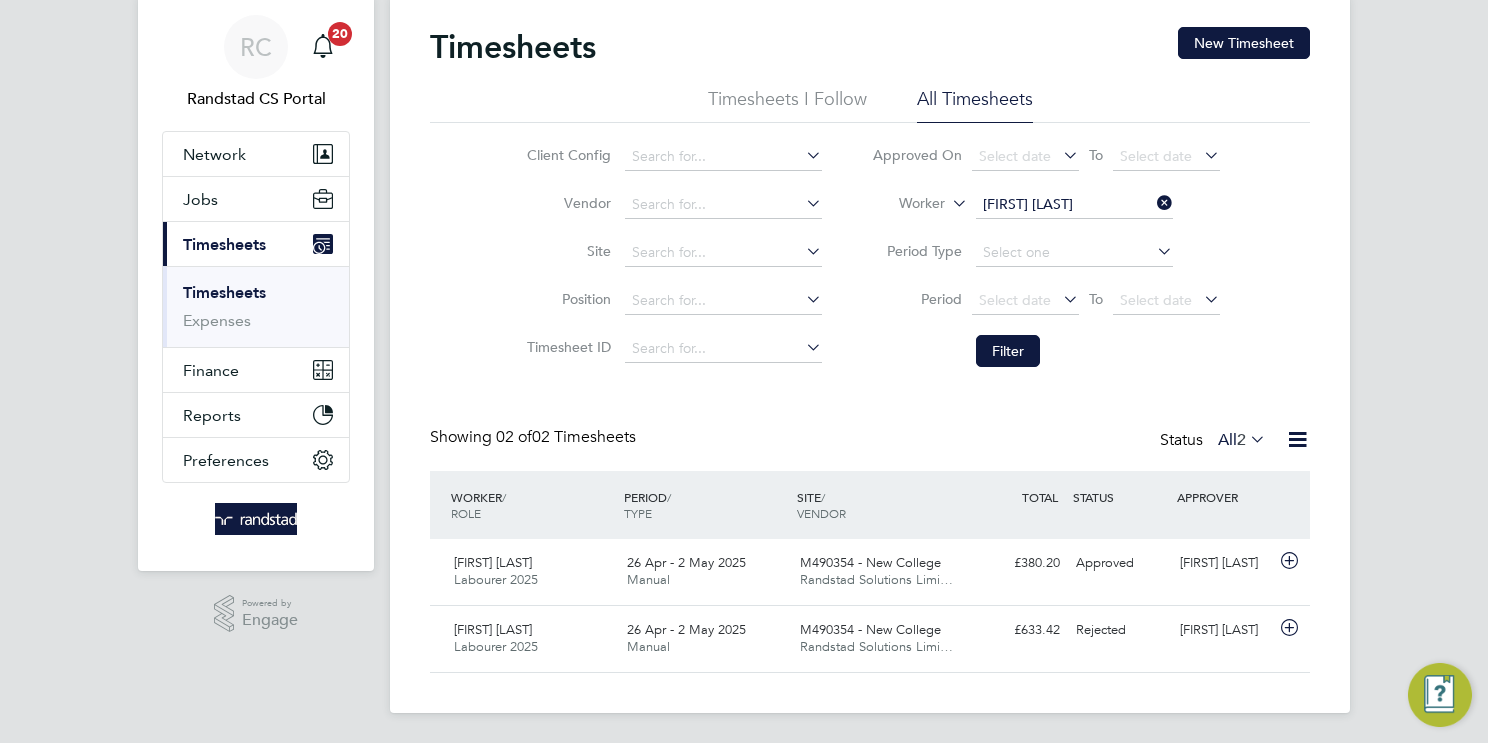 click on "Harrison Foot" 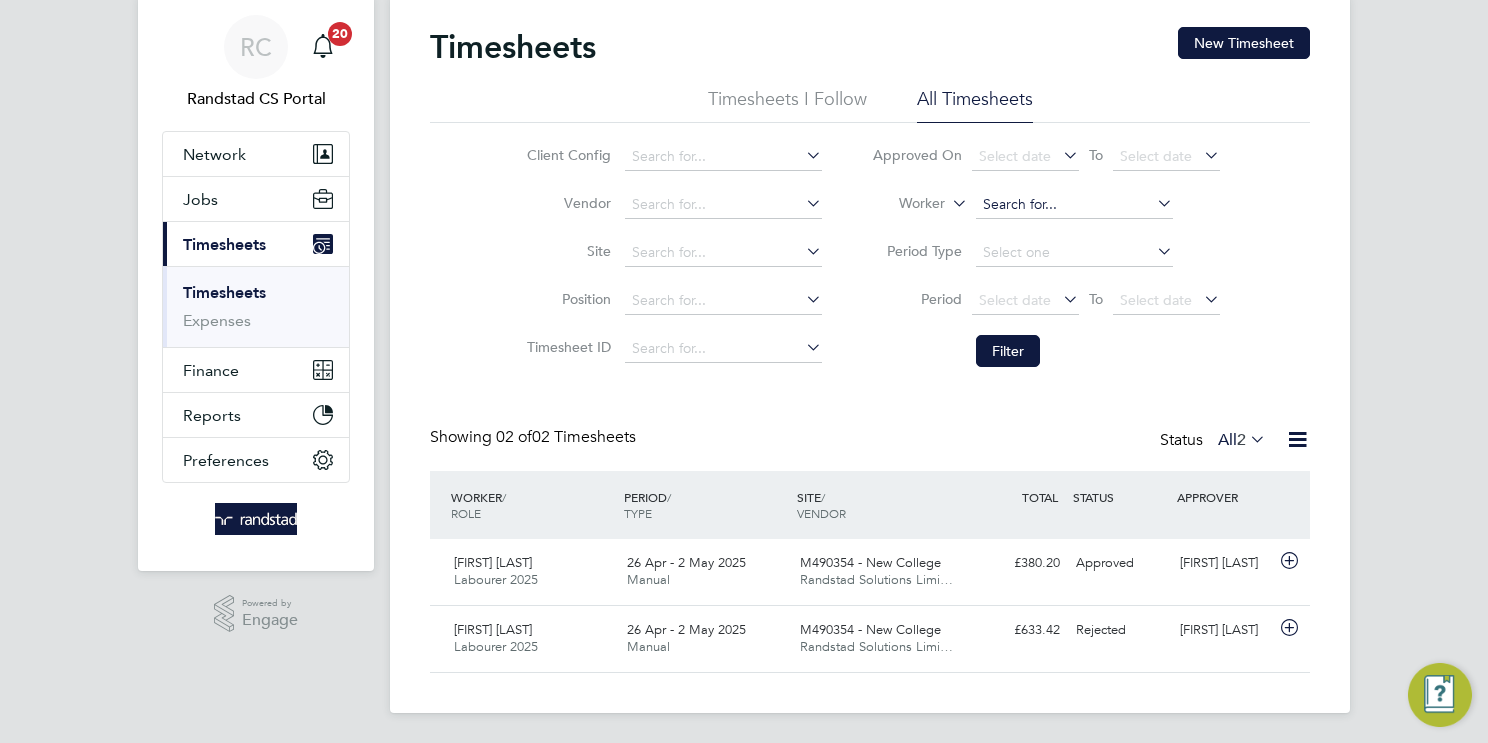 paste on "Francis Ivors" 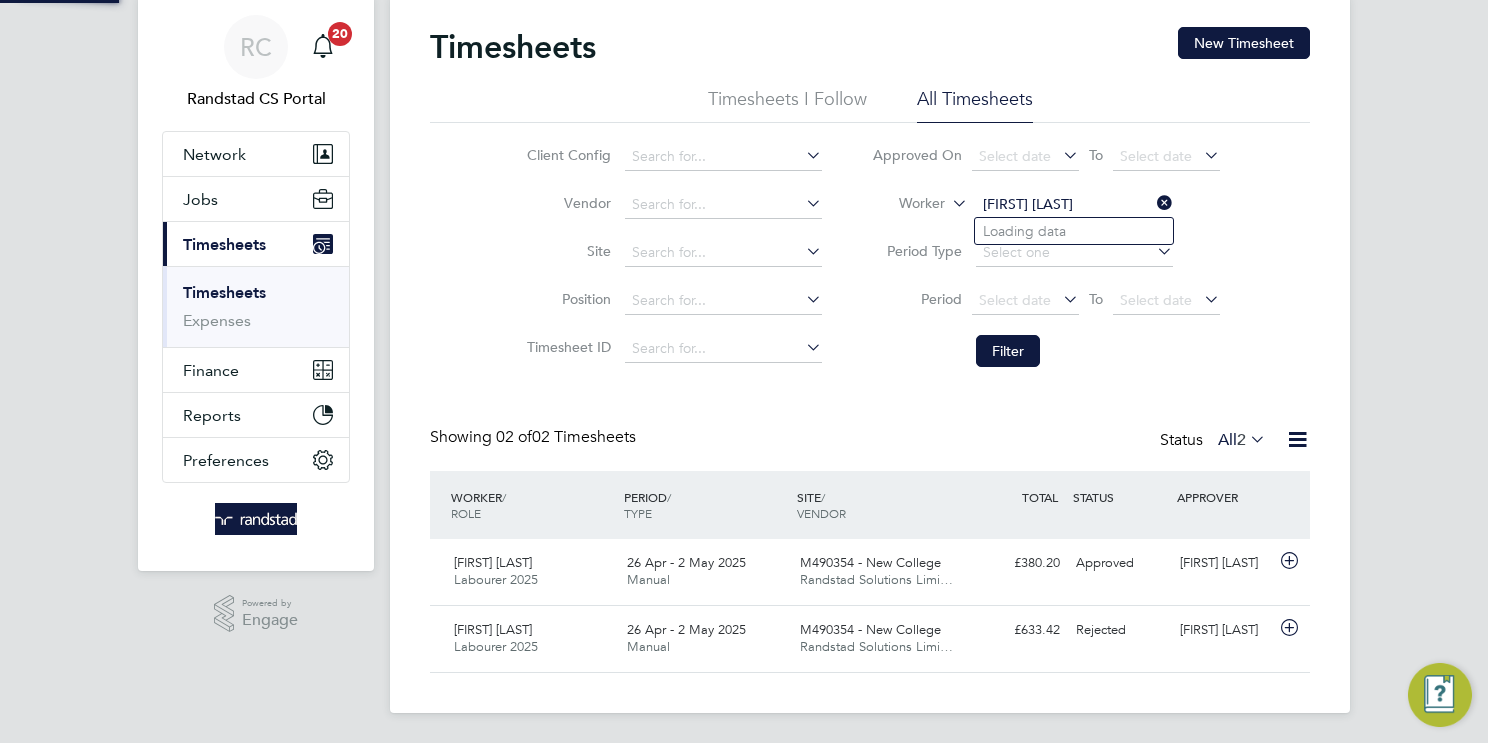 type on "Francis Ivors" 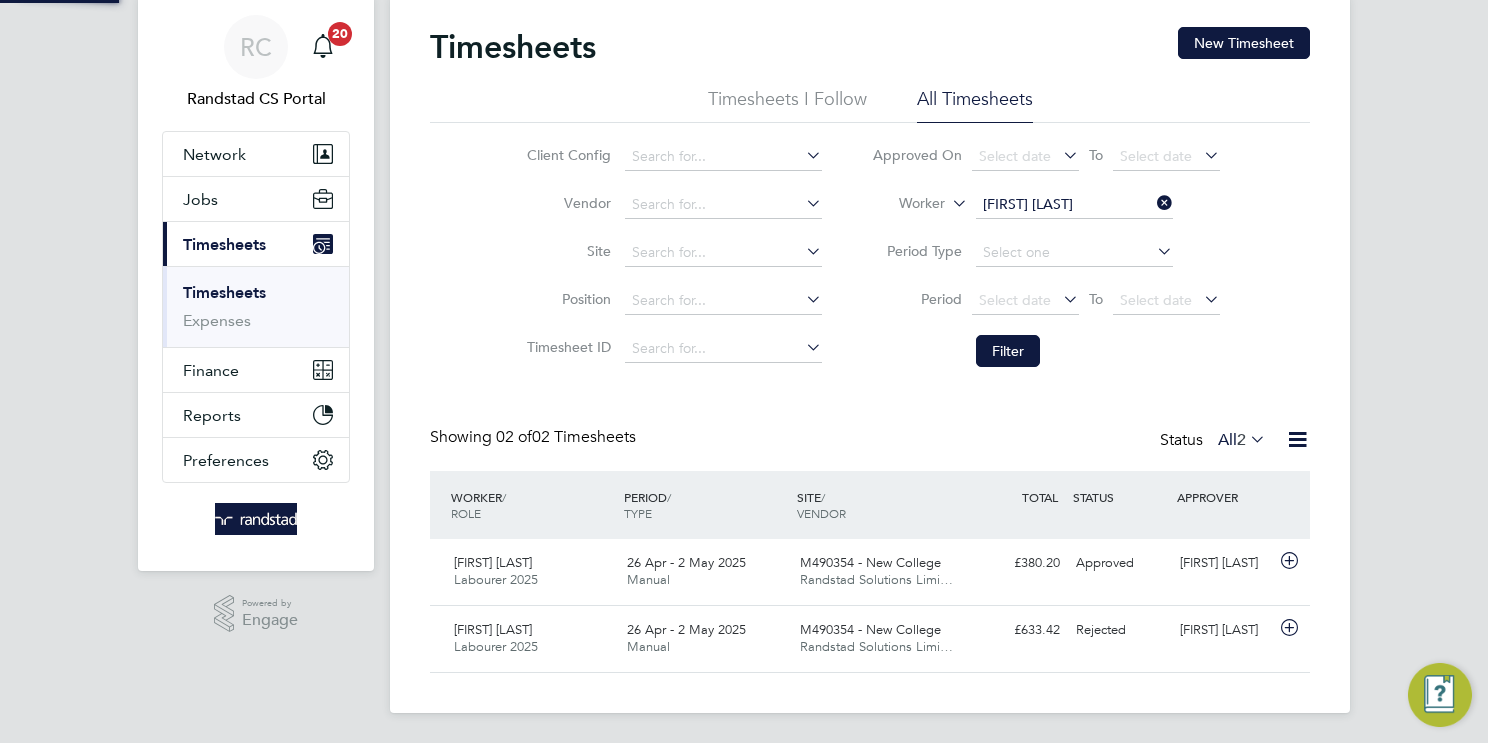 click on "Ivors" 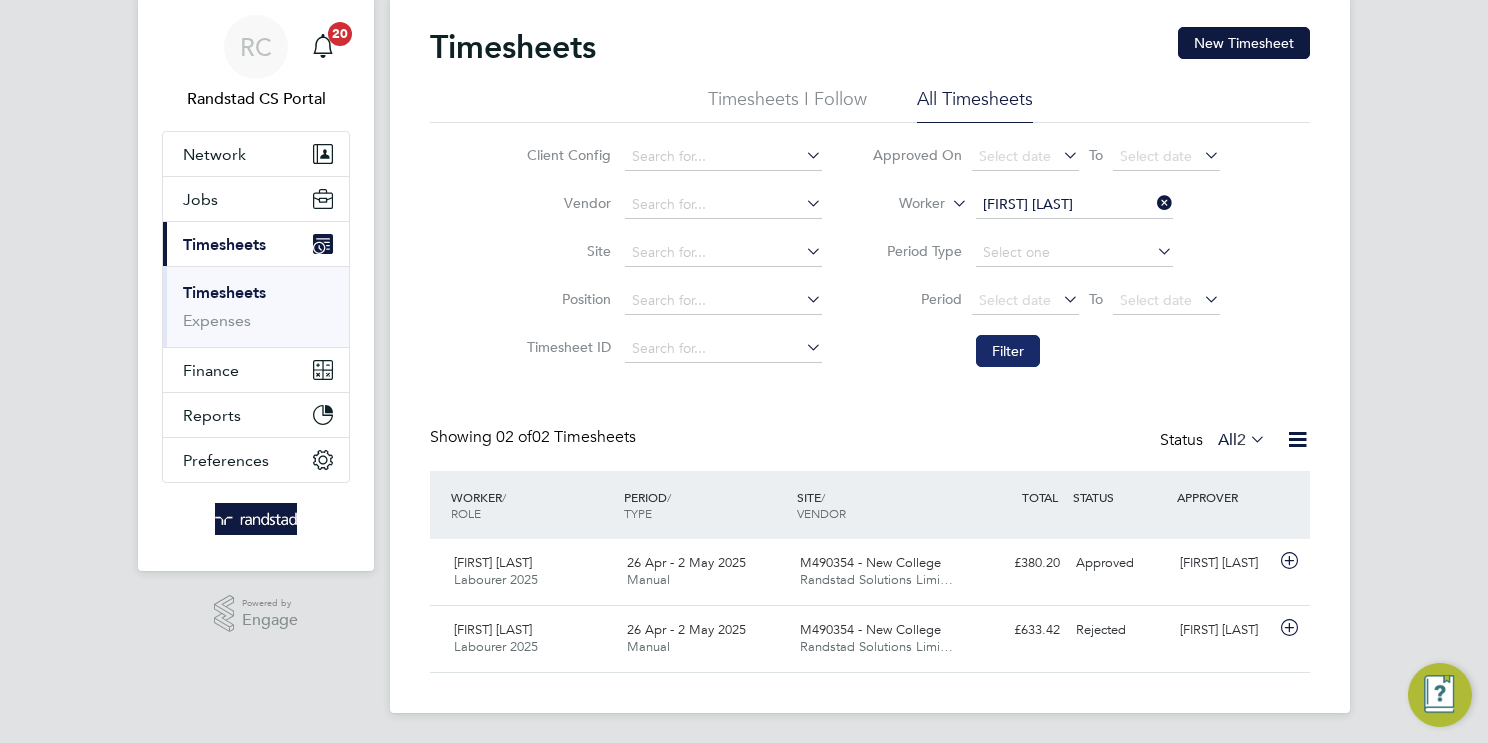 click on "Filter" 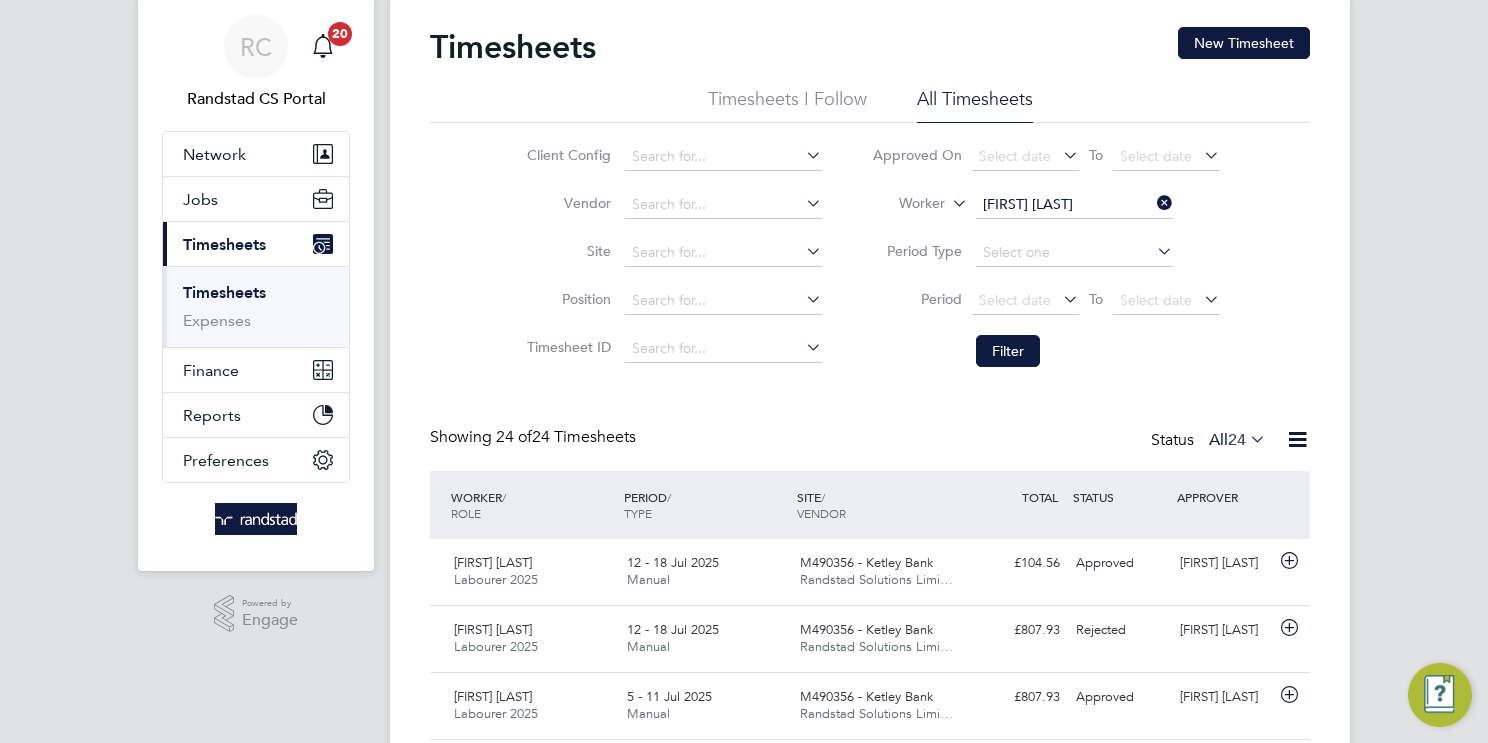 click on "Francis Ivors" 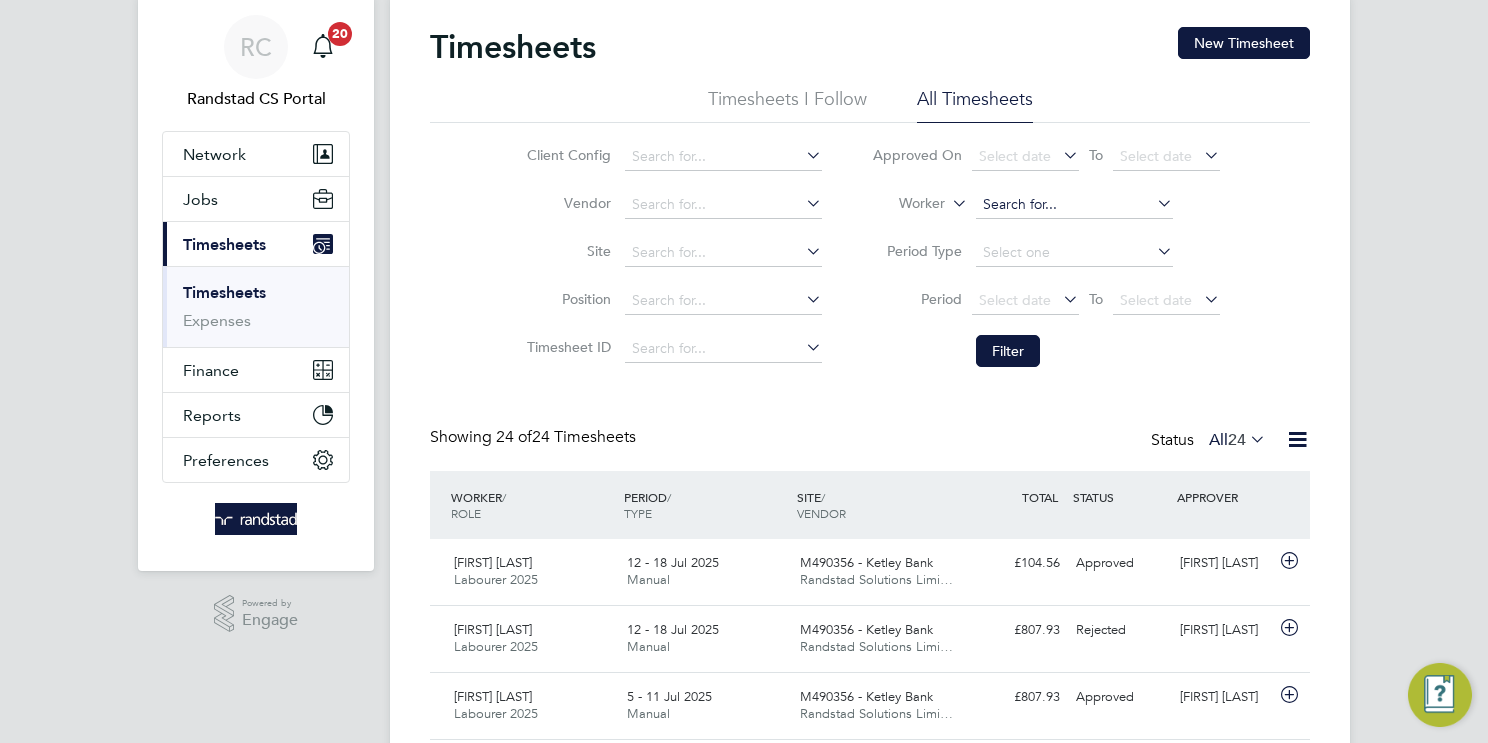 paste on "Chernor Barrie" 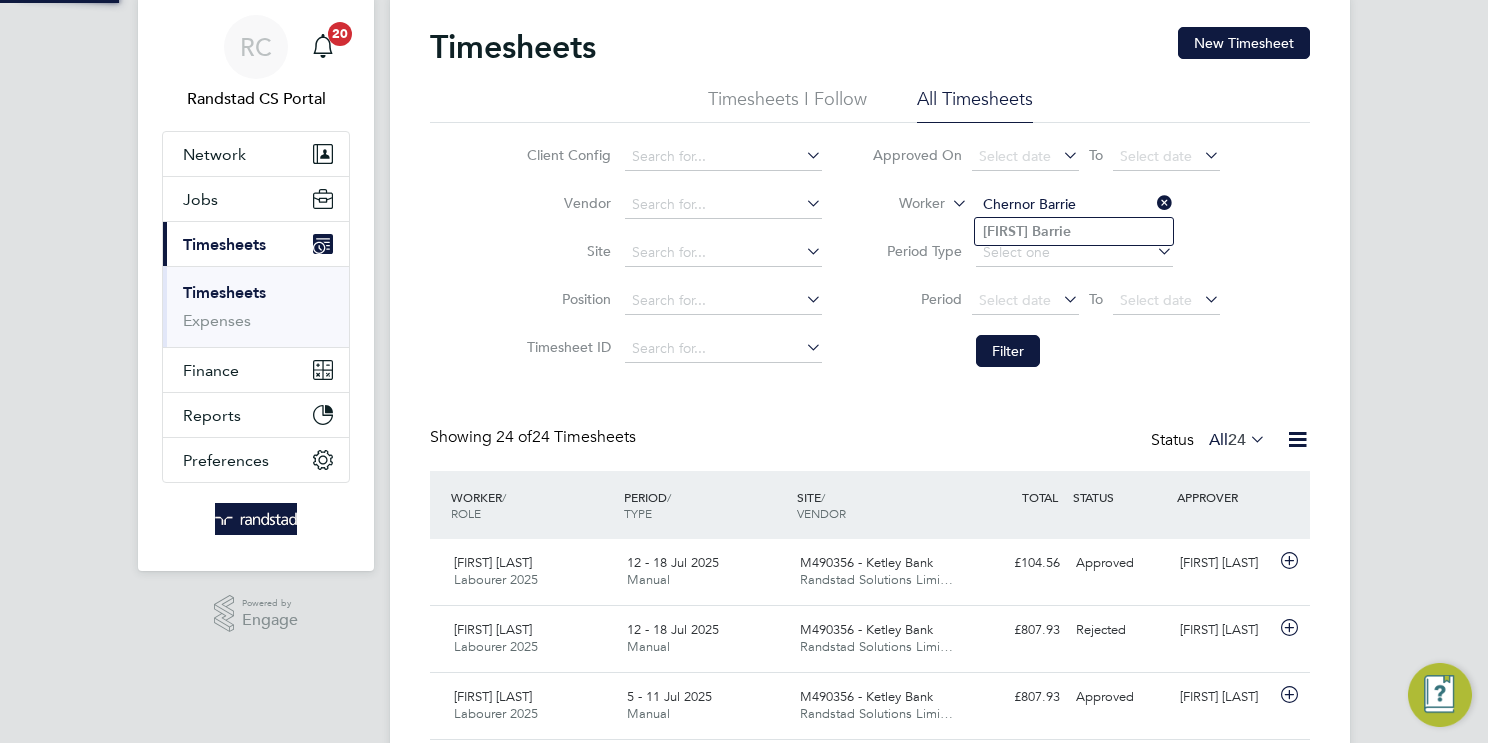 type on "Chernor Barrie" 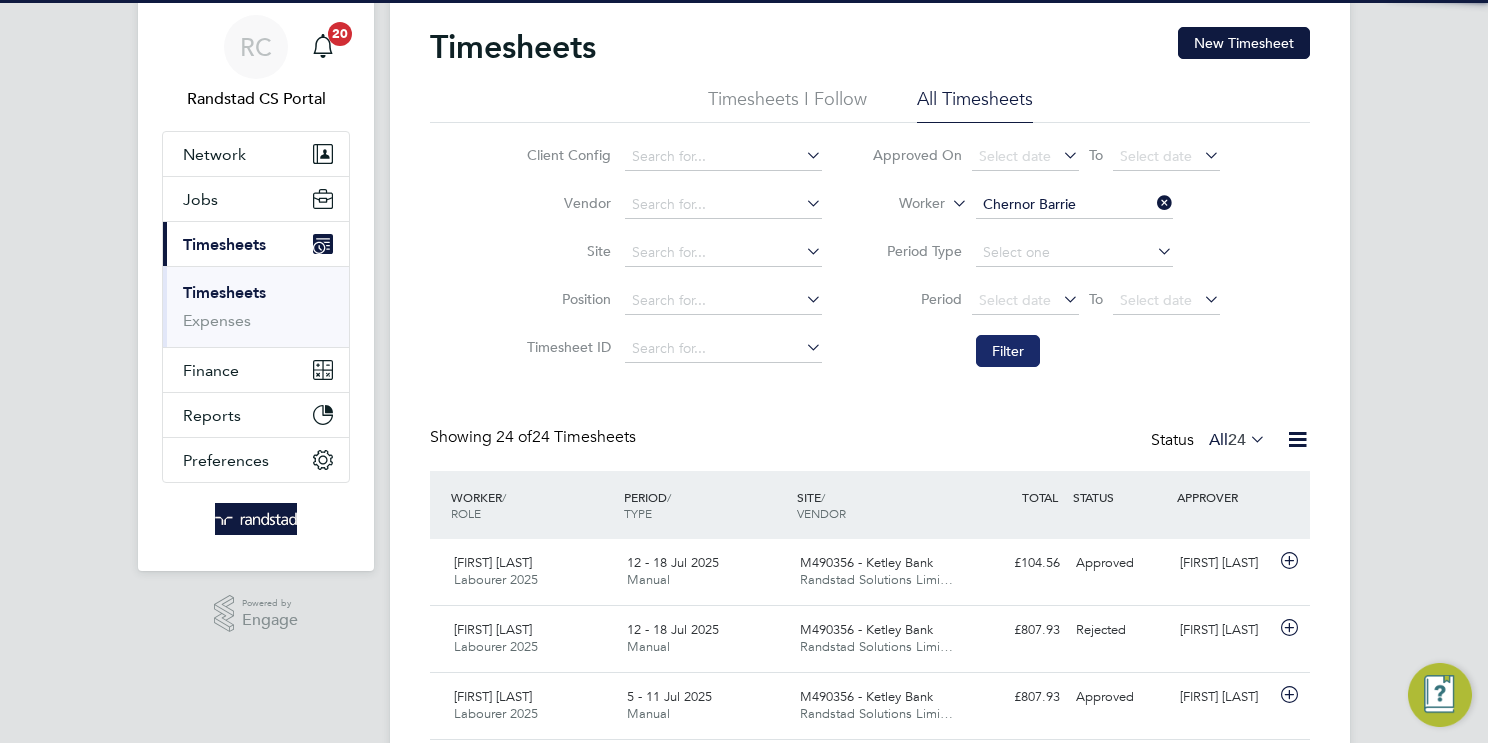 click on "Filter" 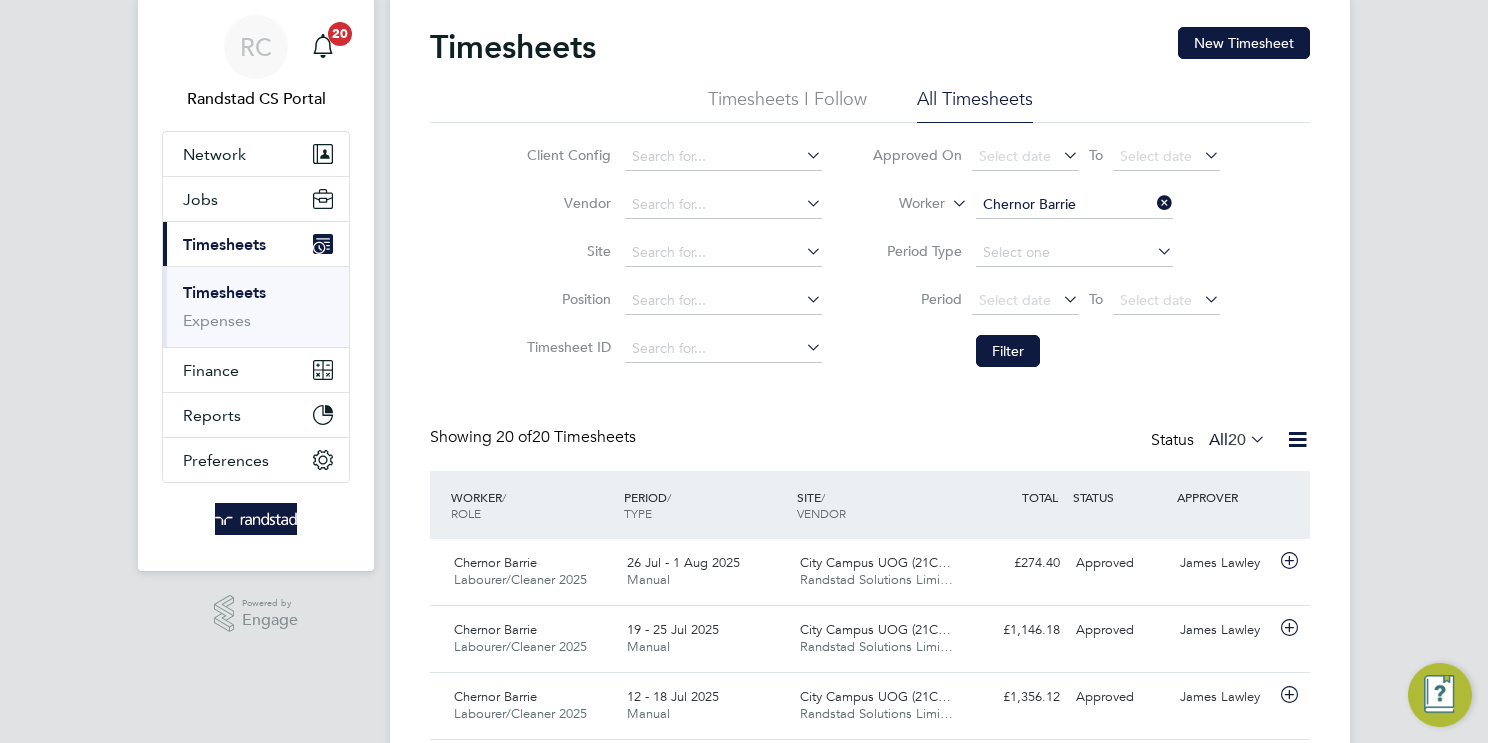 click on "Chernor Barrie" 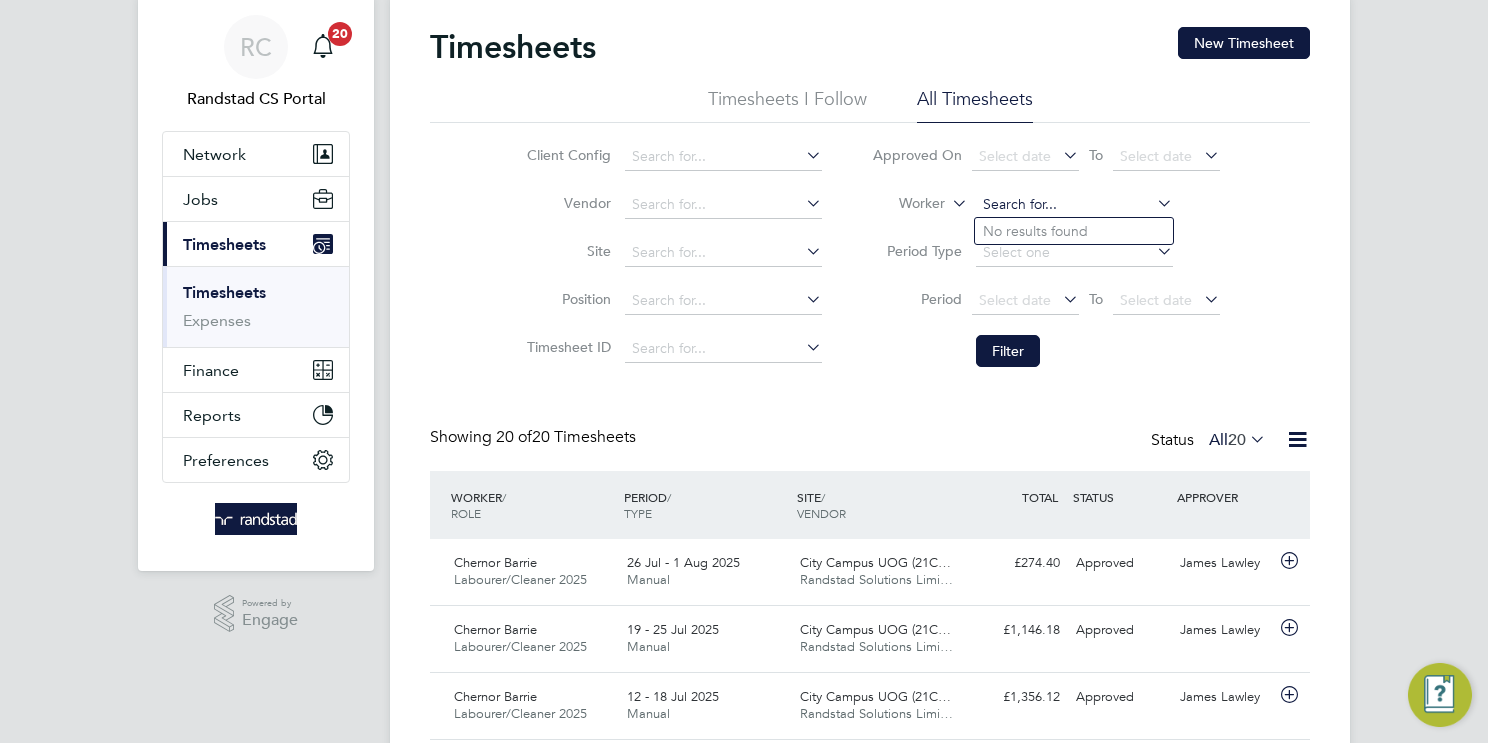 paste on "Ayodotun Onajobi" 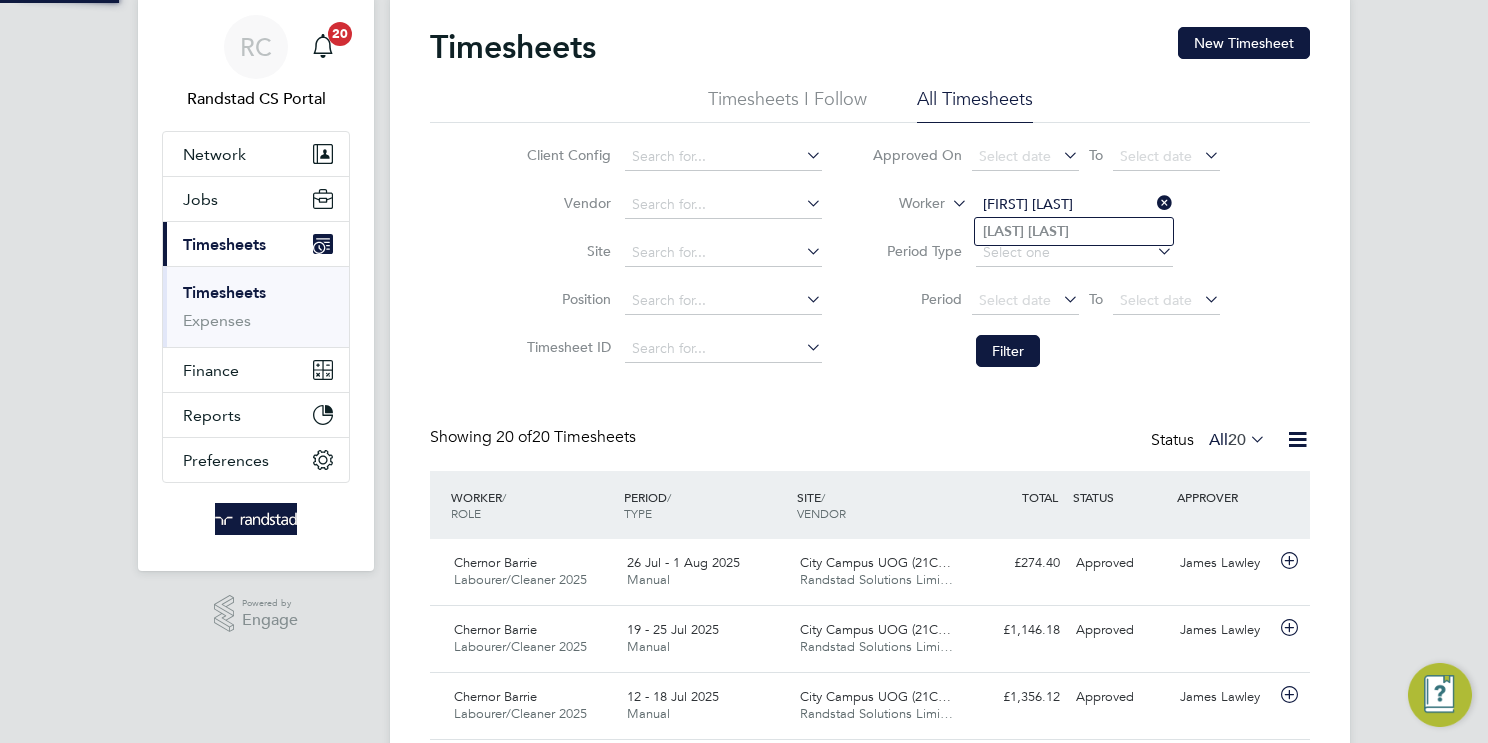 type on "Ayodotun Onajobi" 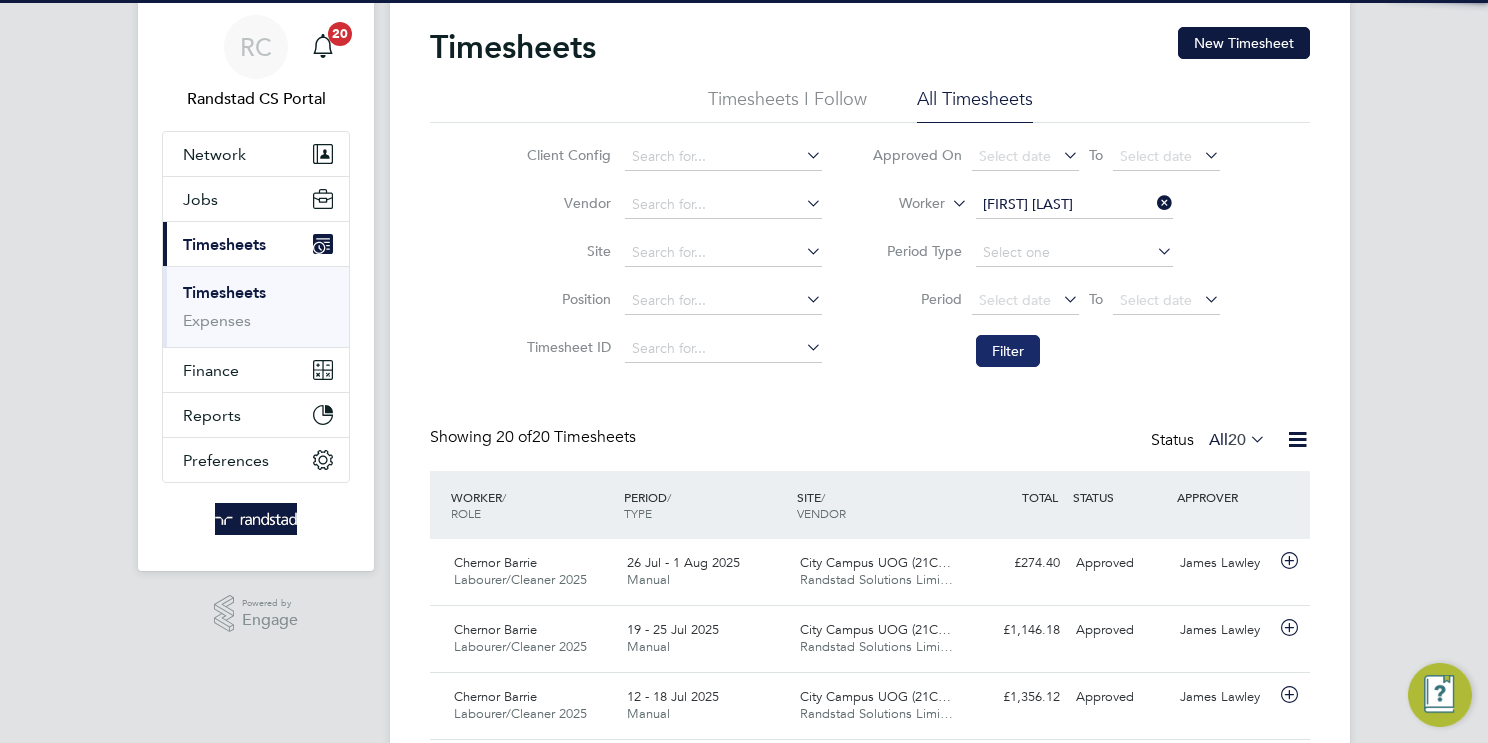 click on "Filter" 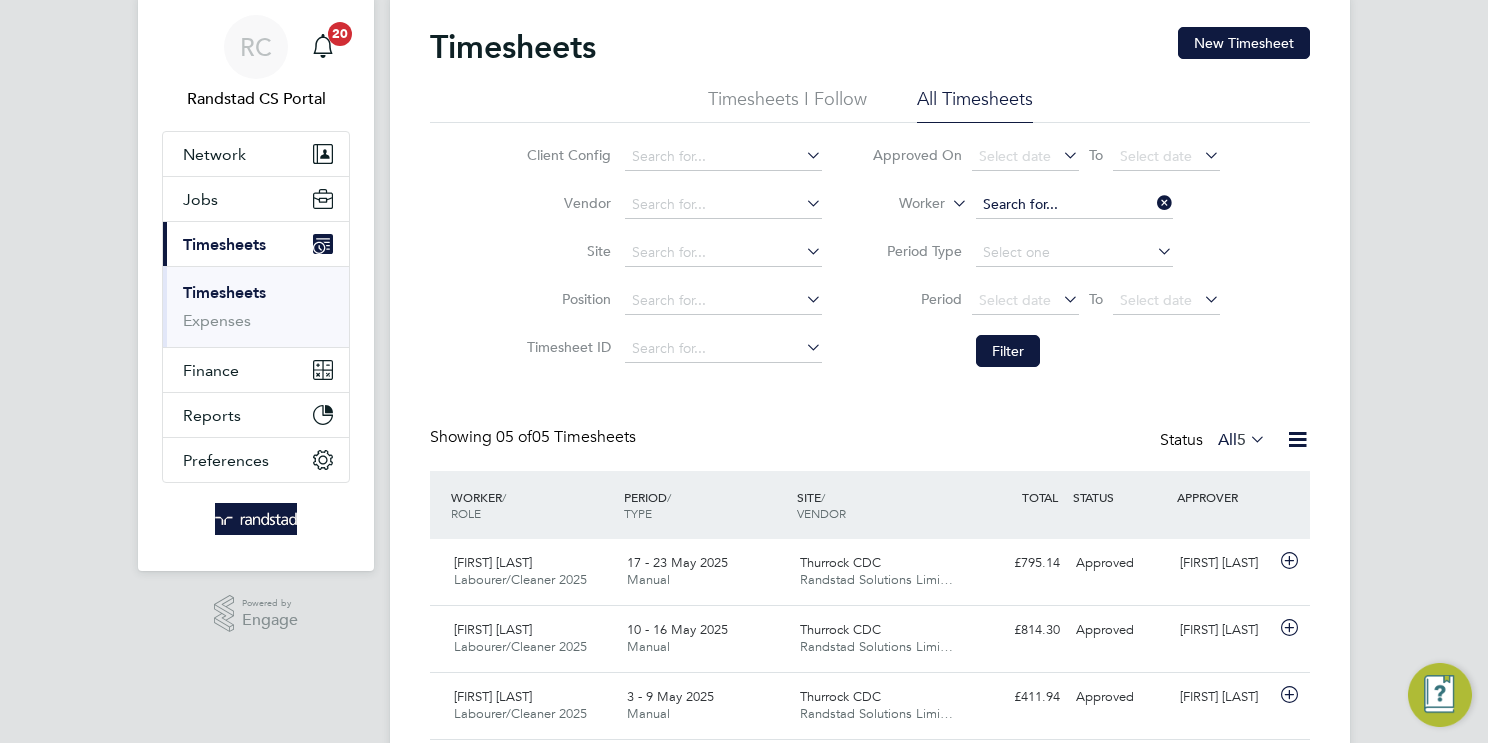 click 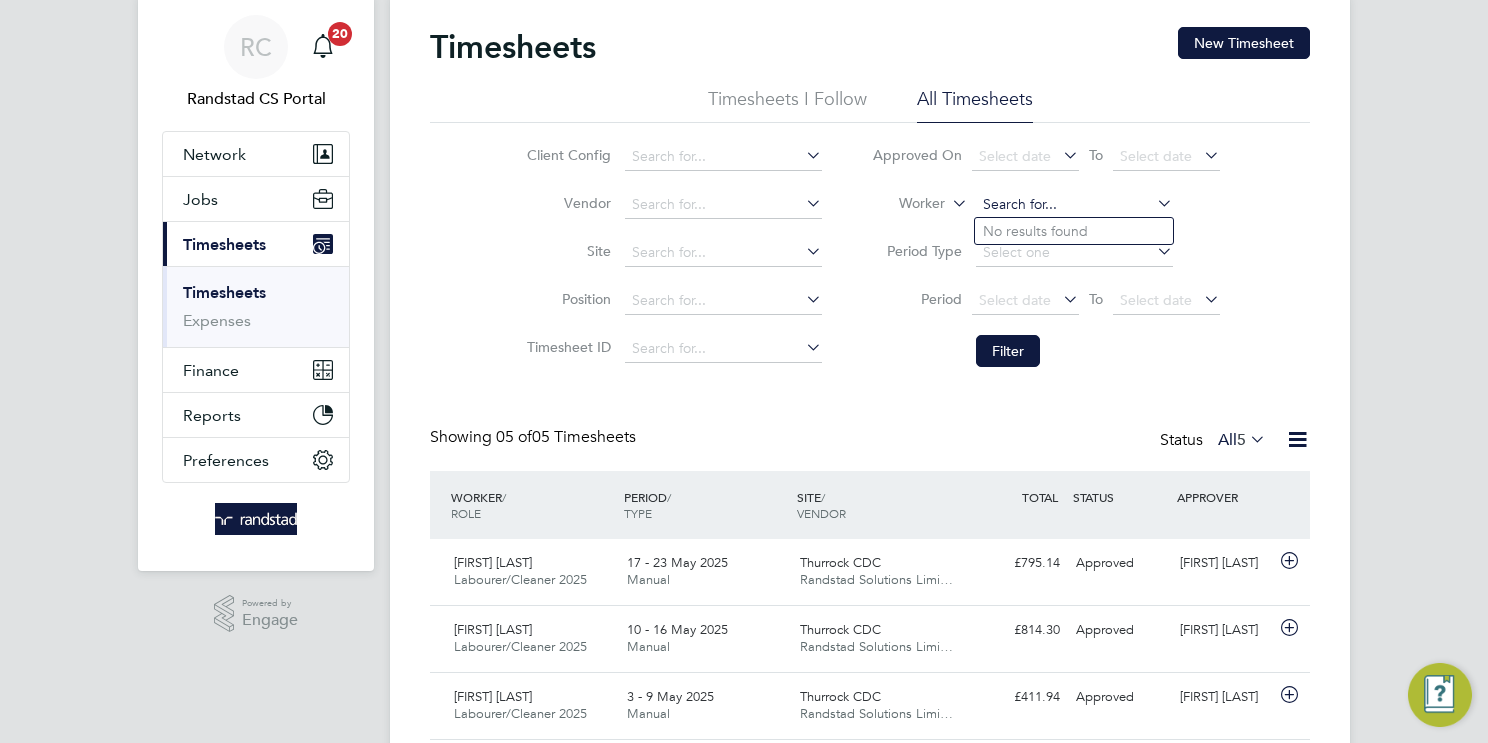 paste on "Tinashe Mushangi" 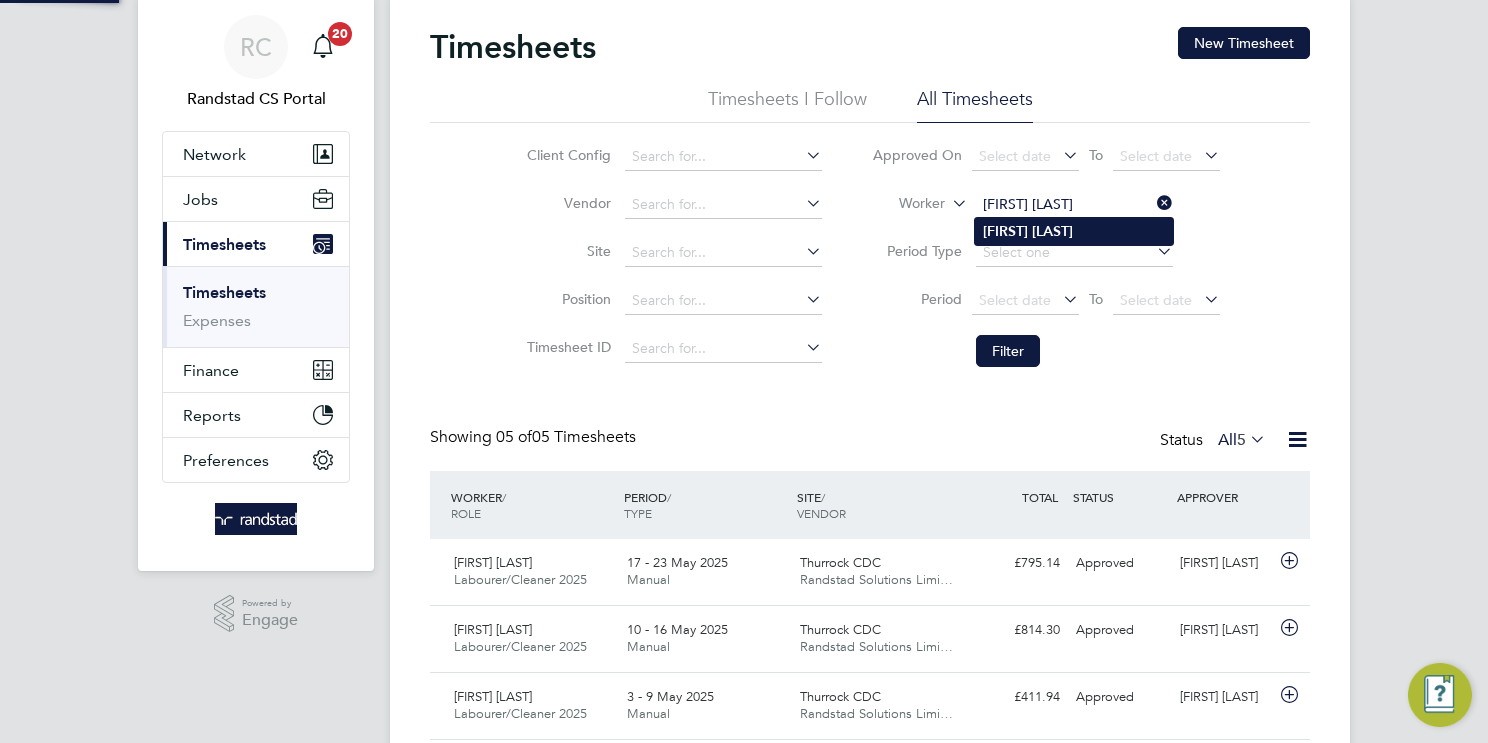 type on "Tinashe Mushangi" 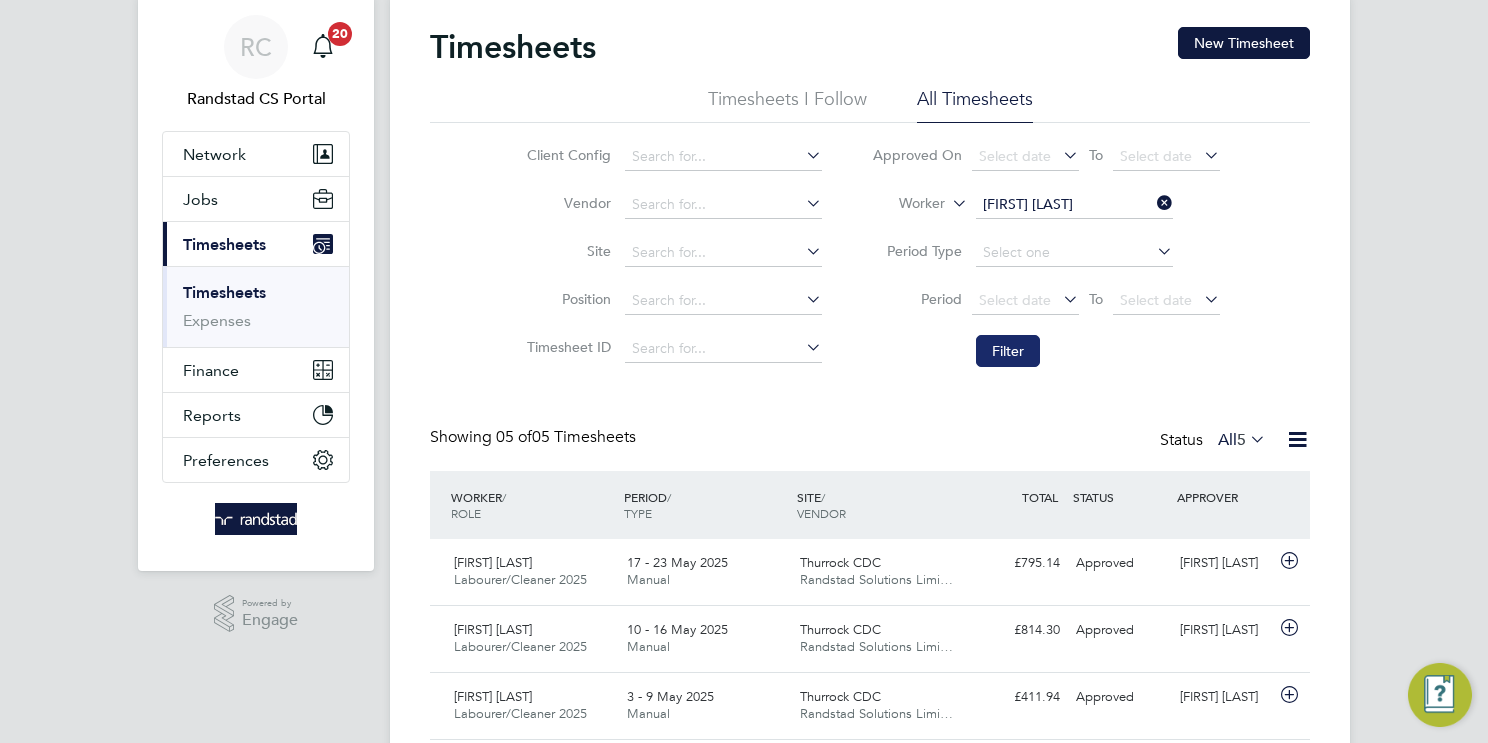 click on "Filter" 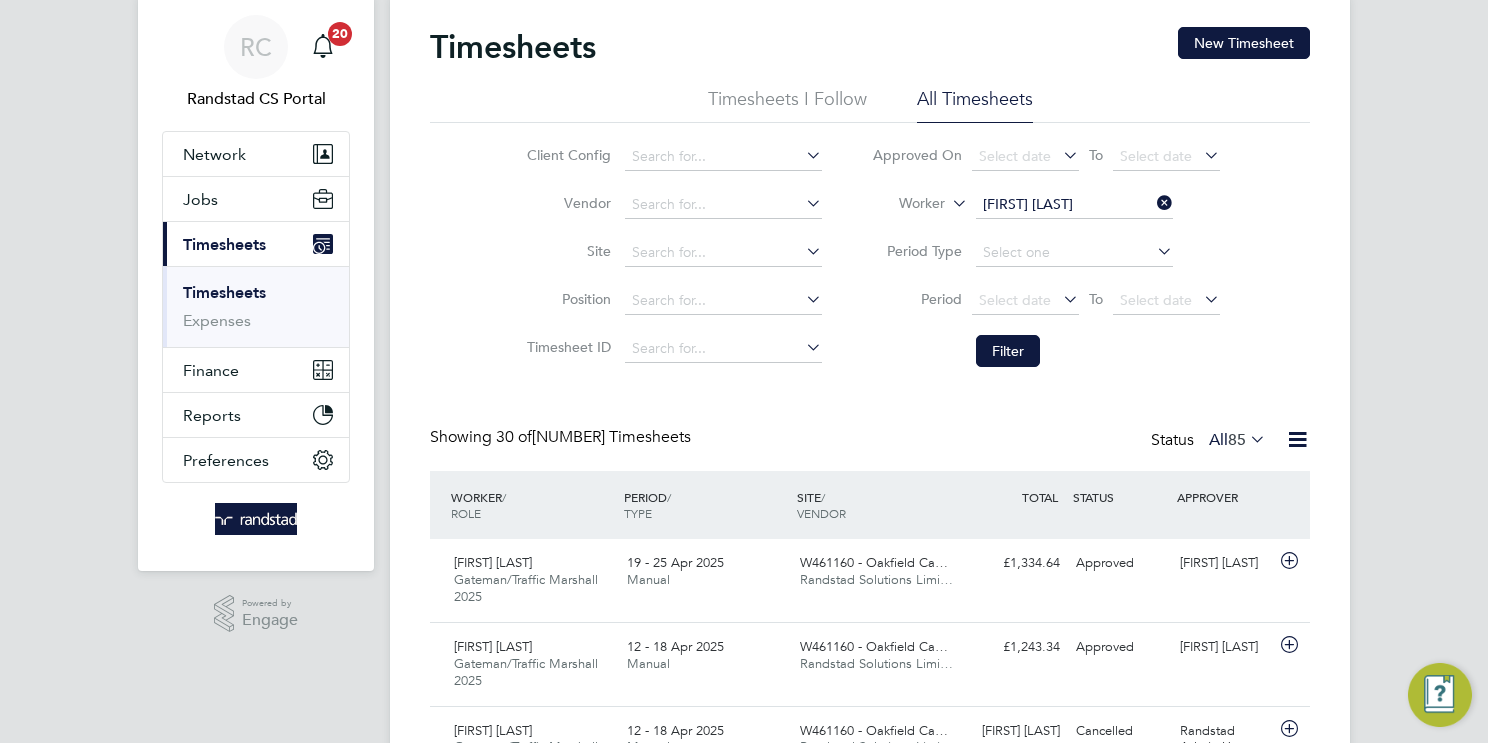 click on "Worker   Tinashe Mushangi" 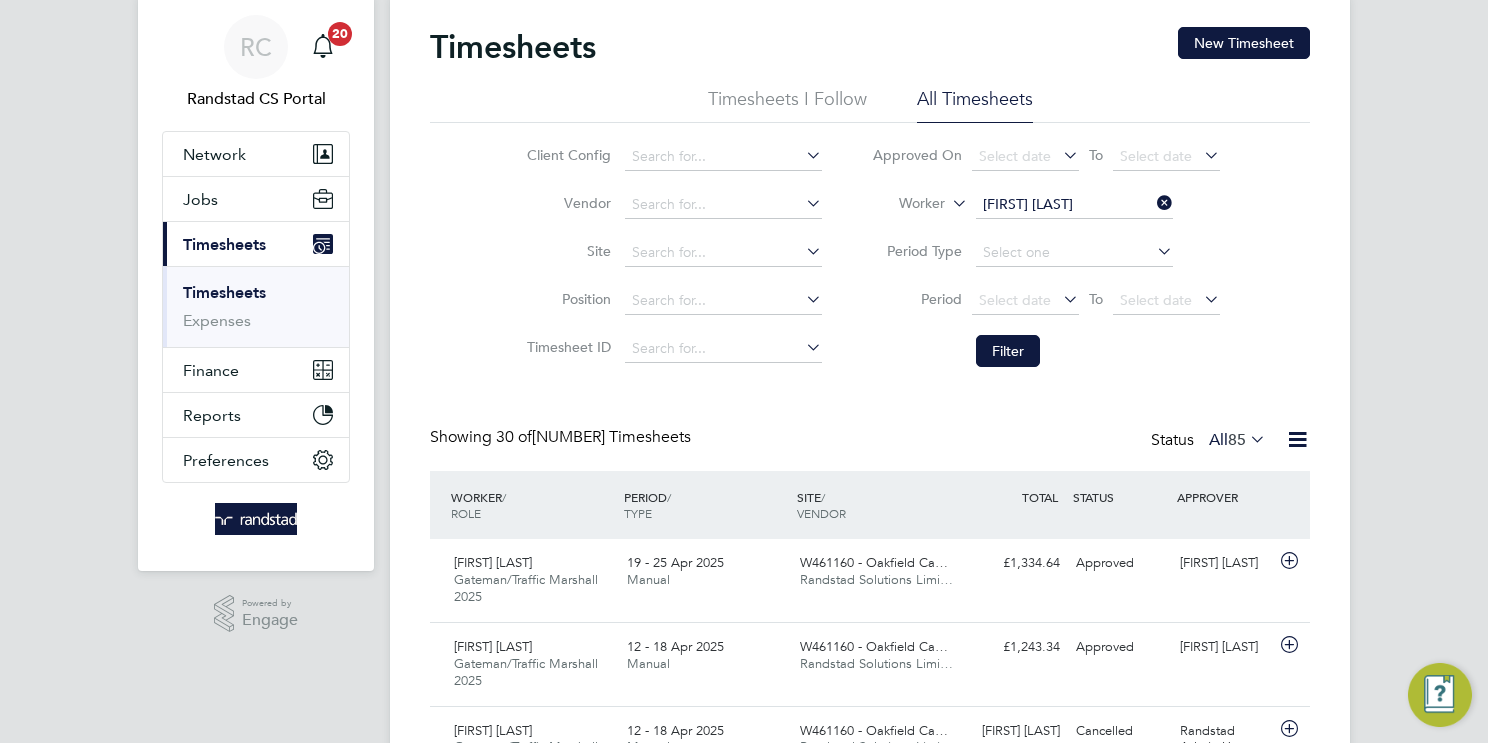 click on "Tinashe Mushangi" 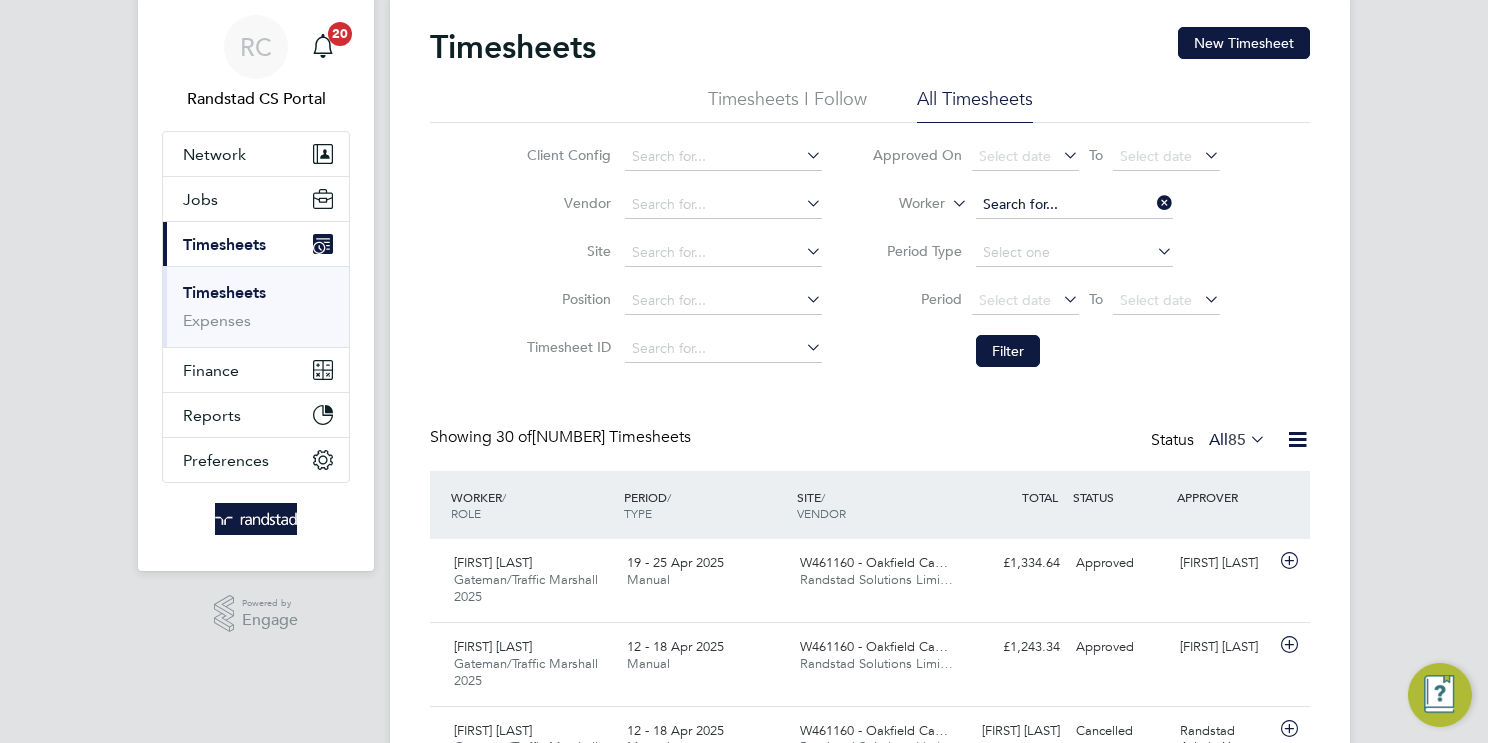 paste on "Umar DAD" 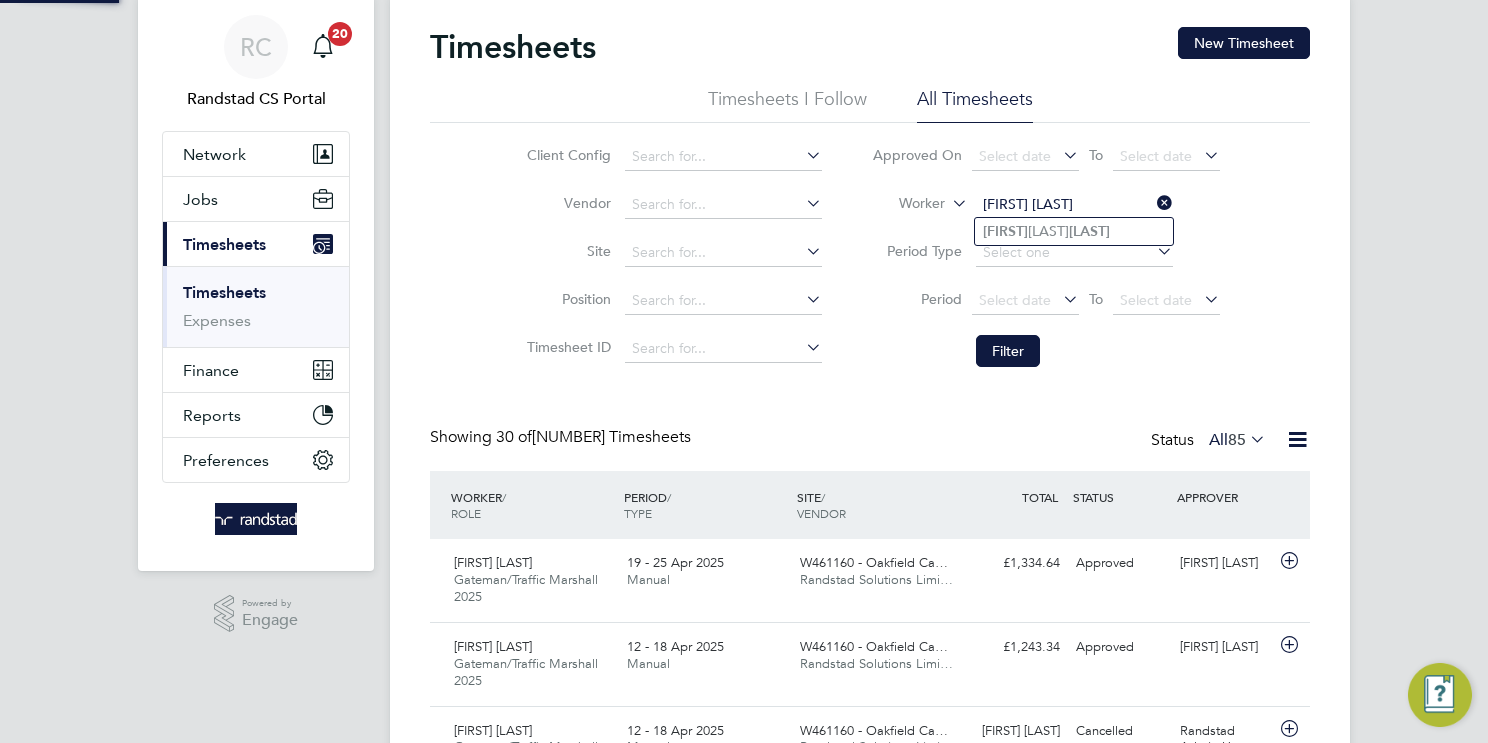 click on "Umar  Mahmood  Dad" 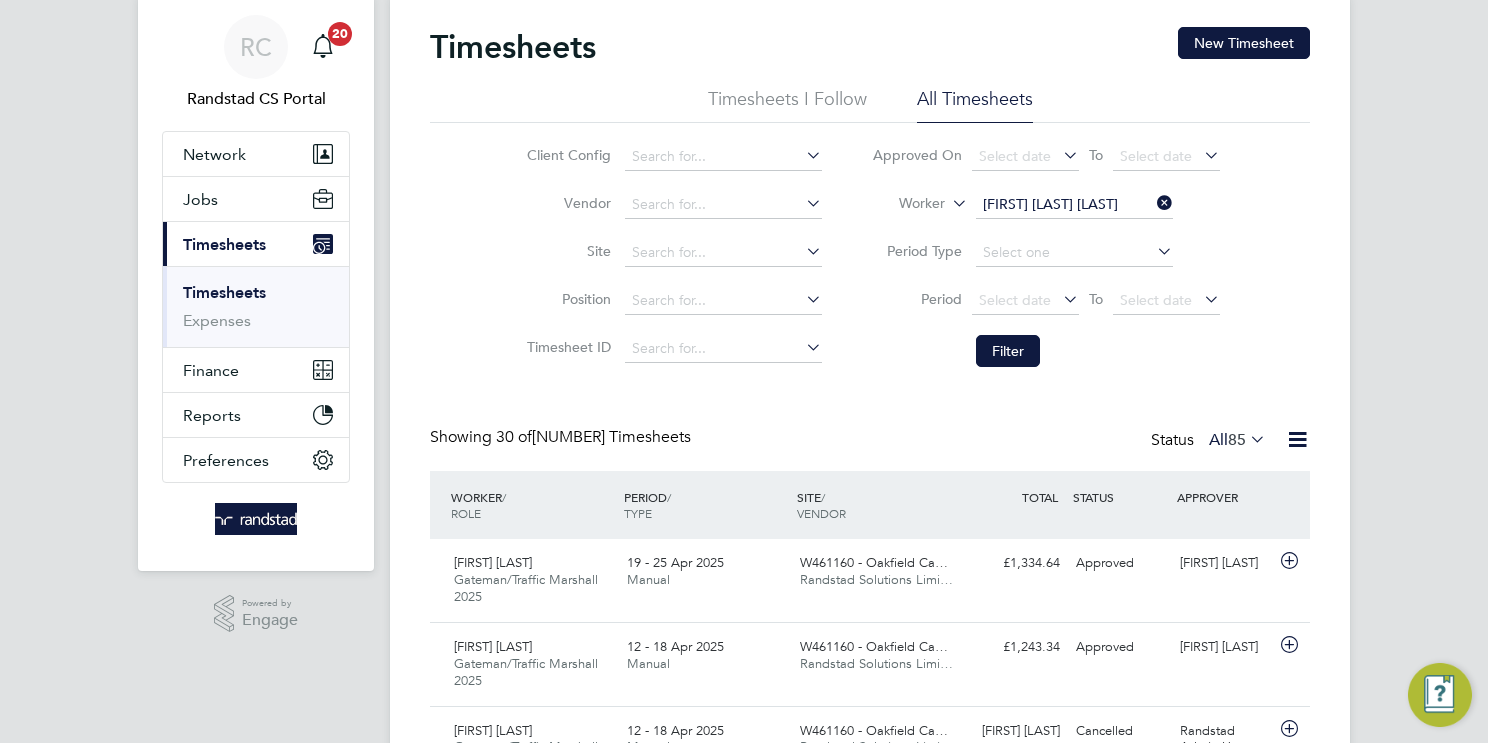 drag, startPoint x: 1024, startPoint y: 348, endPoint x: 879, endPoint y: 4, distance: 373.31085 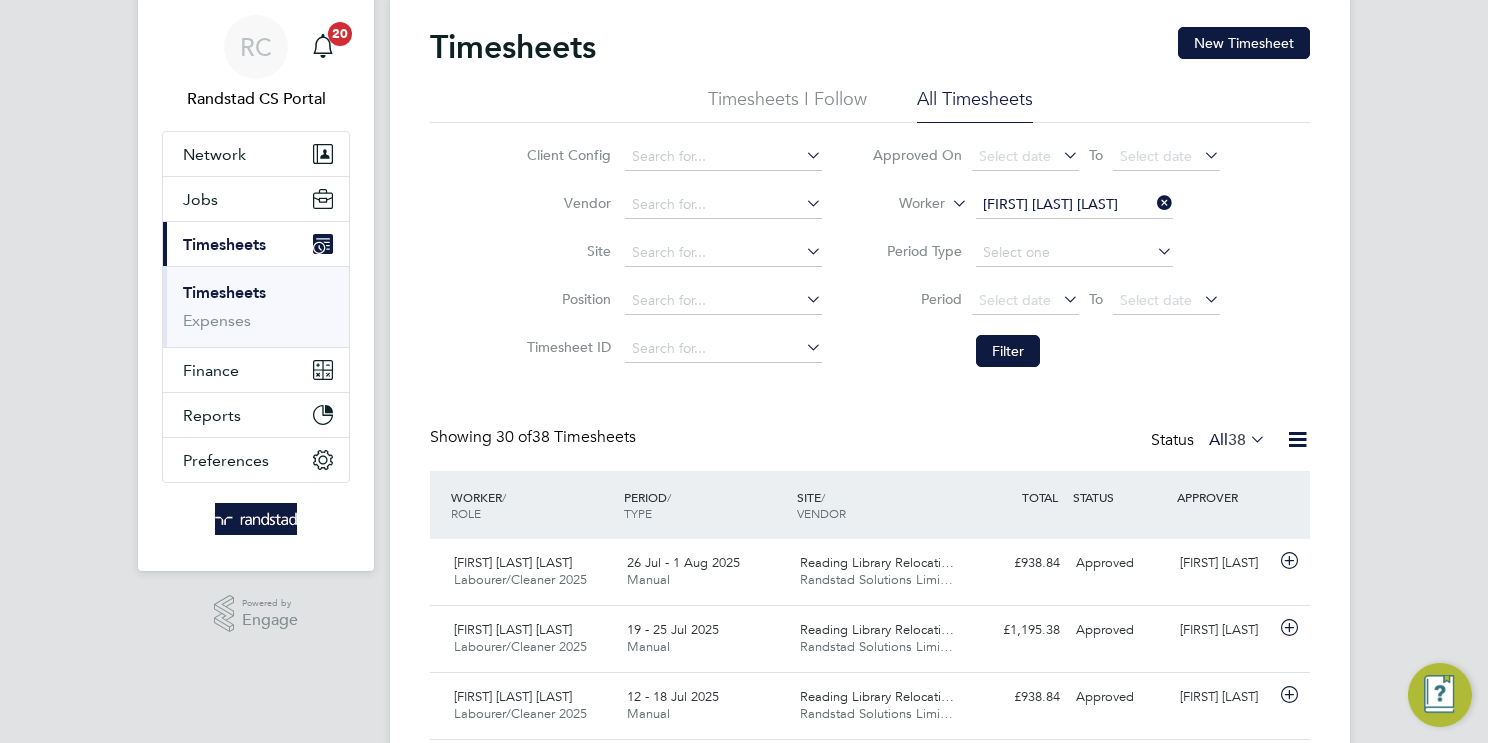 click on "Umar Mahmood Dad" 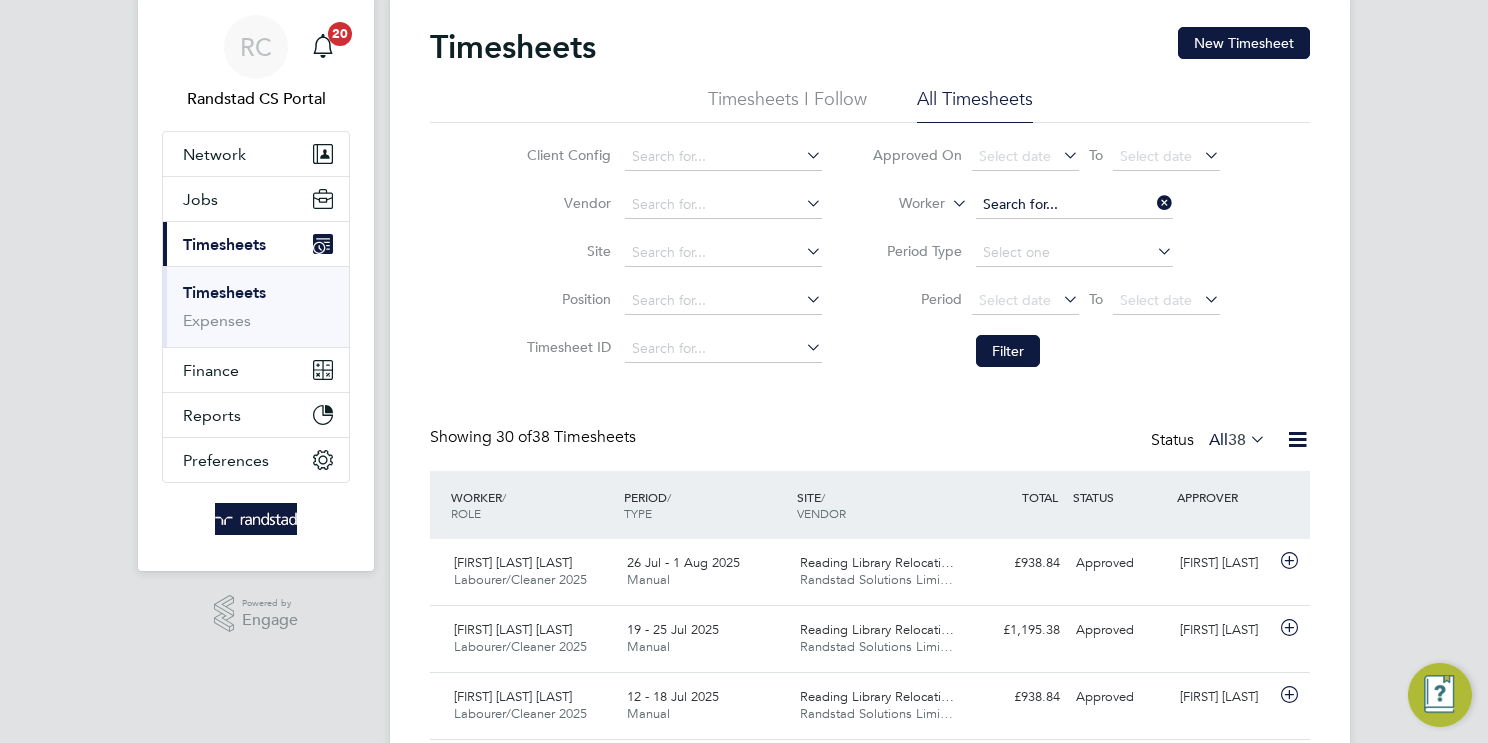 paste on "Angela Taylor" 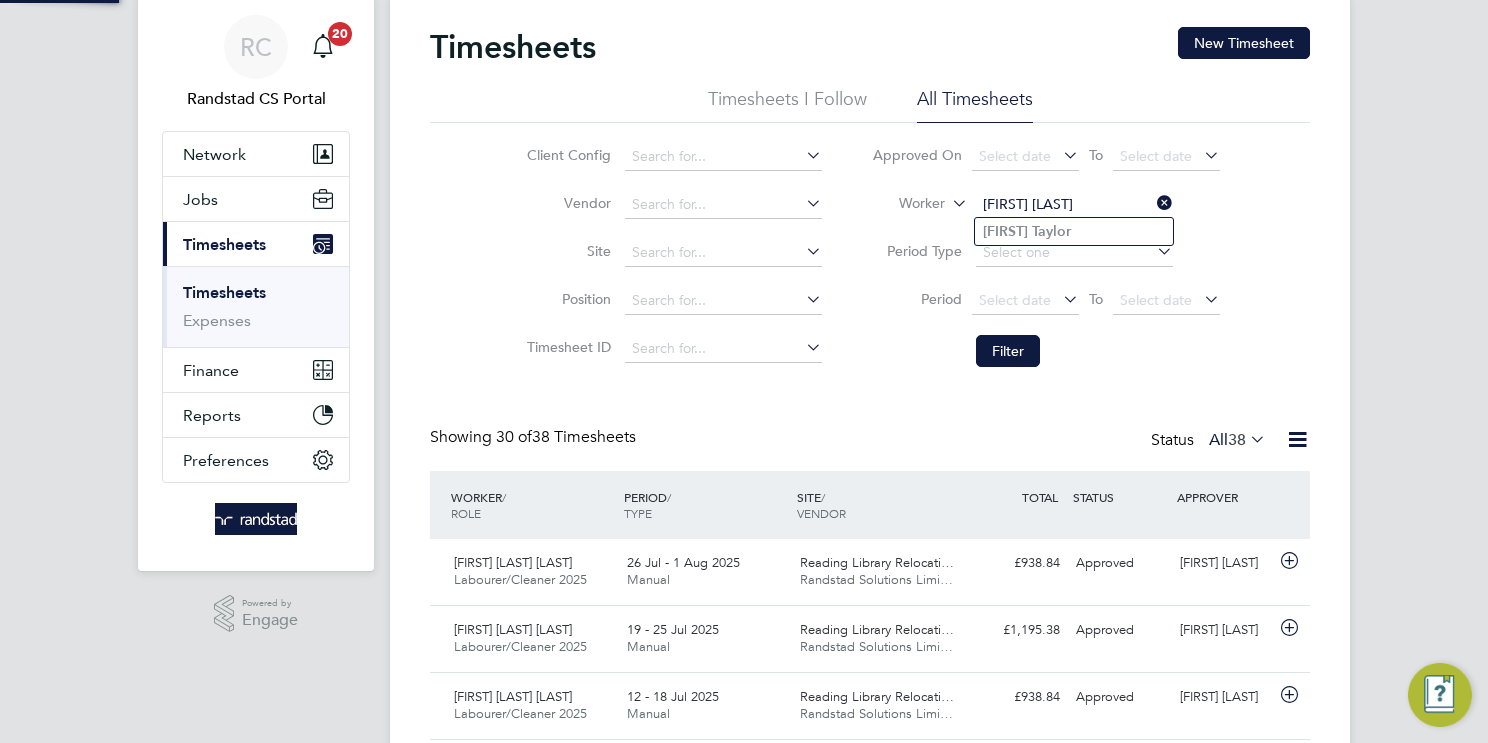 type on "Angela Taylor" 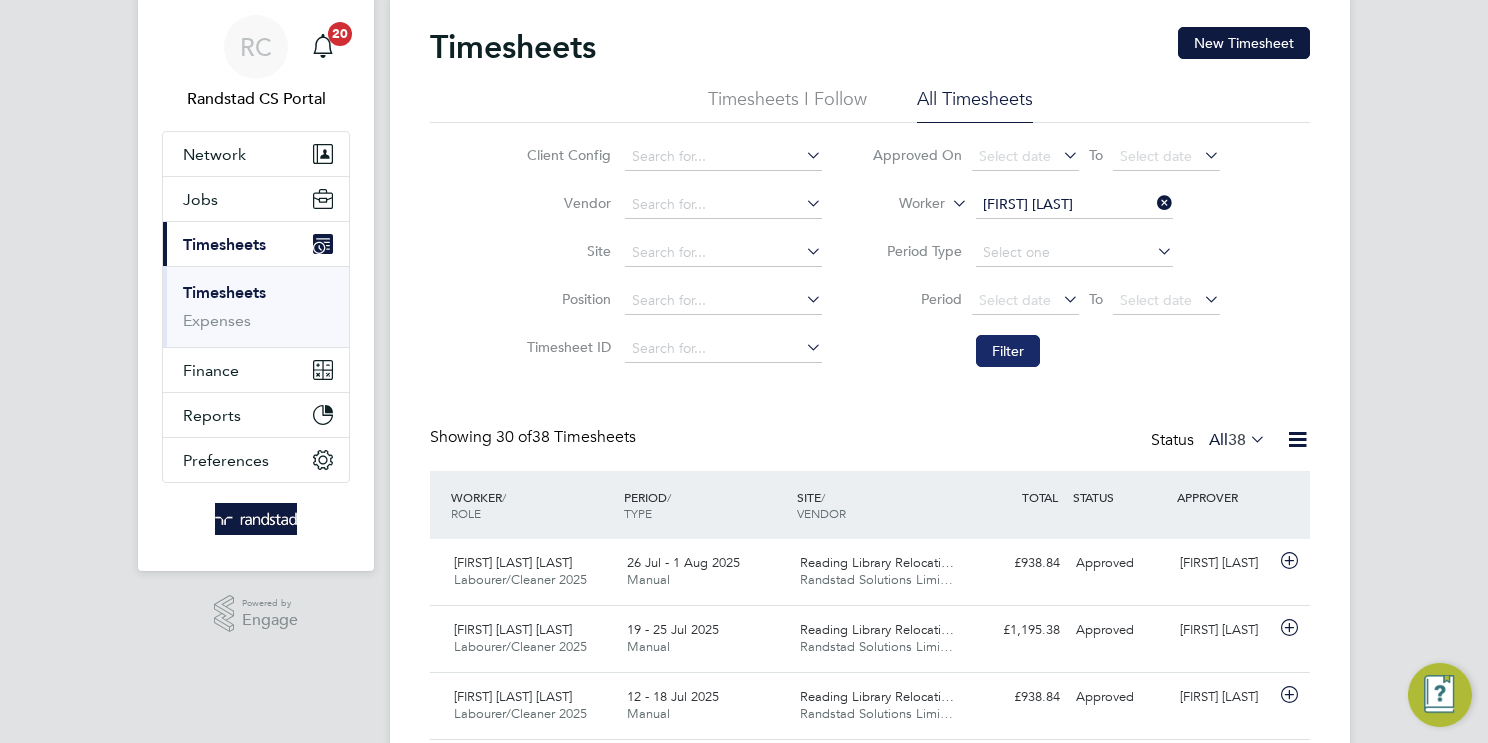 click on "Filter" 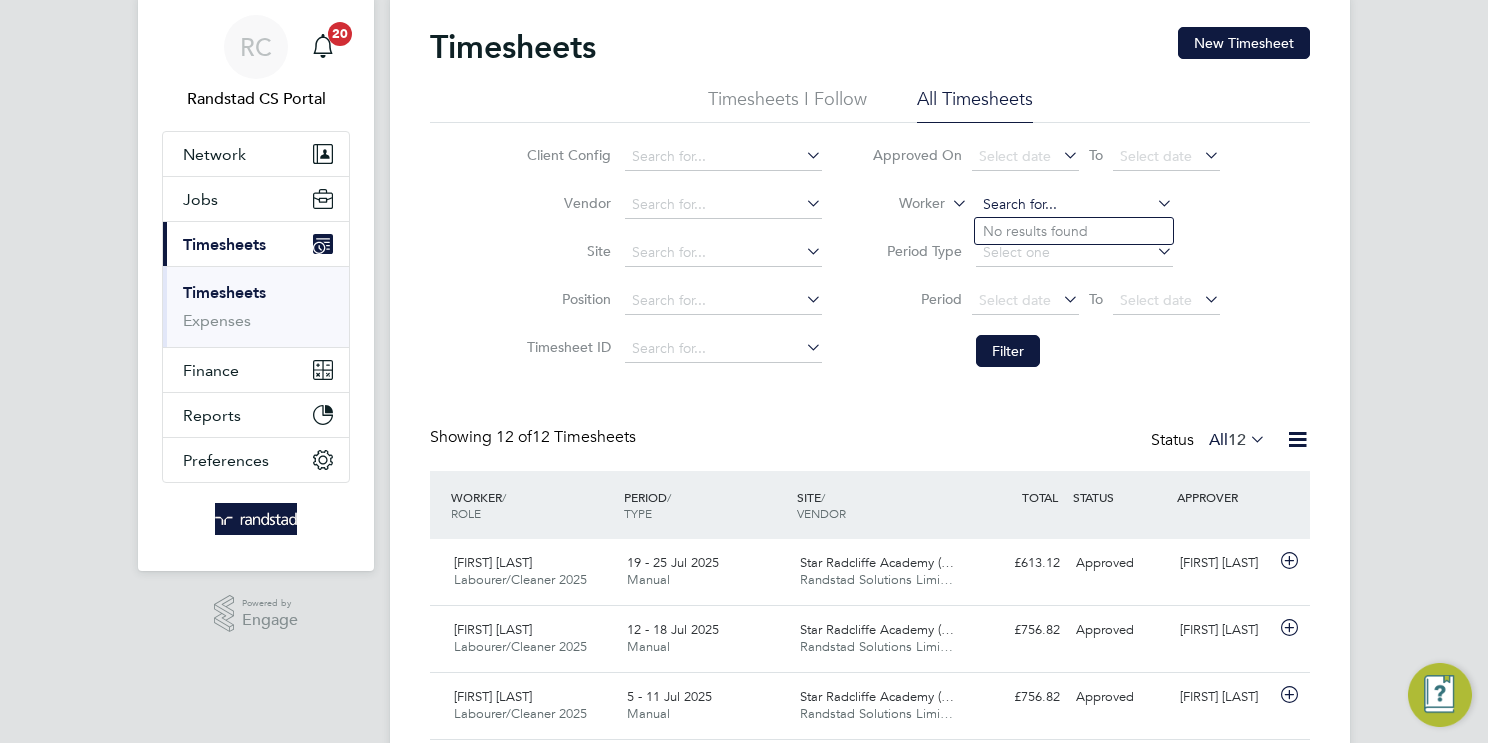 click 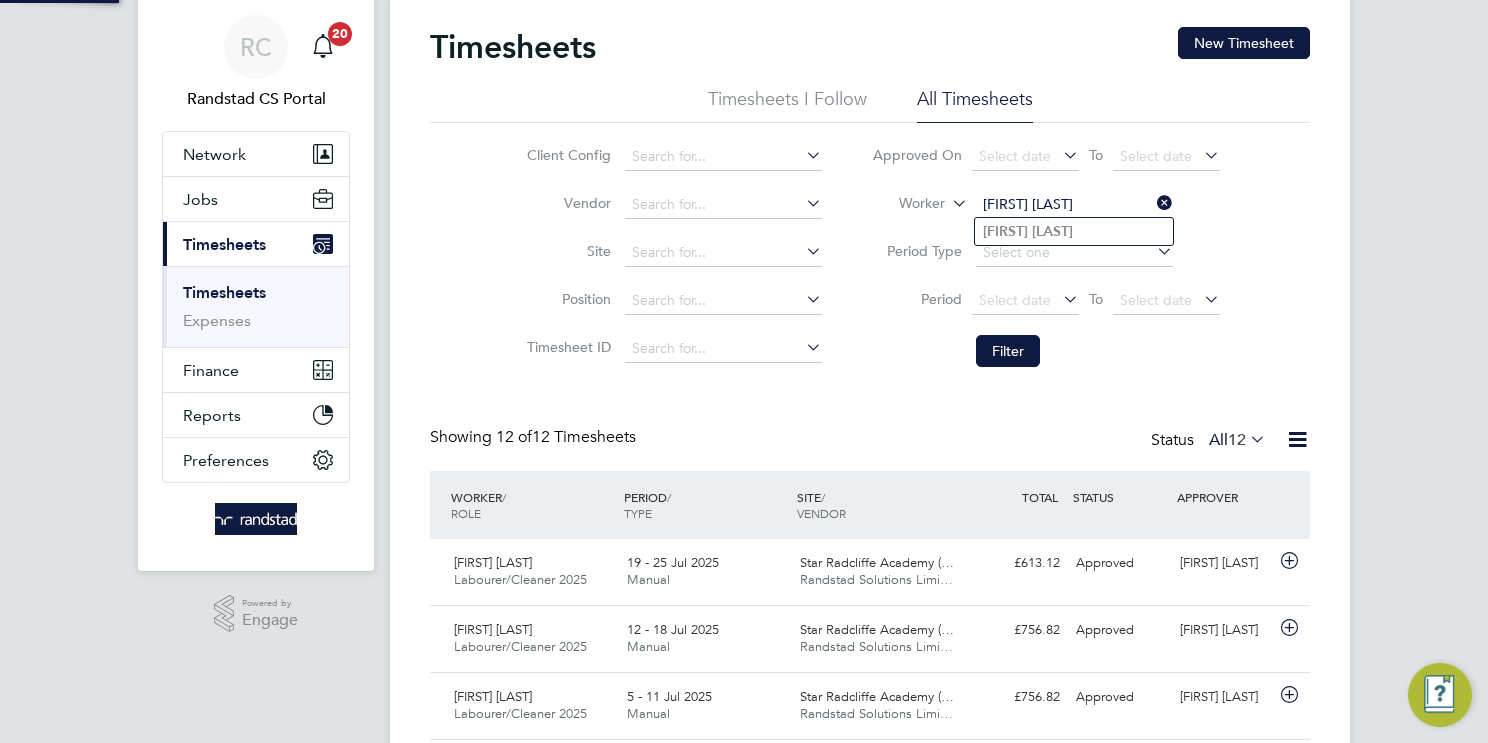type on "Mikail Sadiq" 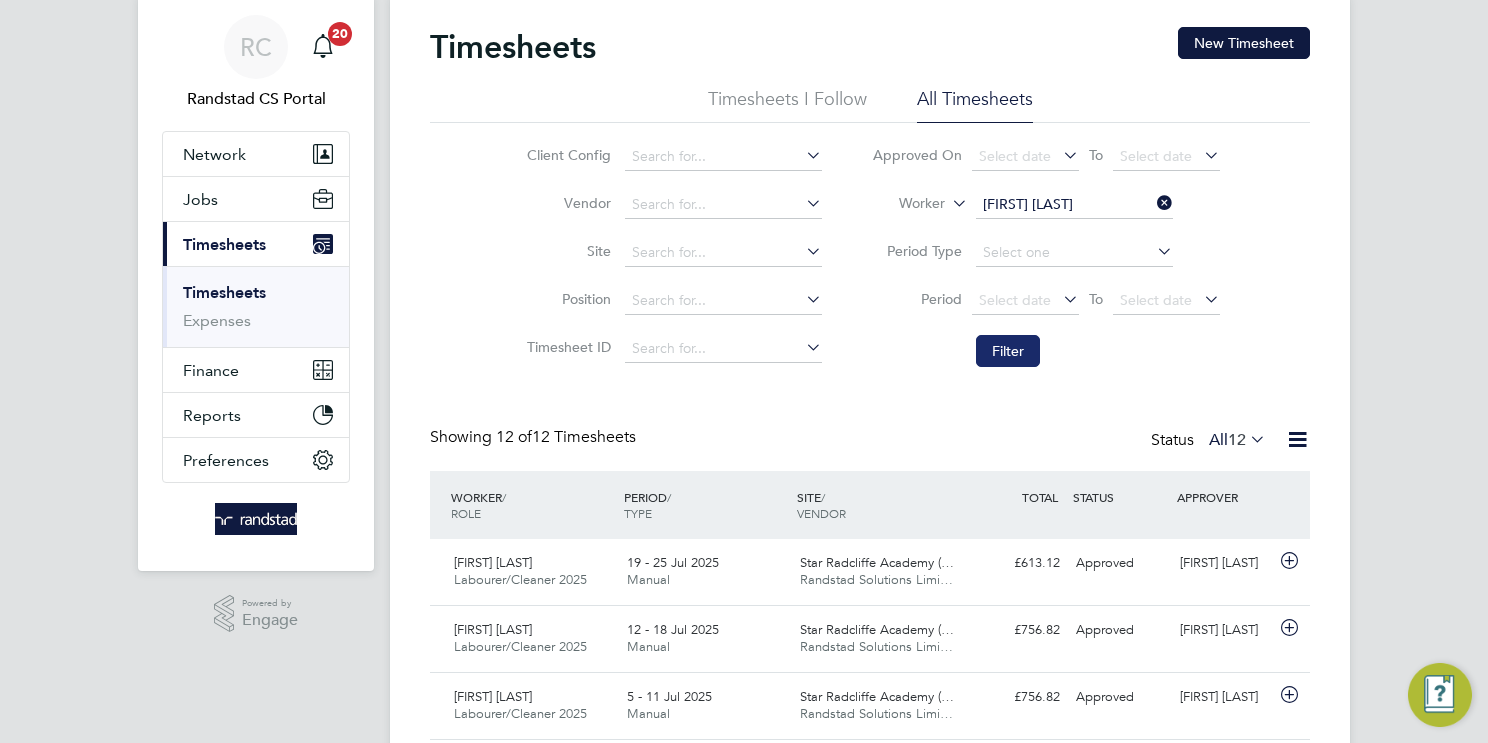 click on "Filter" 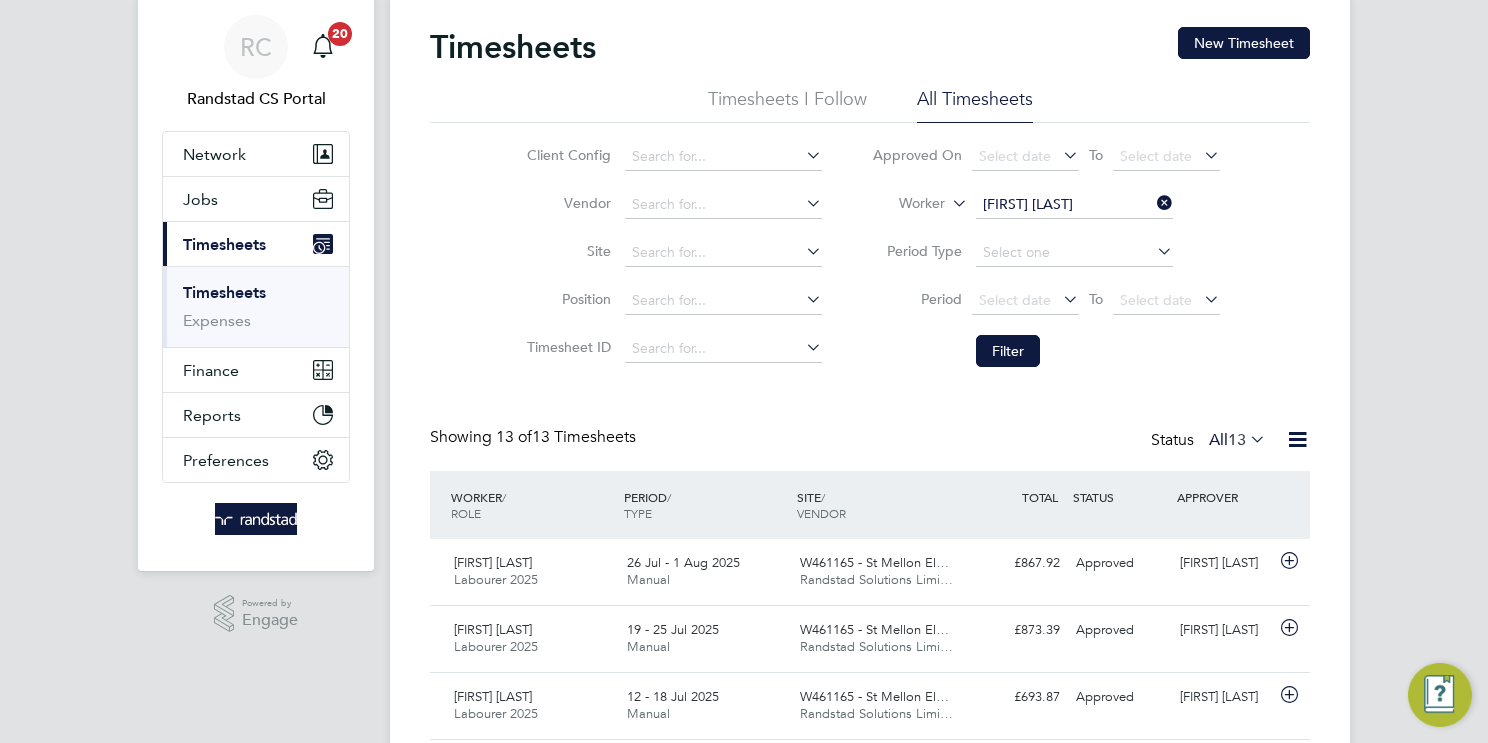click on "Worker   Mikail Sadiq" 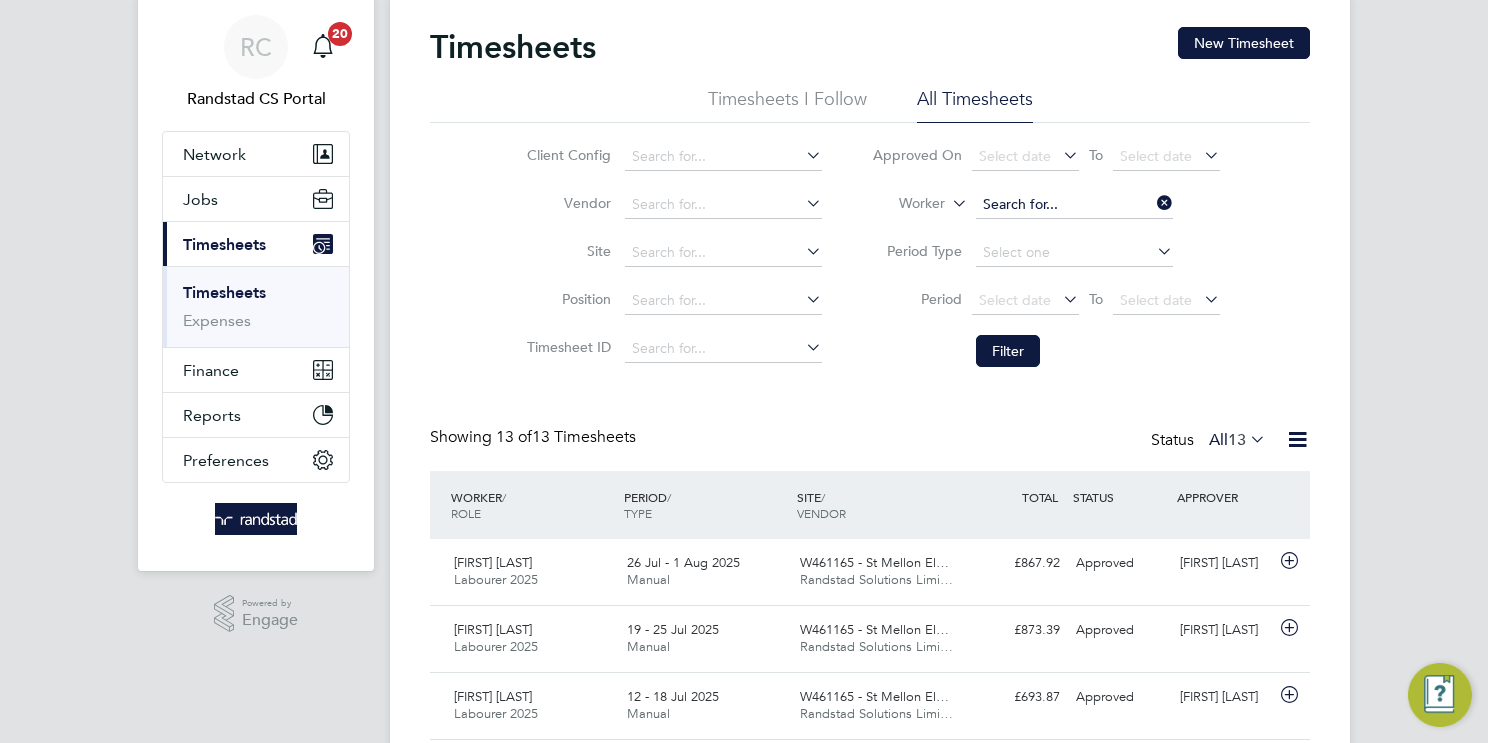 click 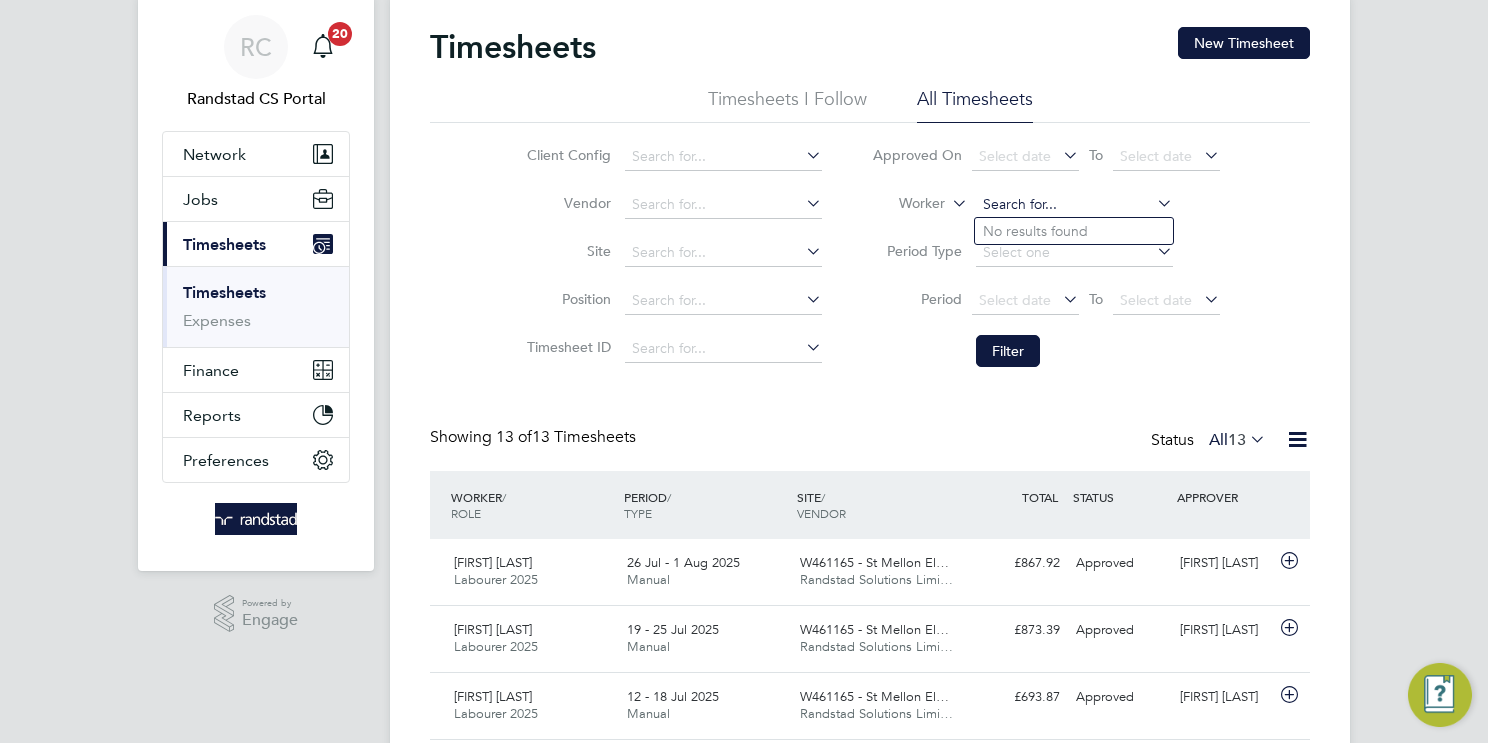 paste on "Lee Thompson" 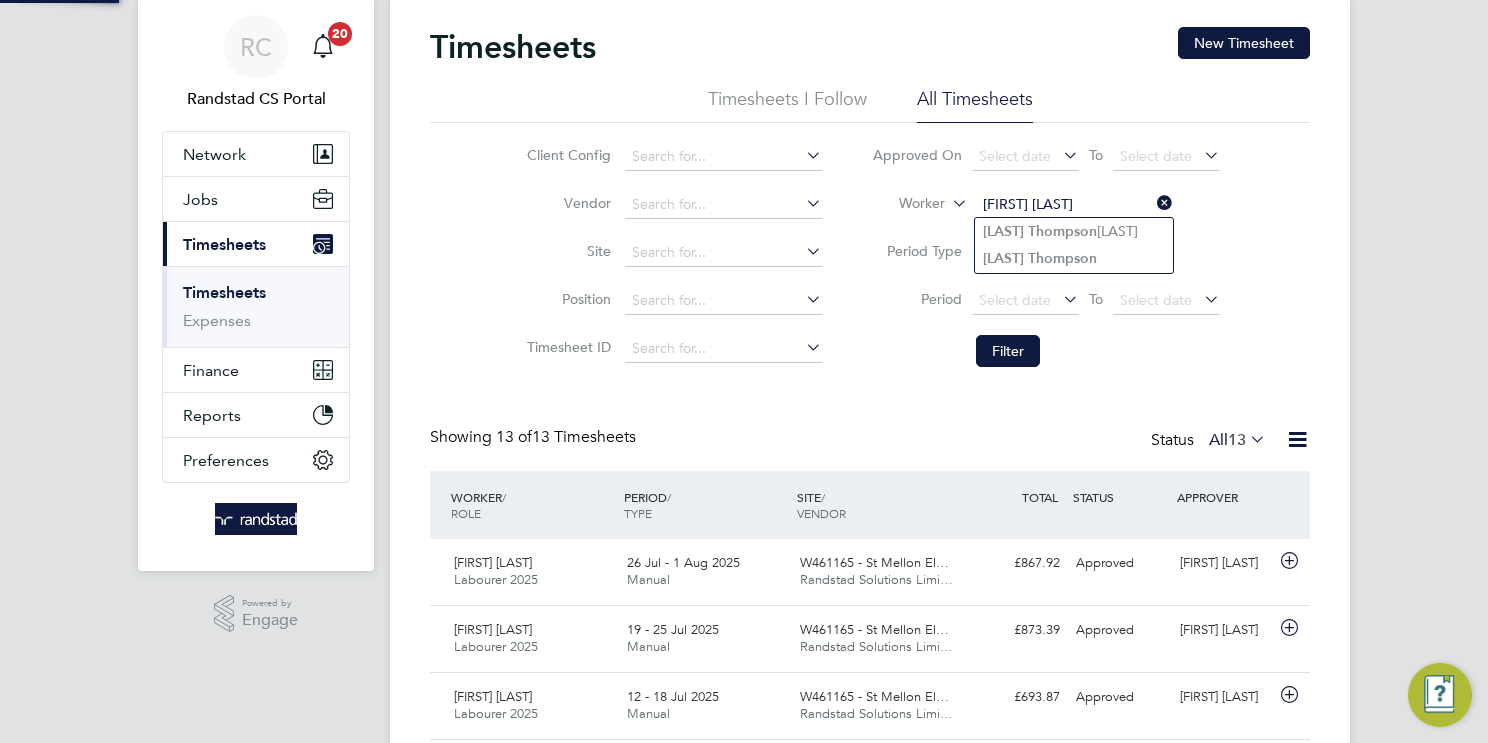 click on "Thompson" 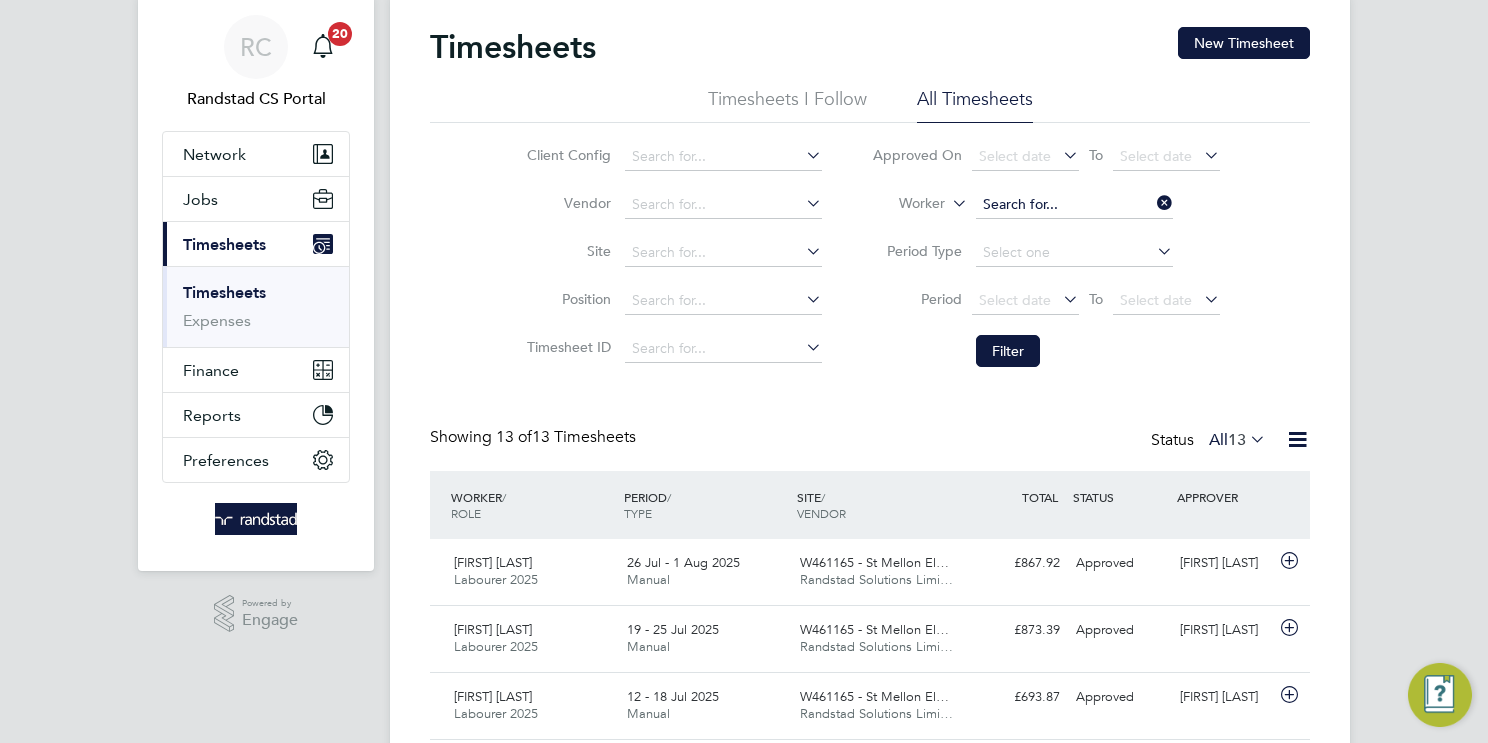 click 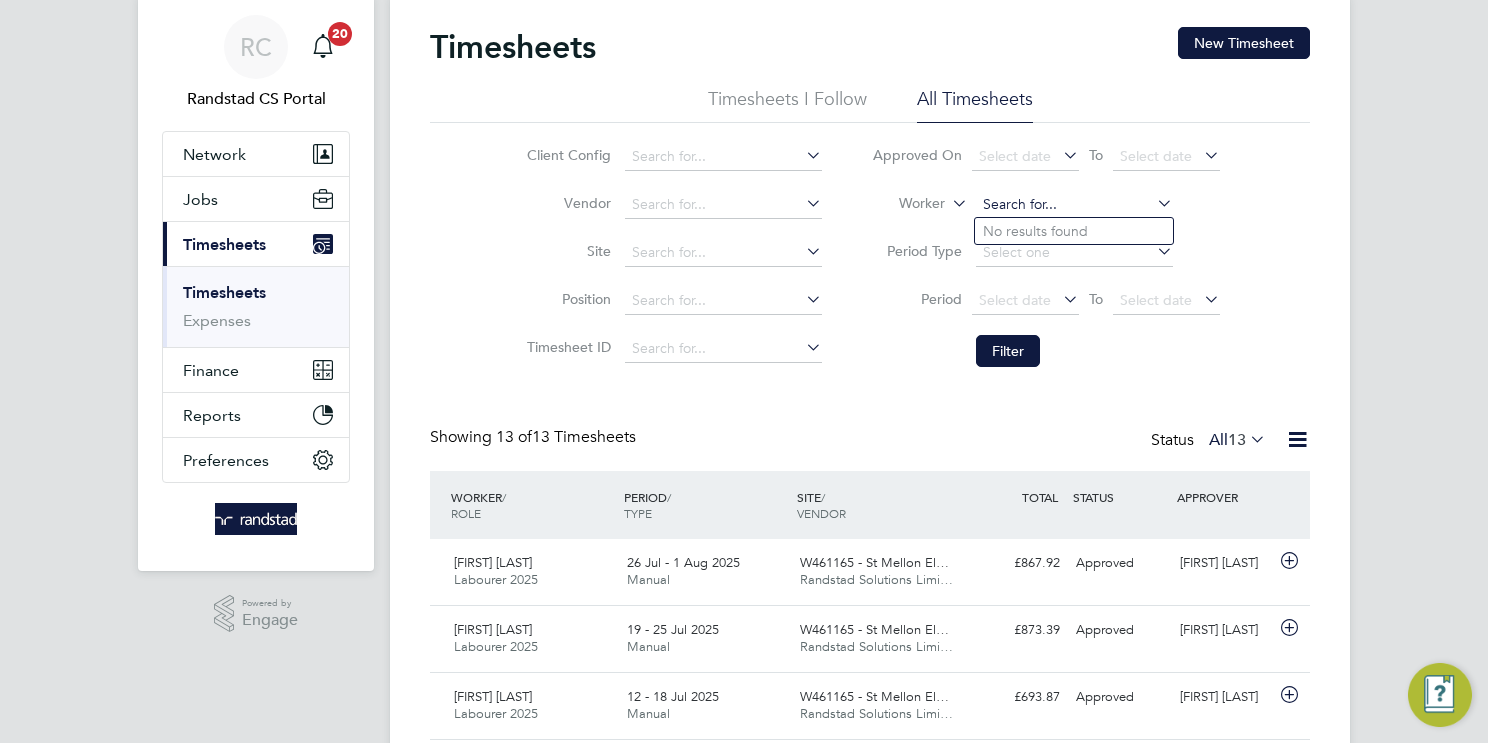 paste on "Lee Thompson" 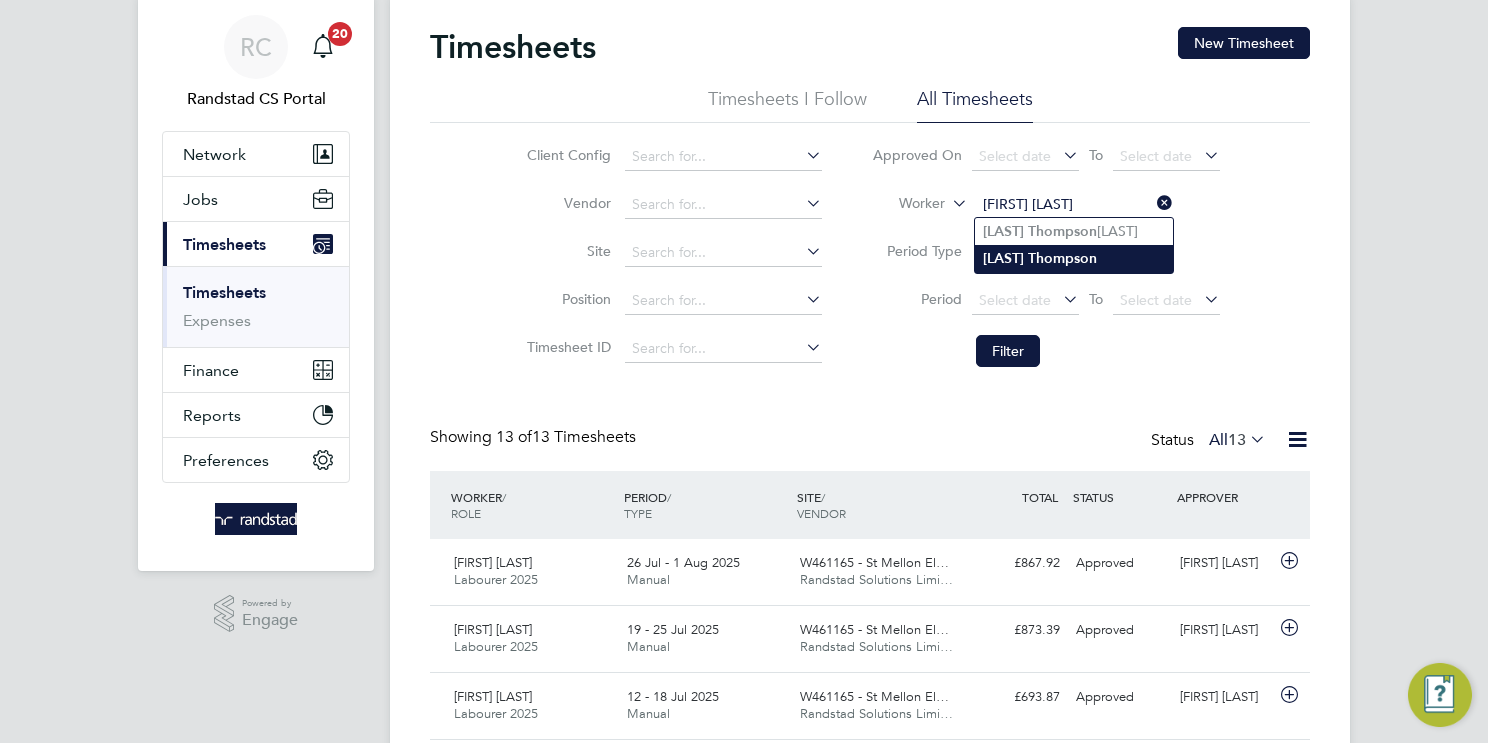 type on "Lee Thompson" 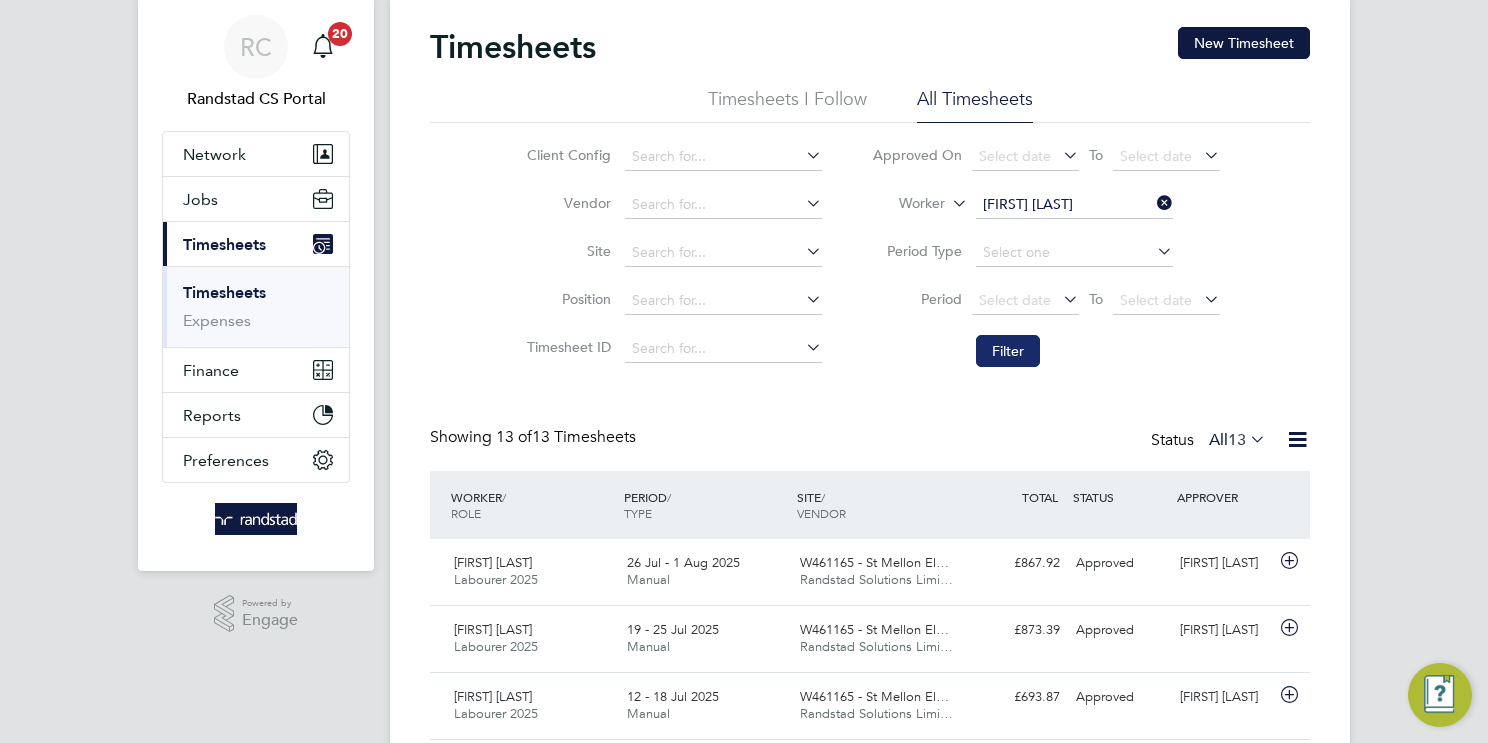 click on "Filter" 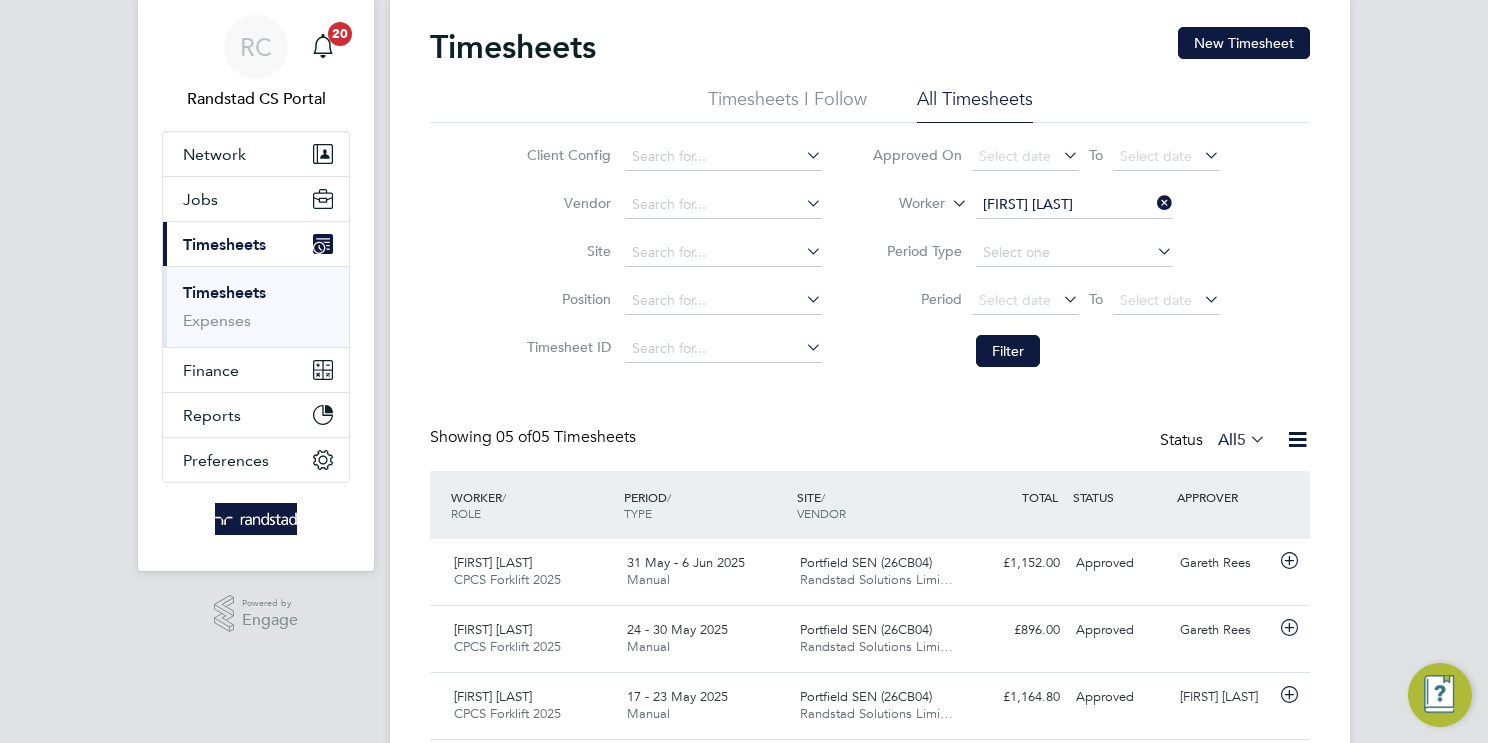 click on "Lee Thompson" 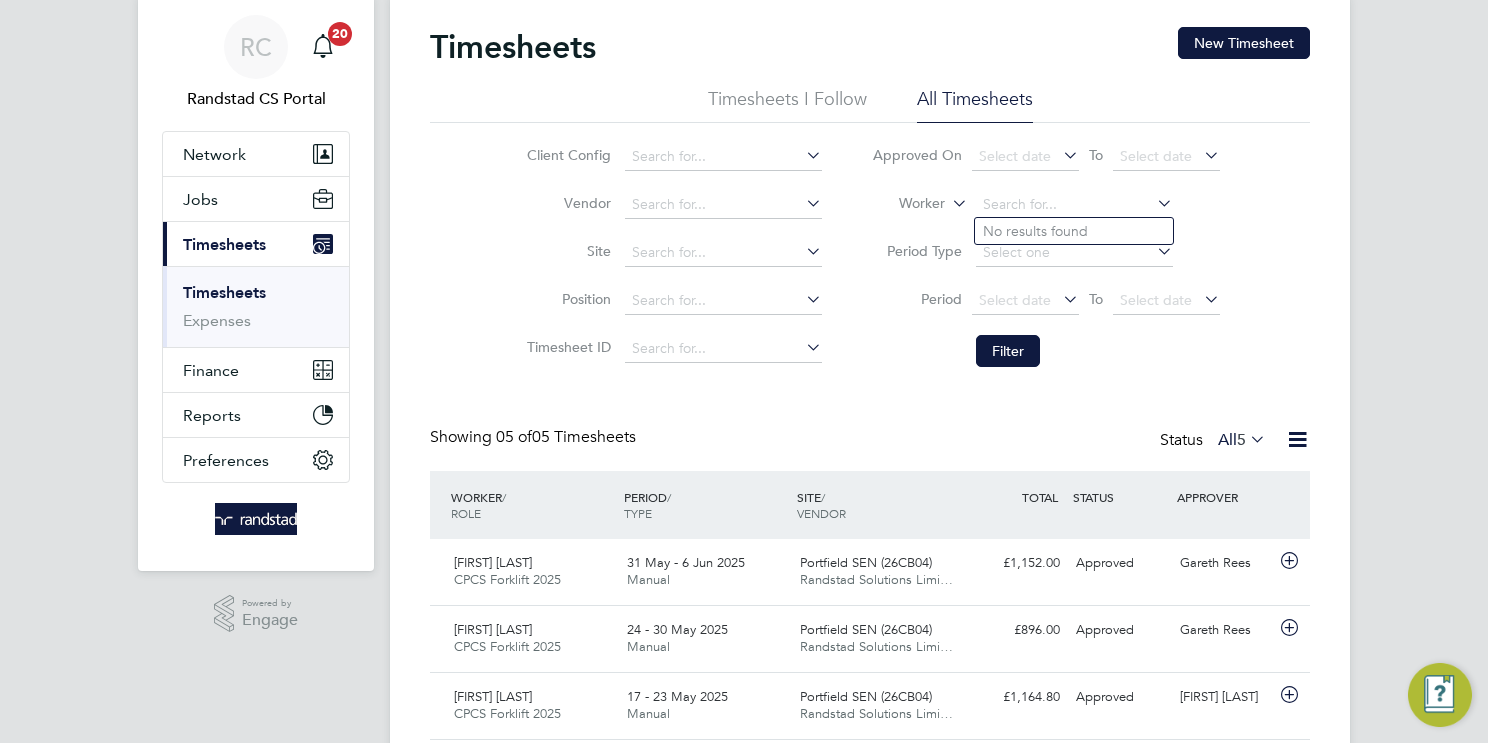 paste on "Daniel Parker" 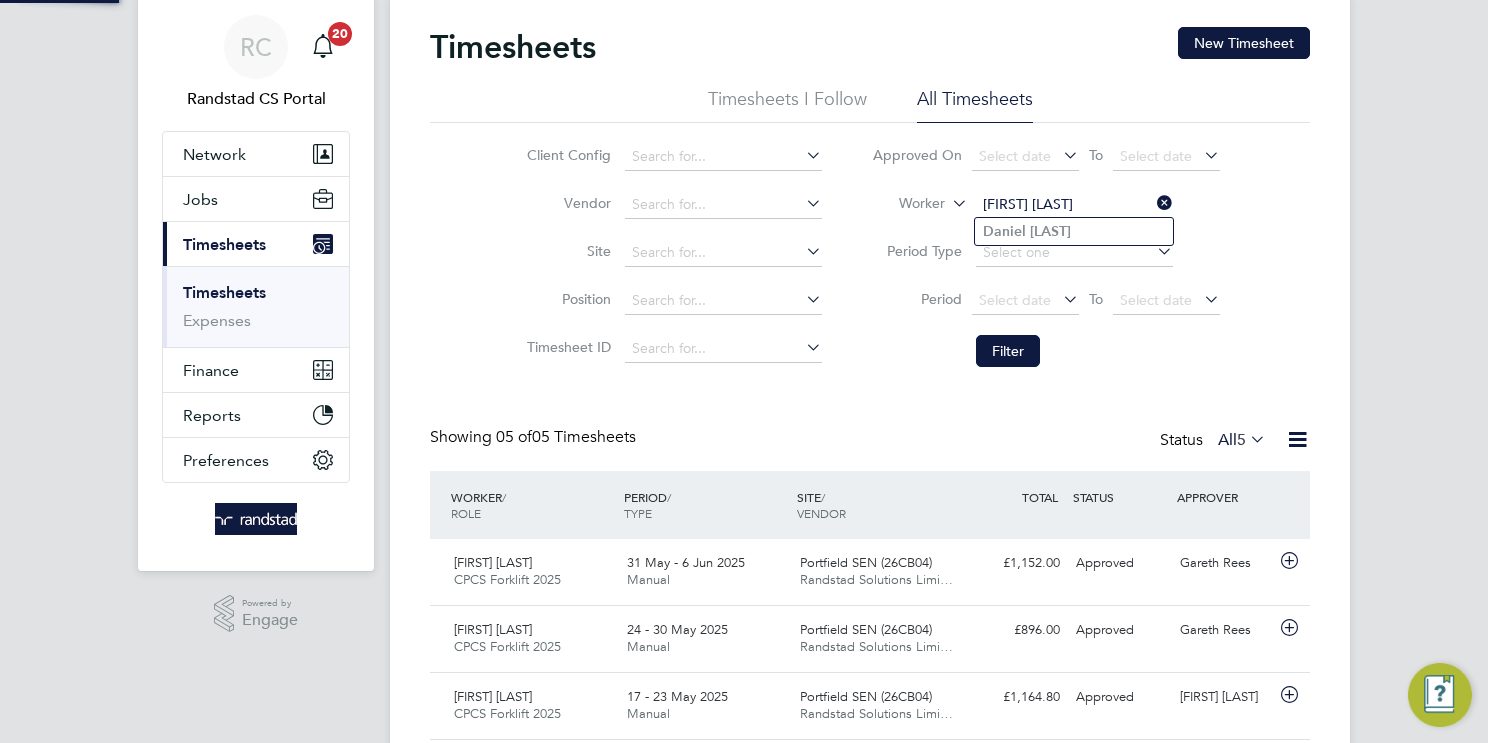 type on "Daniel Parker" 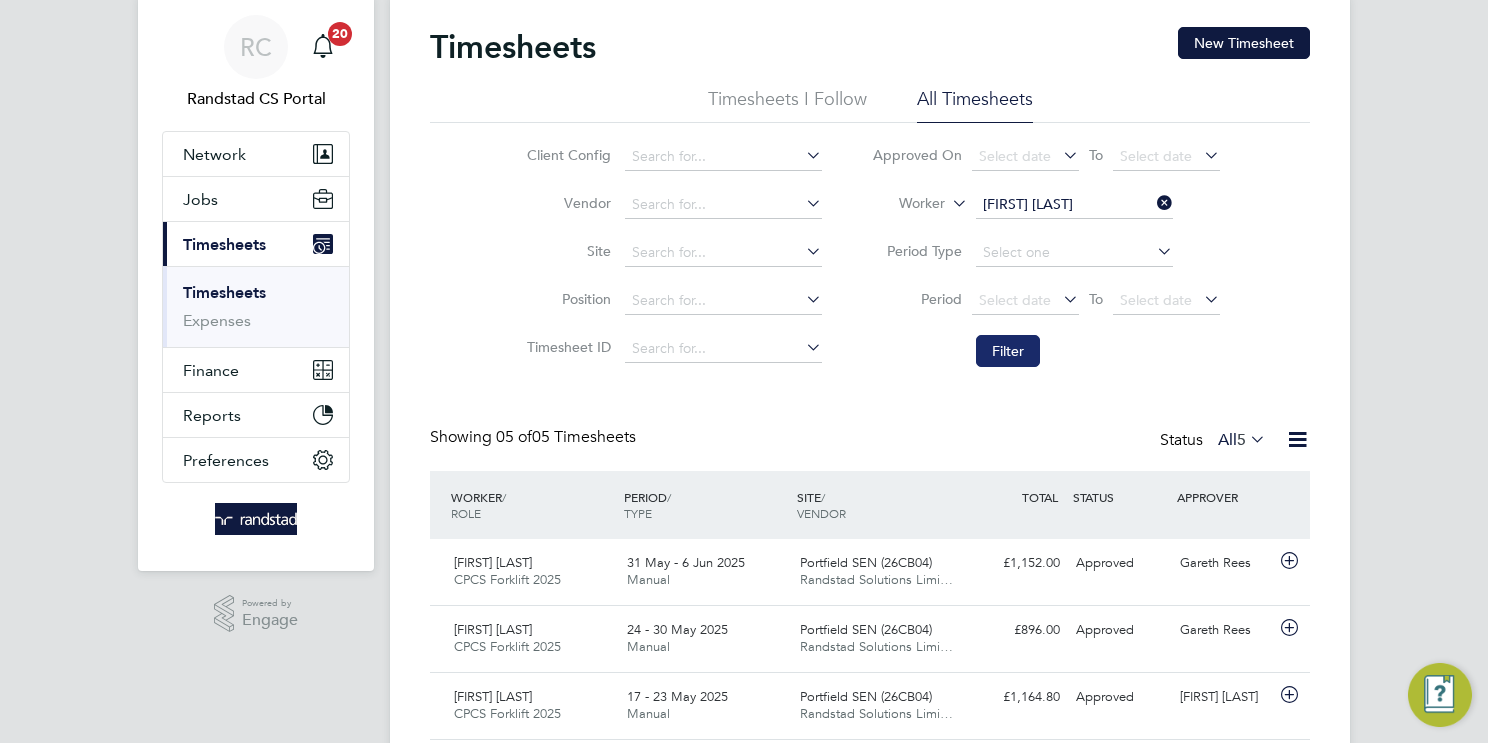 click on "Filter" 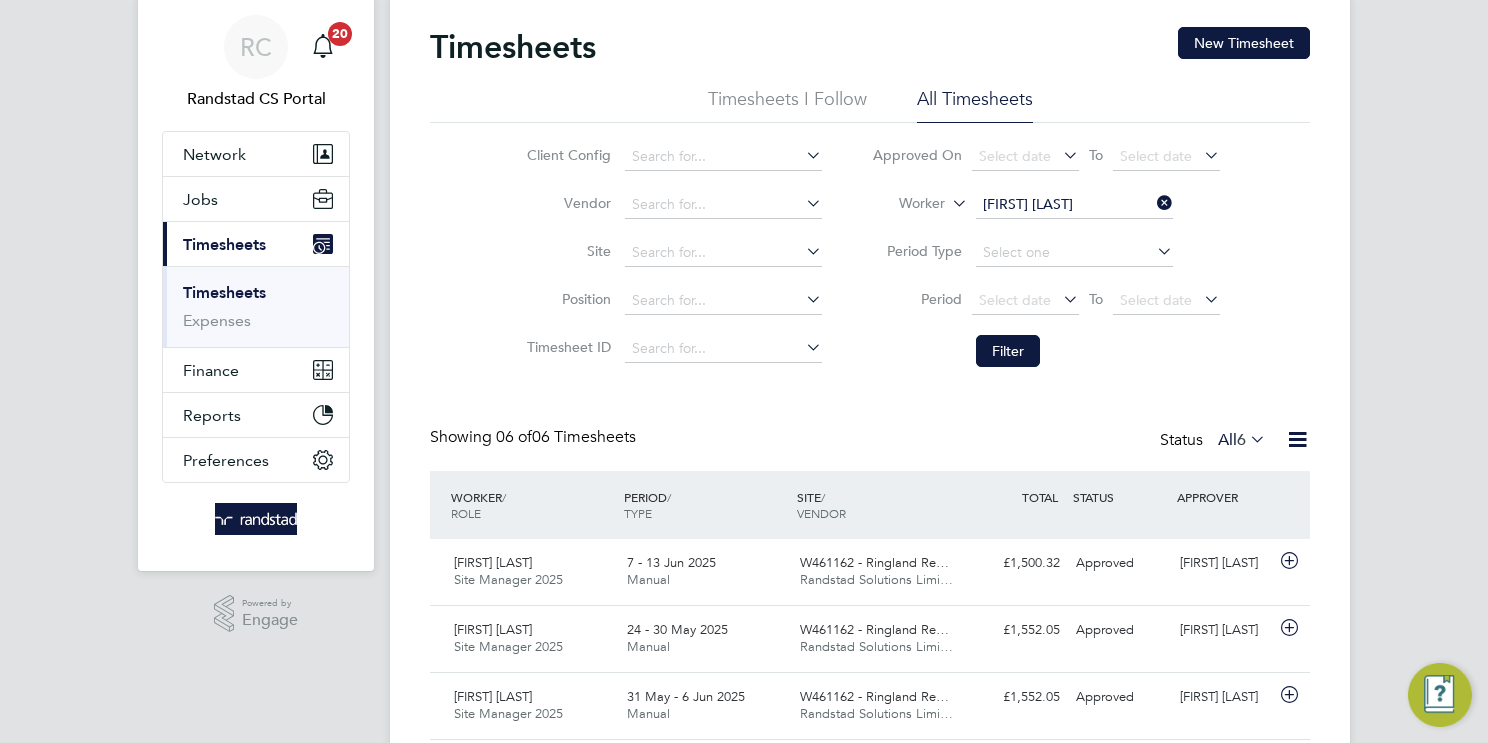 click on "Daniel Parker" 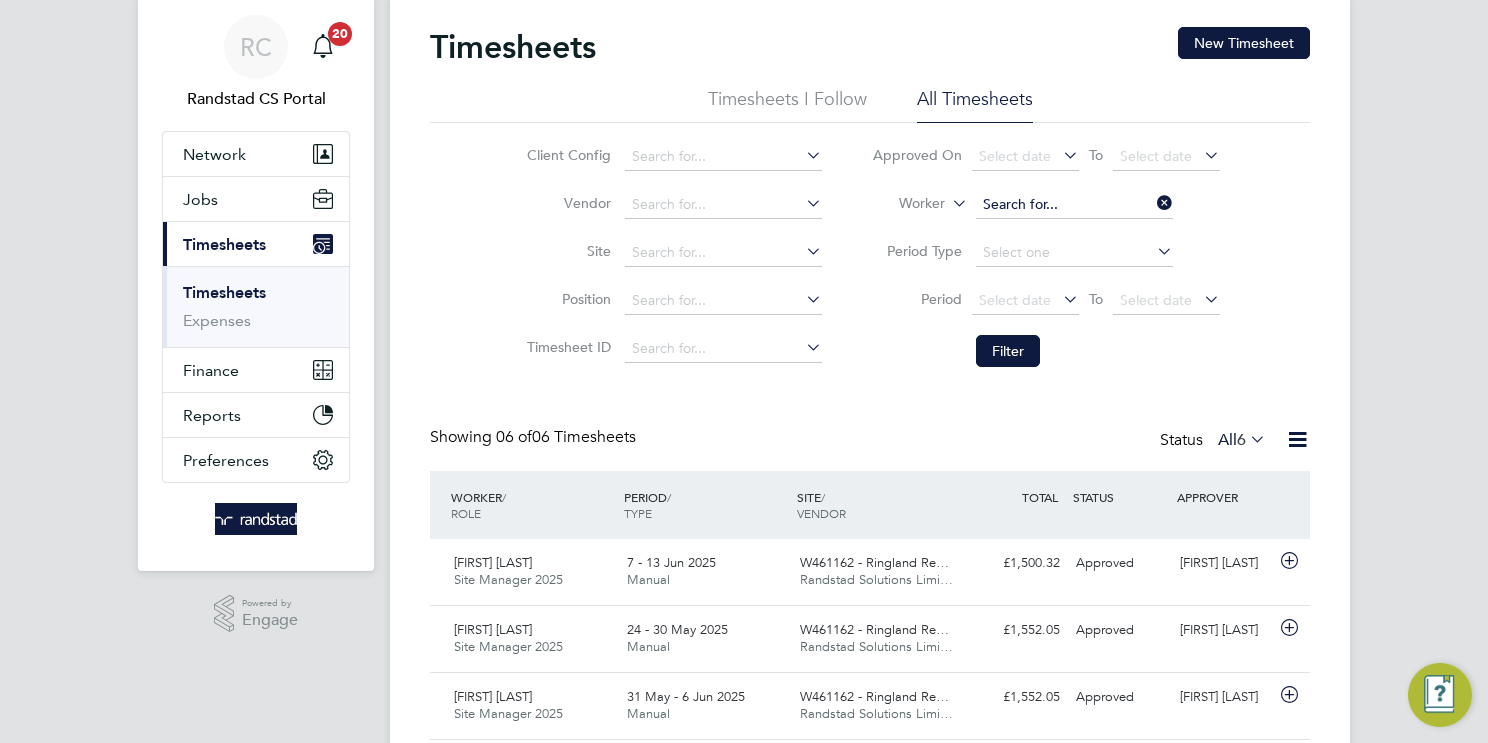 paste on "Anthony Anuaugwo" 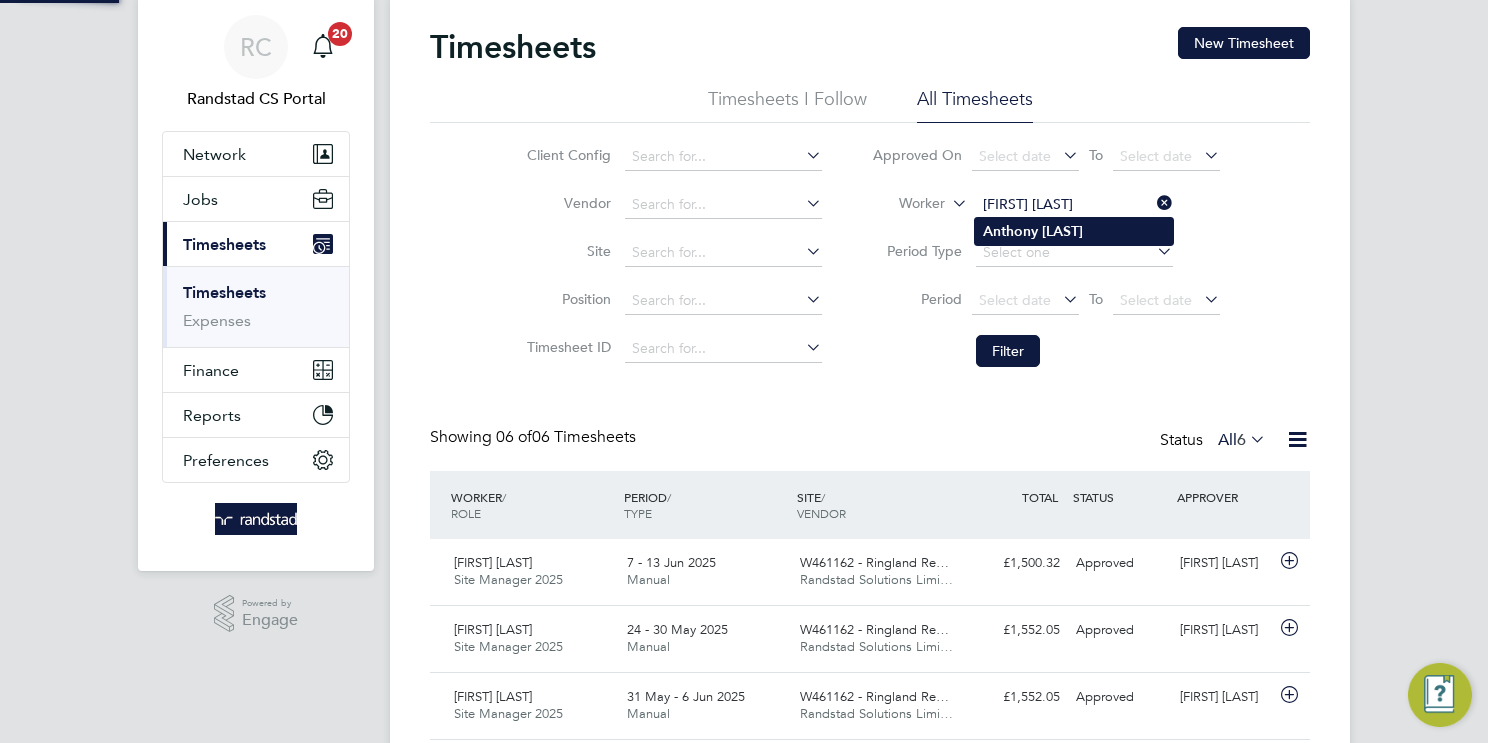 type on "Anthony Anuaugwo" 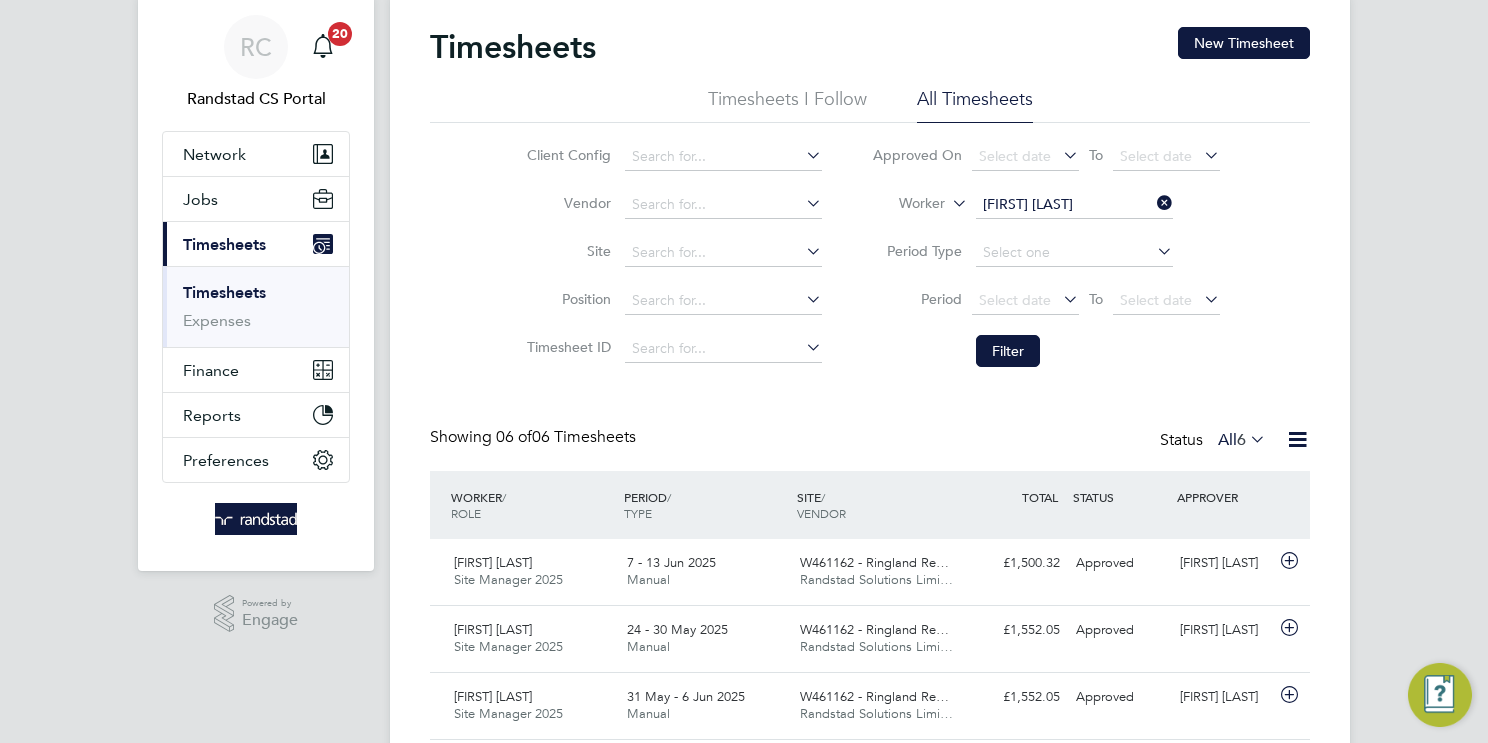 click on "Filter" 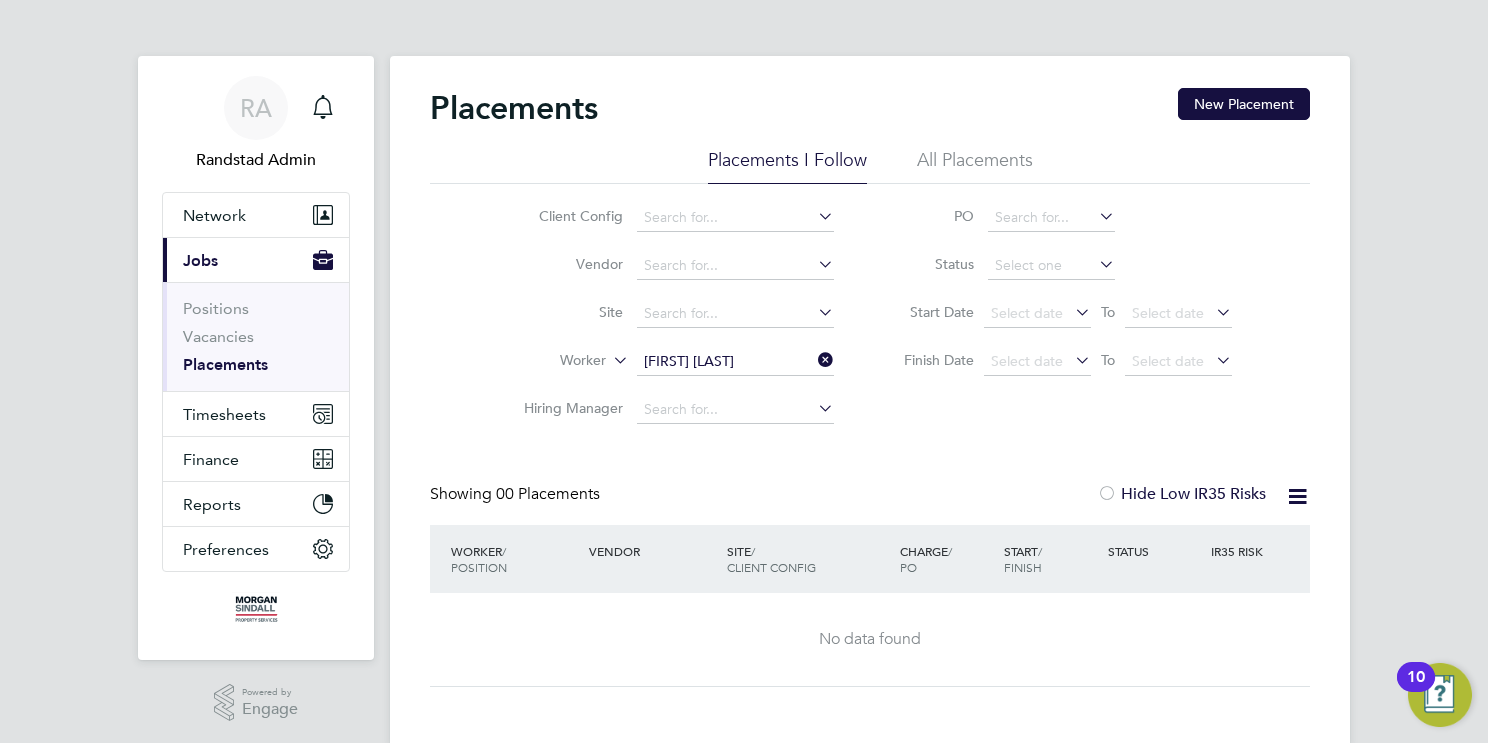 scroll, scrollTop: 0, scrollLeft: 0, axis: both 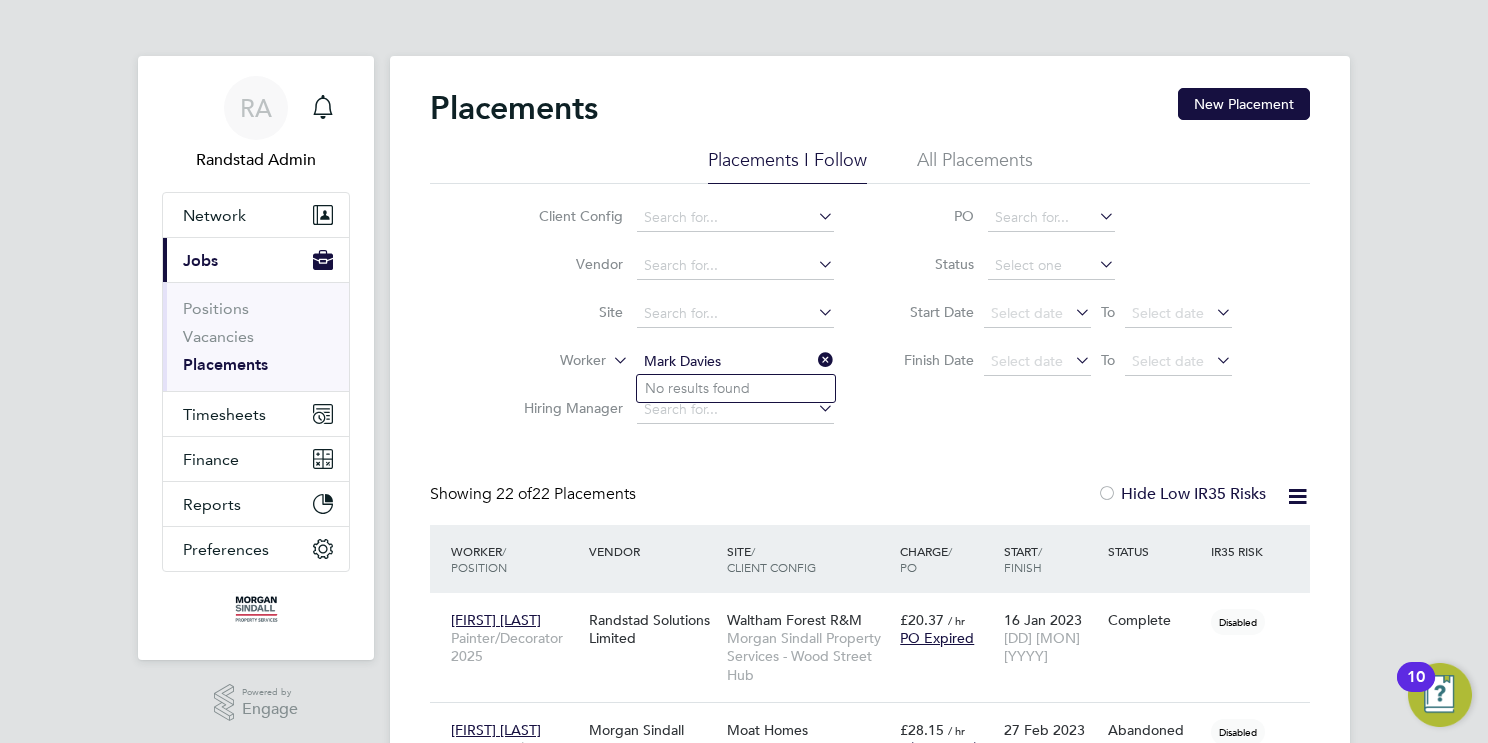 type on "Mark Davies" 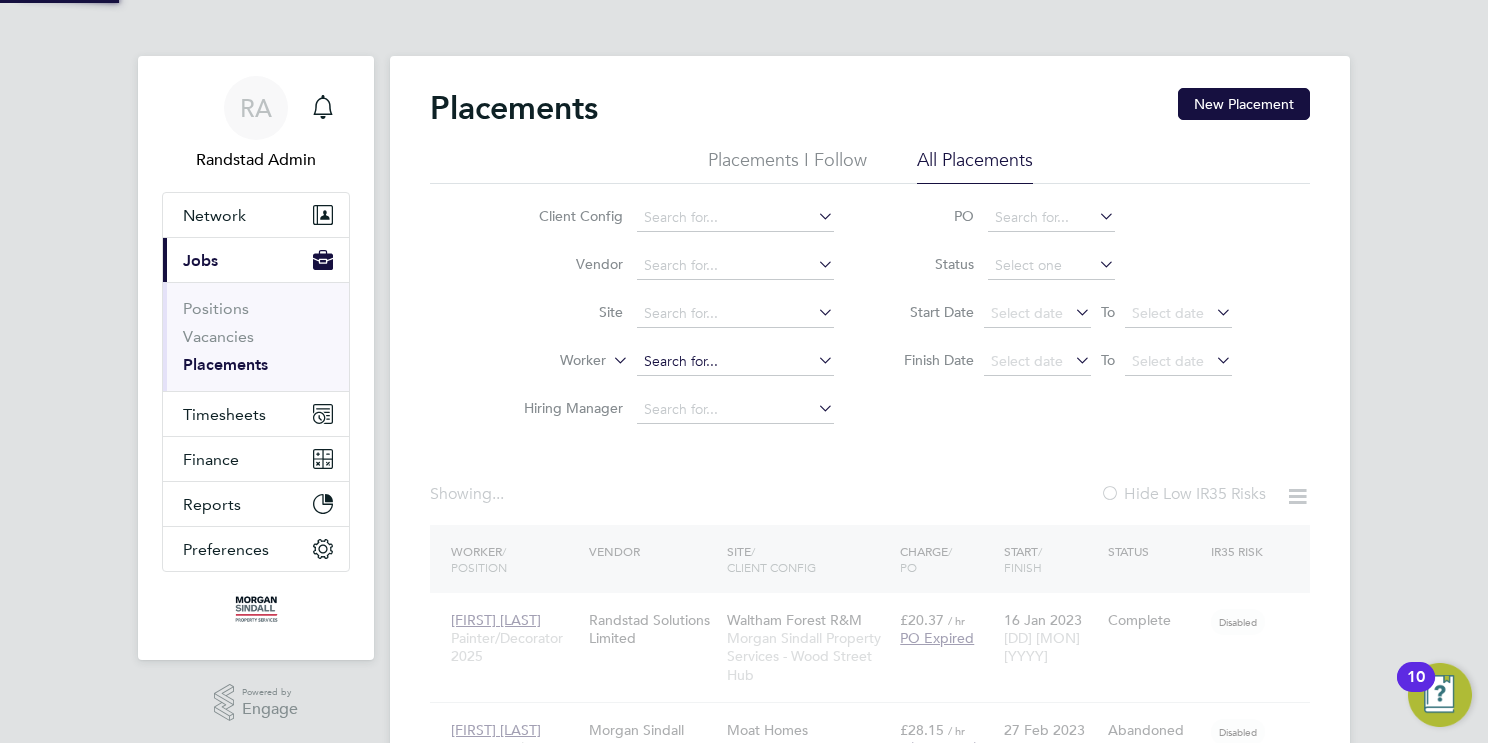 click 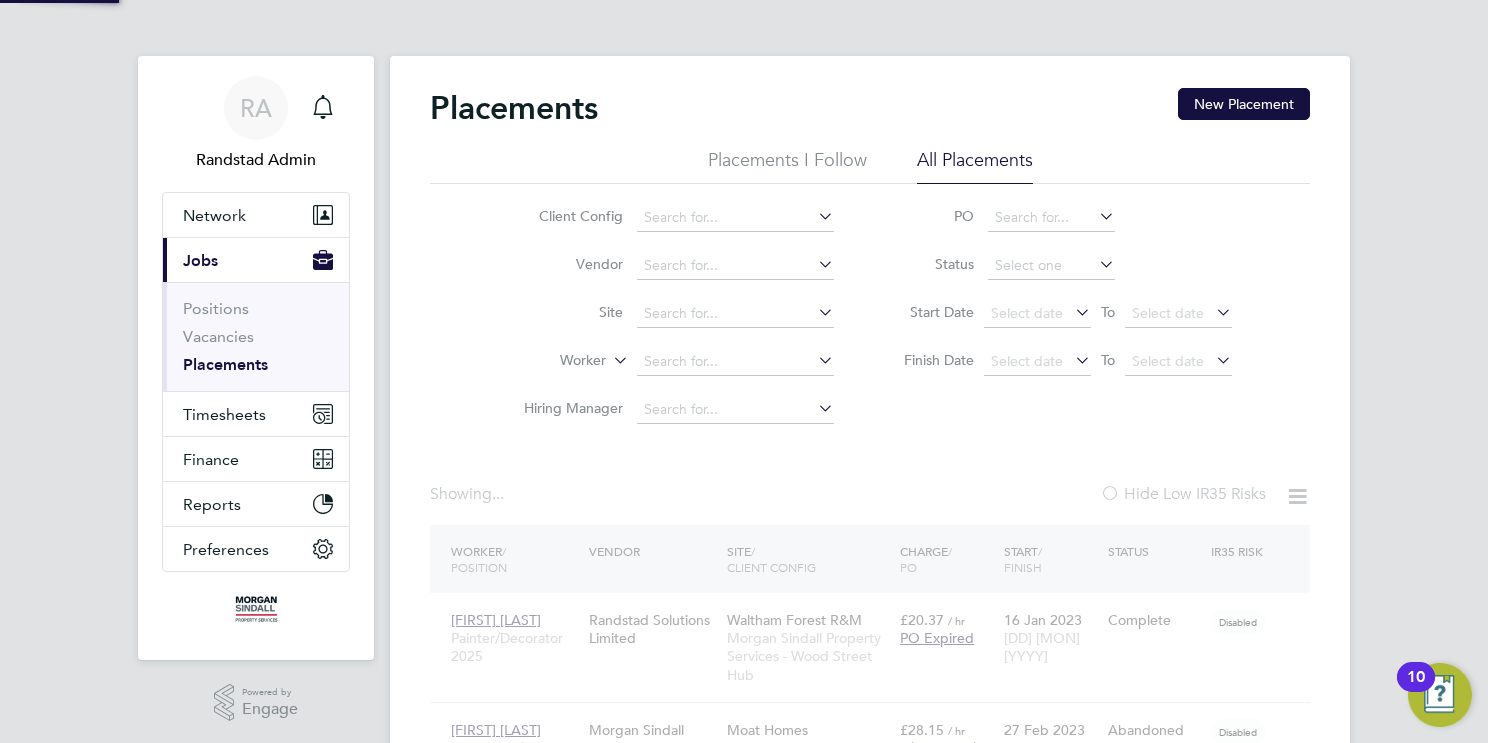 paste on "Mark Davies" 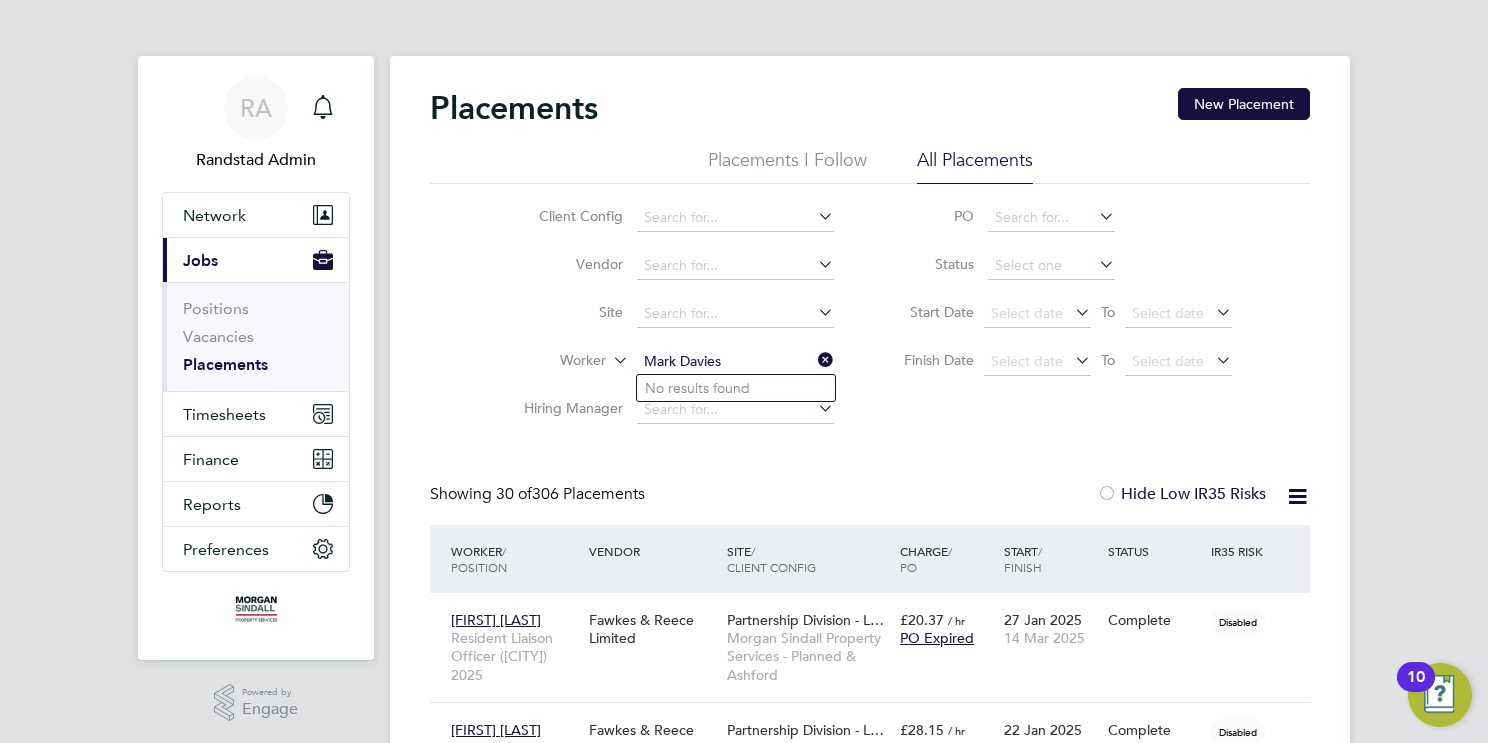 type on "Mark Davies" 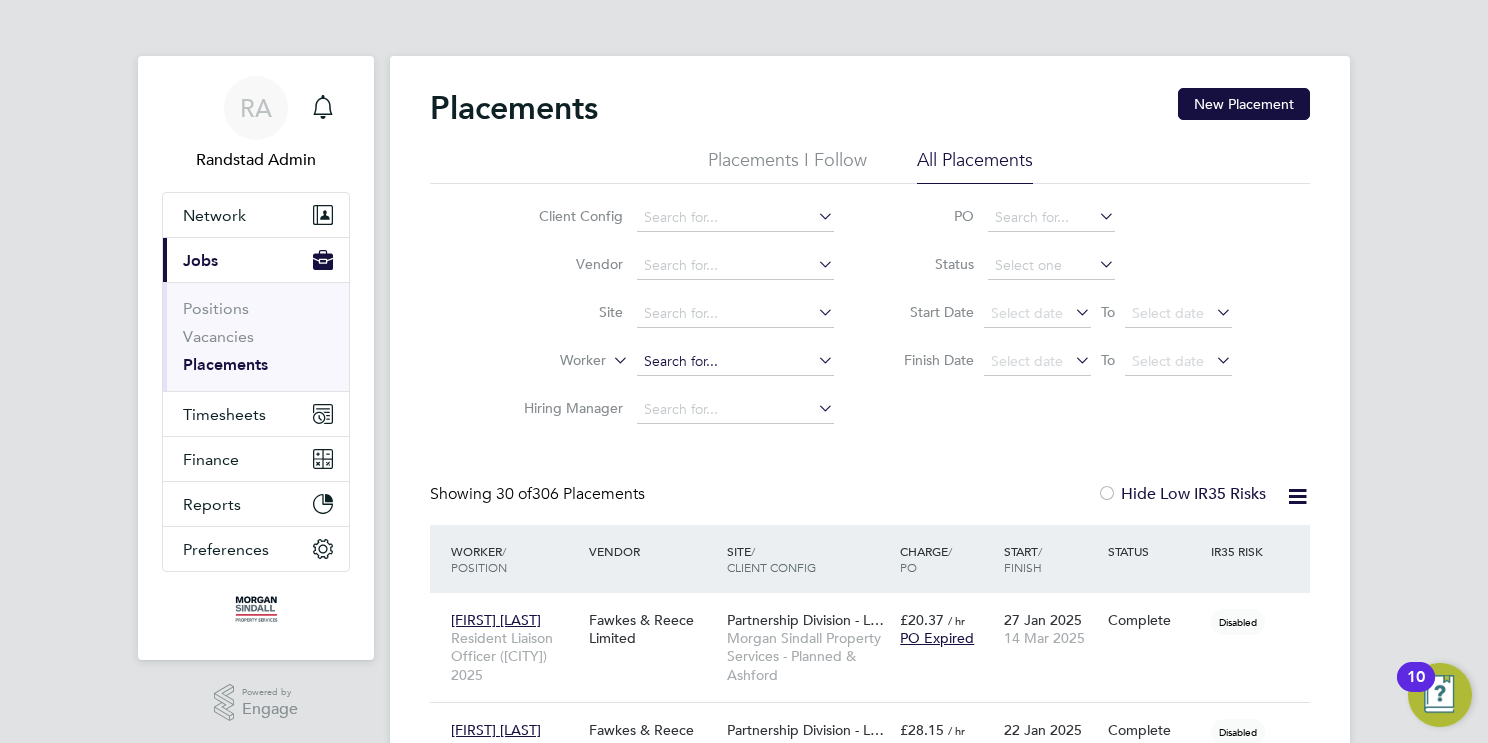 click 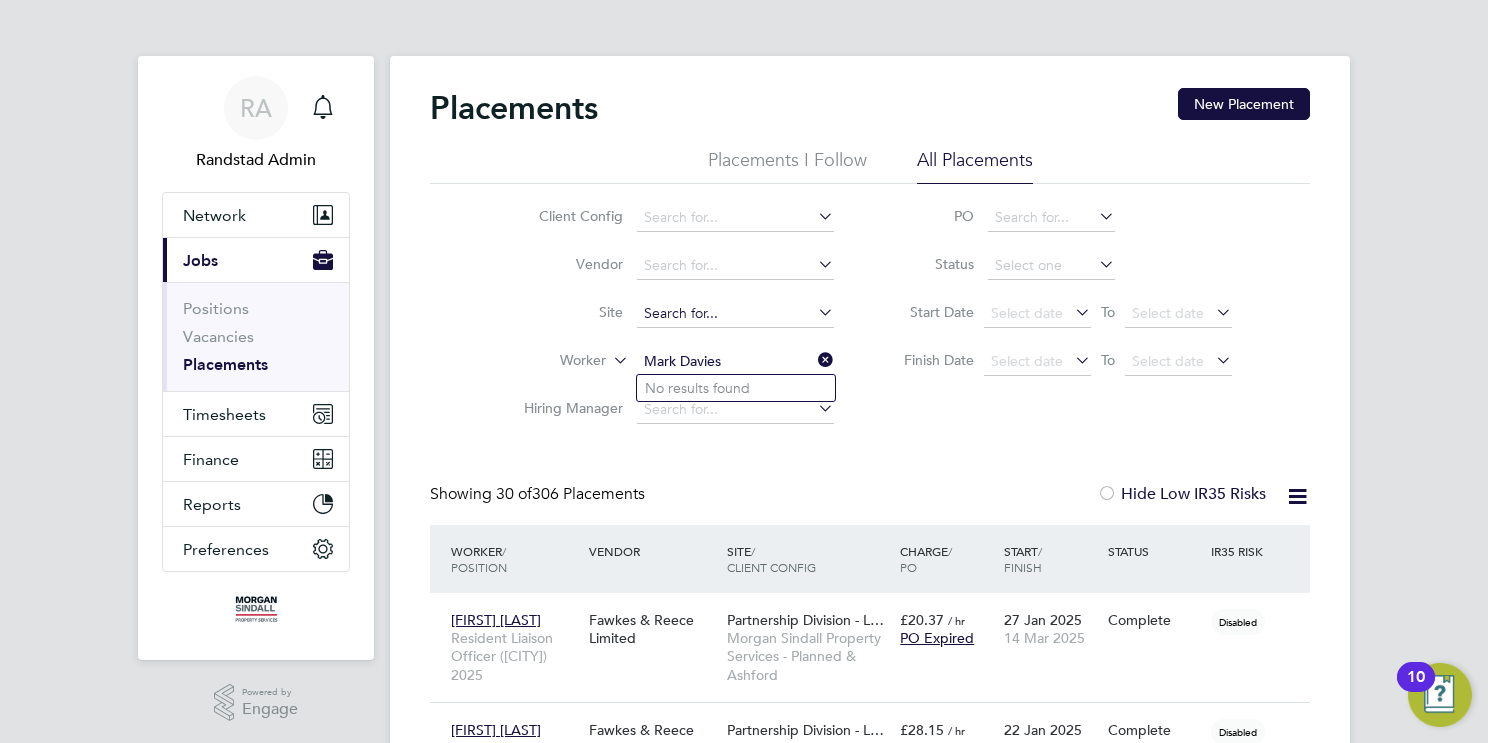 type on "Mark Davies" 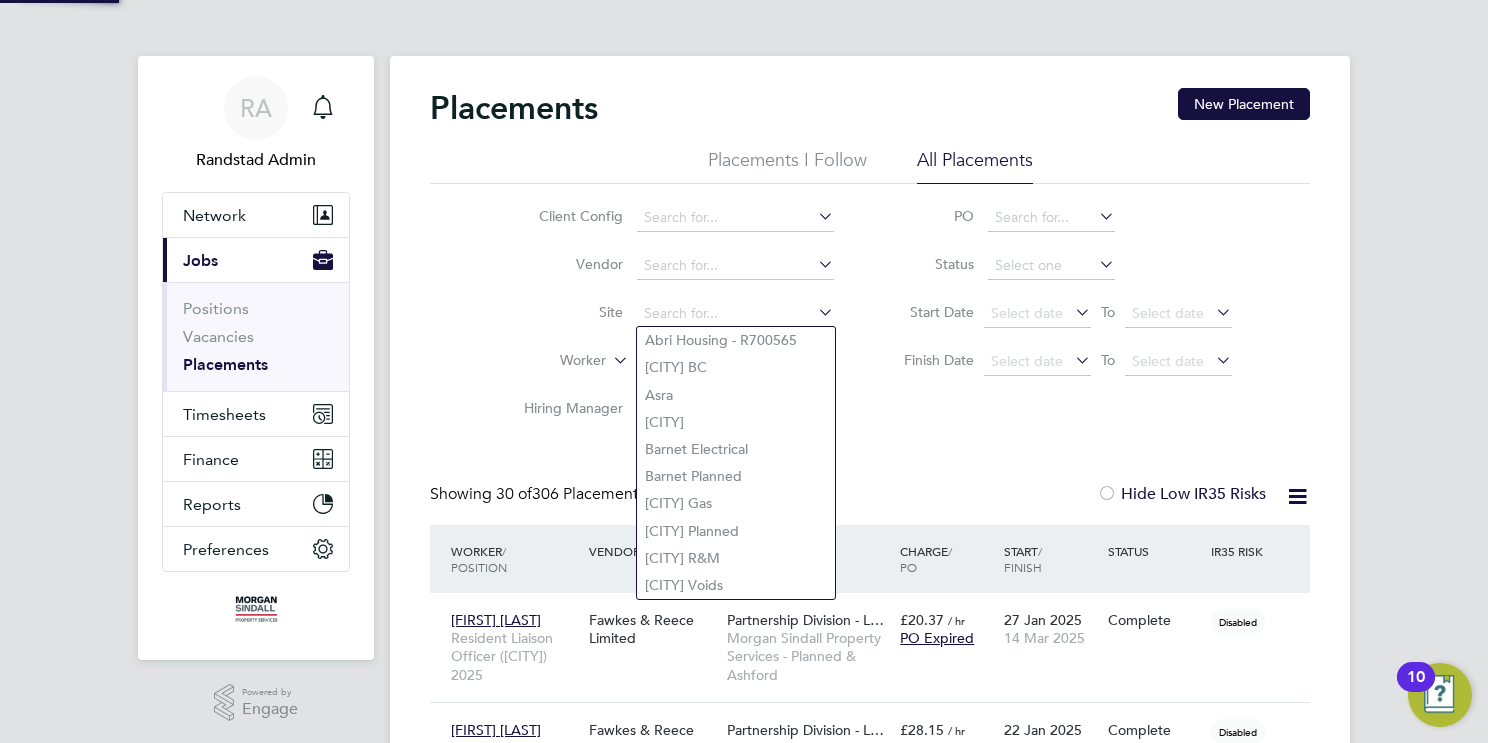 type 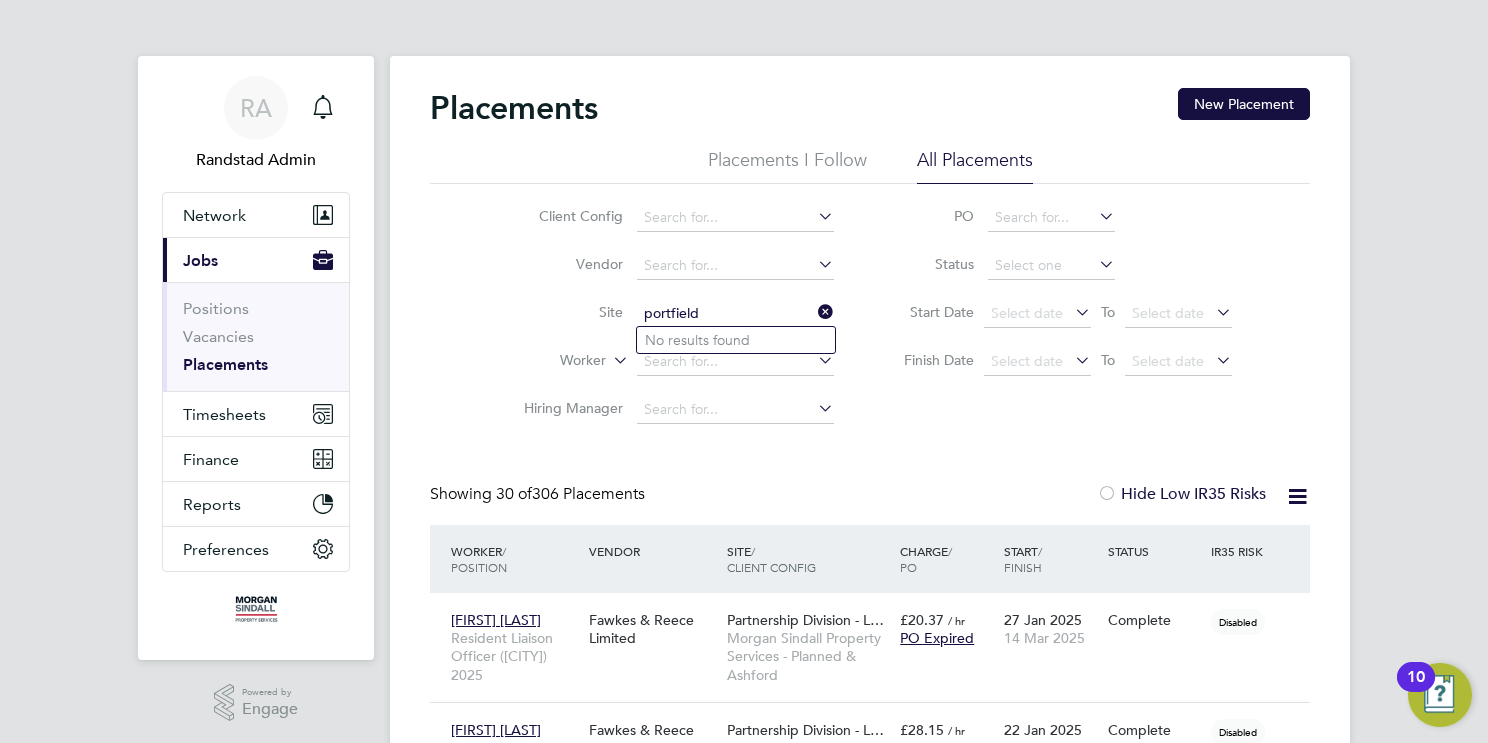 type on "portfield" 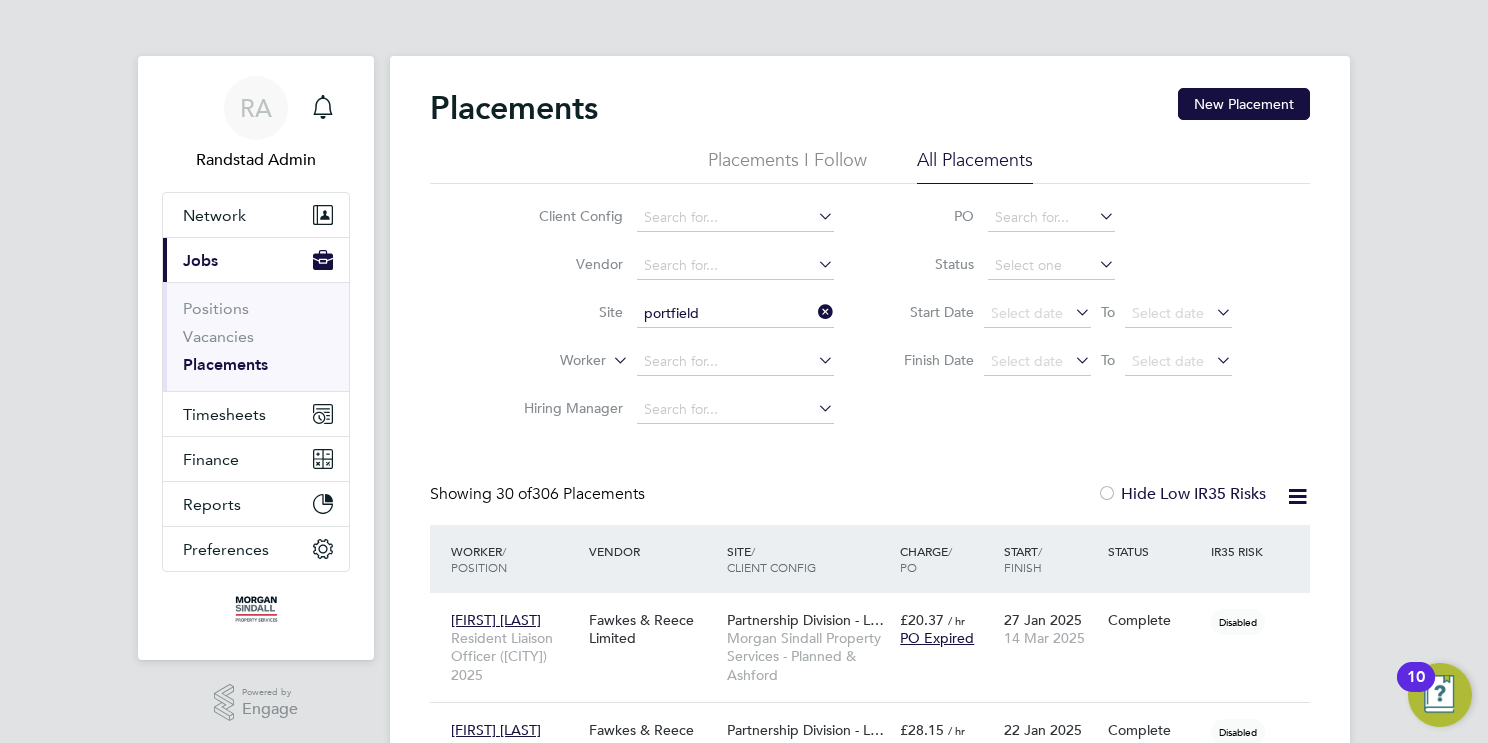type 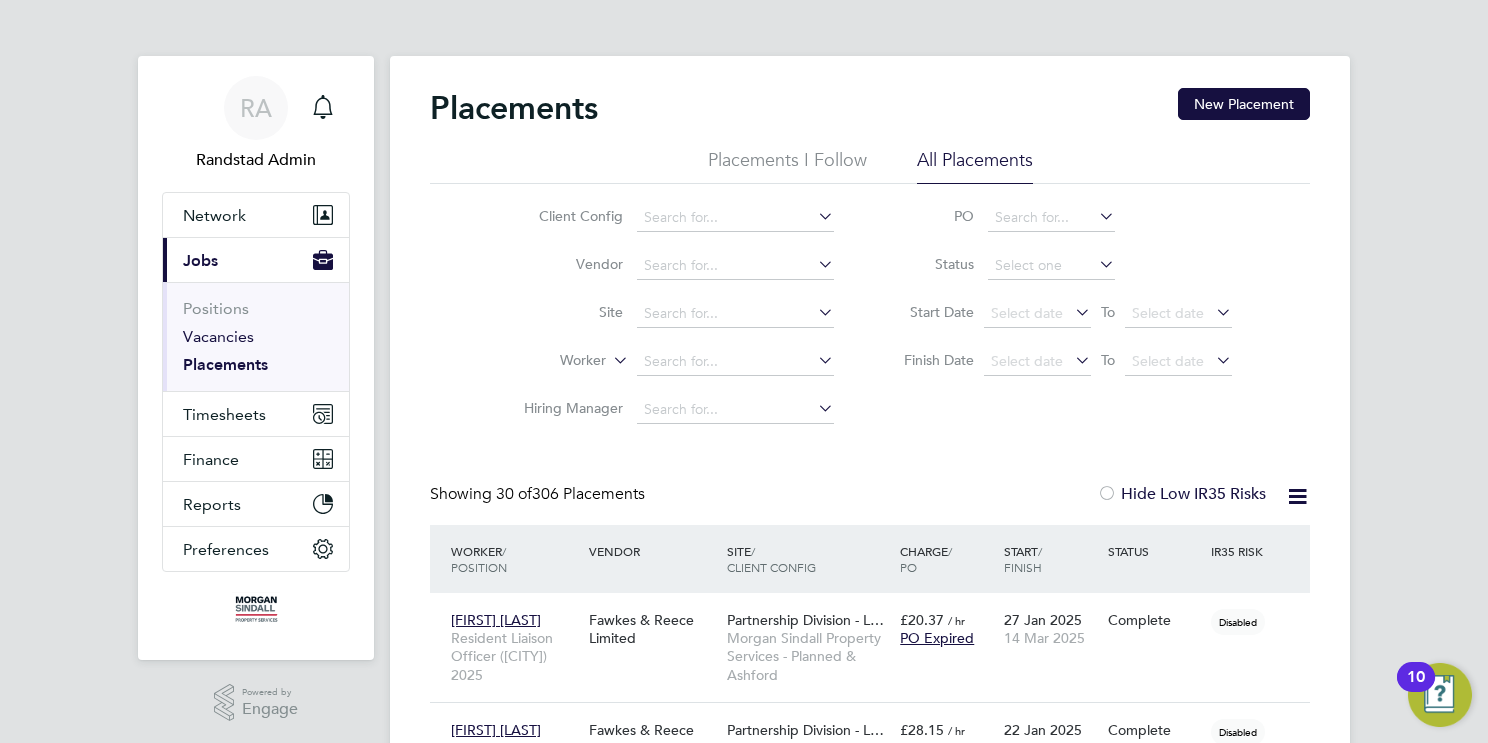 drag, startPoint x: 207, startPoint y: 341, endPoint x: 210, endPoint y: 359, distance: 18.248287 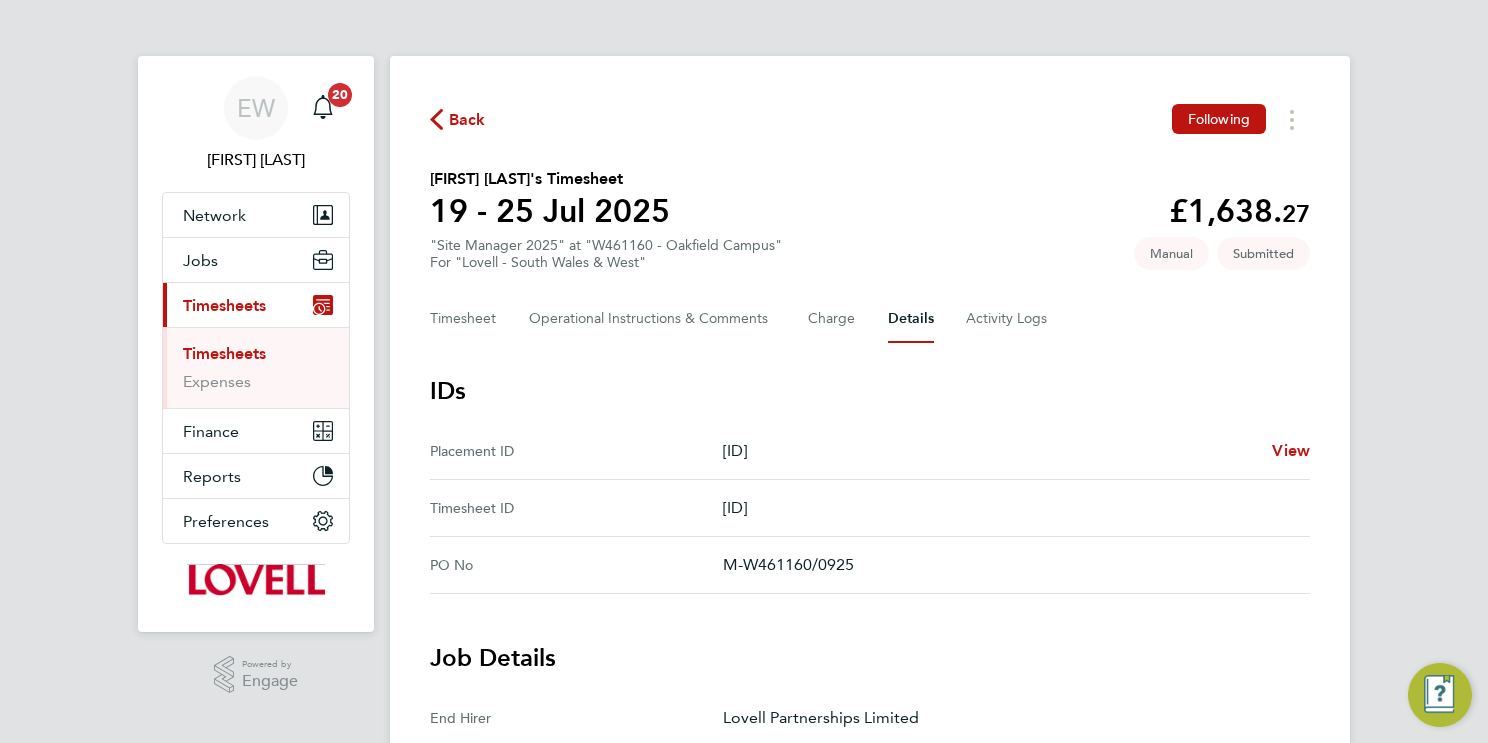 scroll, scrollTop: 0, scrollLeft: 0, axis: both 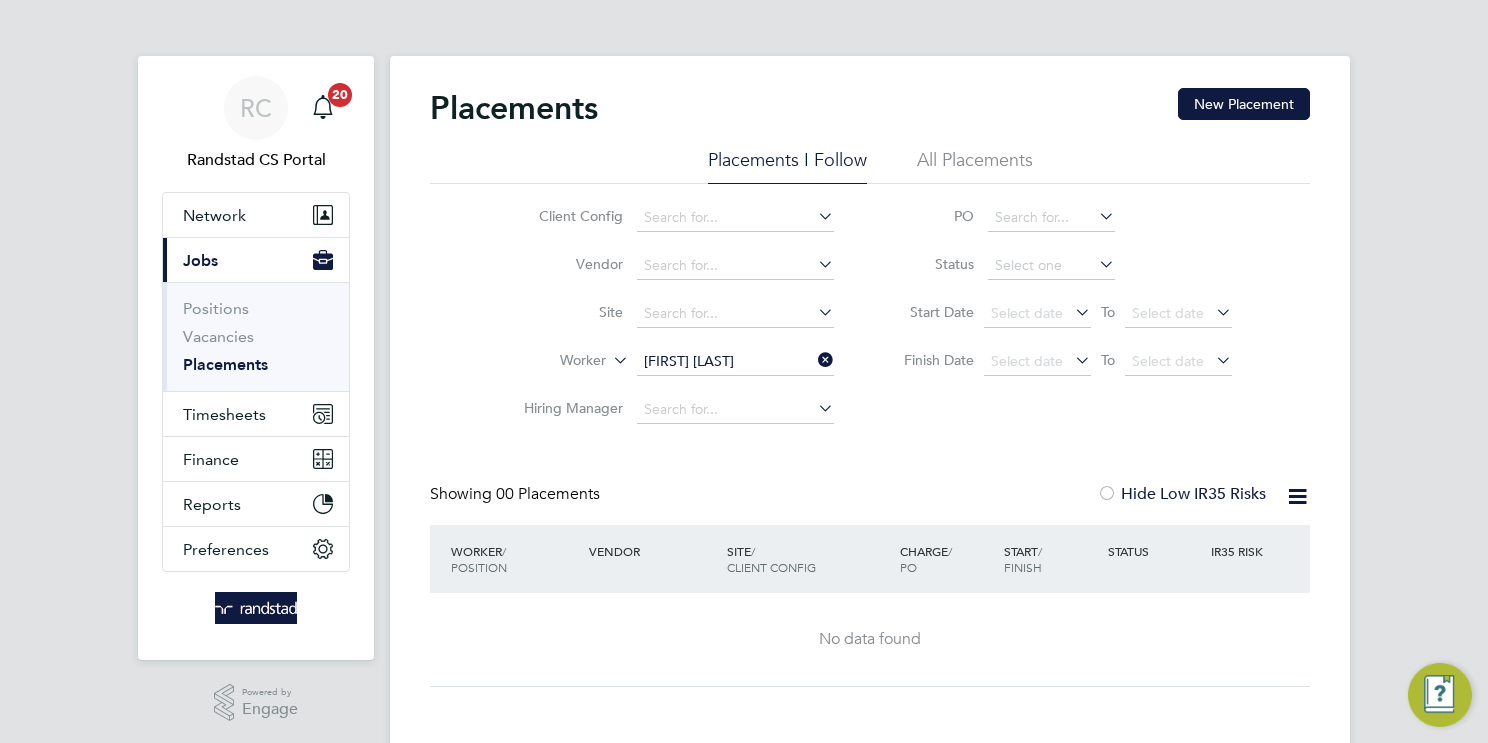 click on "Placements" at bounding box center (225, 364) 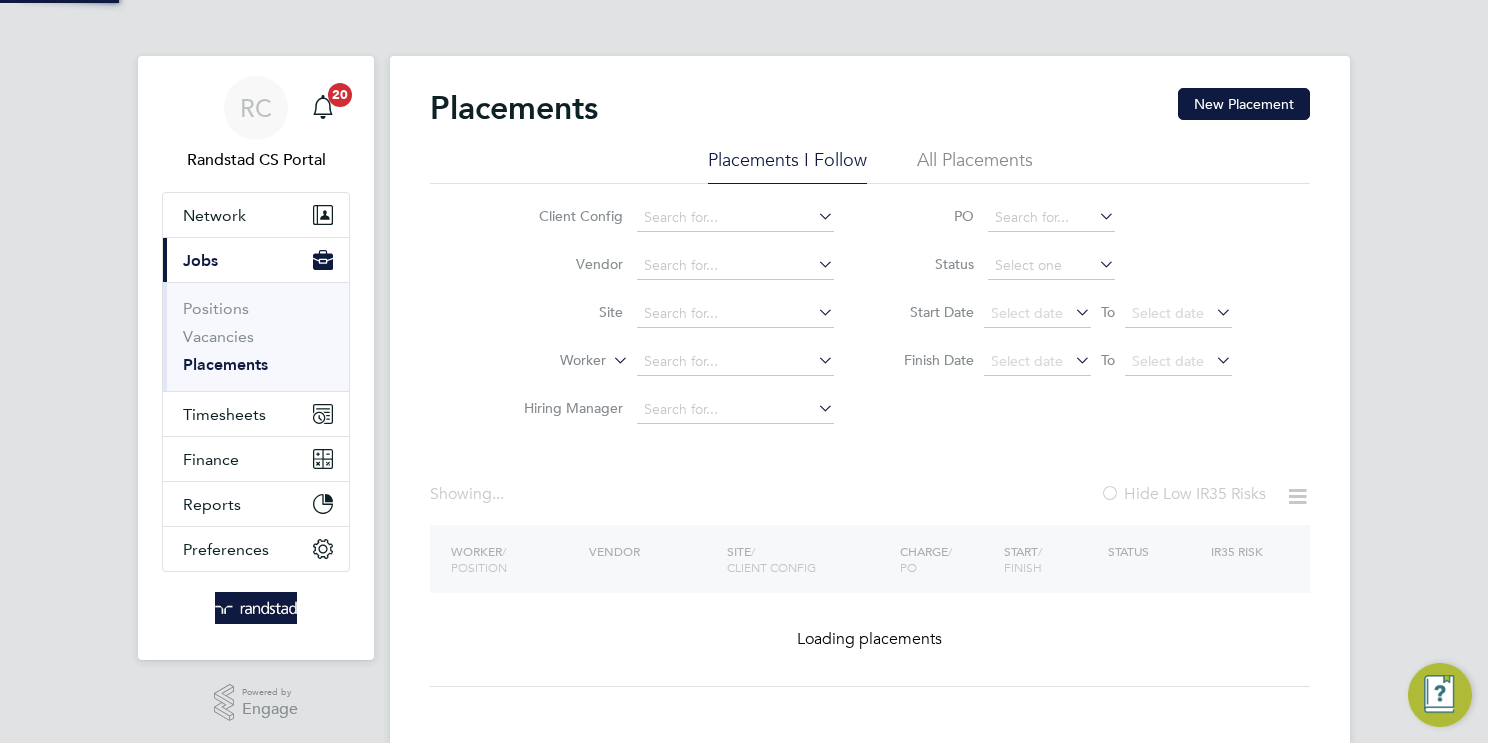 click 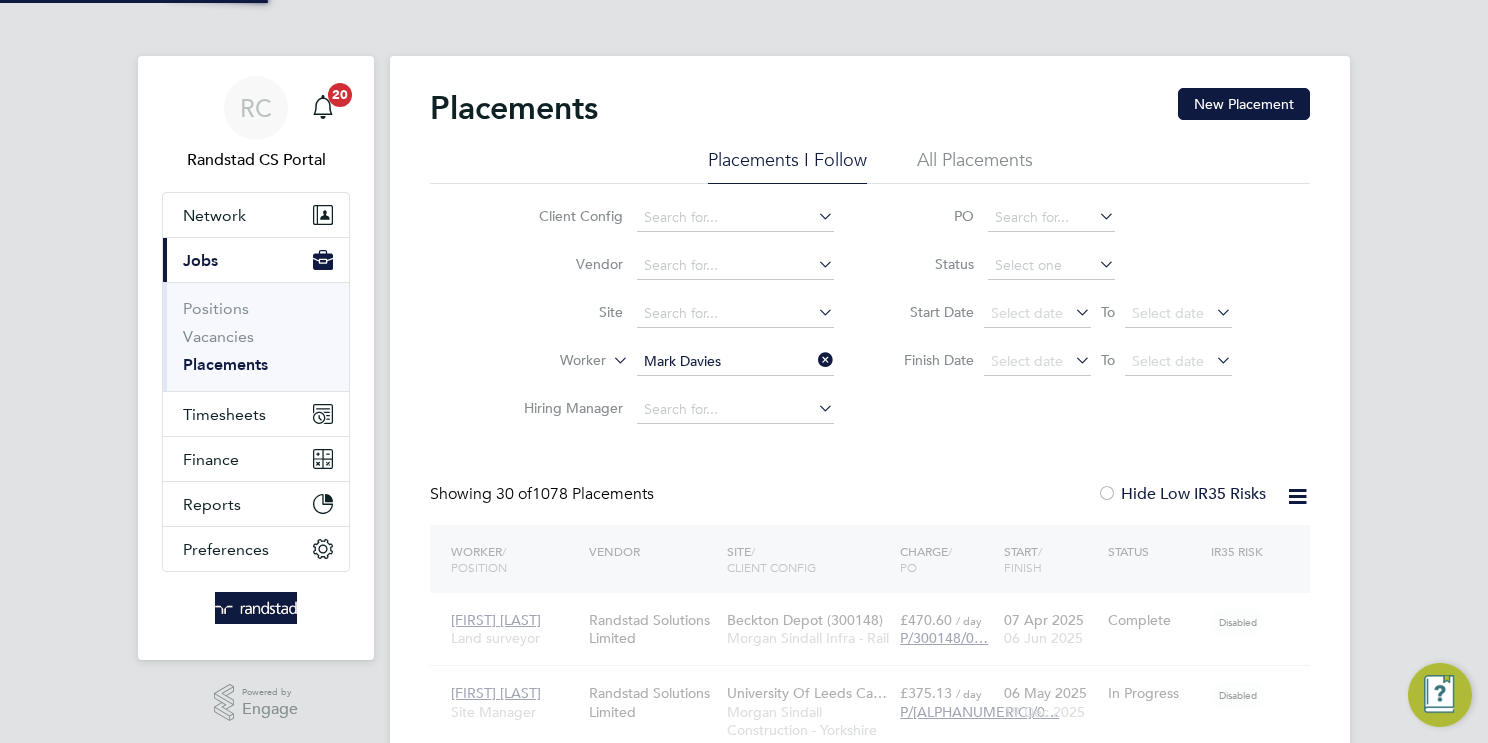 type on "Mark Davies" 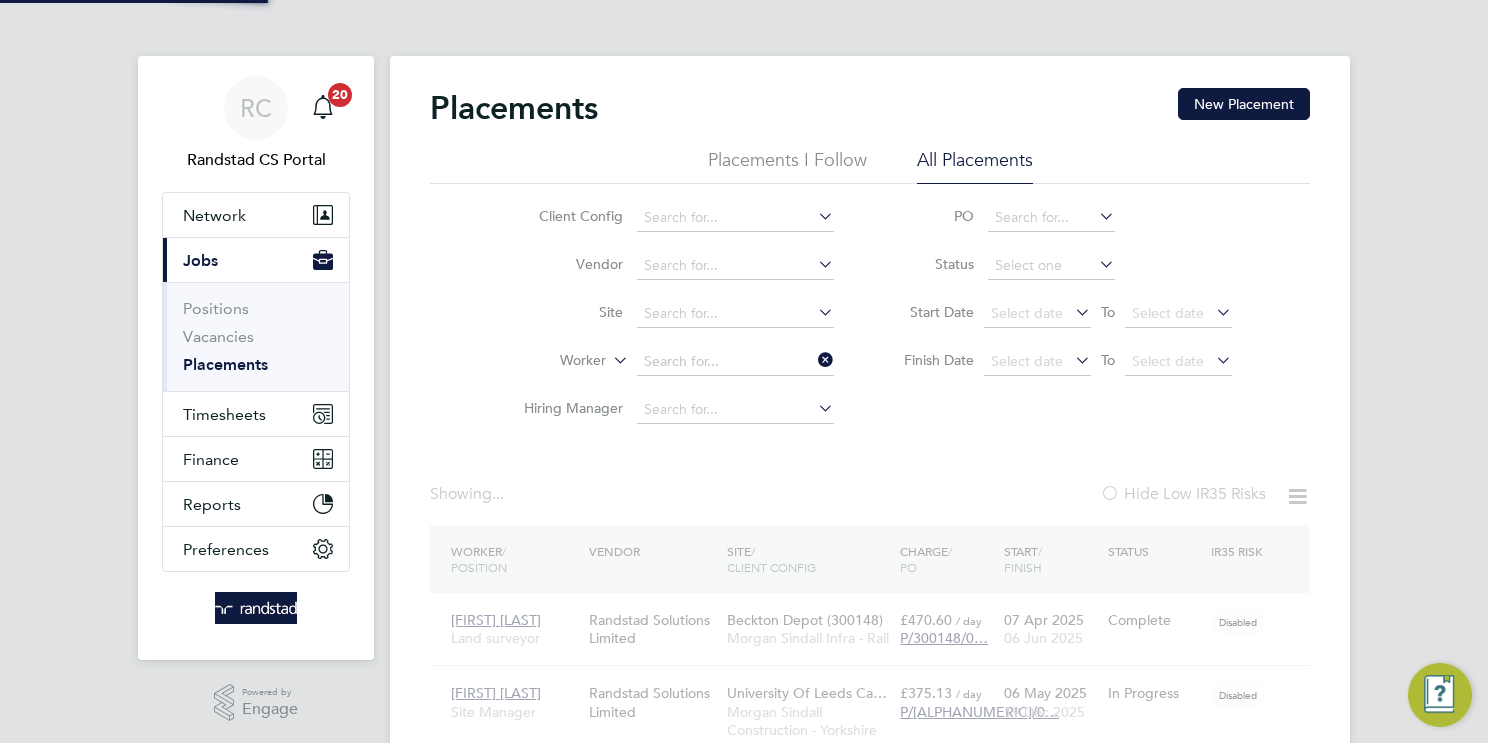 scroll, scrollTop: 9, scrollLeft: 9, axis: both 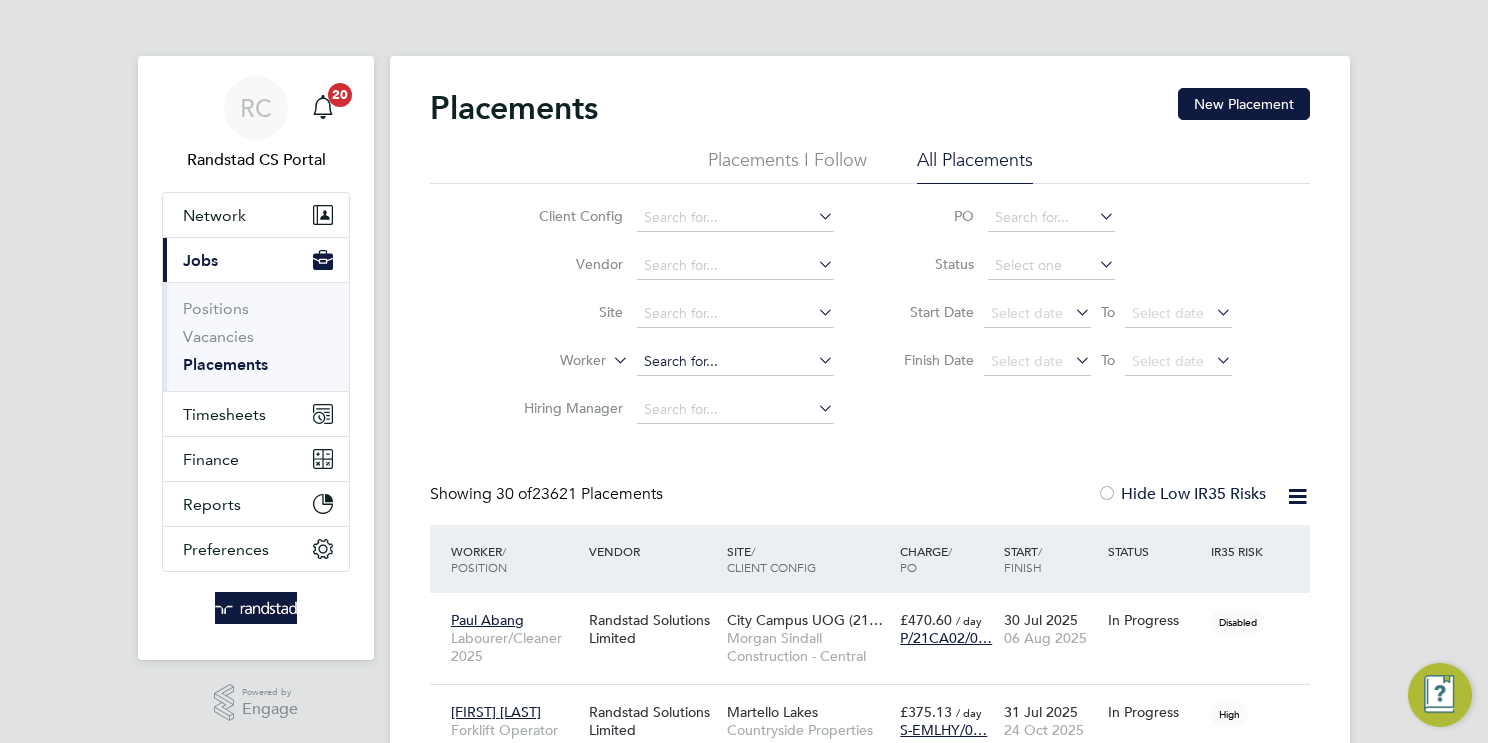 click 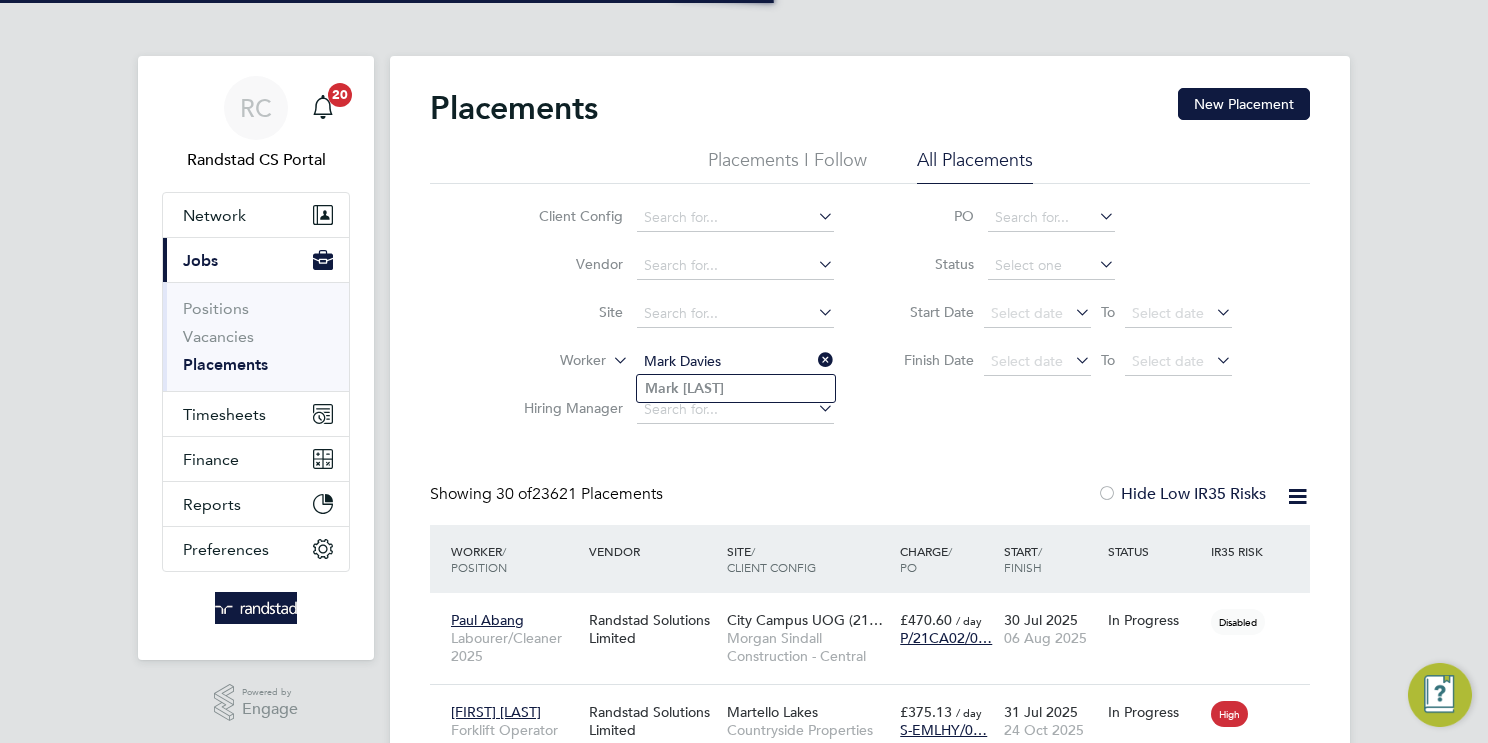 type on "Mark Davies" 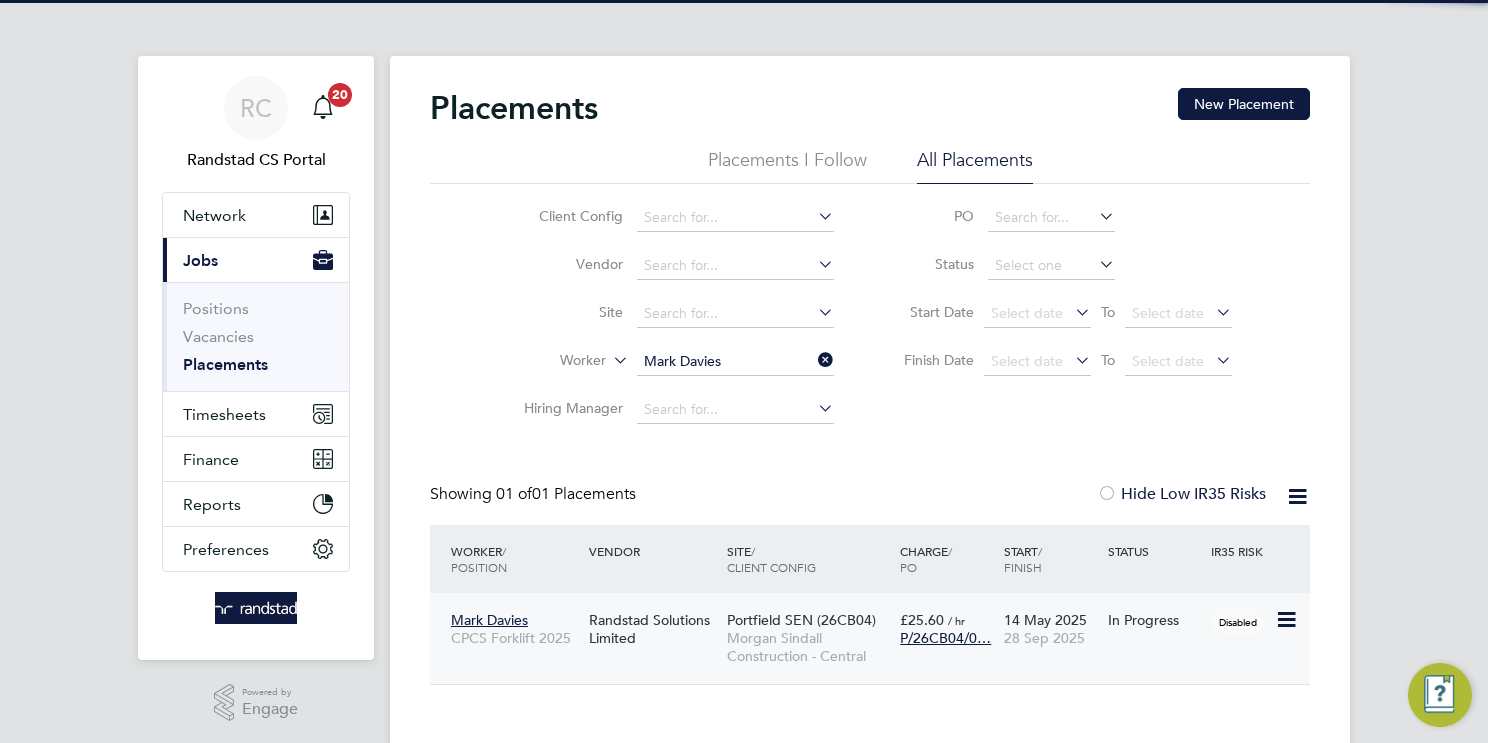 click on "Morgan Sindall Construction - Central" 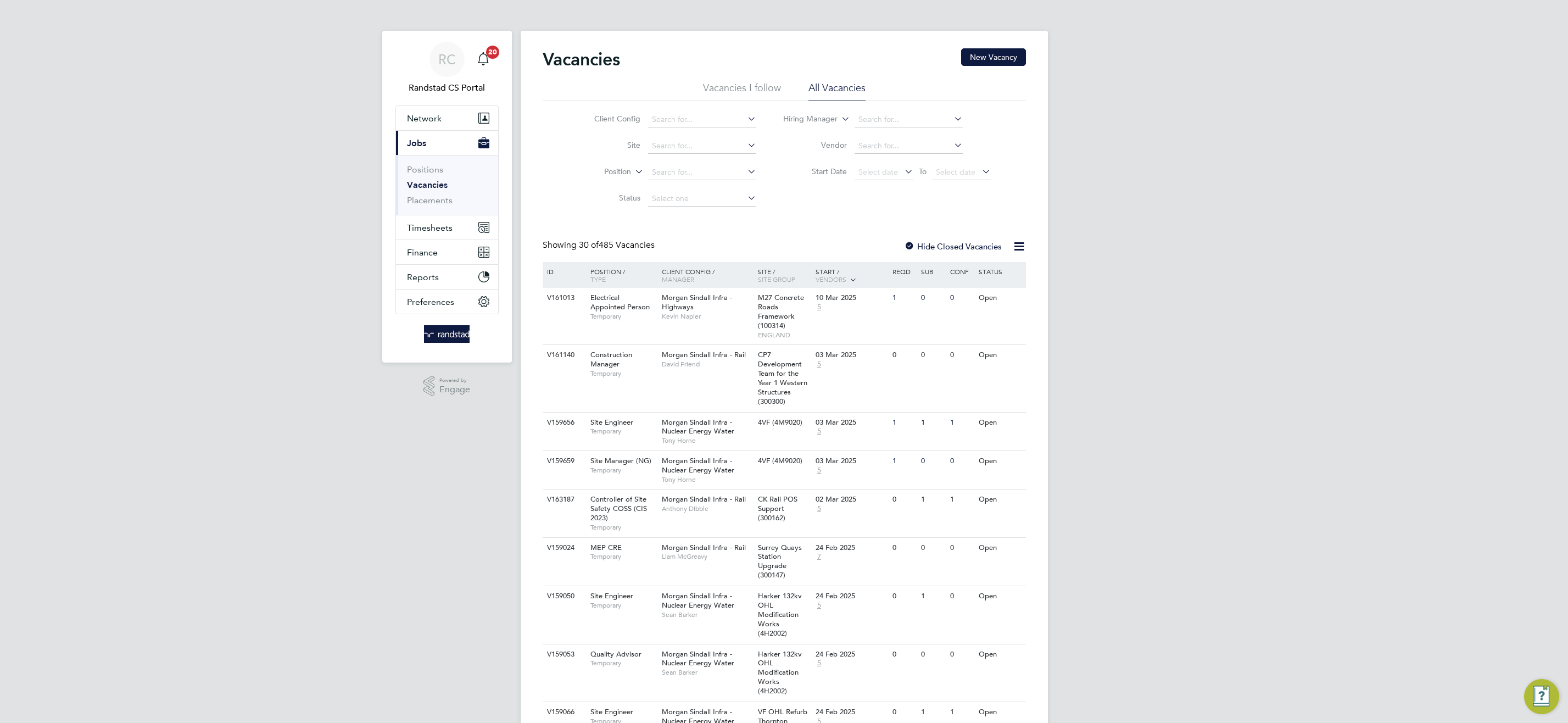 scroll, scrollTop: 0, scrollLeft: 0, axis: both 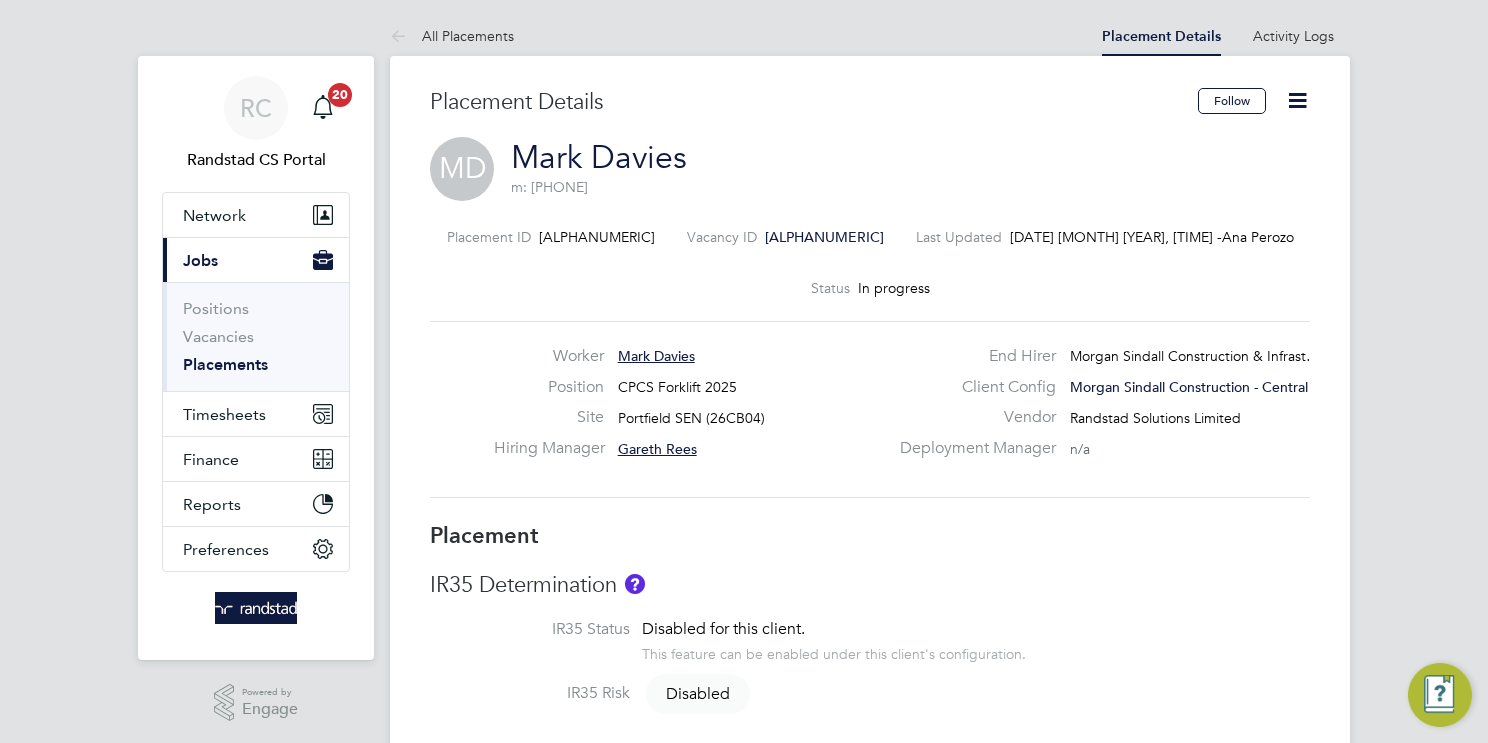 click 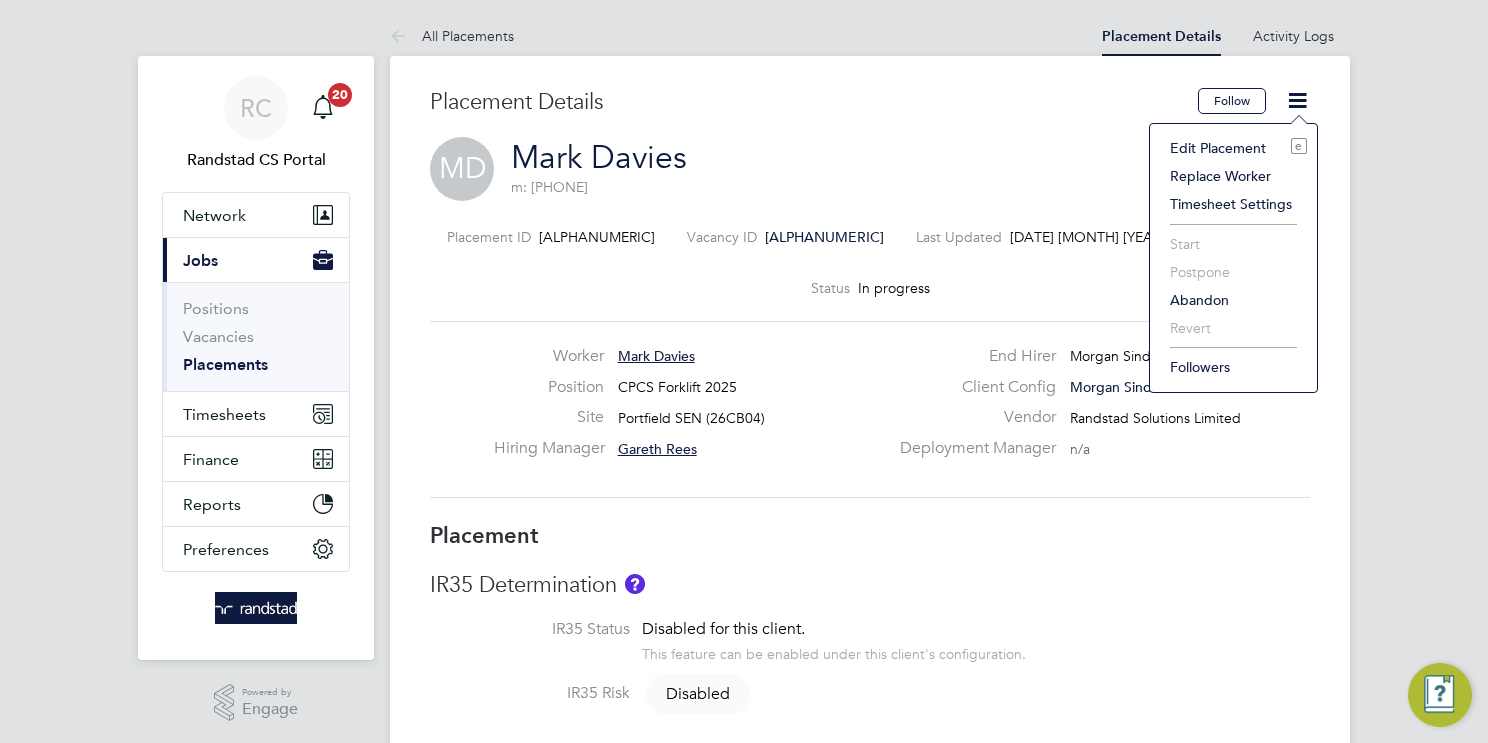 click on "Edit Placement e" 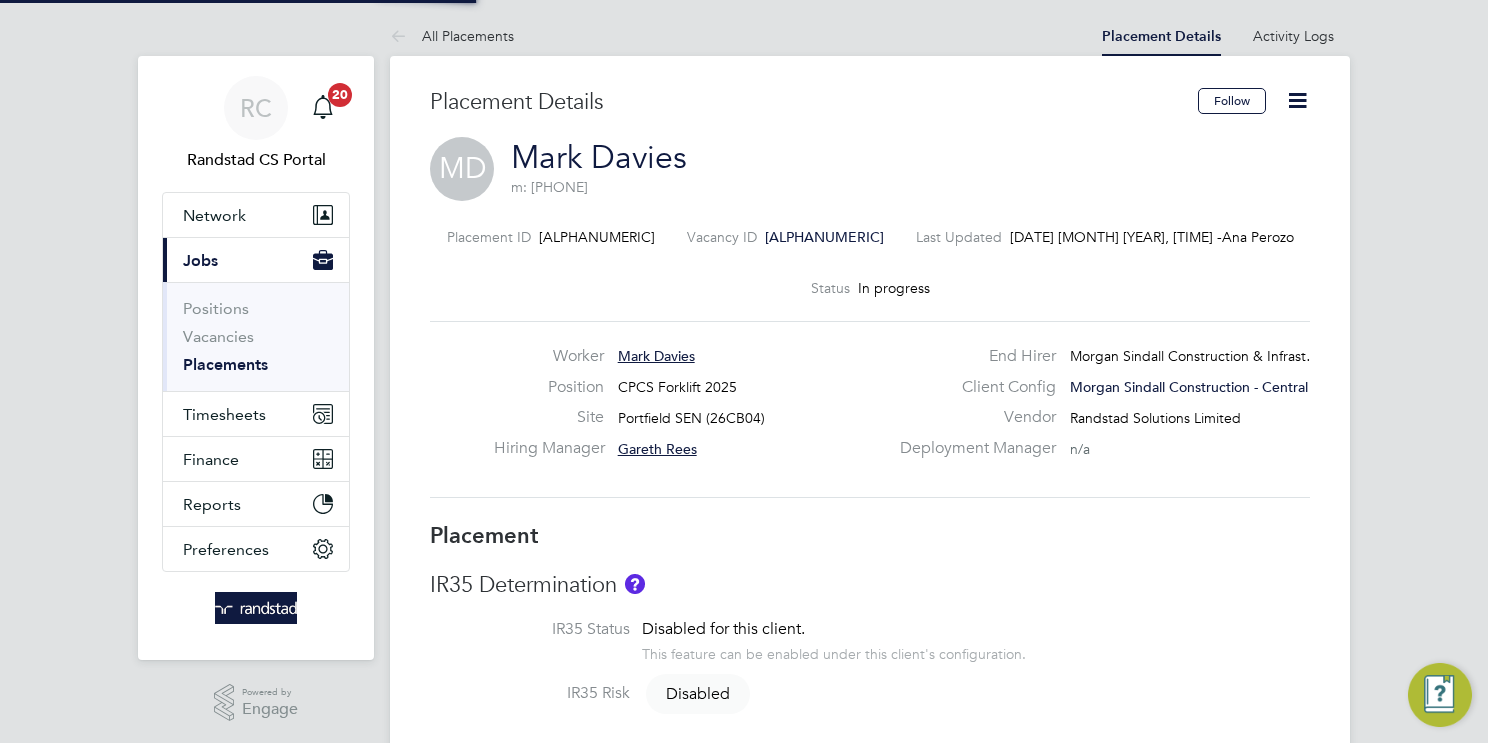 type on "Gareth Rees" 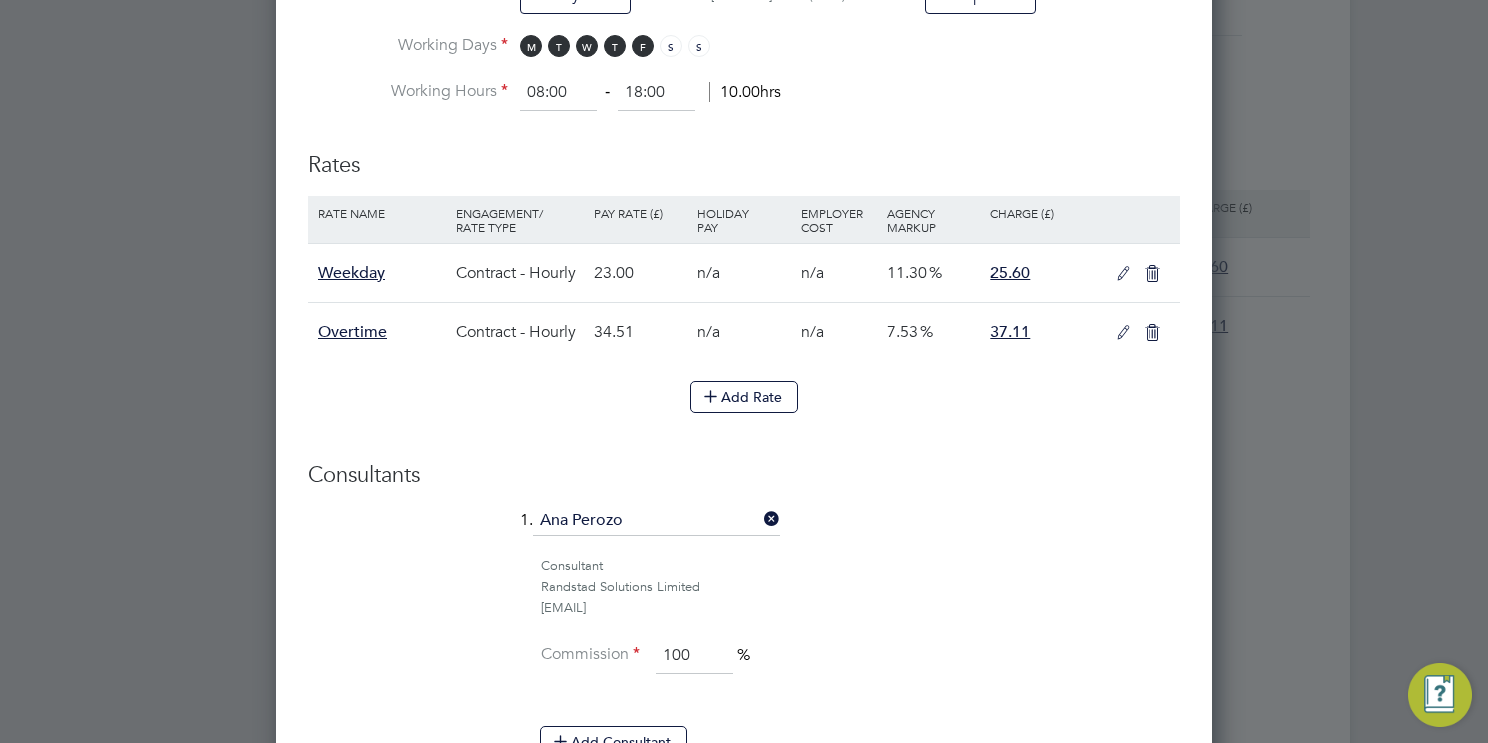 click at bounding box center (1123, 333) 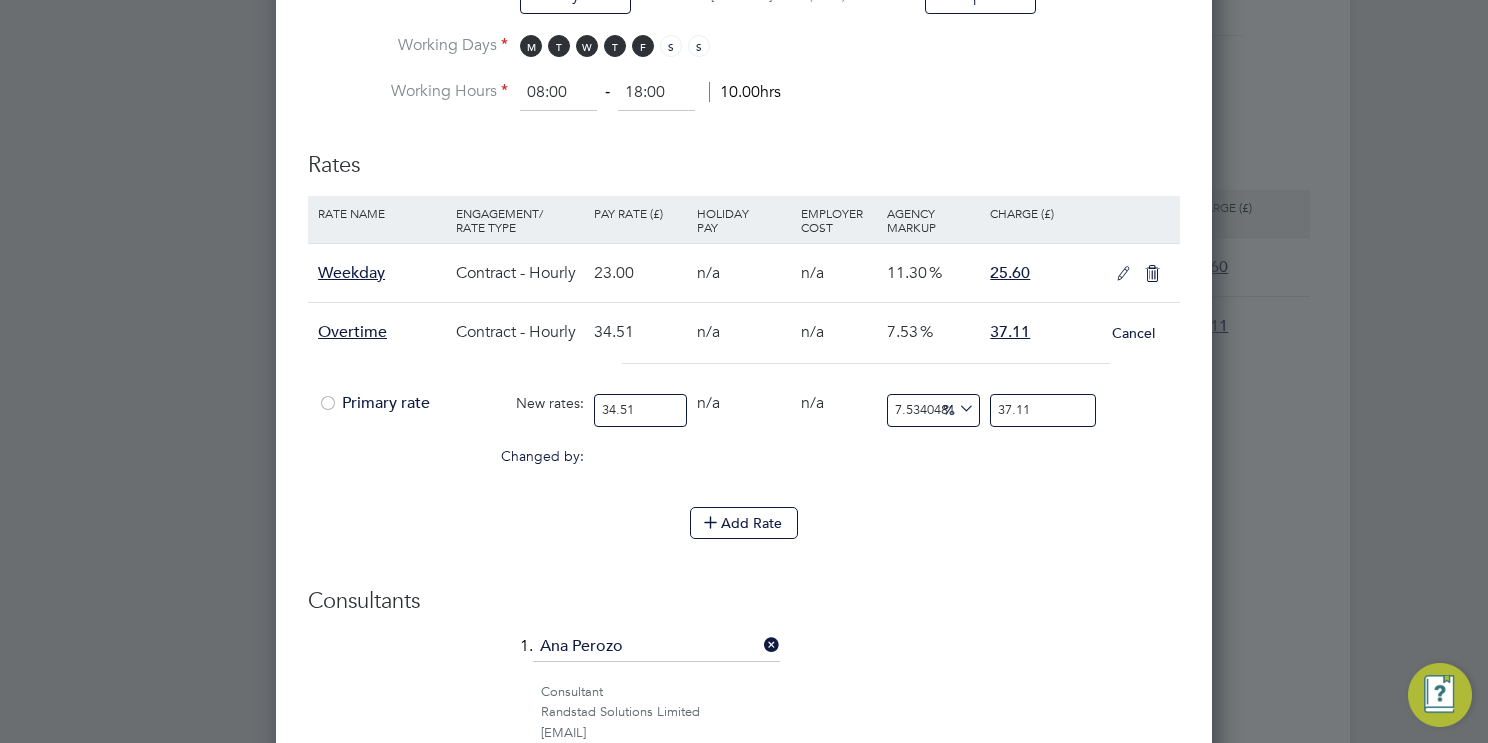 drag, startPoint x: 623, startPoint y: 393, endPoint x: 439, endPoint y: 406, distance: 184.45866 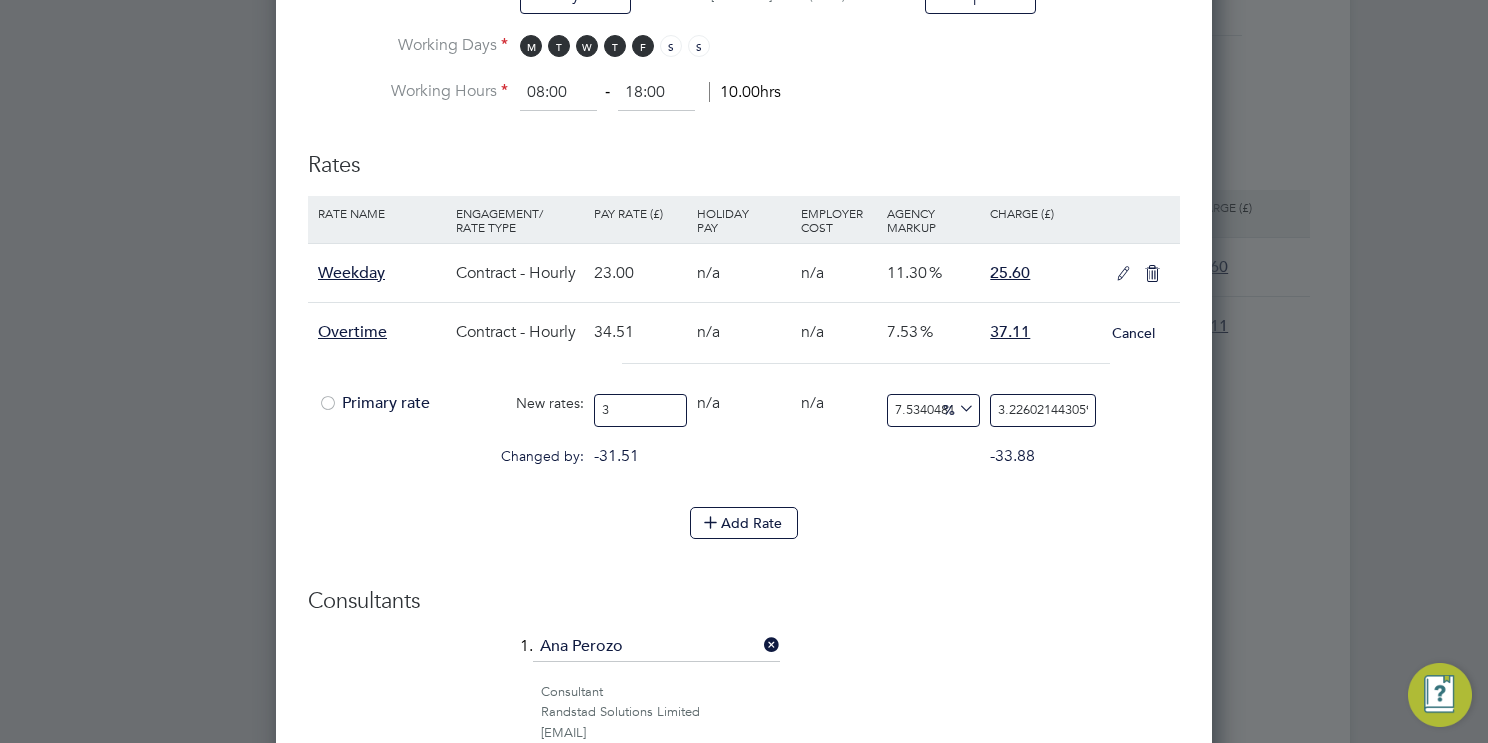 type on "34" 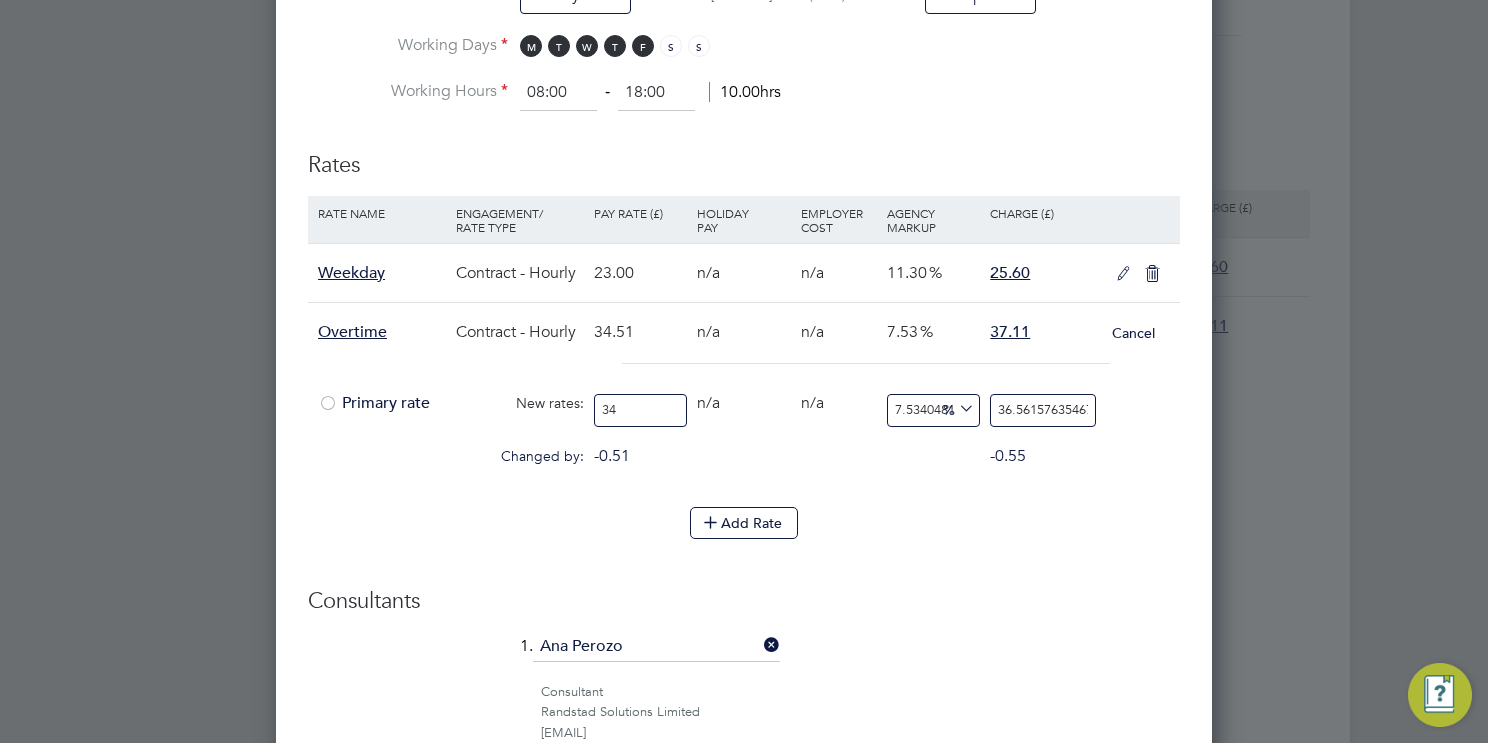 type on "34.9" 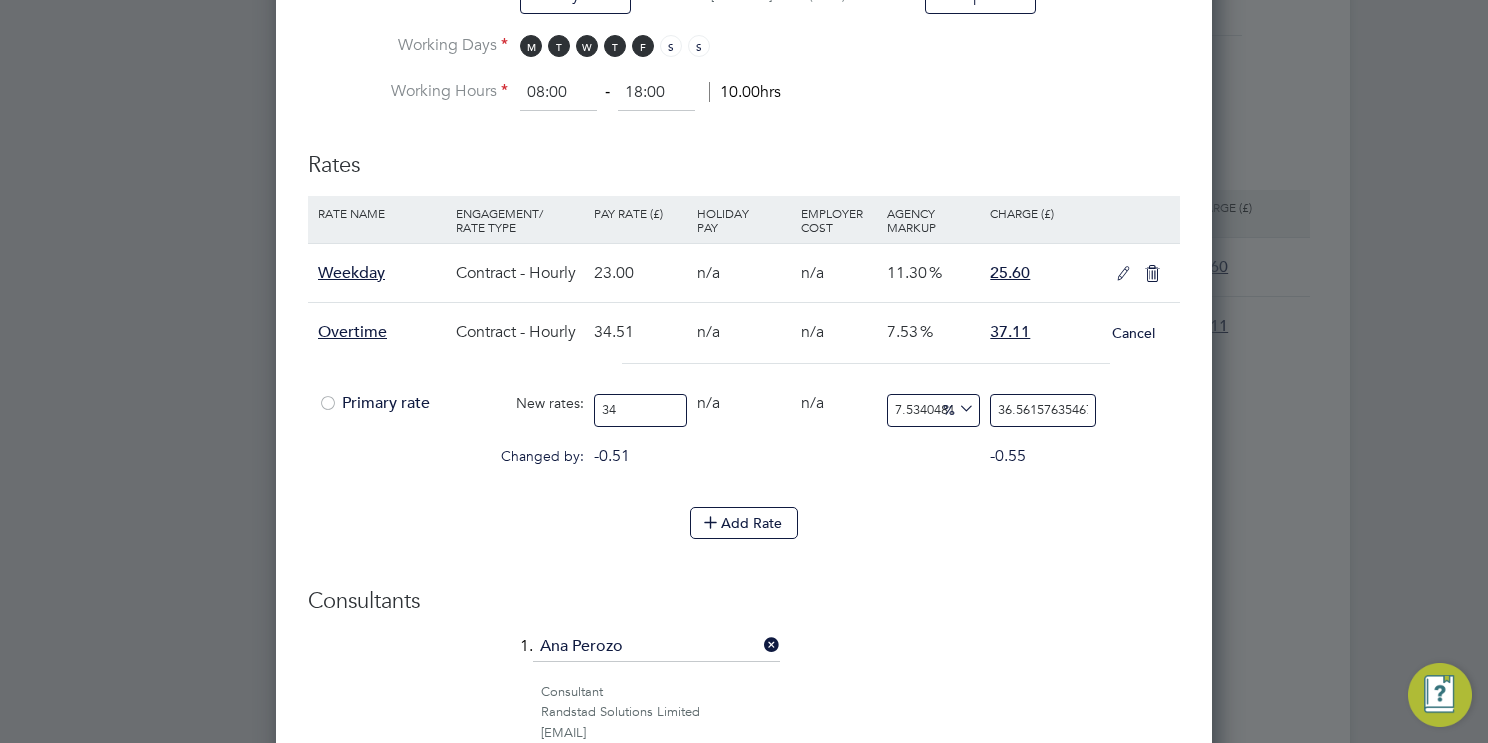 type on "37.5293827875978" 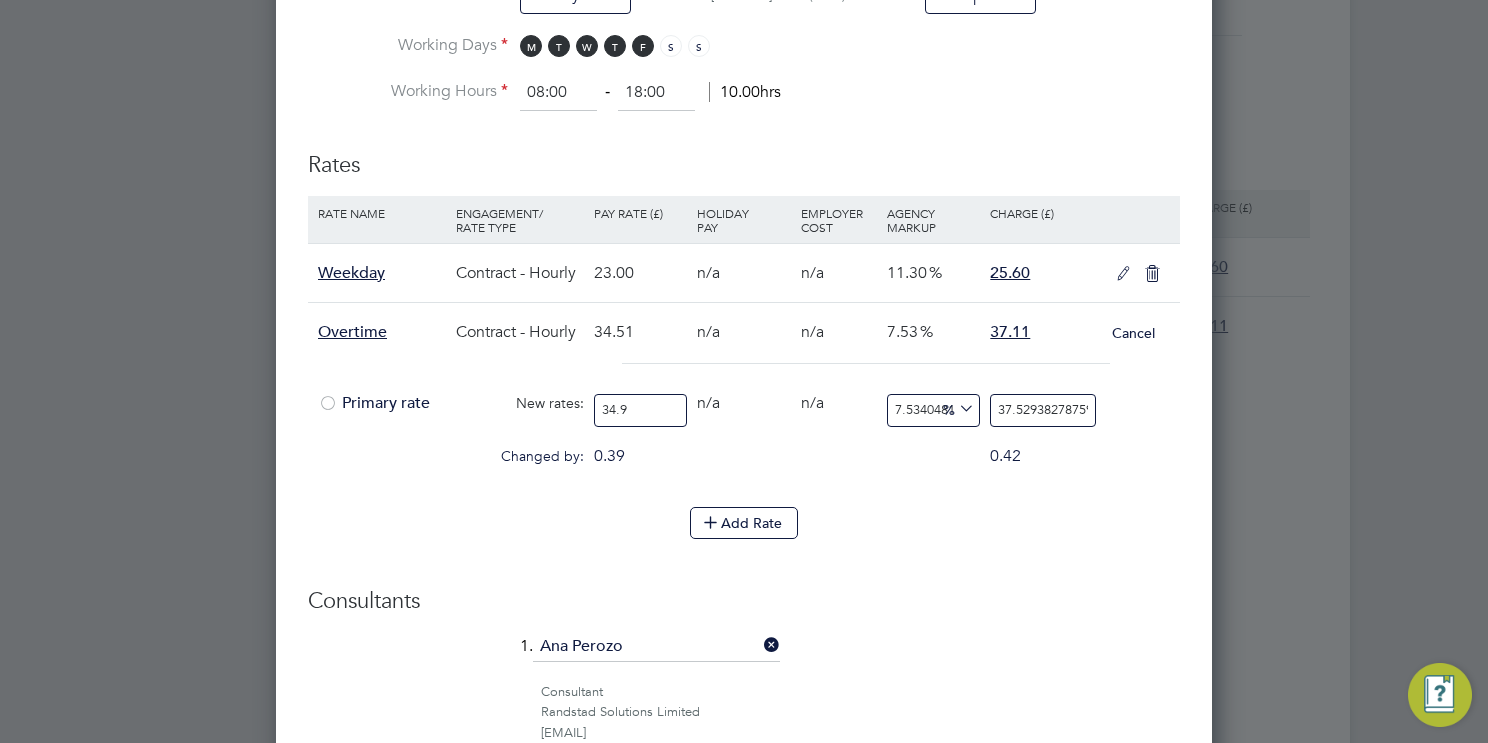 type on "34.97" 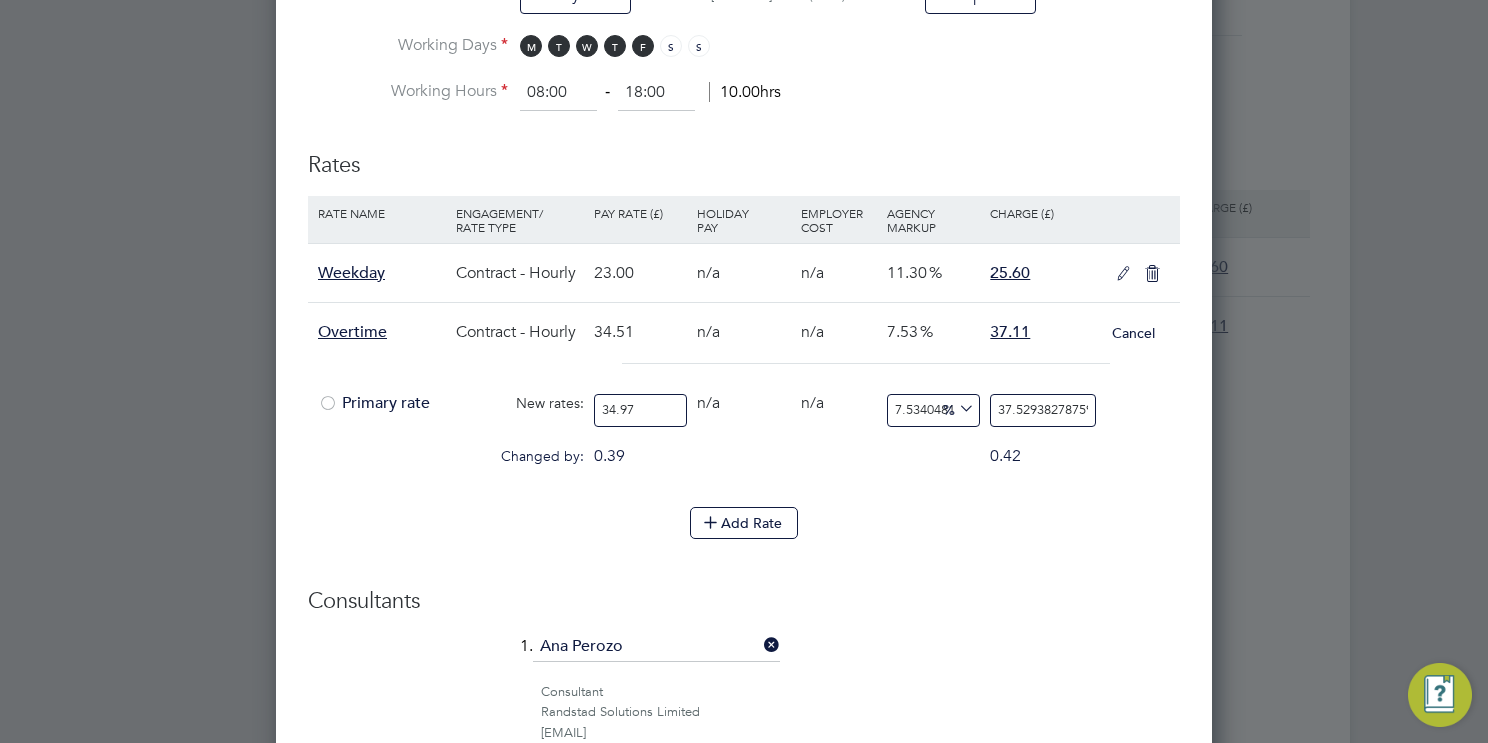 type on "37.6046566212692" 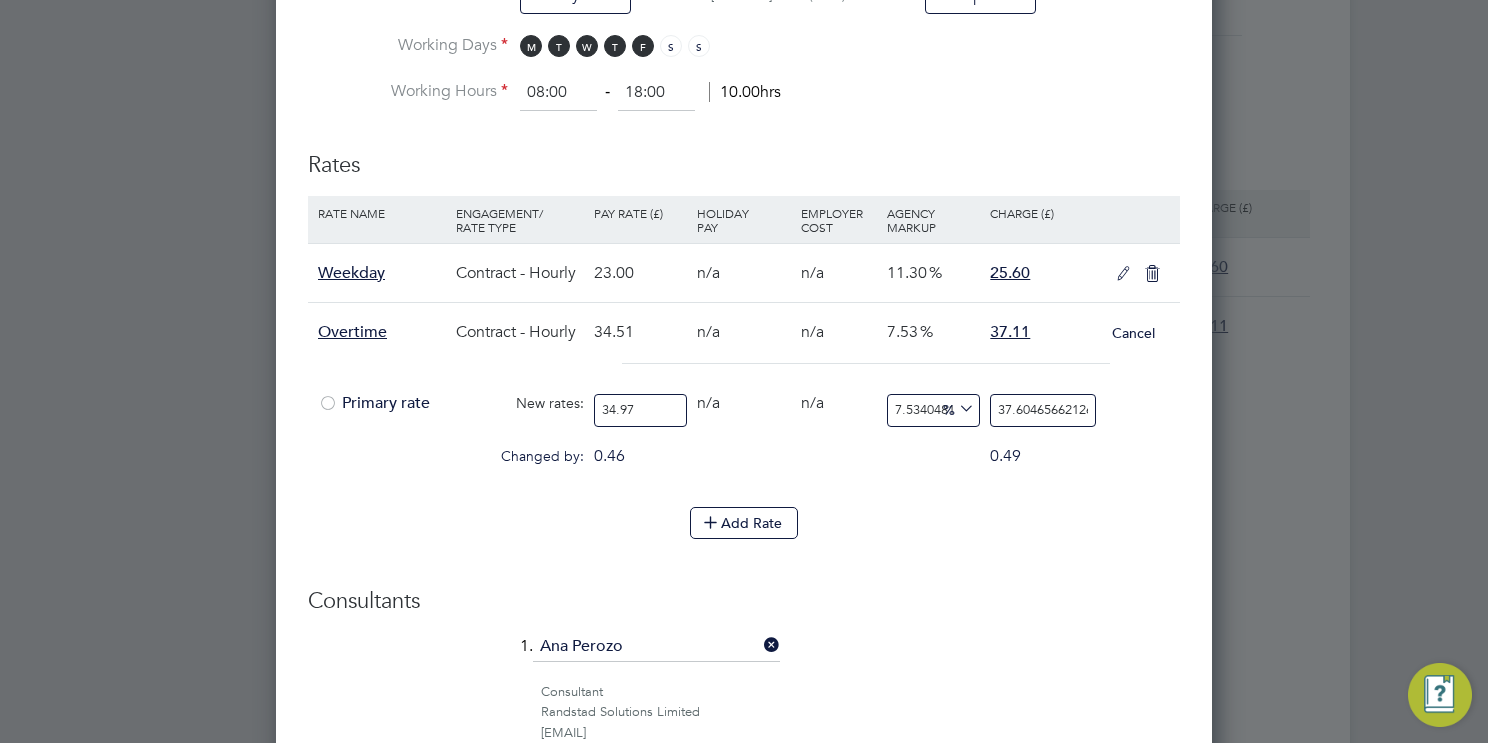 type on "34.97" 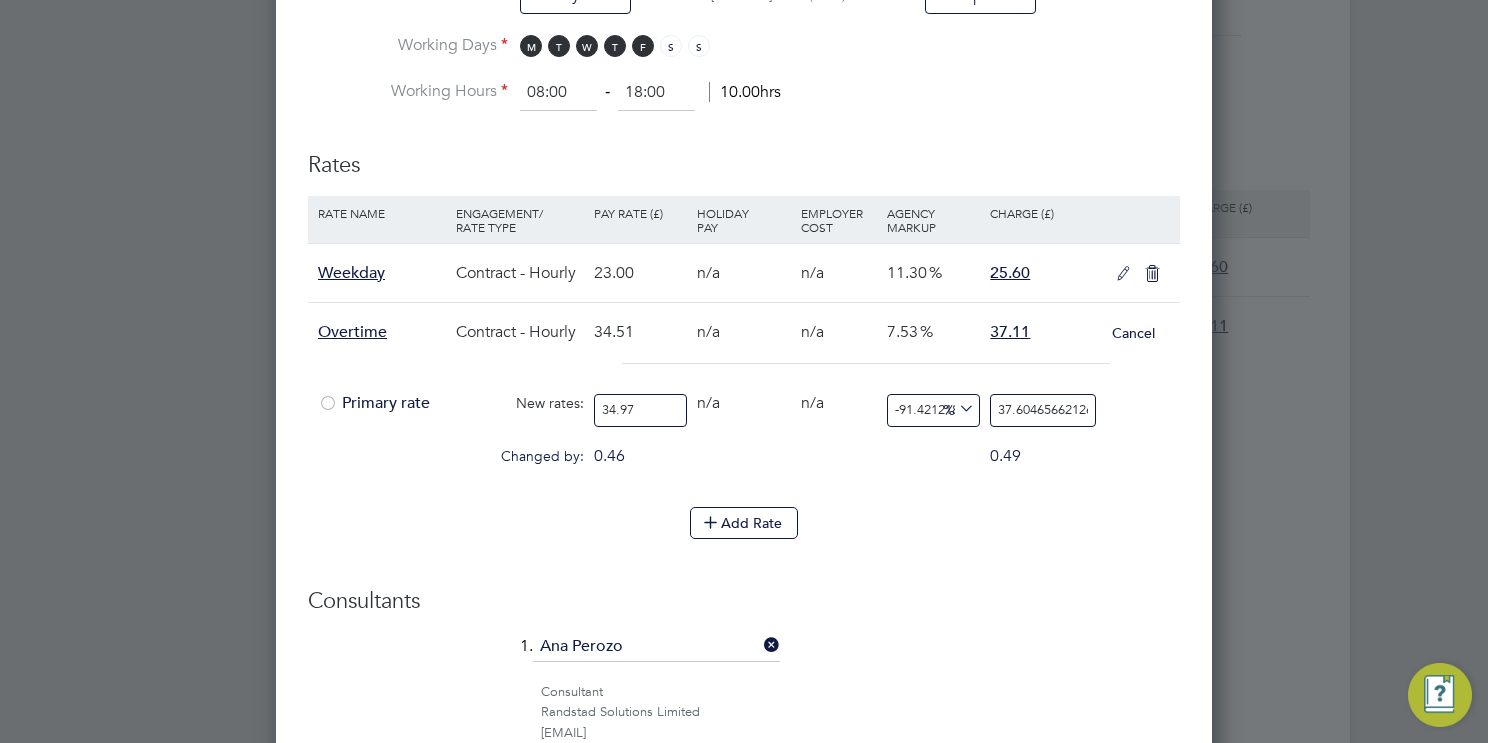 type on "3" 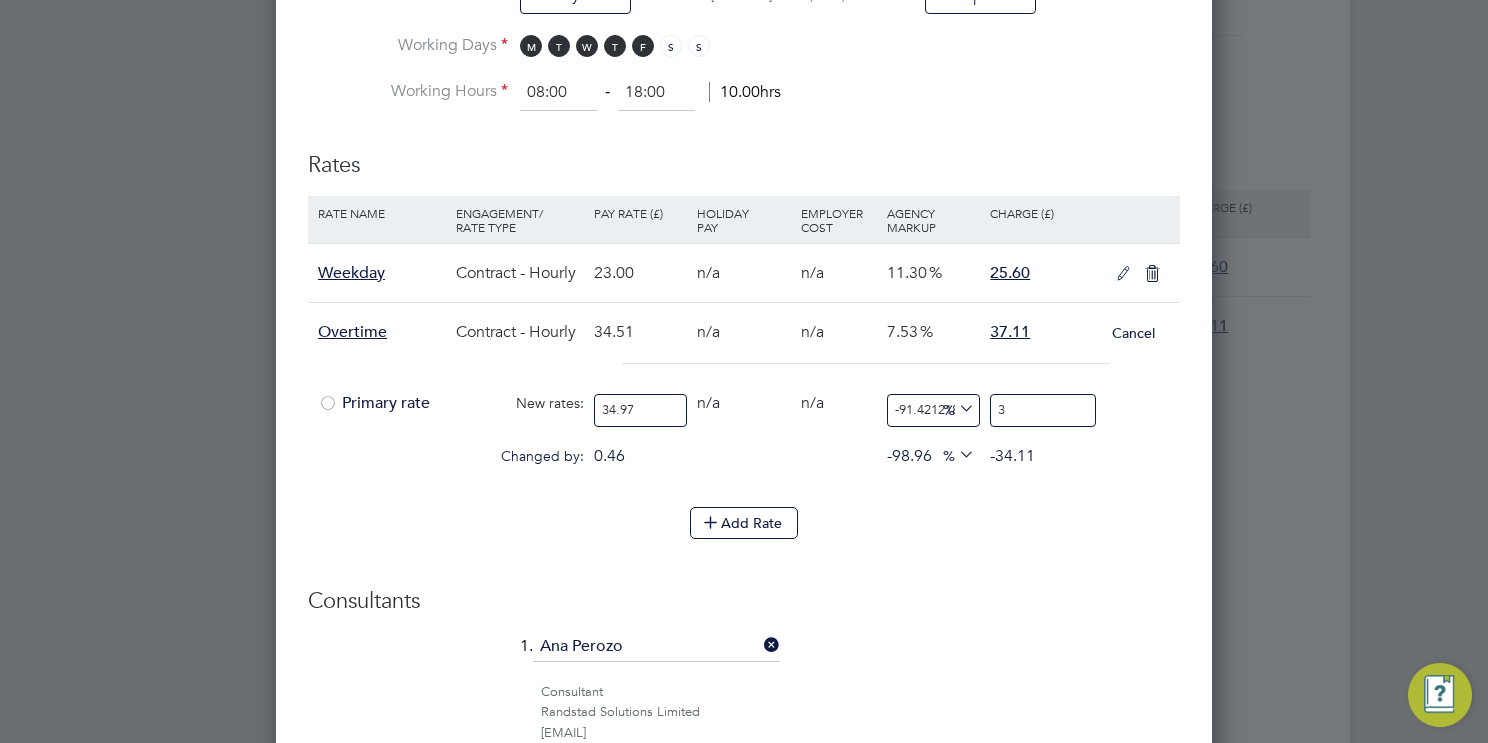 type on "5.80497569345153" 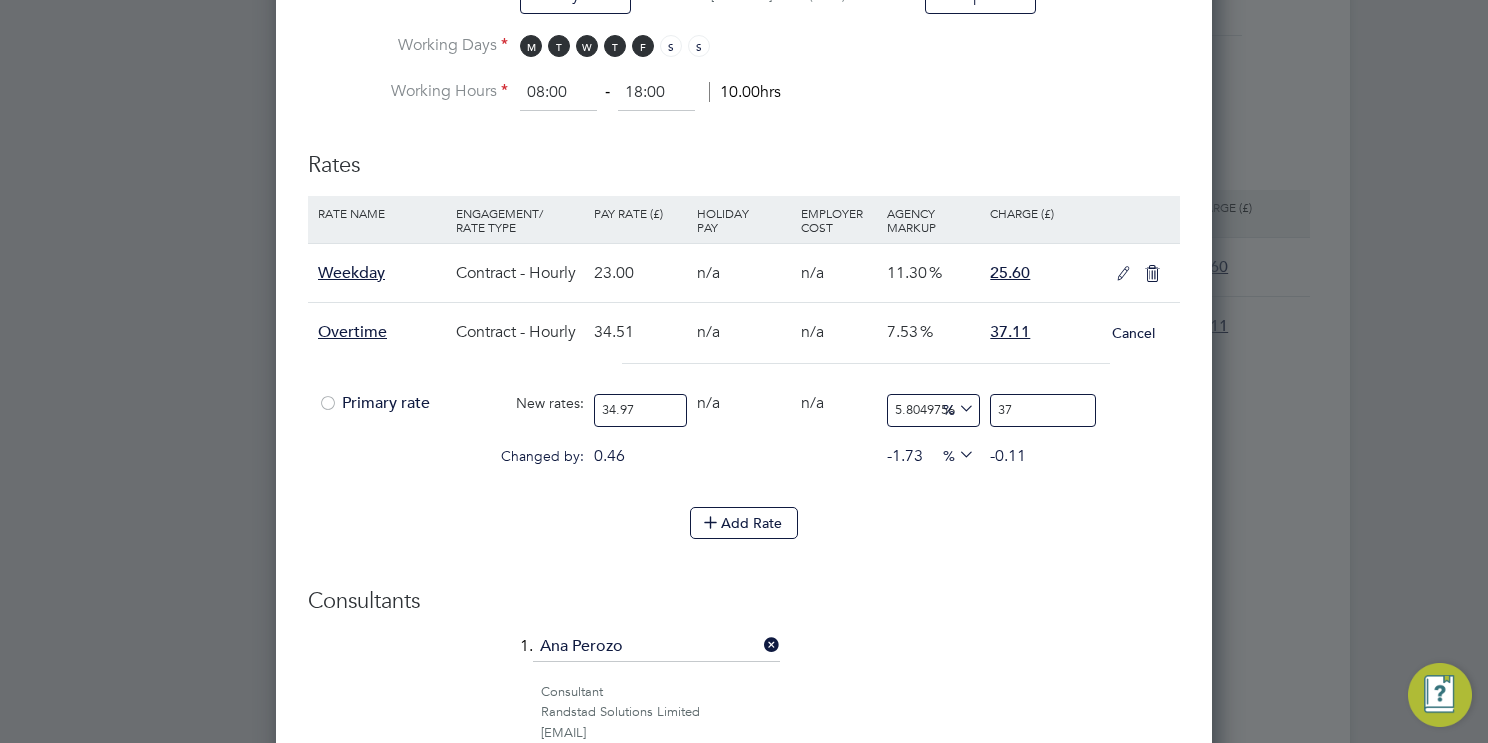 type on "7.234772662281956" 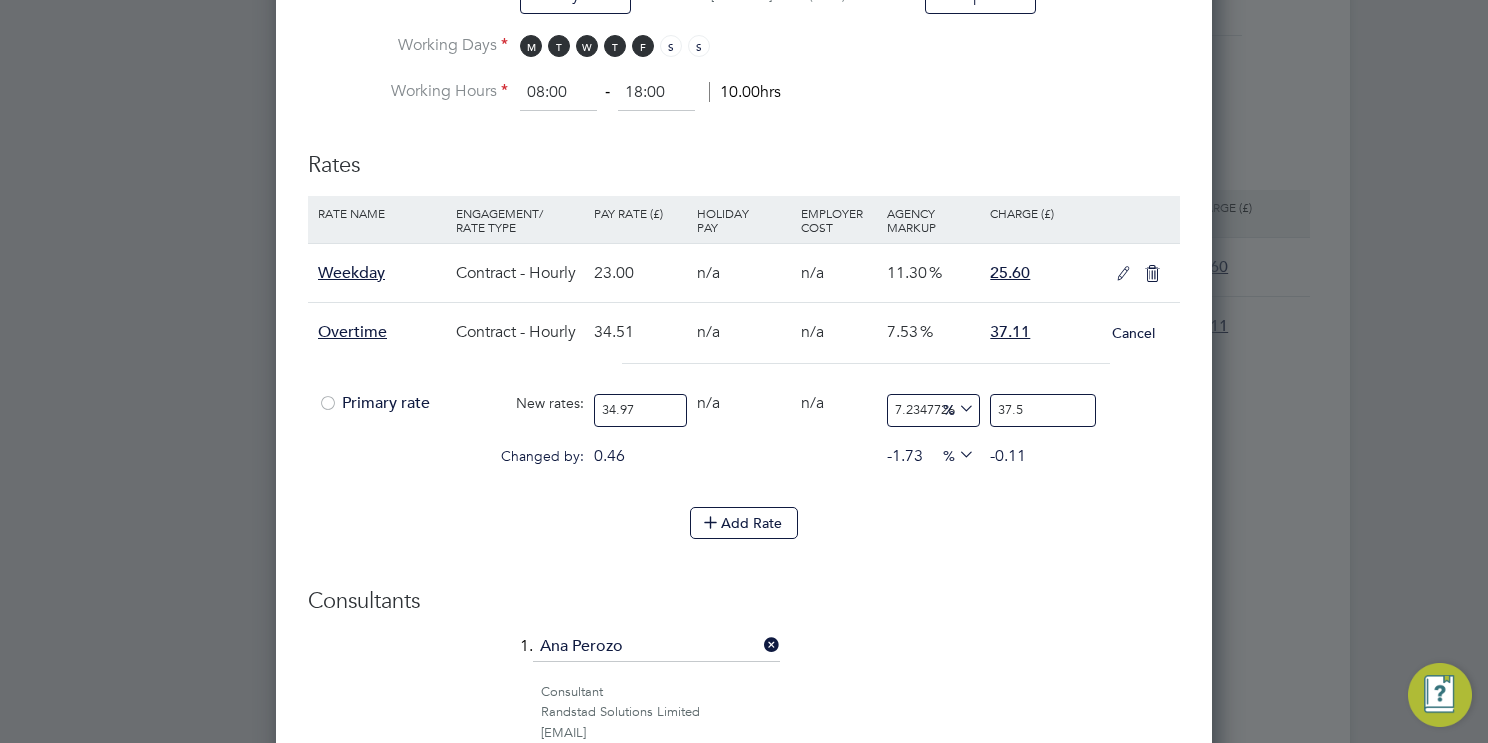 type on "7.434944237918216" 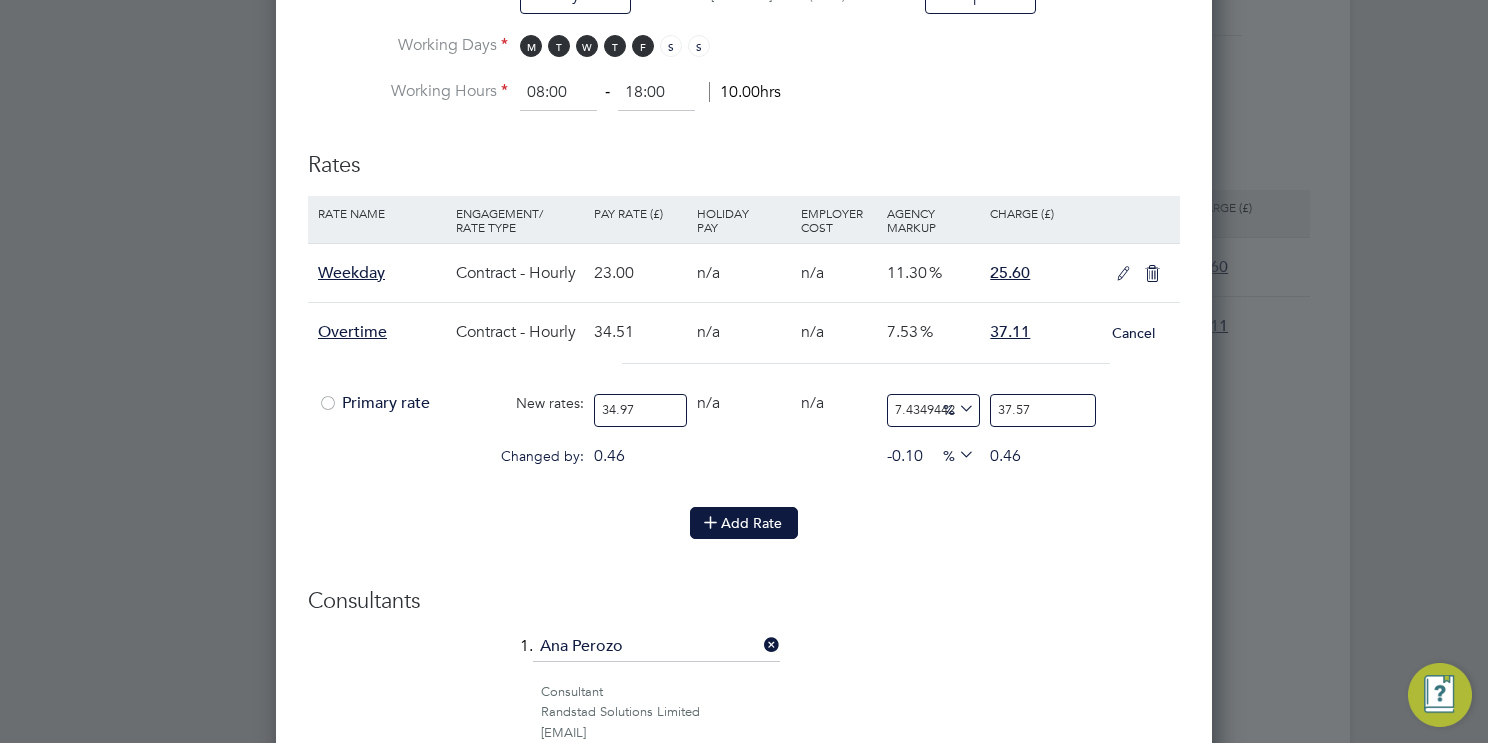 type on "37.57" 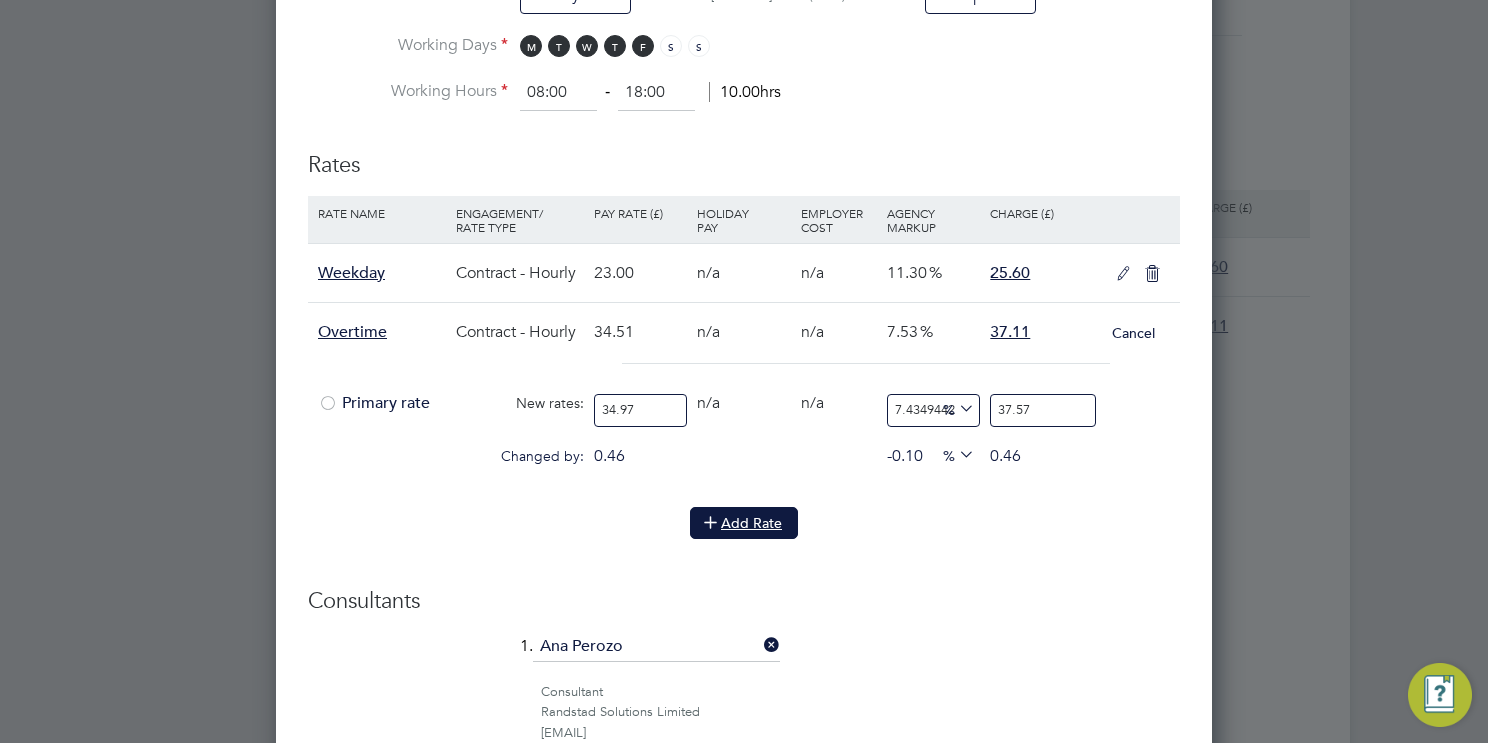 click on "Add Rate" at bounding box center [744, 523] 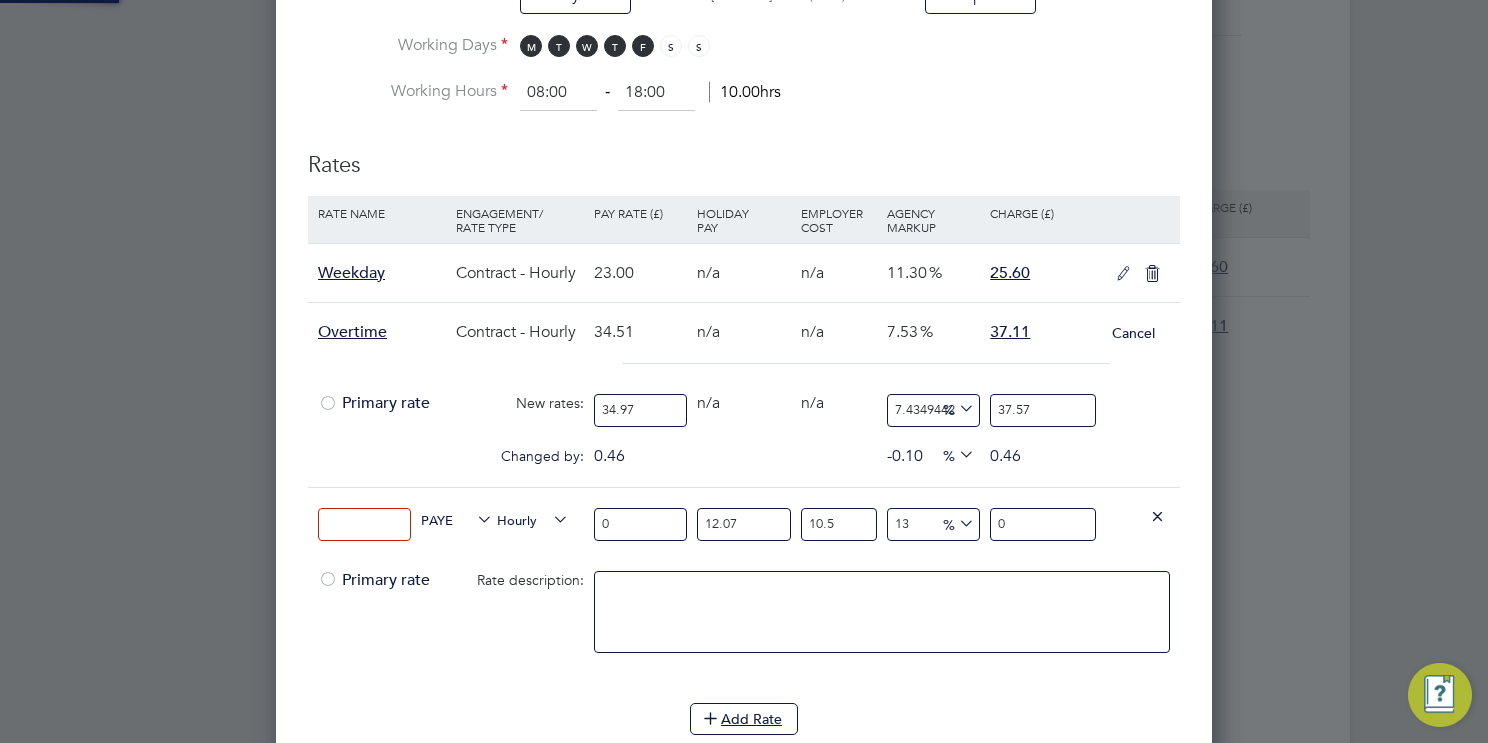 click at bounding box center (364, 524) 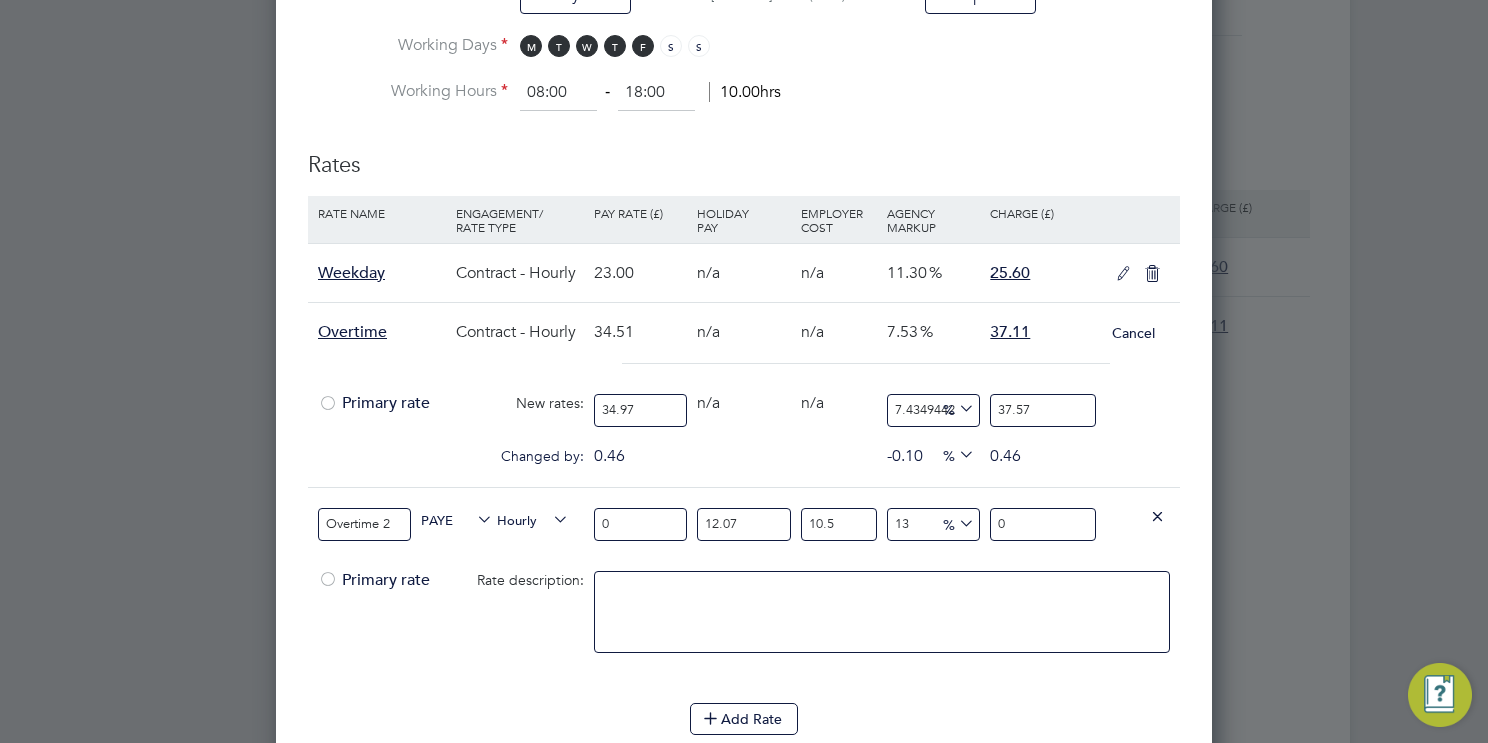 type on "Overtime 2" 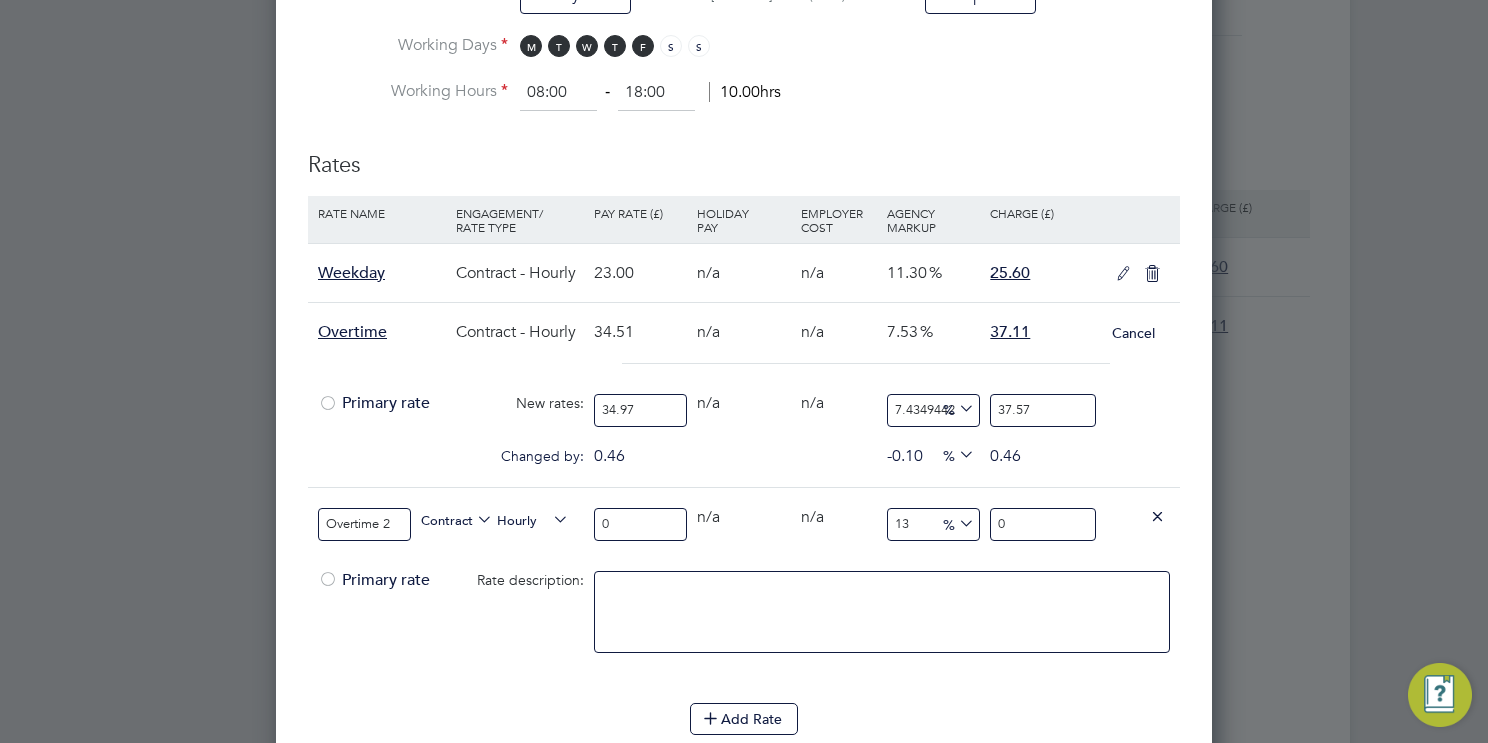 drag, startPoint x: 629, startPoint y: 503, endPoint x: 470, endPoint y: 507, distance: 159.05031 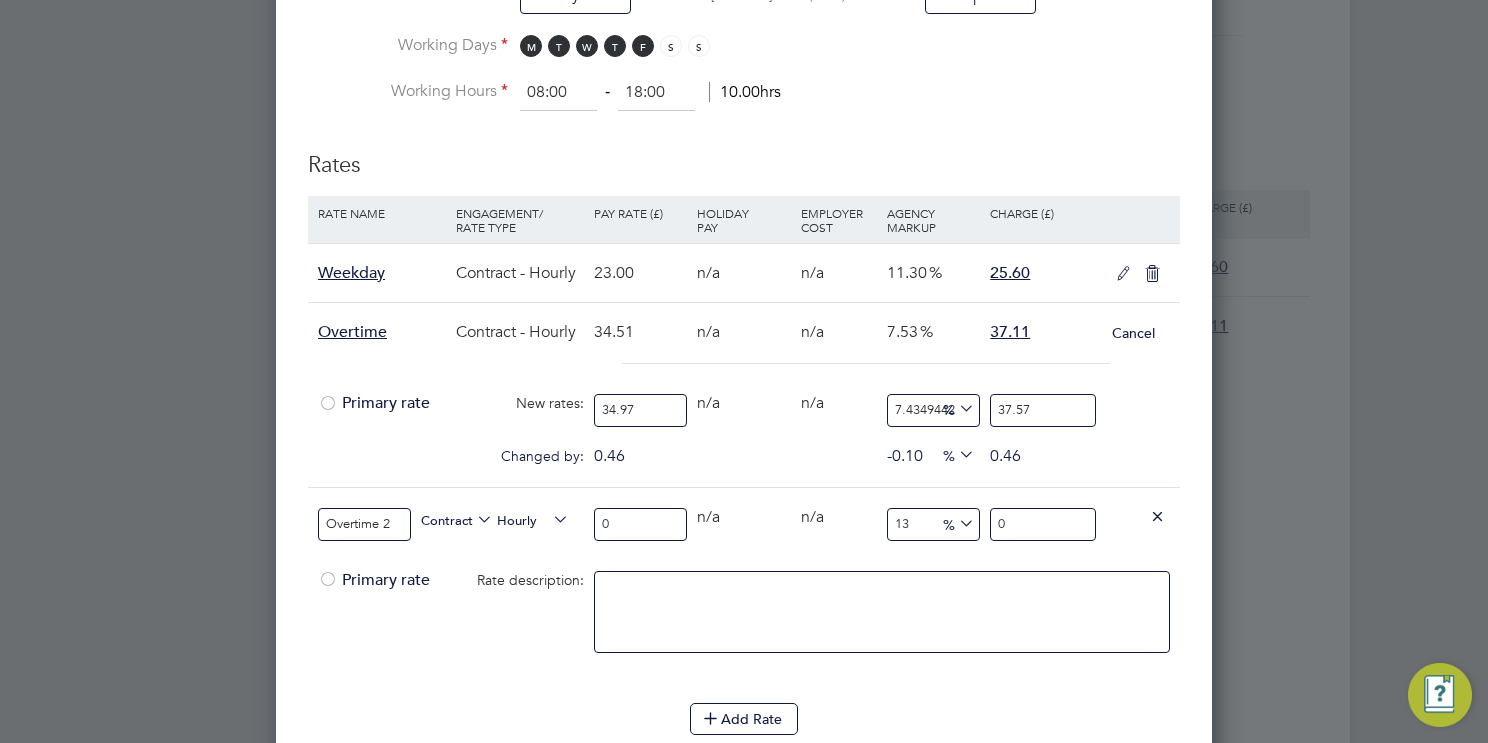 type on "4" 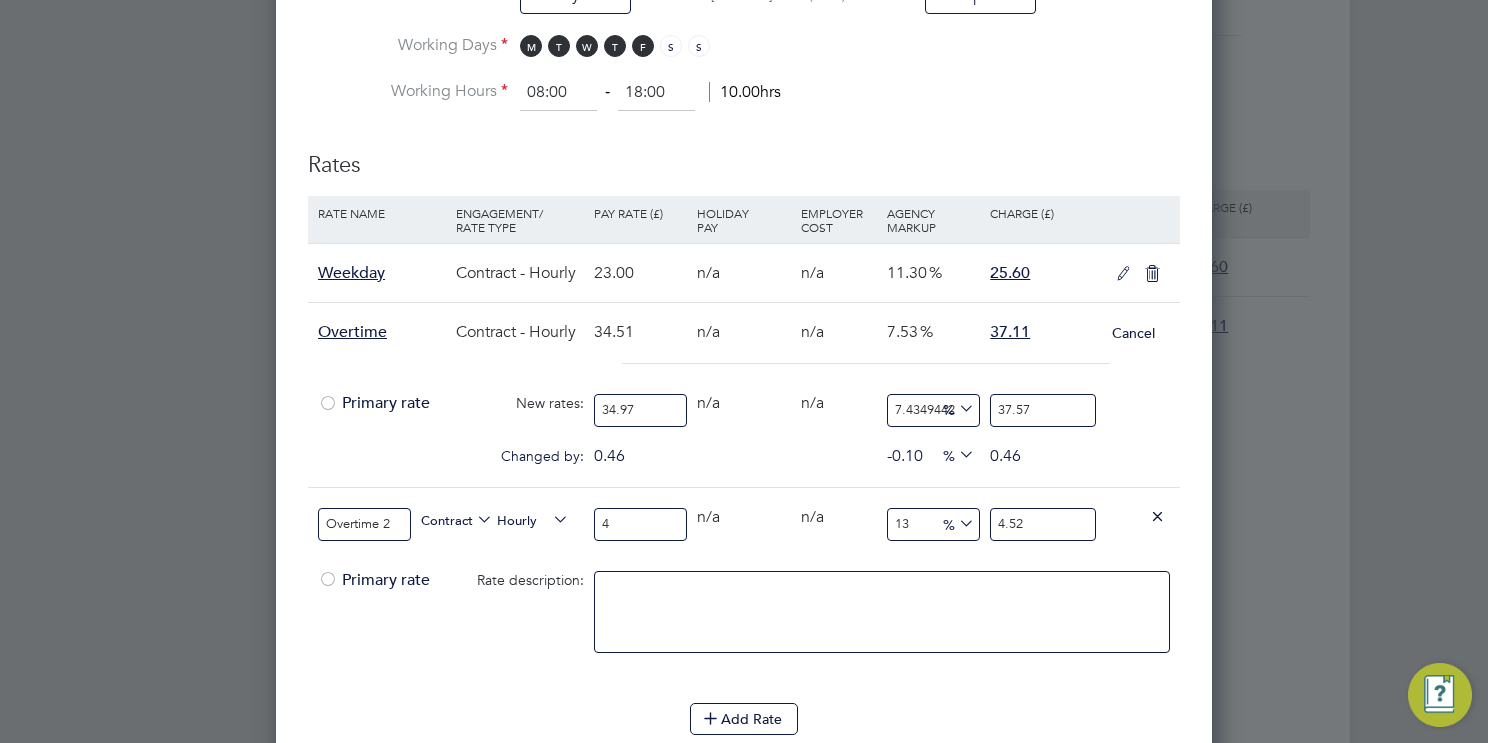 type on "46" 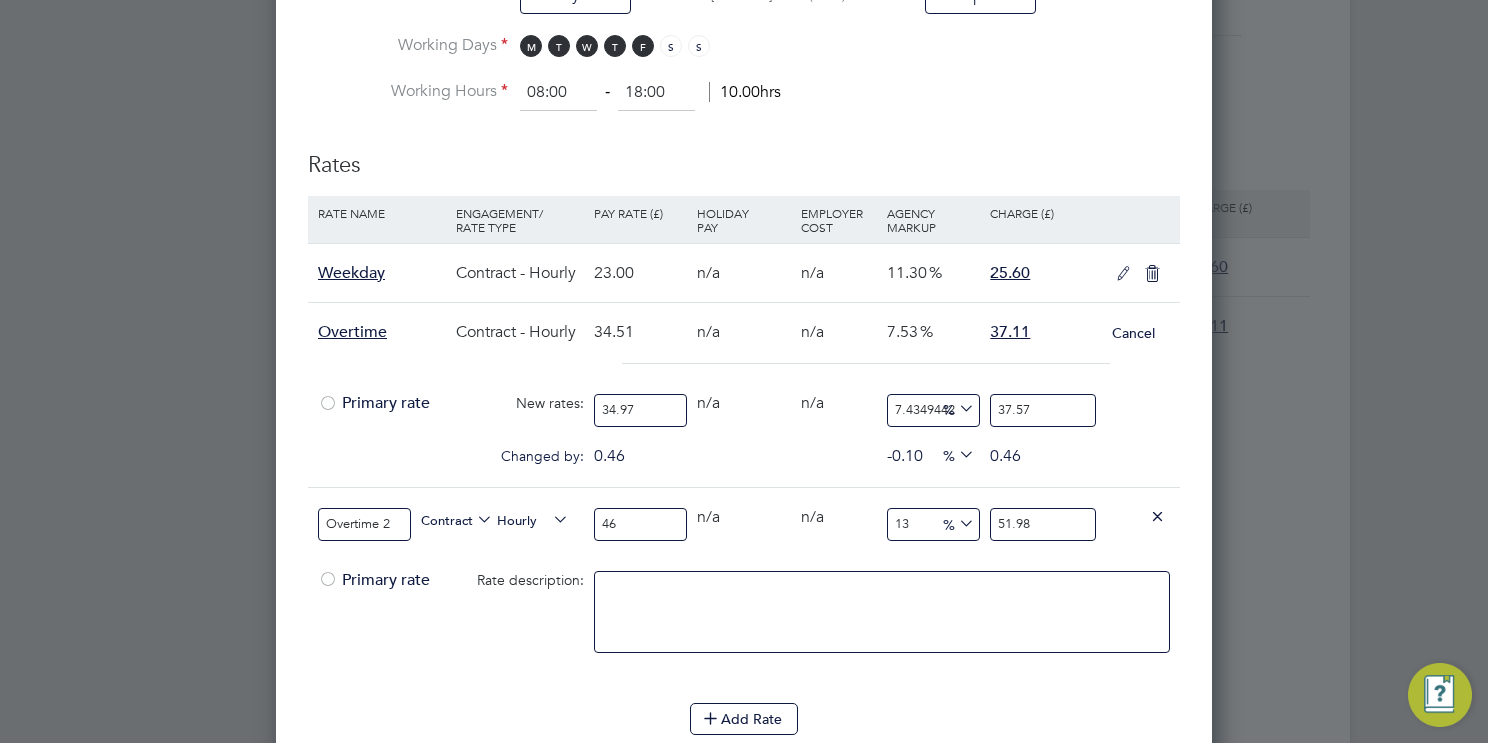 type on "46.6" 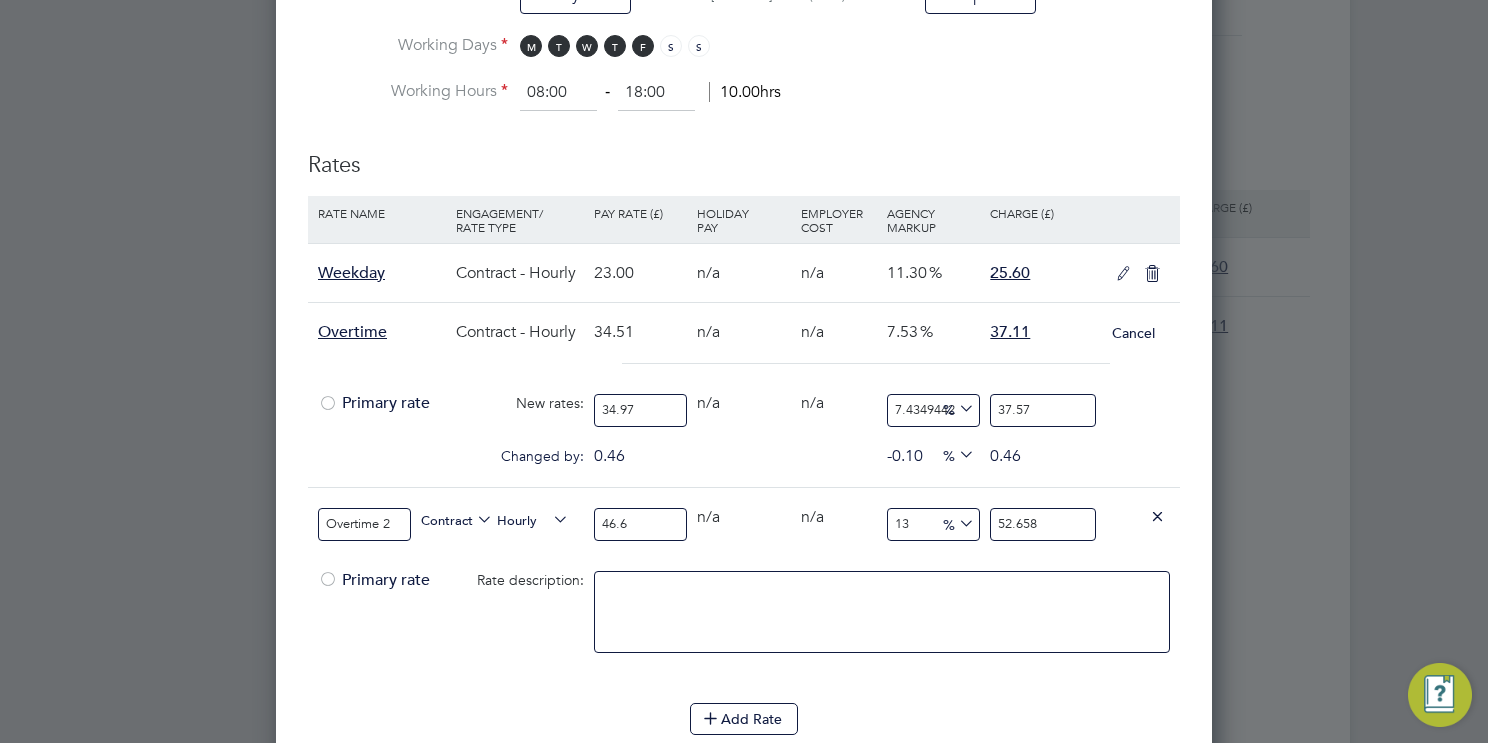 type on "46.63" 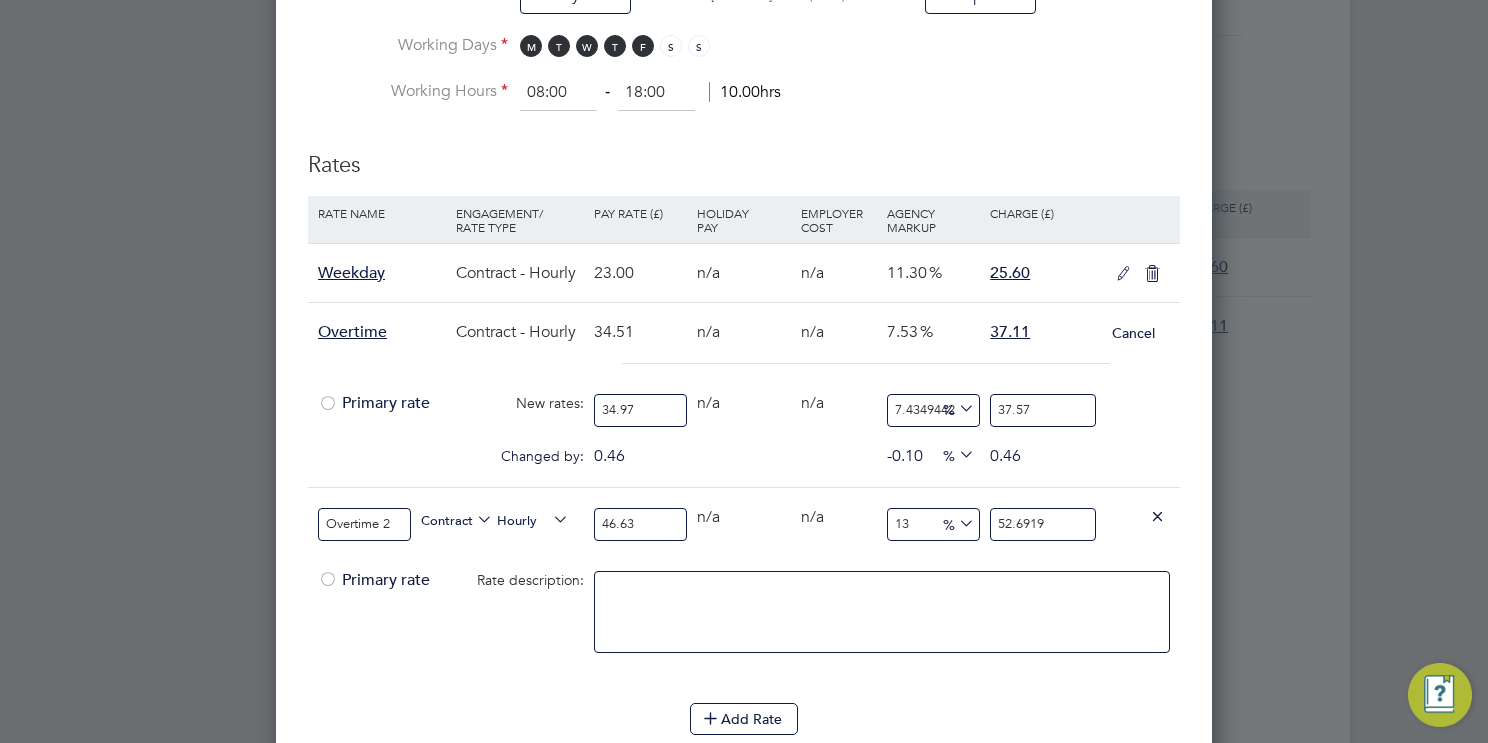 type on "46.63" 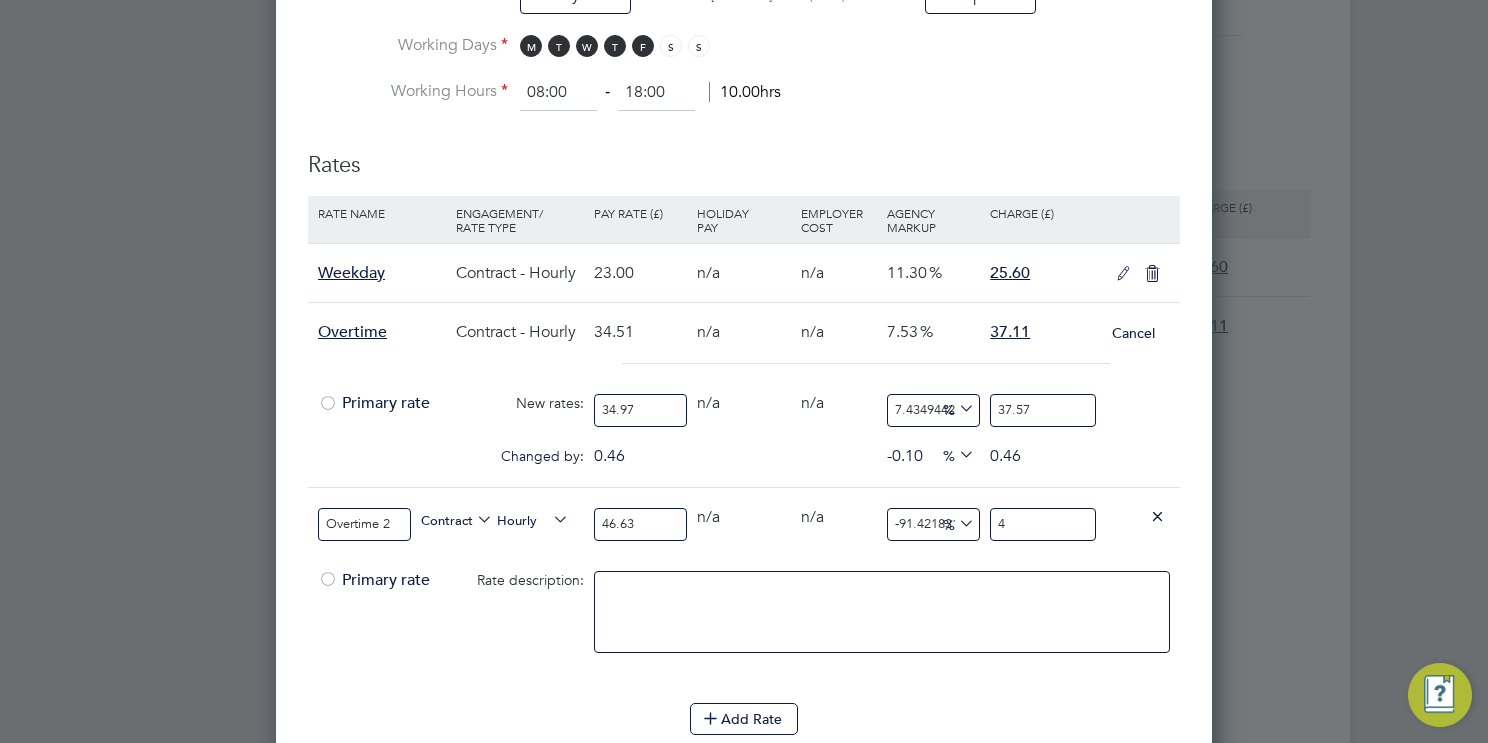 type on "5.082564872399742" 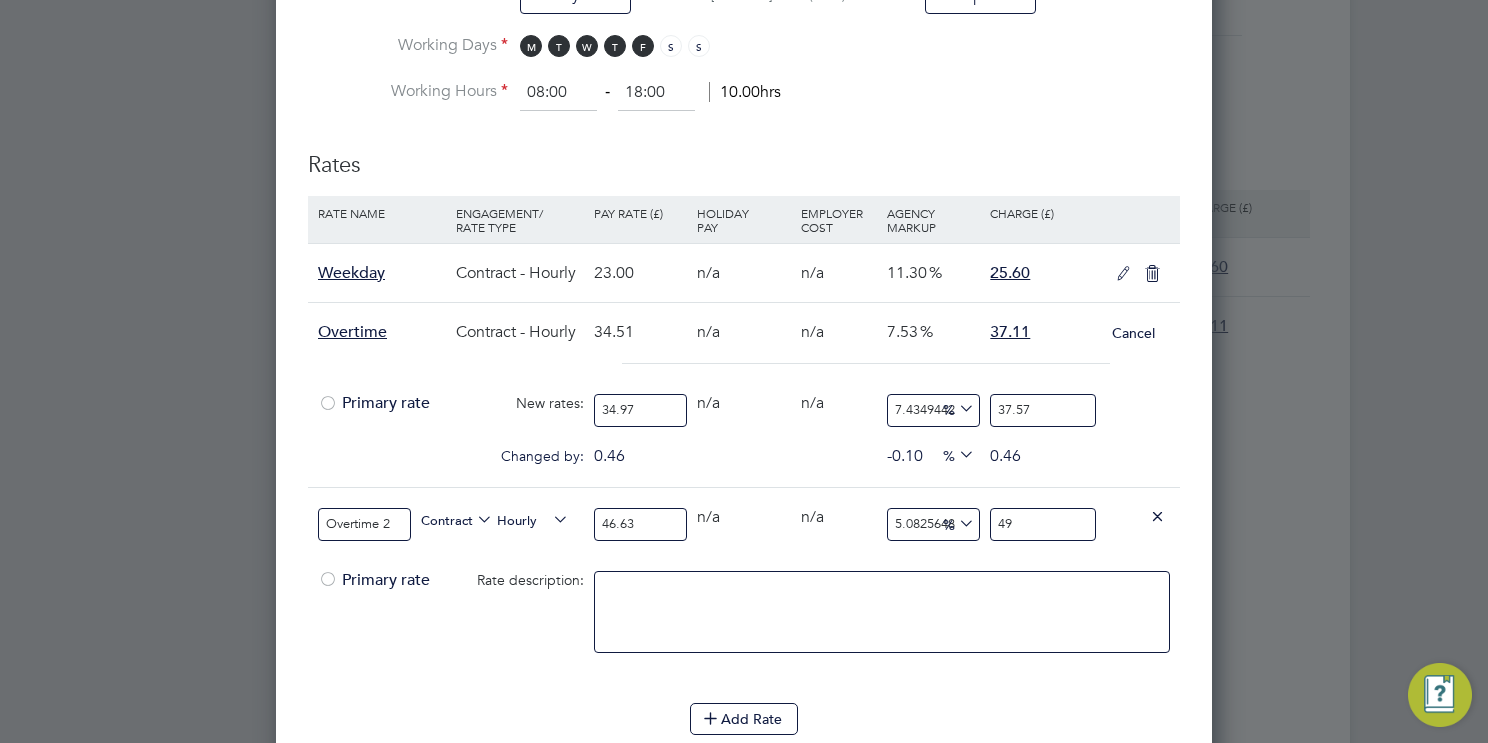 type on "5.511473300450354" 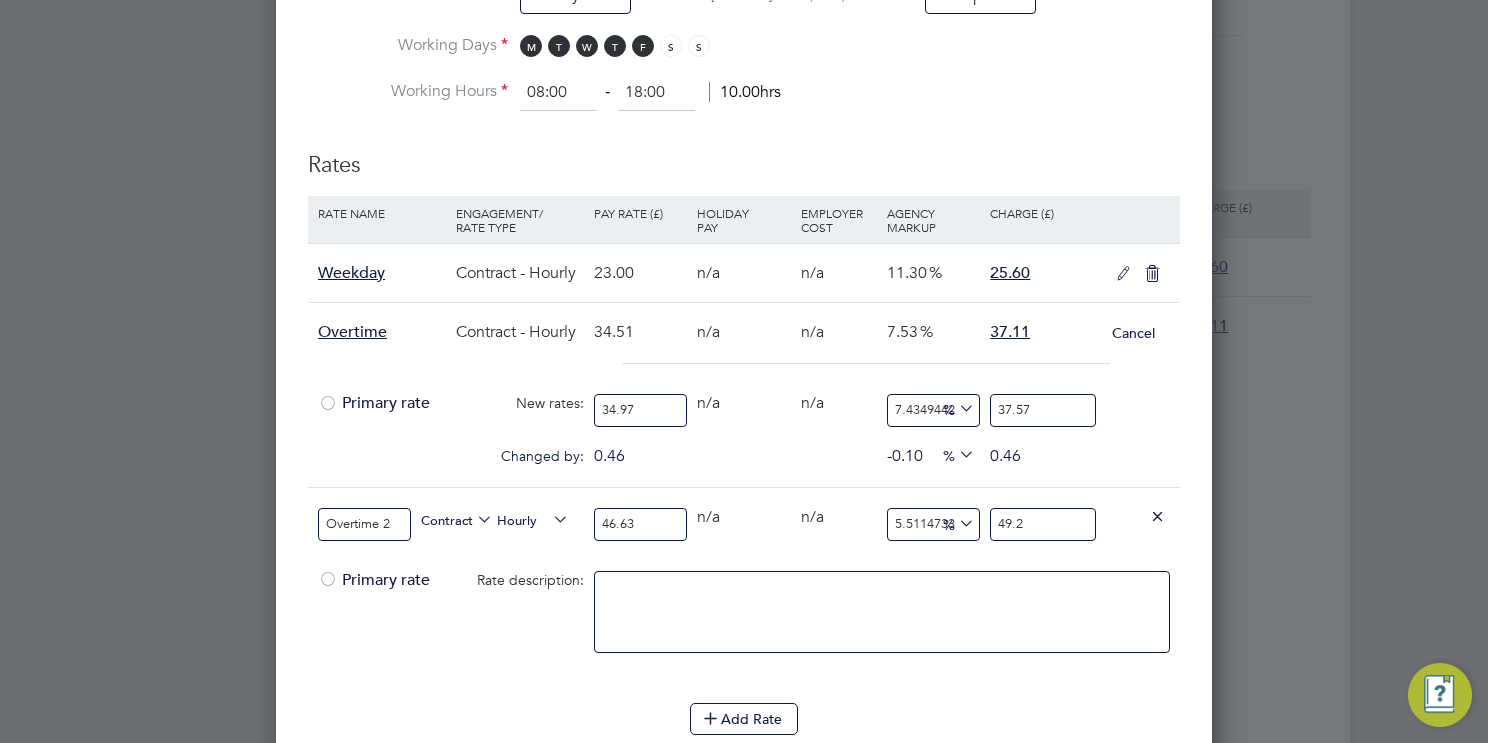 type on "5.575809564657946" 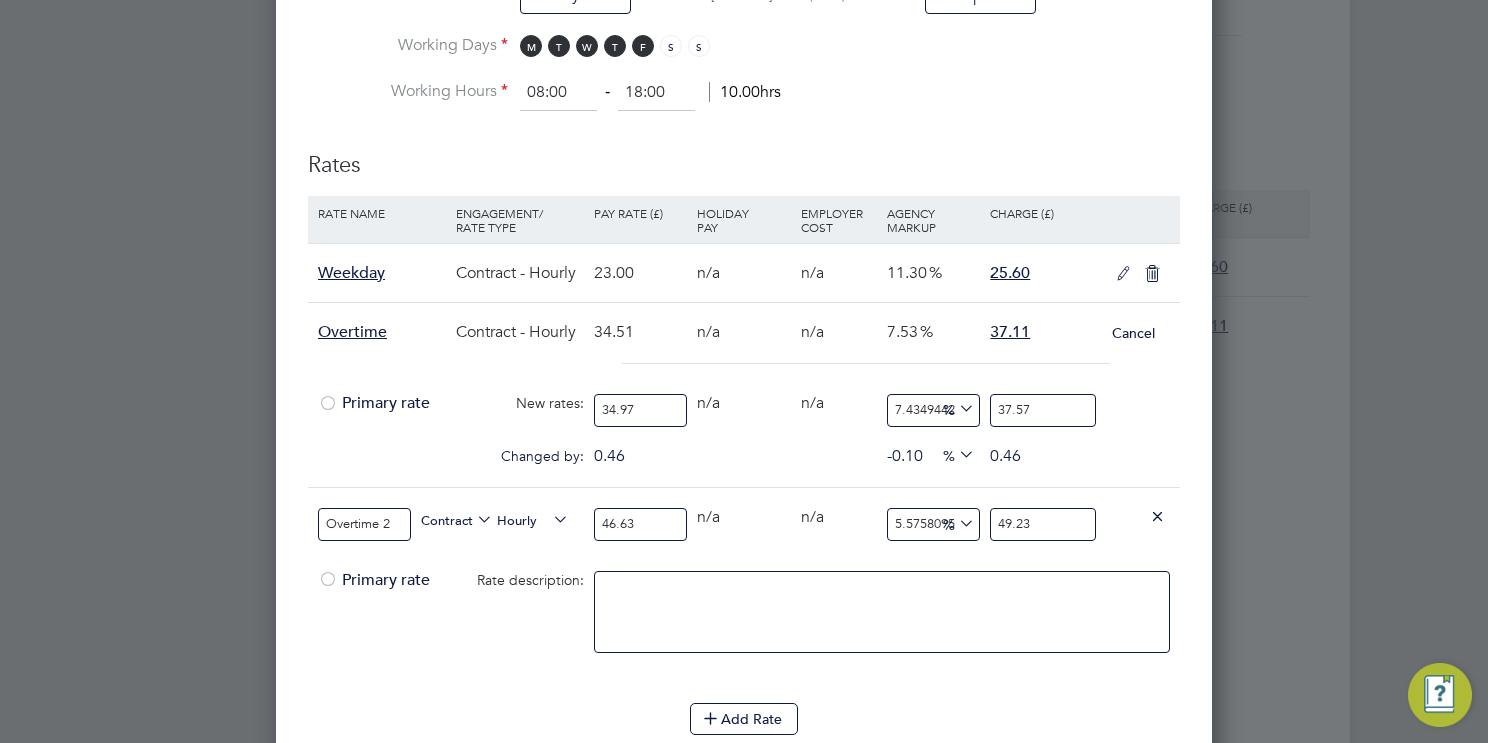 type on "49.23" 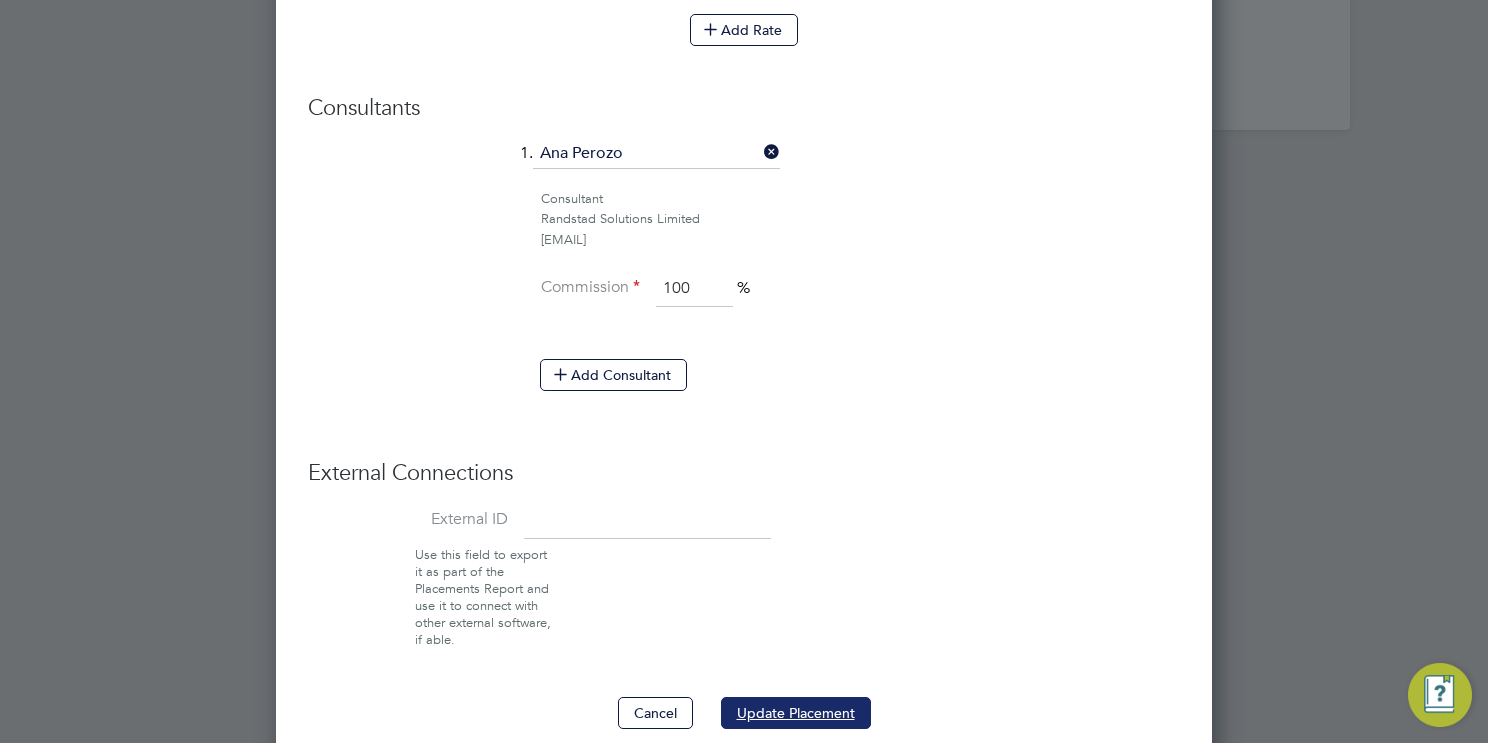 click on "Update Placement" at bounding box center (796, 713) 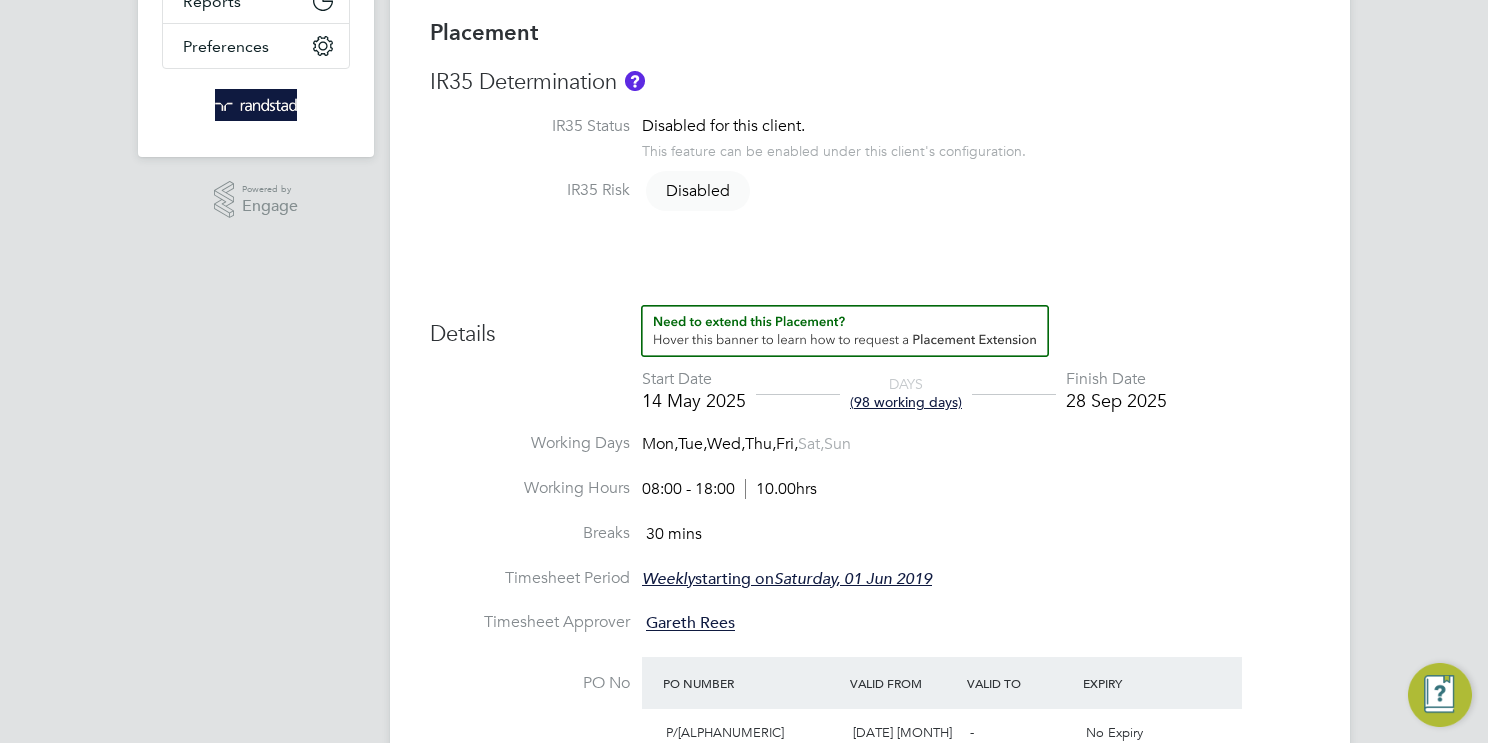 scroll, scrollTop: 668, scrollLeft: 0, axis: vertical 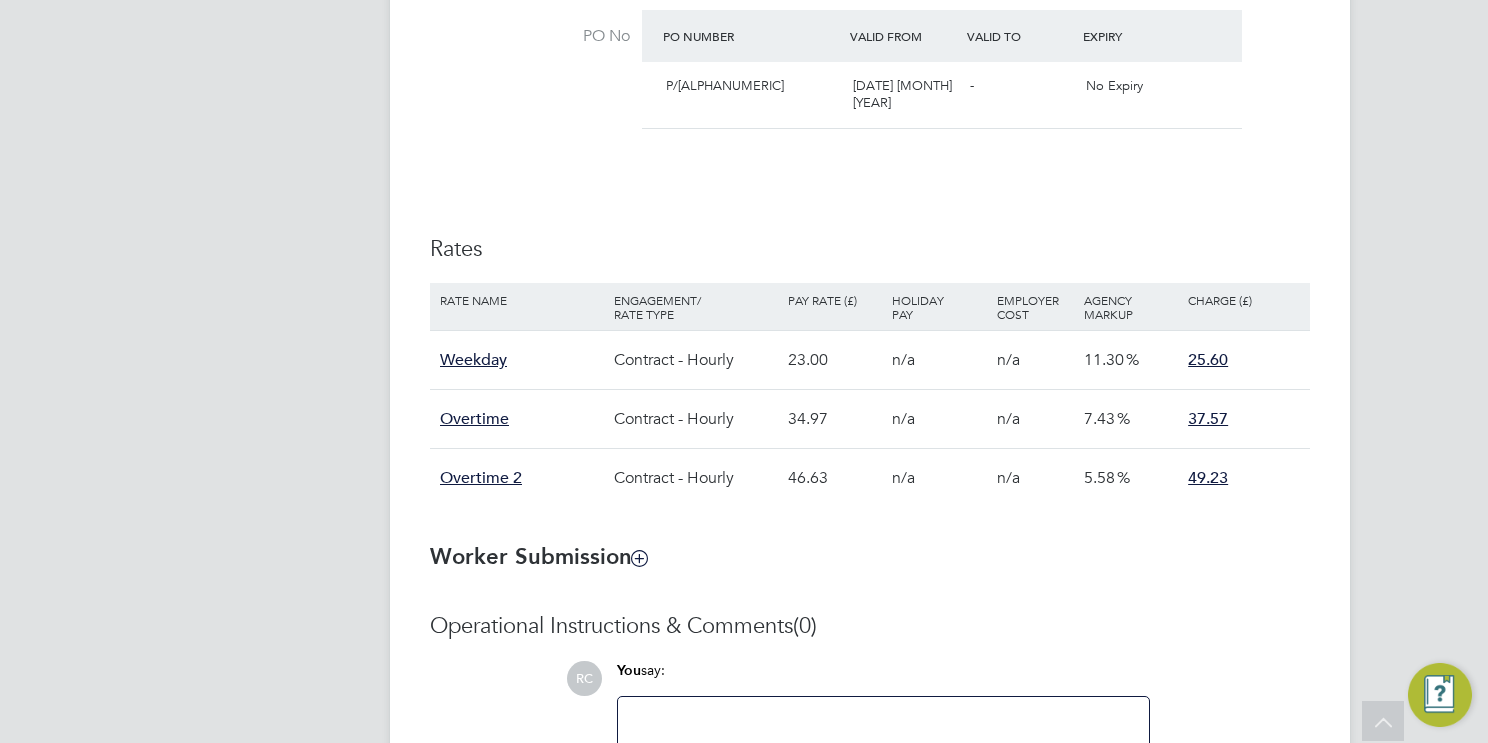 click on "Details Start Date [DATE] [MONTH] [YEAR]  DAYS  ([NUMBER] working days) Finish Date [DATE] [MONTH] [YEAR] Working Days   Mon,  Tue,  Wed,  Thu,  Fri,  Sat,  Sun Working Hours 08:00 - 18:00  10.00hrs Breaks   30 mins Timesheet Period Weekly  starting on  Saturday, [DATE] [MONTH] [YEAR] Timesheet Approver   [FIRST] [LAST] PO No PO Number Valid From Valid To Expiry   P/[ALPHANUMERIC]   [DATE] [MONTH] [YEAR]   - No Expiry Rates Rate Name Engagement/ Rate Type Pay Rate (£) Holiday Pay Employer Cost Agency Markup Charge (£) Weekday  Contract - Hourly 23.00   n/a   n/a 11.30 25.60 Overtime Contract - Hourly 34.97   n/a   n/a 7.43 37.57 Overtime 2 Contract - Hourly 46.63   n/a   n/a 5.58 49.23" at bounding box center [870, 92] 